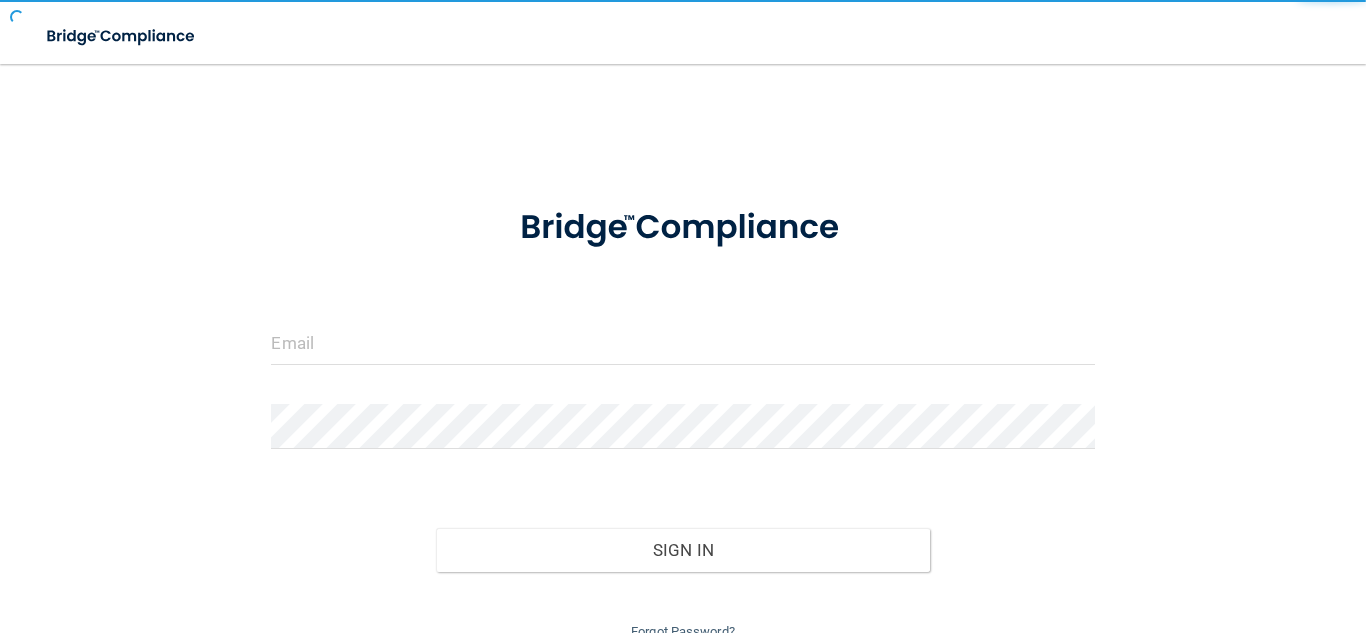 scroll, scrollTop: 0, scrollLeft: 0, axis: both 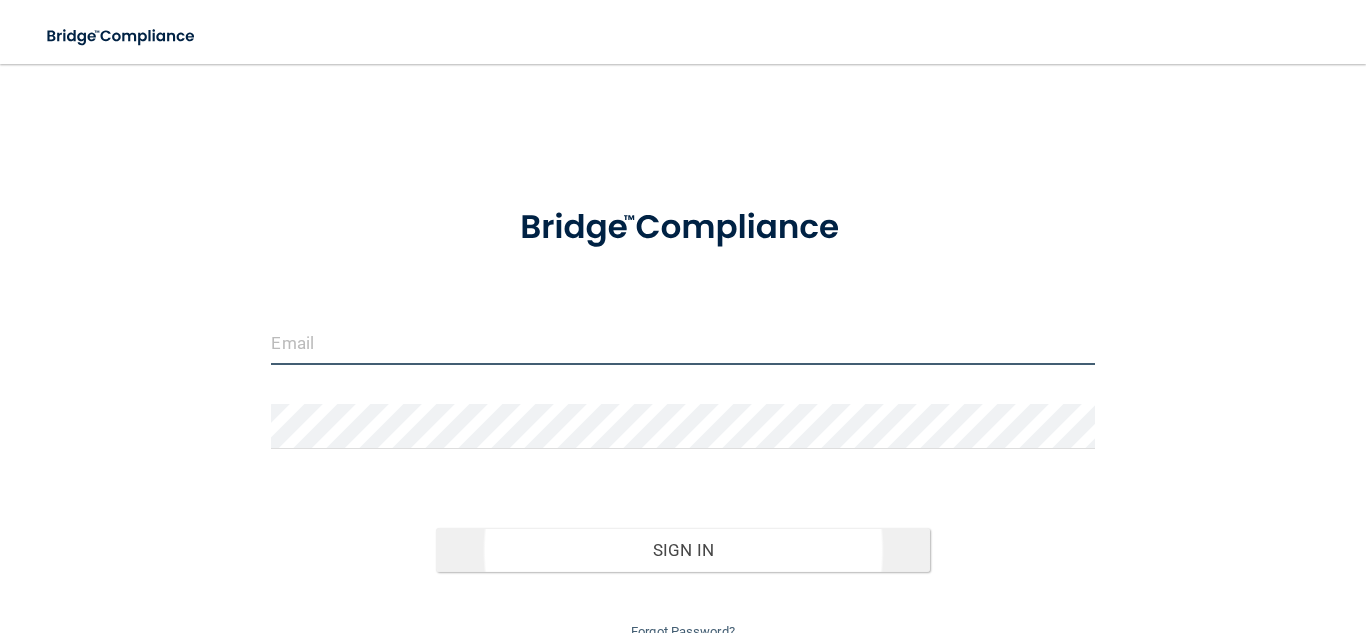 type on "[PERSON_NAME][EMAIL_ADDRESS][DOMAIN_NAME]" 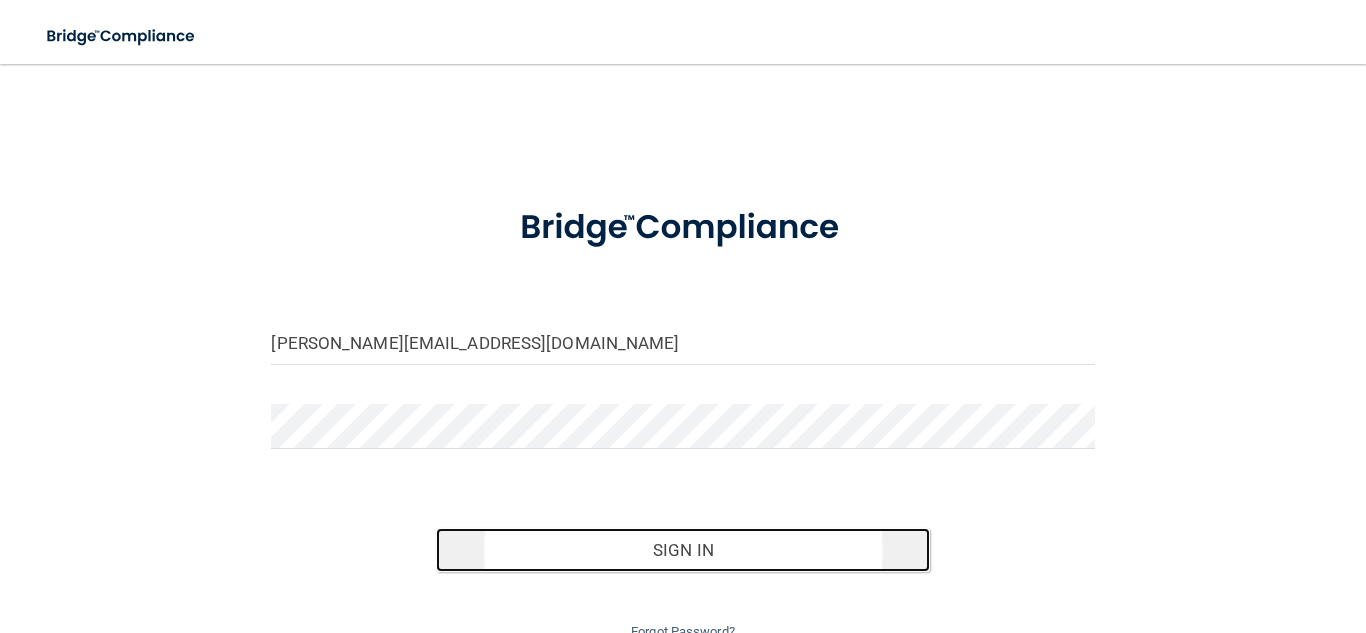 click on "Sign In" at bounding box center (683, 550) 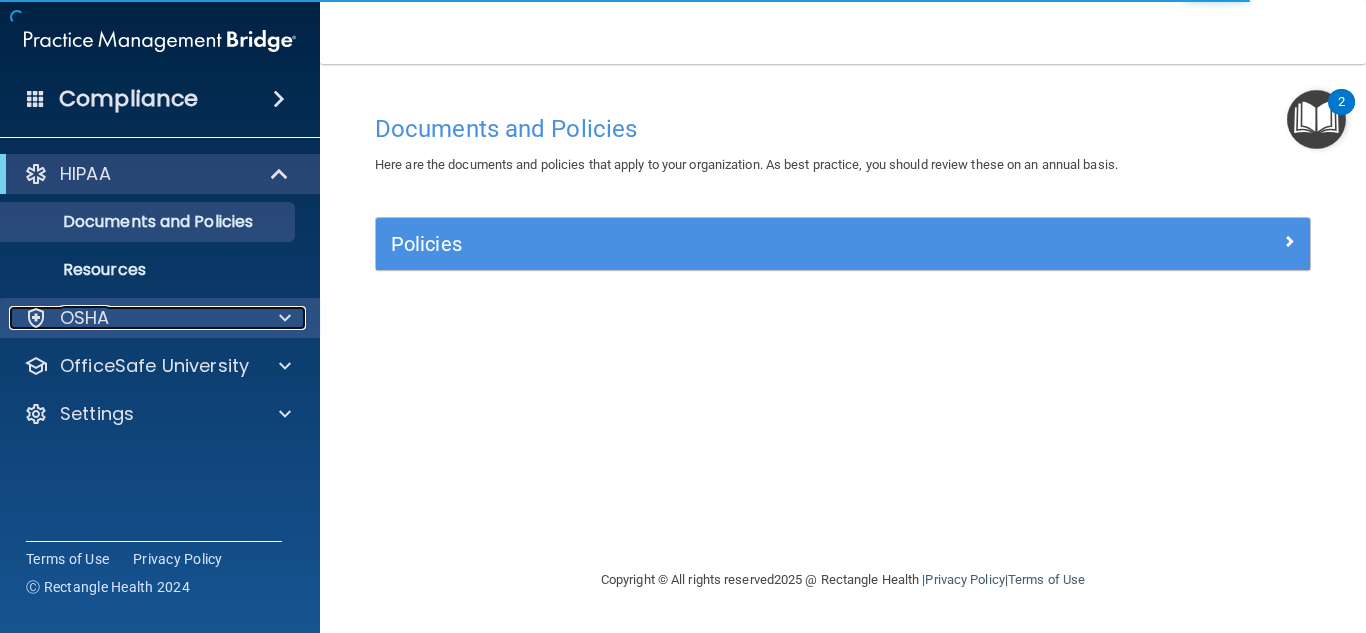click on "OSHA" at bounding box center (133, 318) 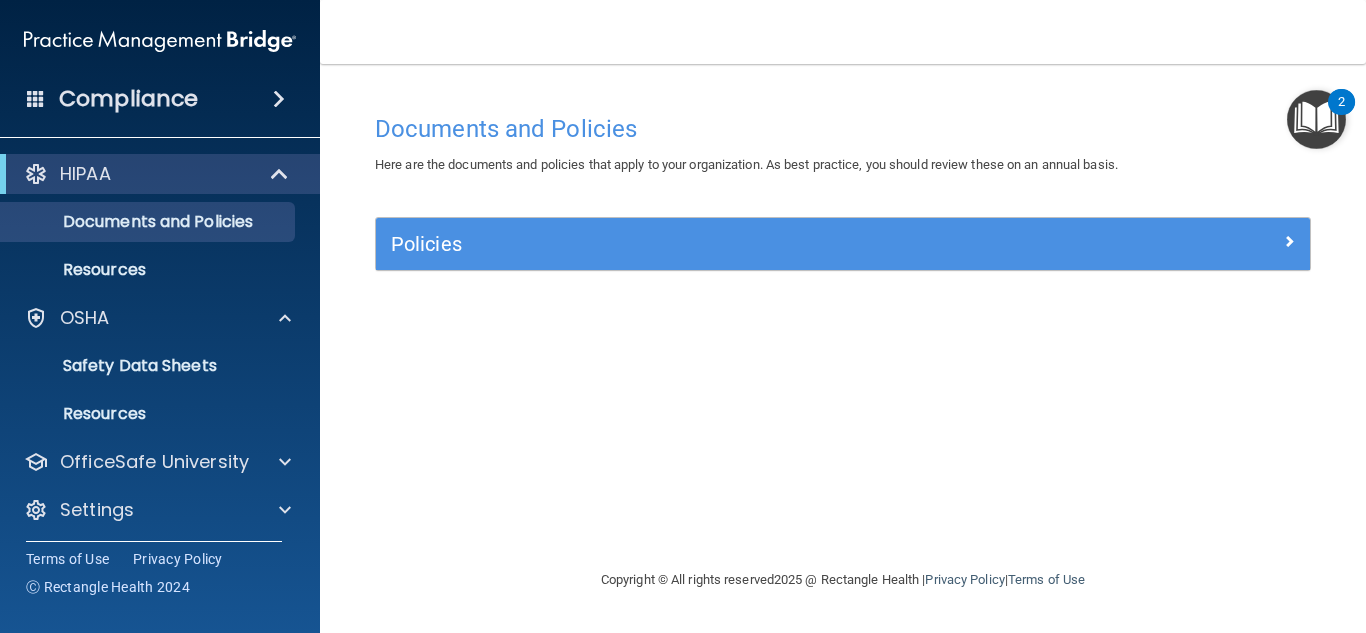 click on "Compliance" at bounding box center [160, 99] 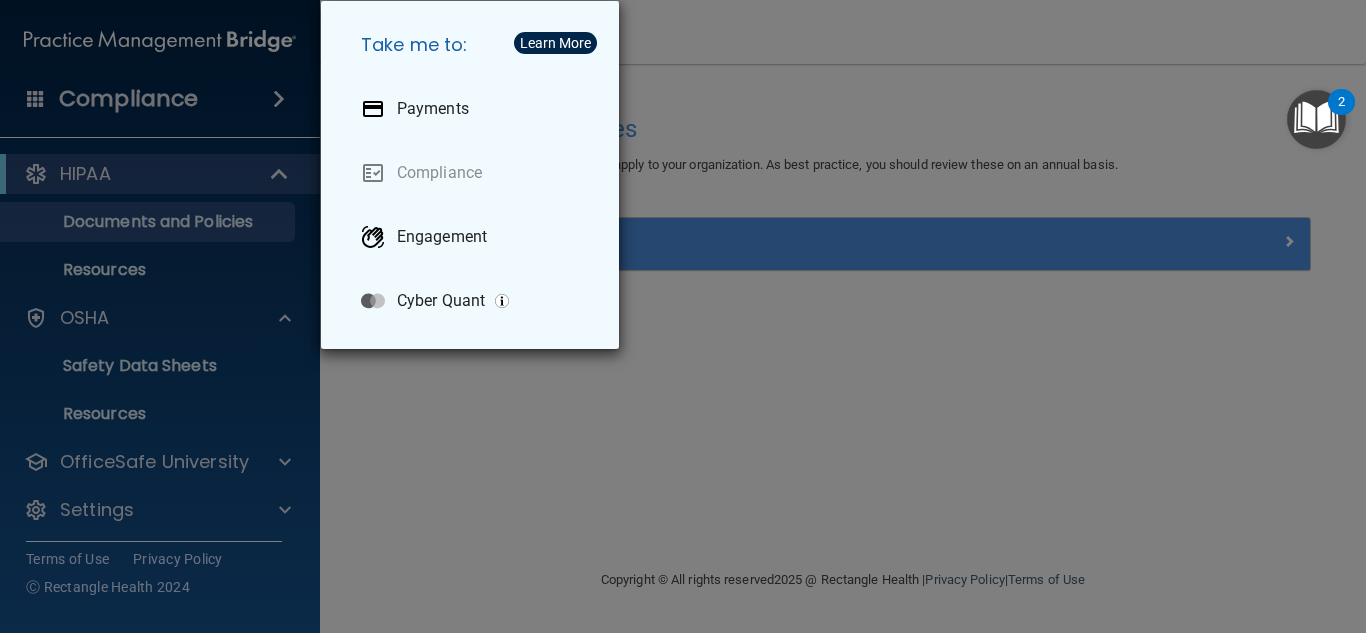 click on "Take me to:             Payments                   Compliance                     Engagement                     Cyber Quant" at bounding box center (683, 316) 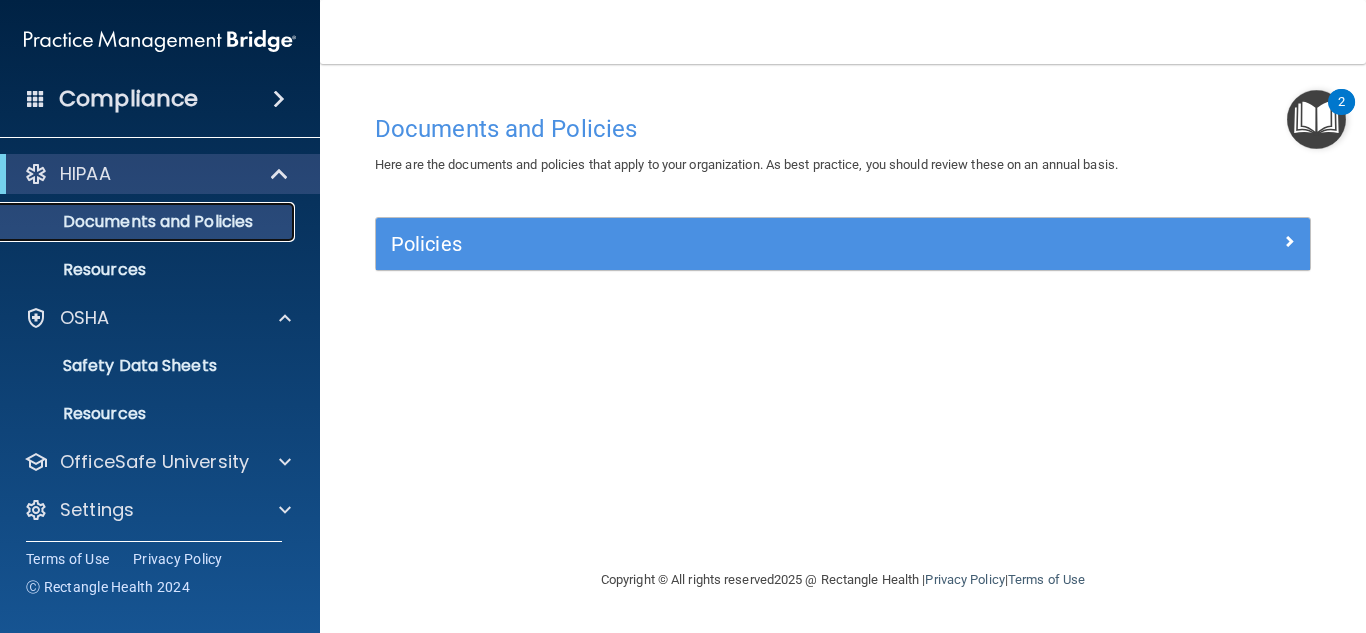 click on "Documents and Policies" at bounding box center (149, 222) 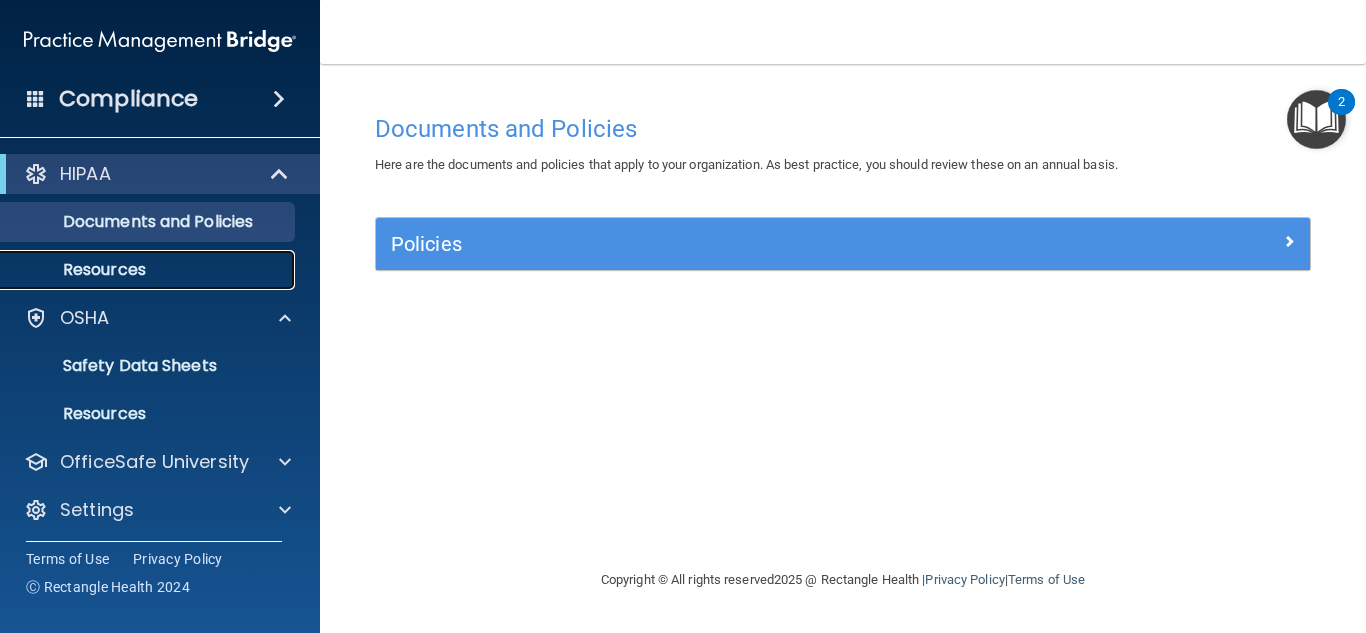 click on "Resources" at bounding box center [149, 270] 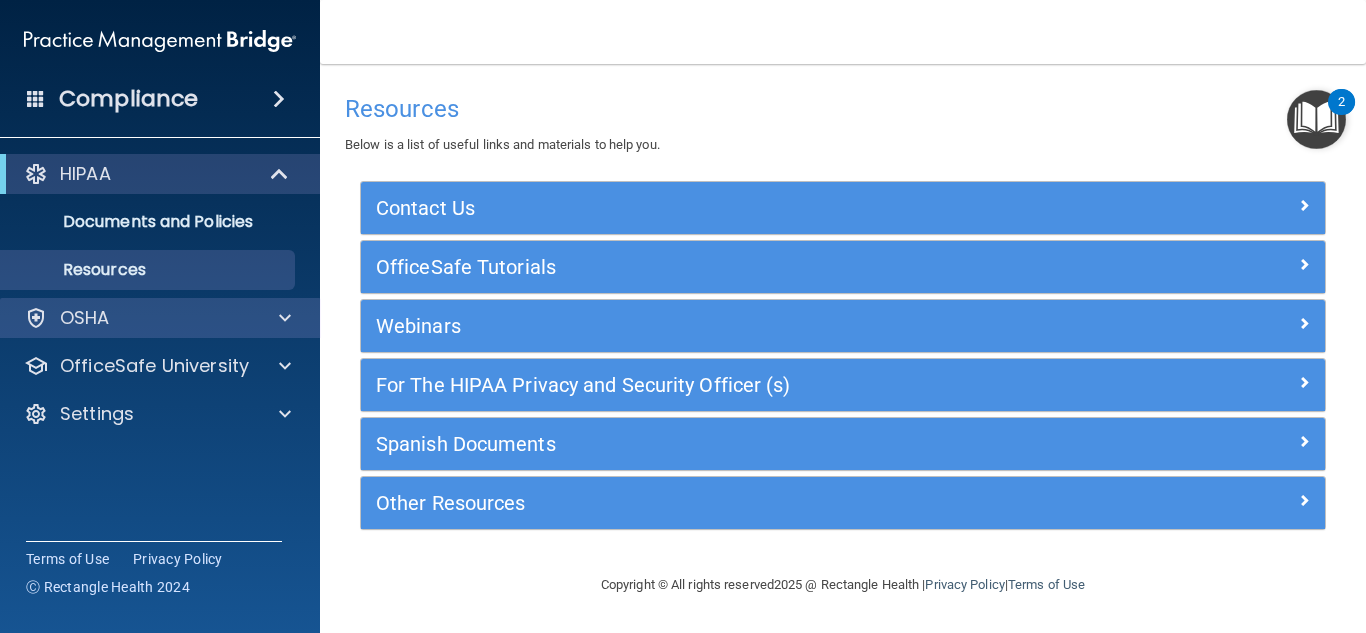 click on "OSHA" at bounding box center (160, 318) 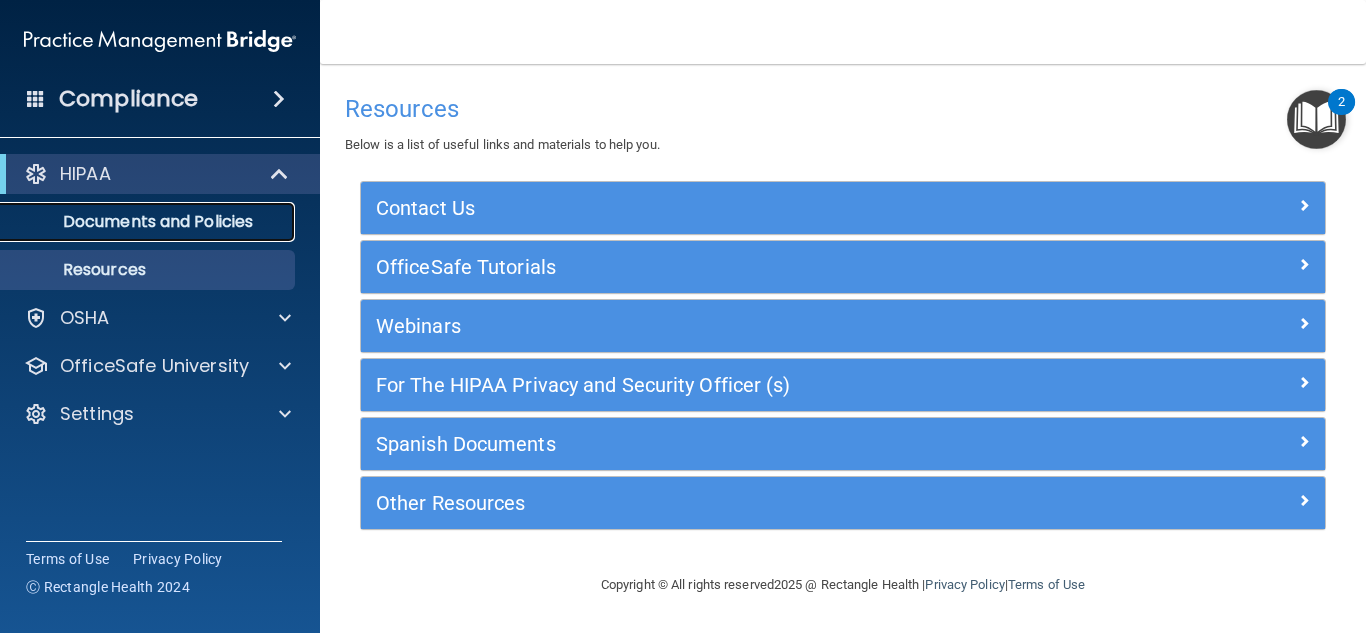 click on "Documents and Policies" at bounding box center (149, 222) 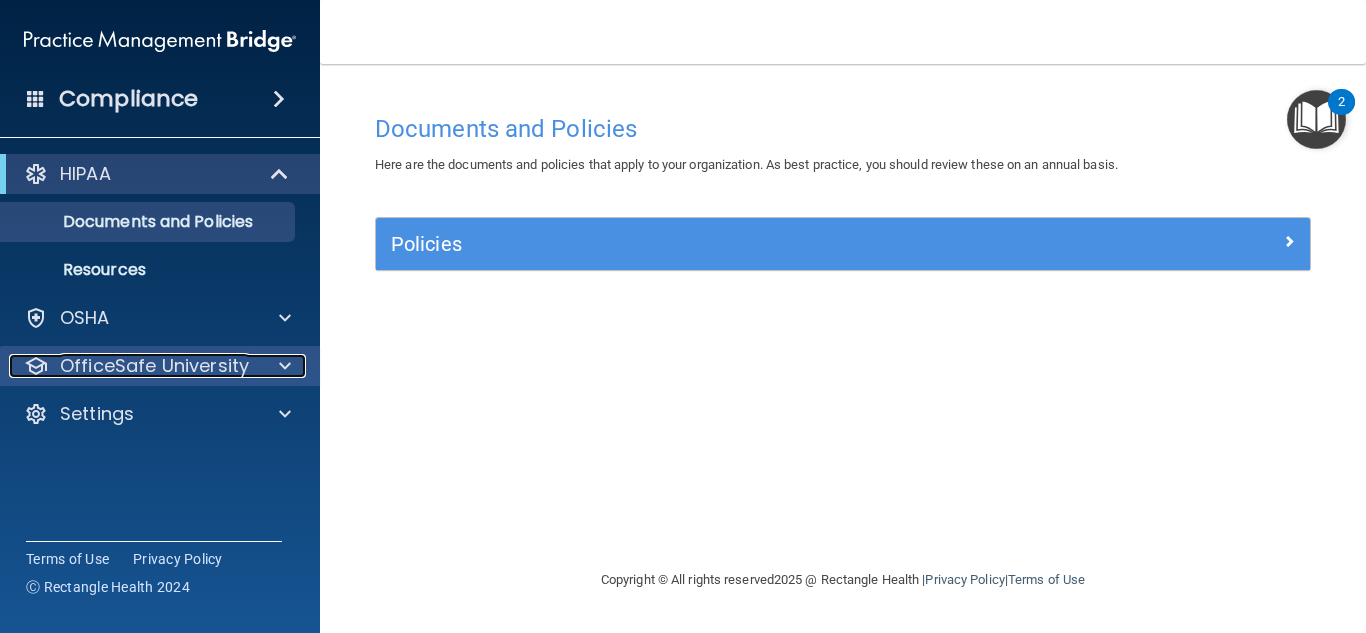 click on "OfficeSafe University" at bounding box center (154, 366) 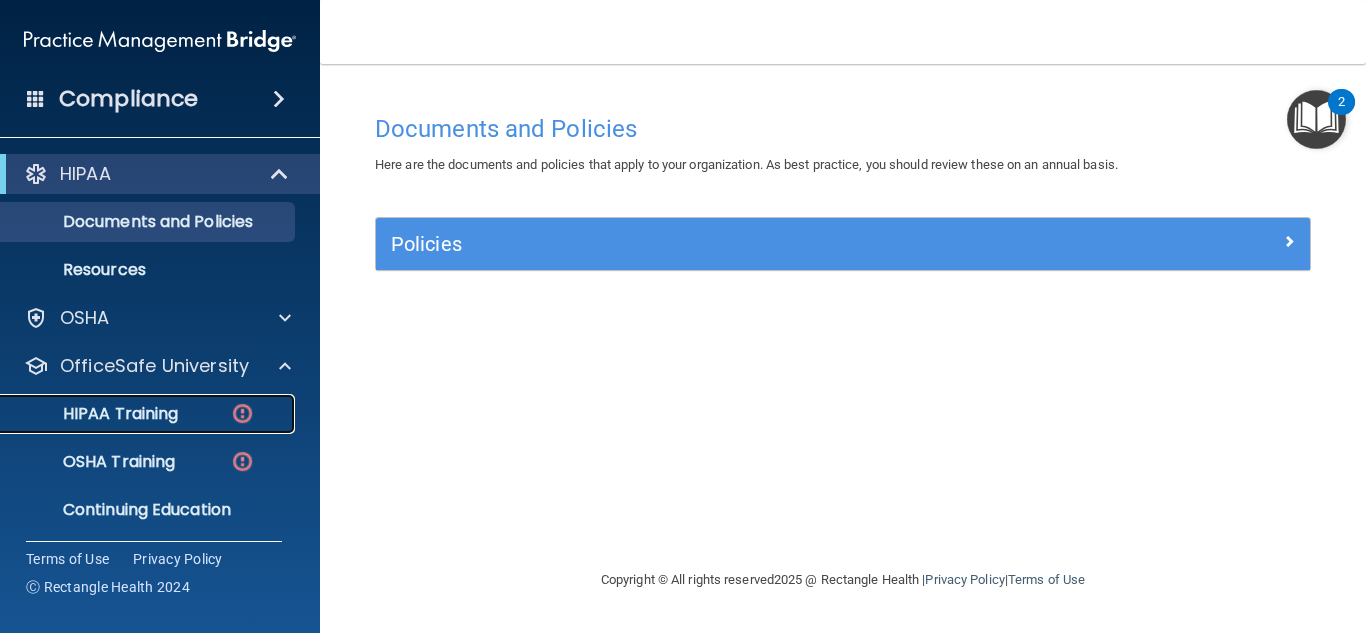 click on "HIPAA Training" at bounding box center (149, 414) 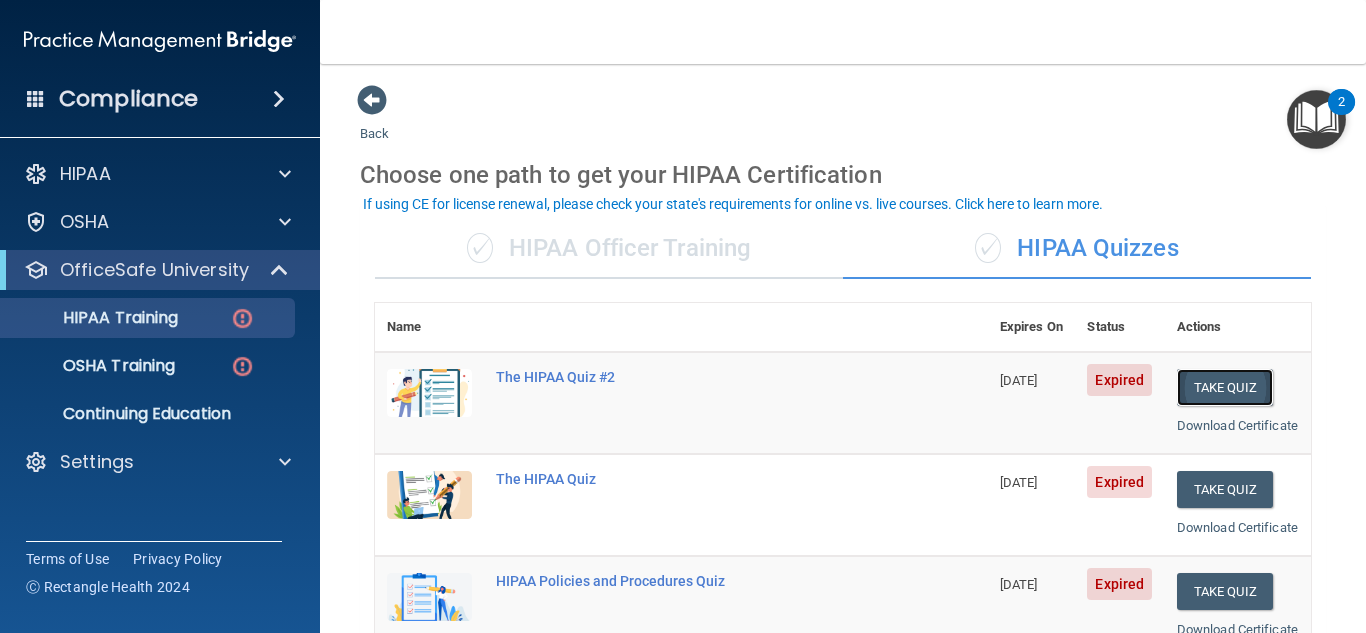 click on "Take Quiz" at bounding box center (1225, 387) 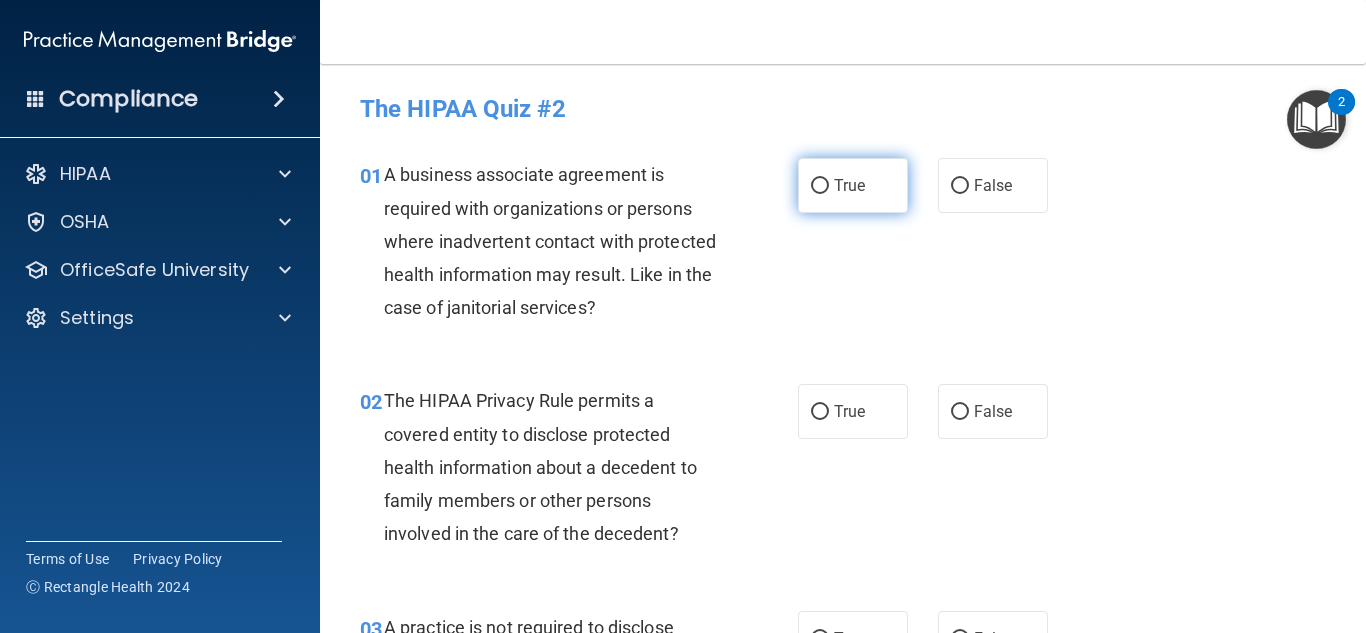 click on "True" at bounding box center [820, 186] 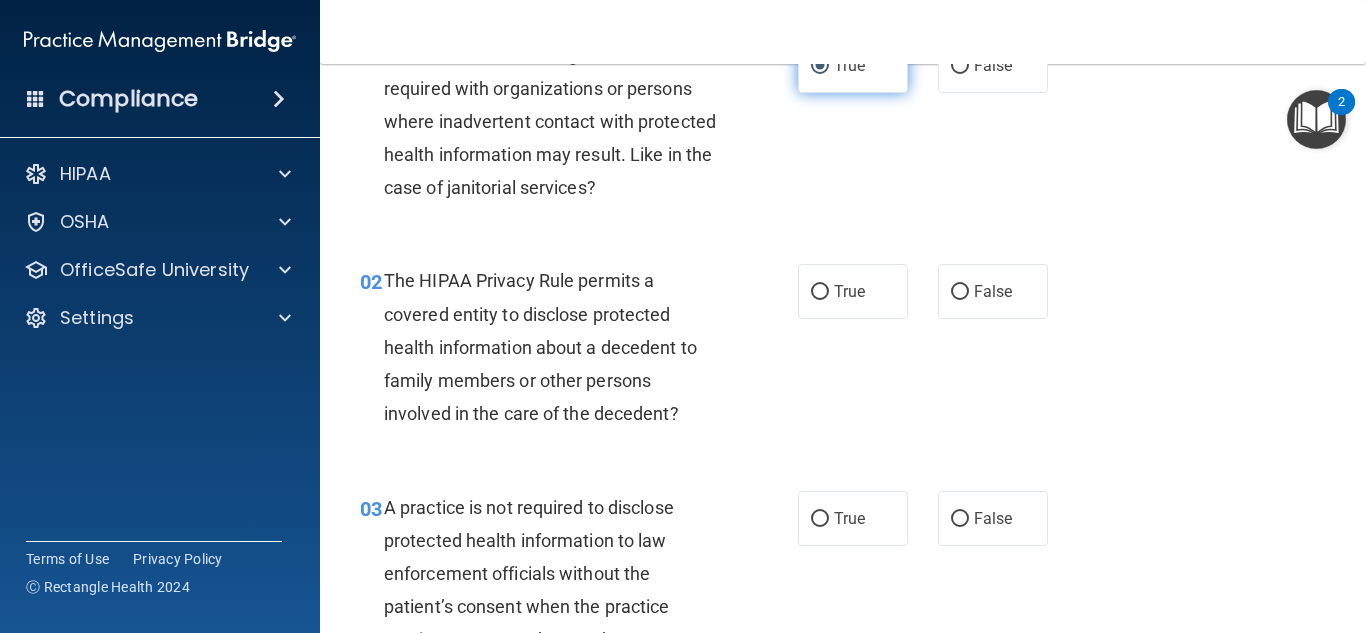 scroll, scrollTop: 160, scrollLeft: 0, axis: vertical 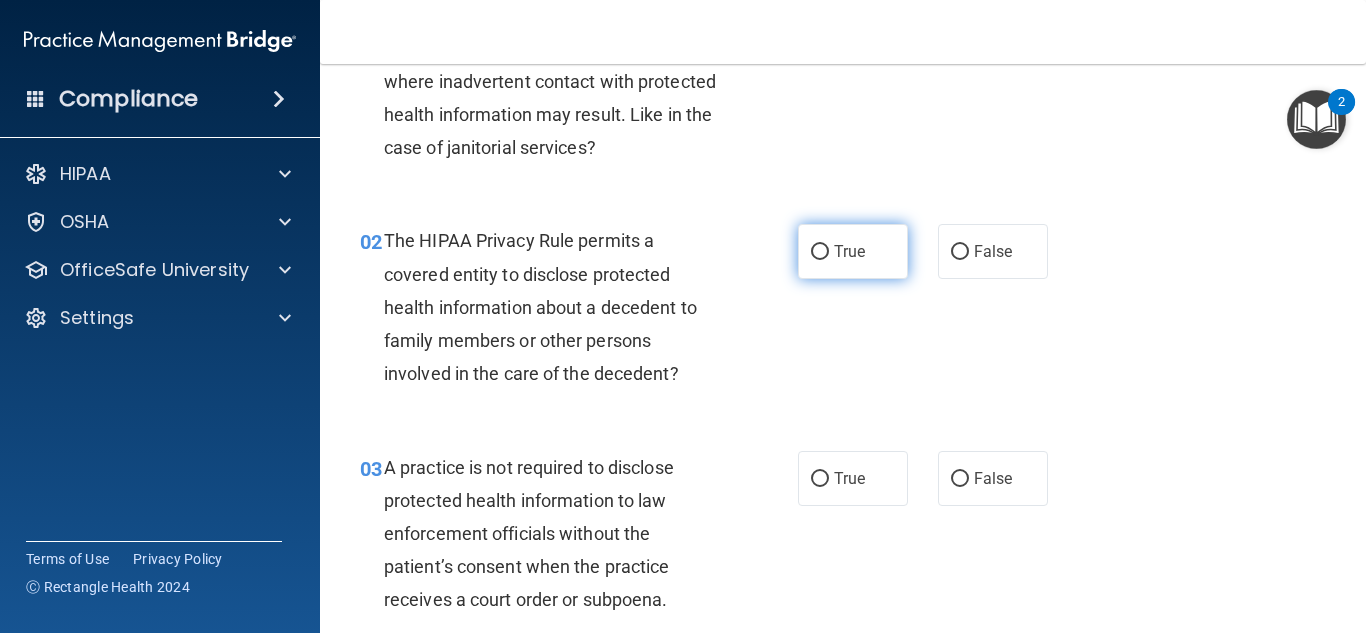 click on "True" at bounding box center (853, 251) 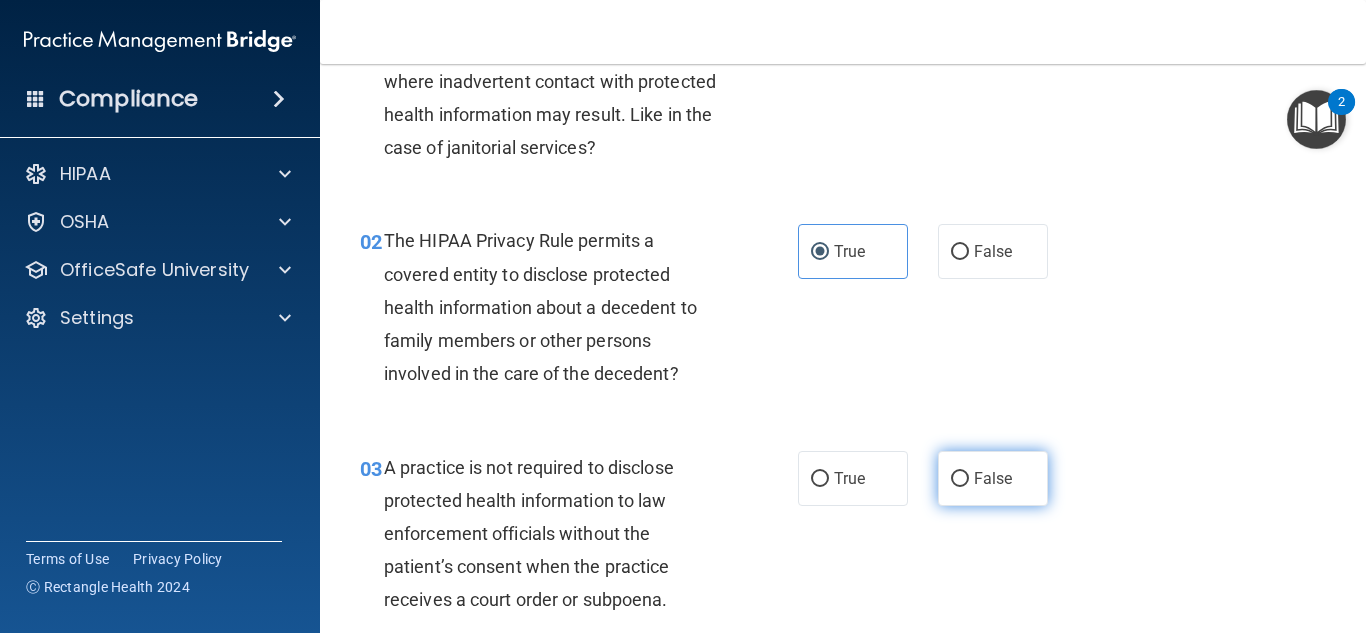 click on "False" at bounding box center [960, 479] 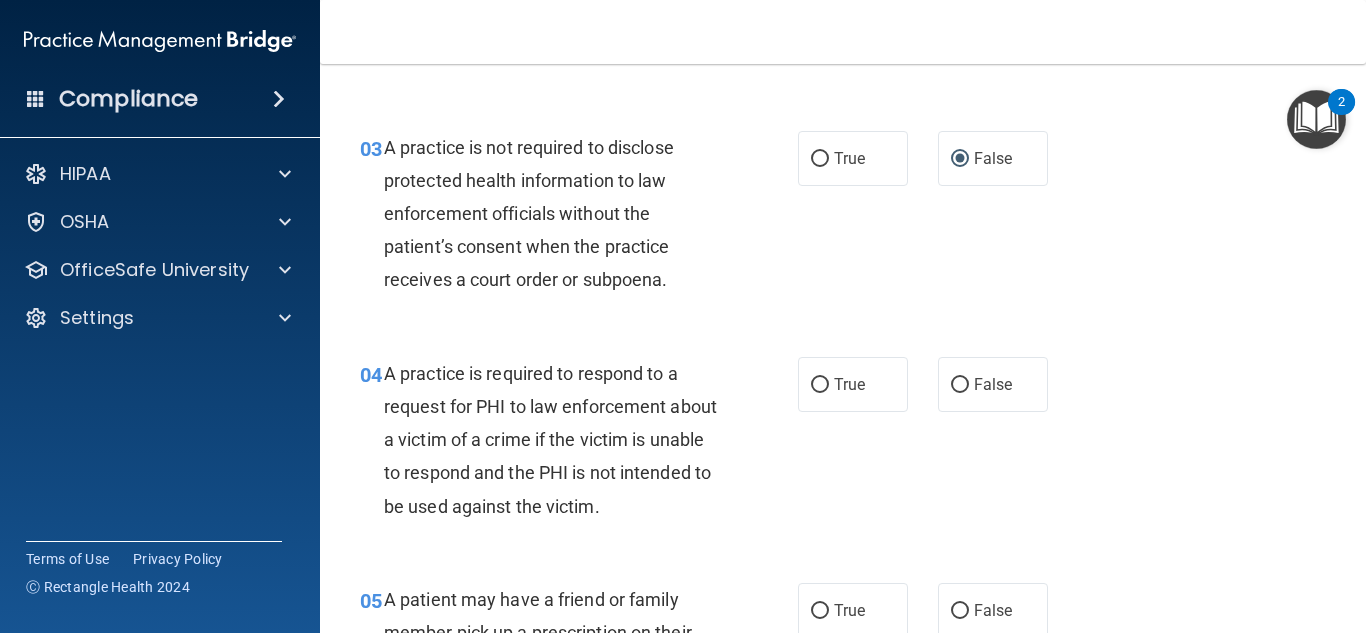 scroll, scrollTop: 520, scrollLeft: 0, axis: vertical 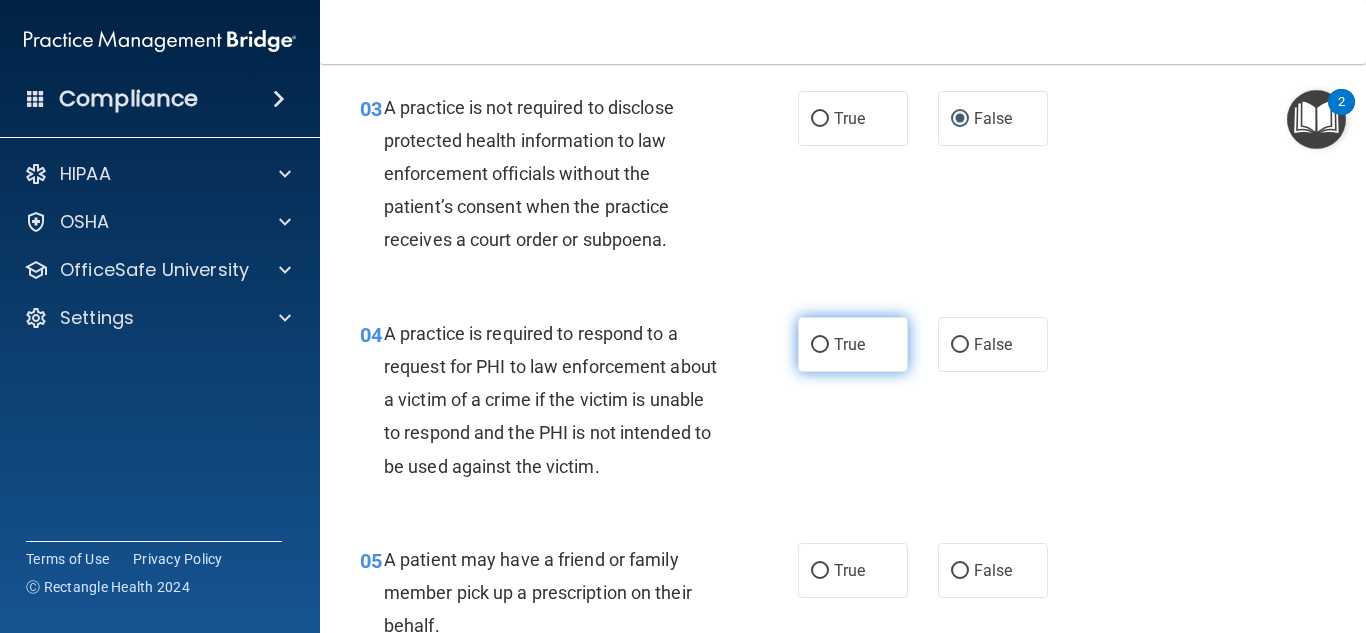 click on "True" at bounding box center [820, 345] 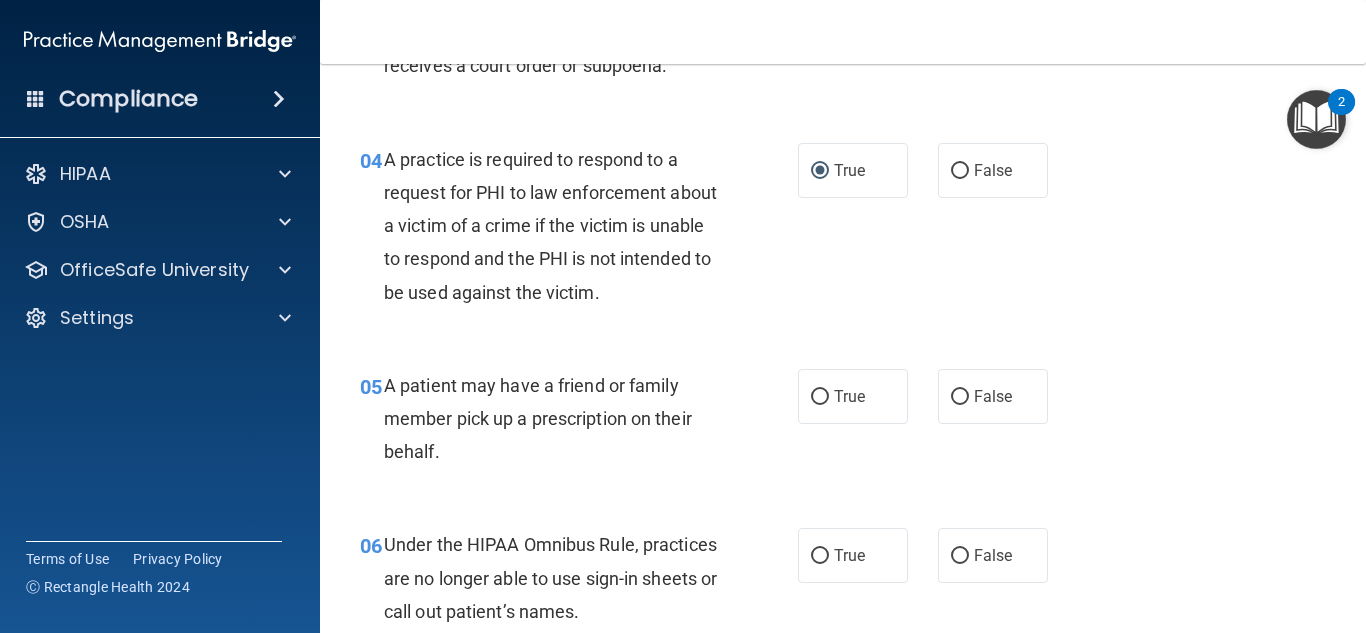 scroll, scrollTop: 800, scrollLeft: 0, axis: vertical 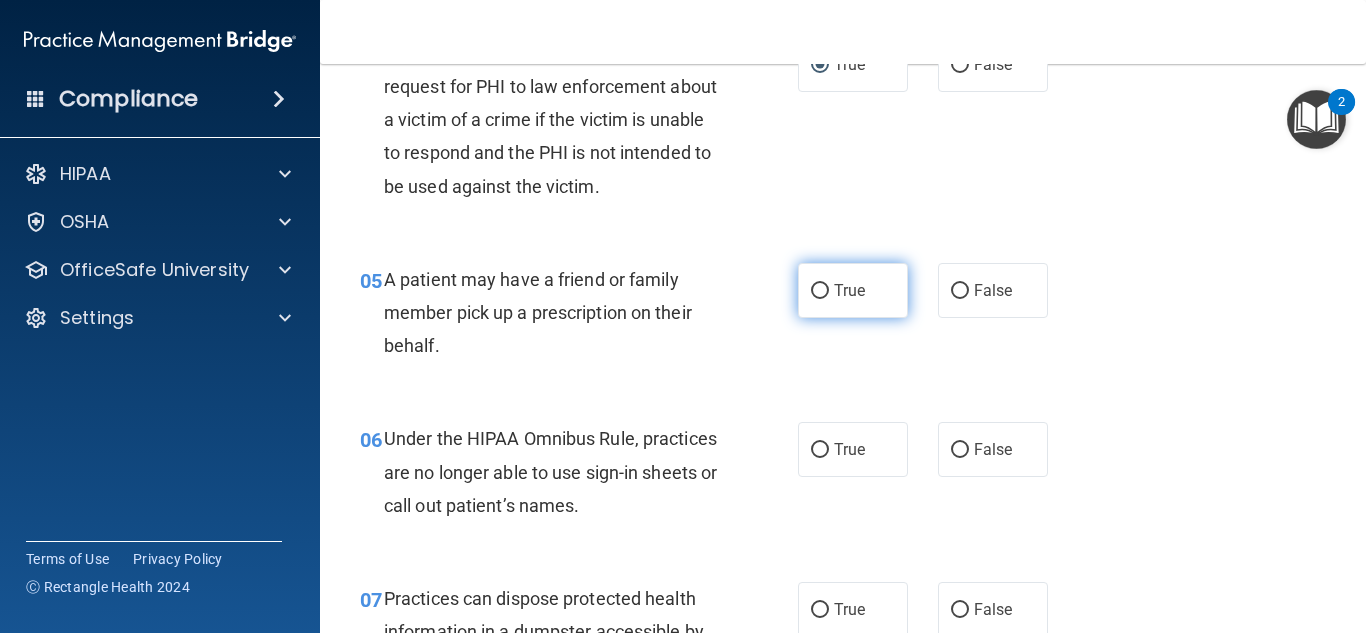 click on "True" at bounding box center (820, 291) 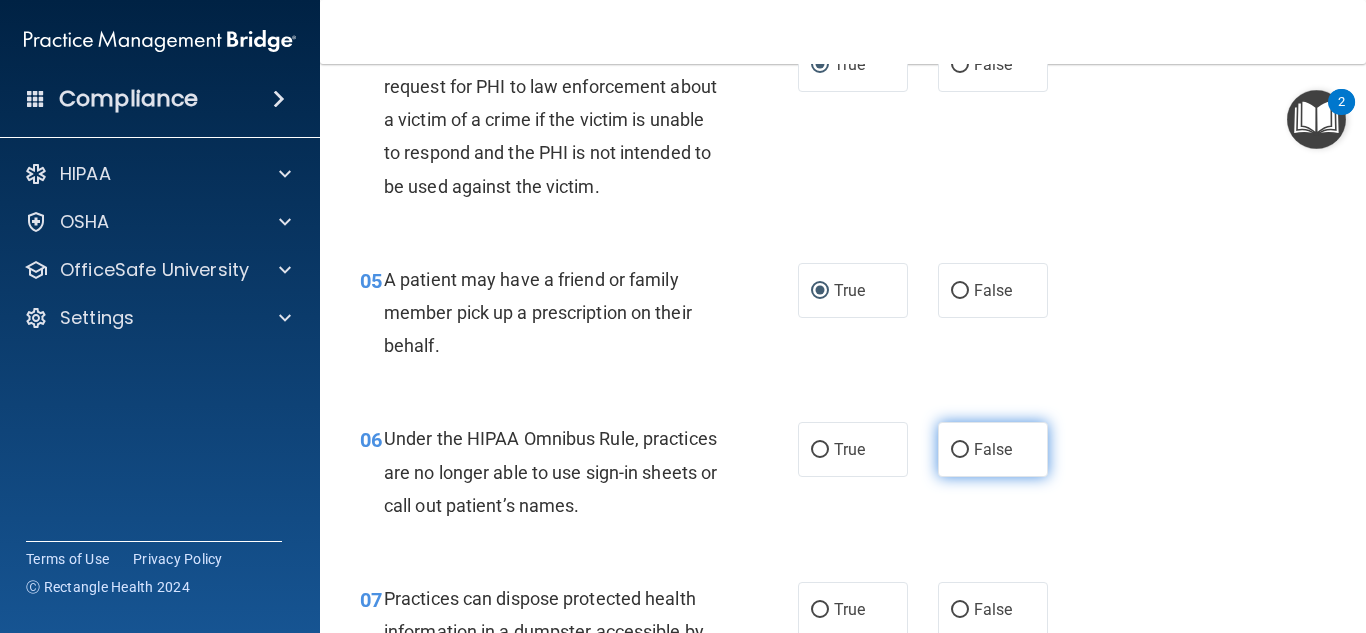 click on "False" at bounding box center (960, 450) 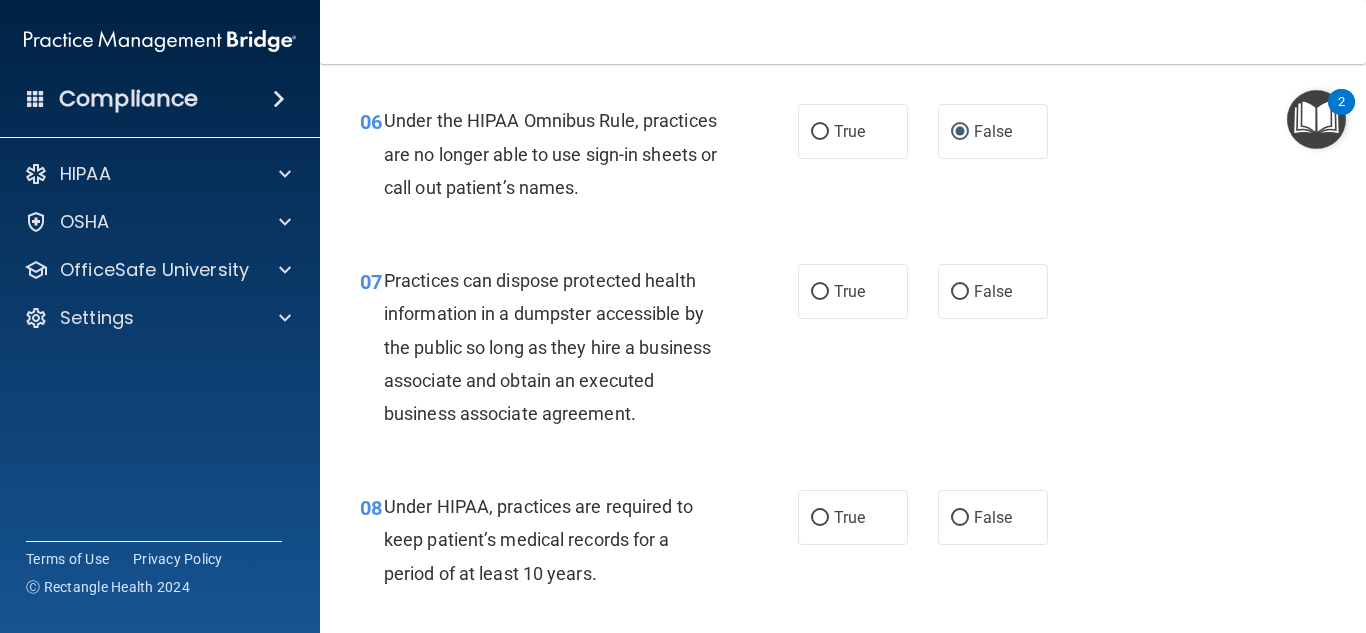 scroll, scrollTop: 1120, scrollLeft: 0, axis: vertical 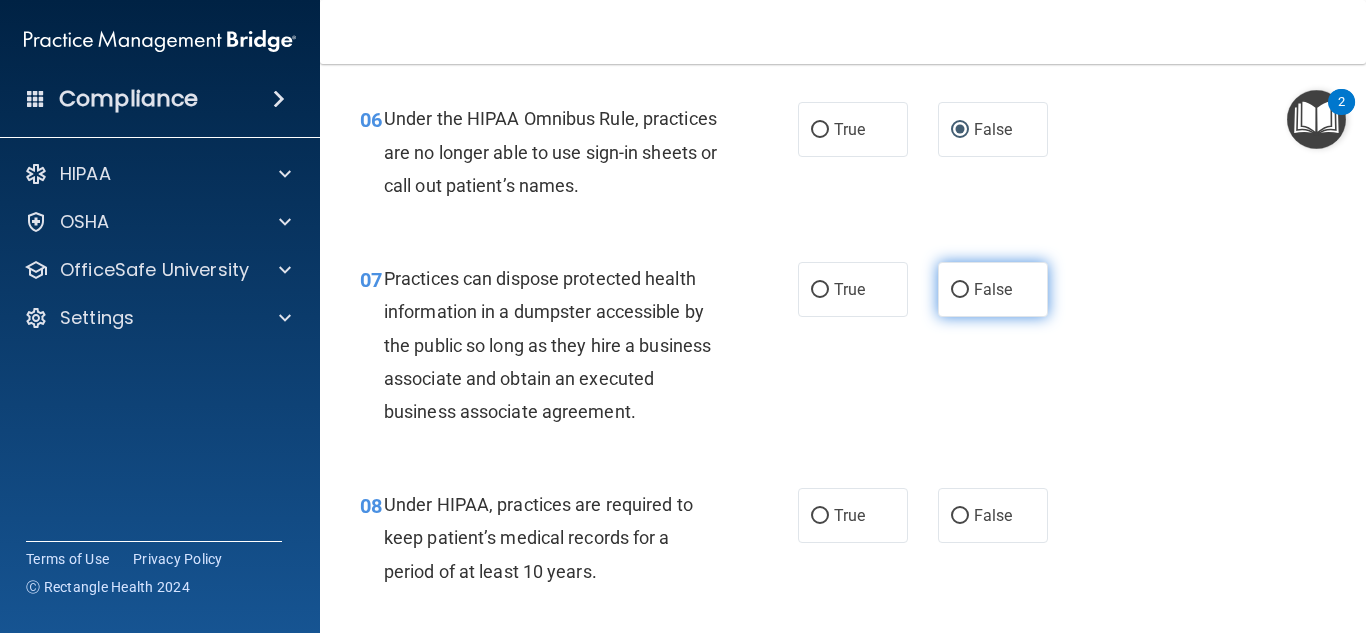 click on "False" at bounding box center [960, 290] 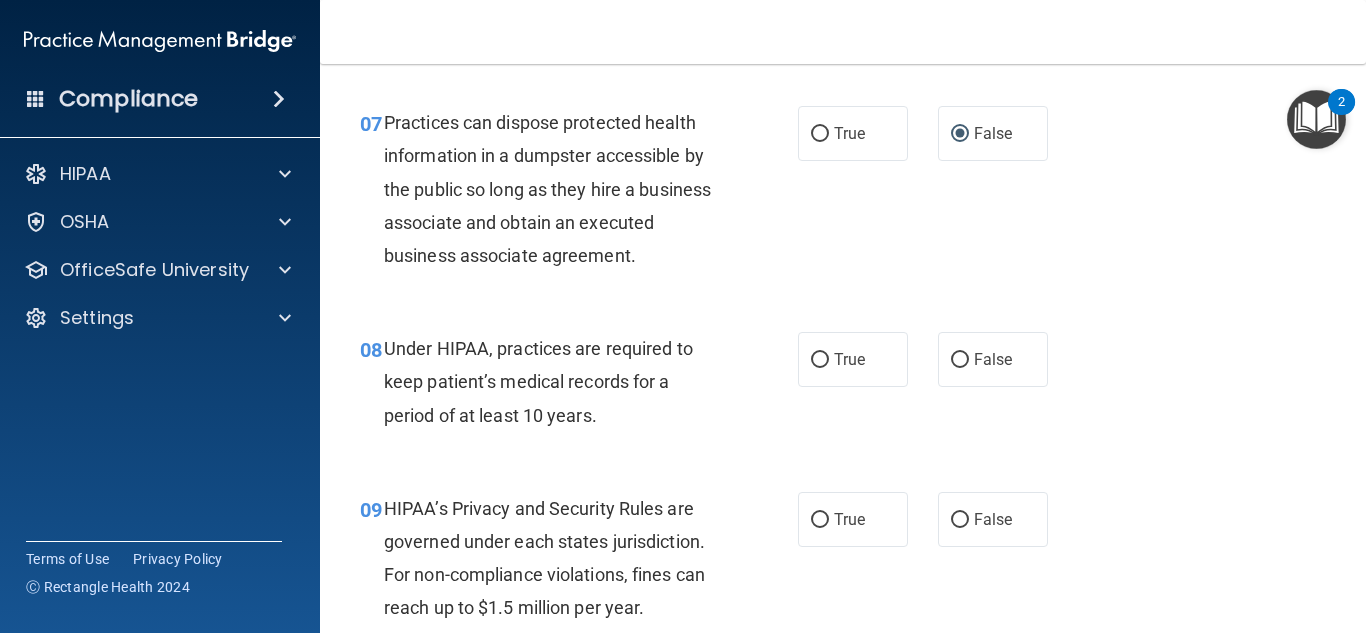 scroll, scrollTop: 1280, scrollLeft: 0, axis: vertical 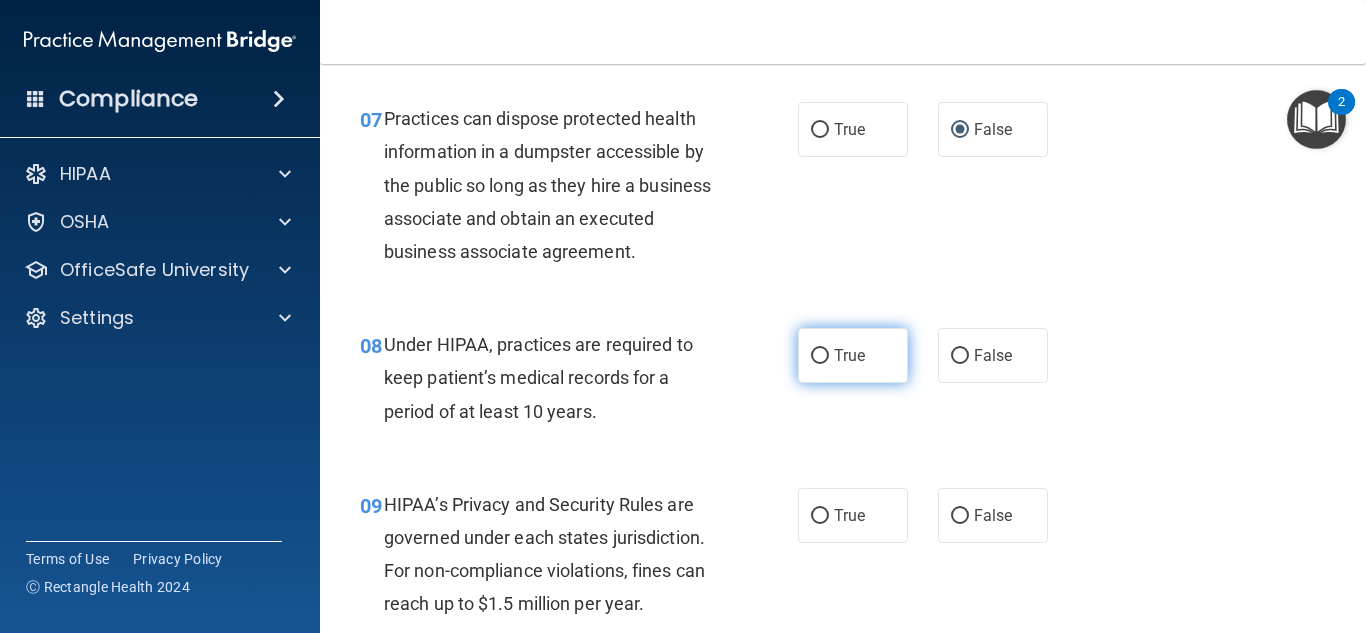 click on "True" at bounding box center [820, 356] 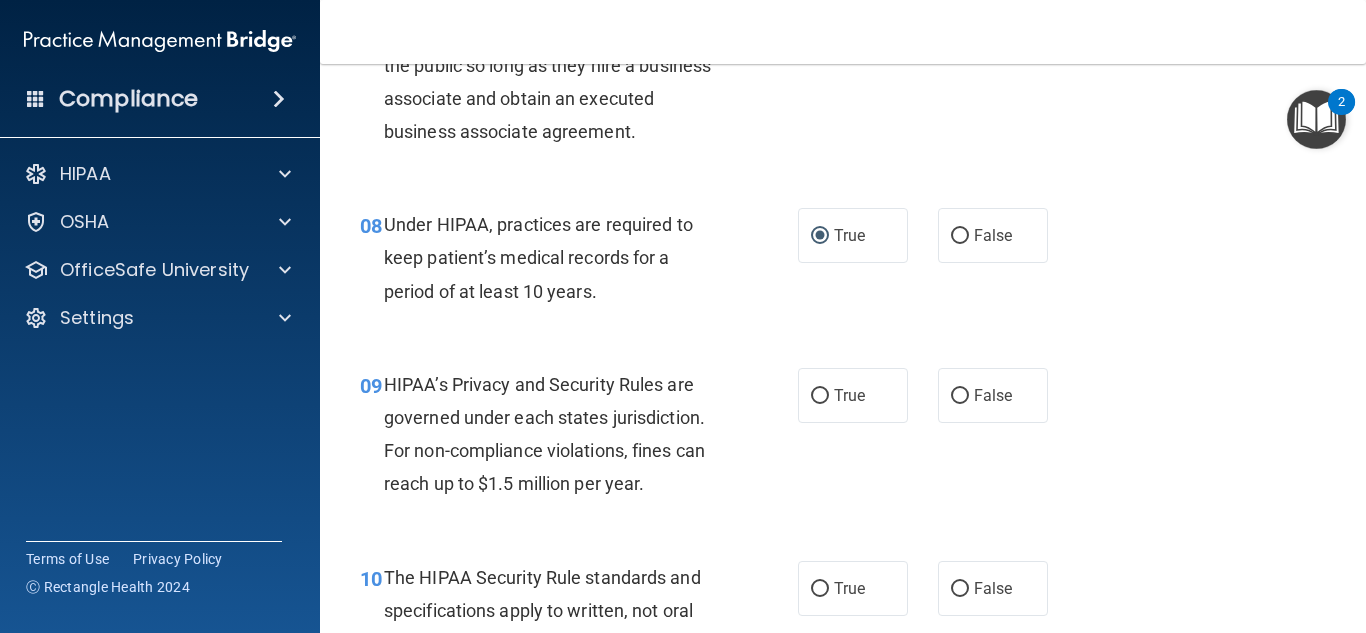scroll, scrollTop: 1440, scrollLeft: 0, axis: vertical 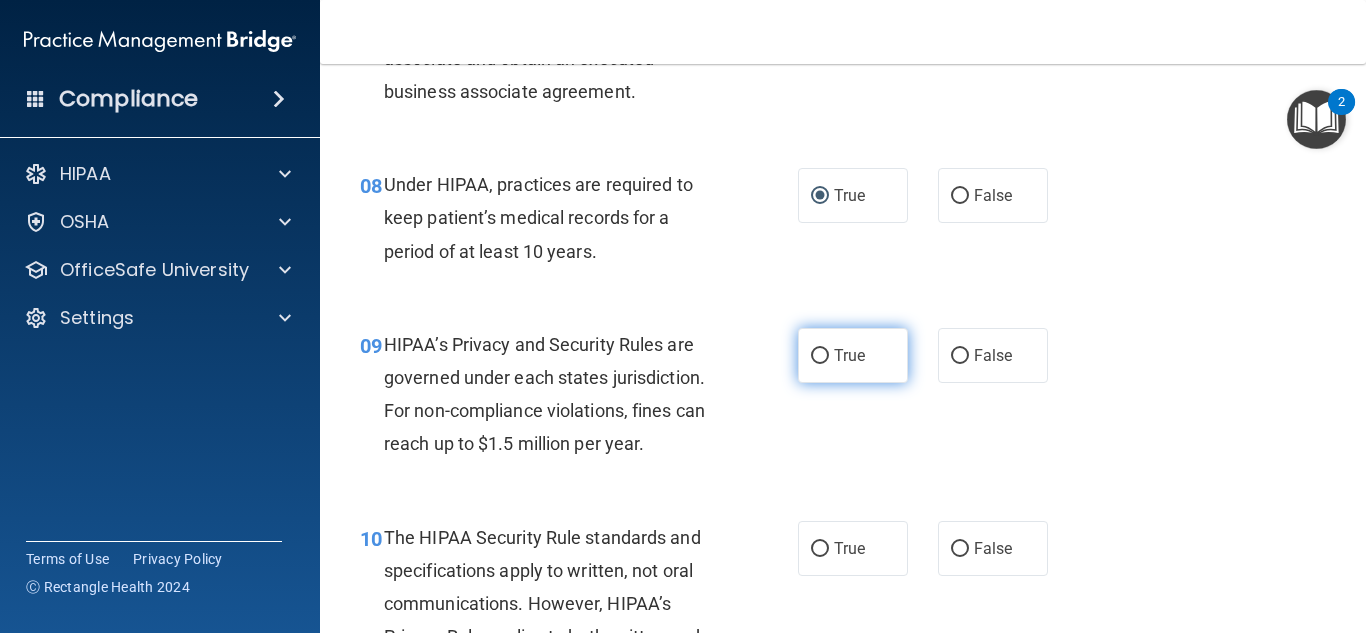 click on "True" at bounding box center (820, 356) 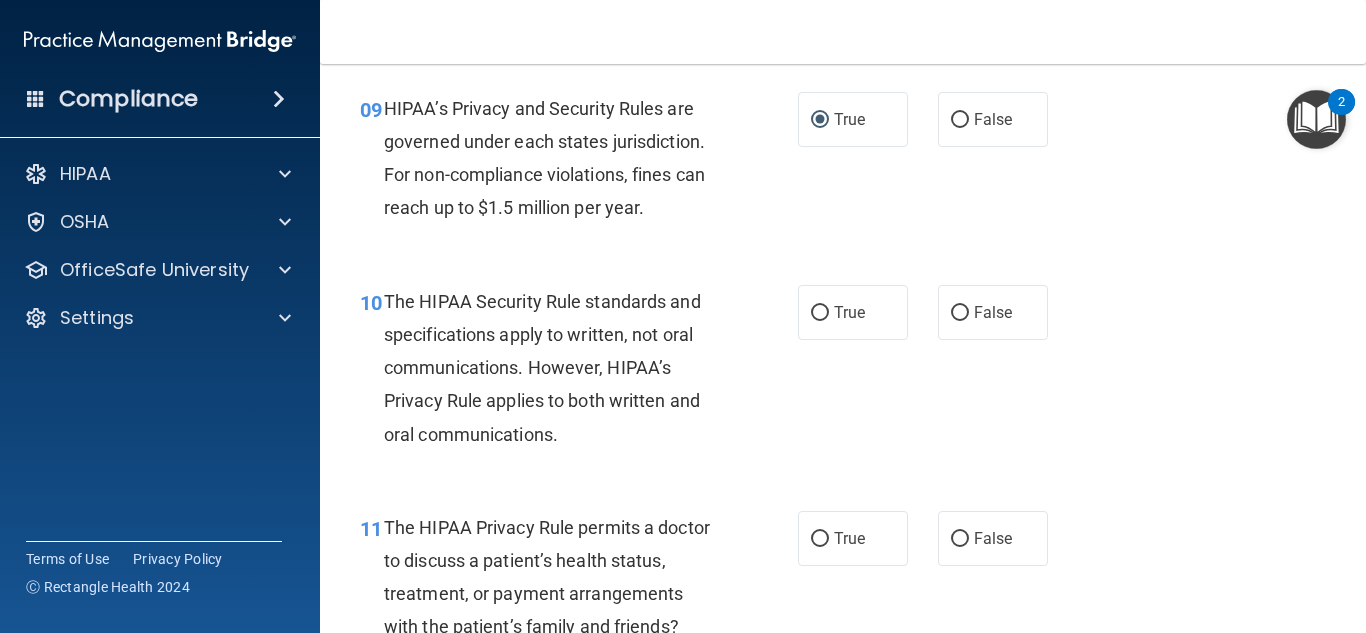 scroll, scrollTop: 1680, scrollLeft: 0, axis: vertical 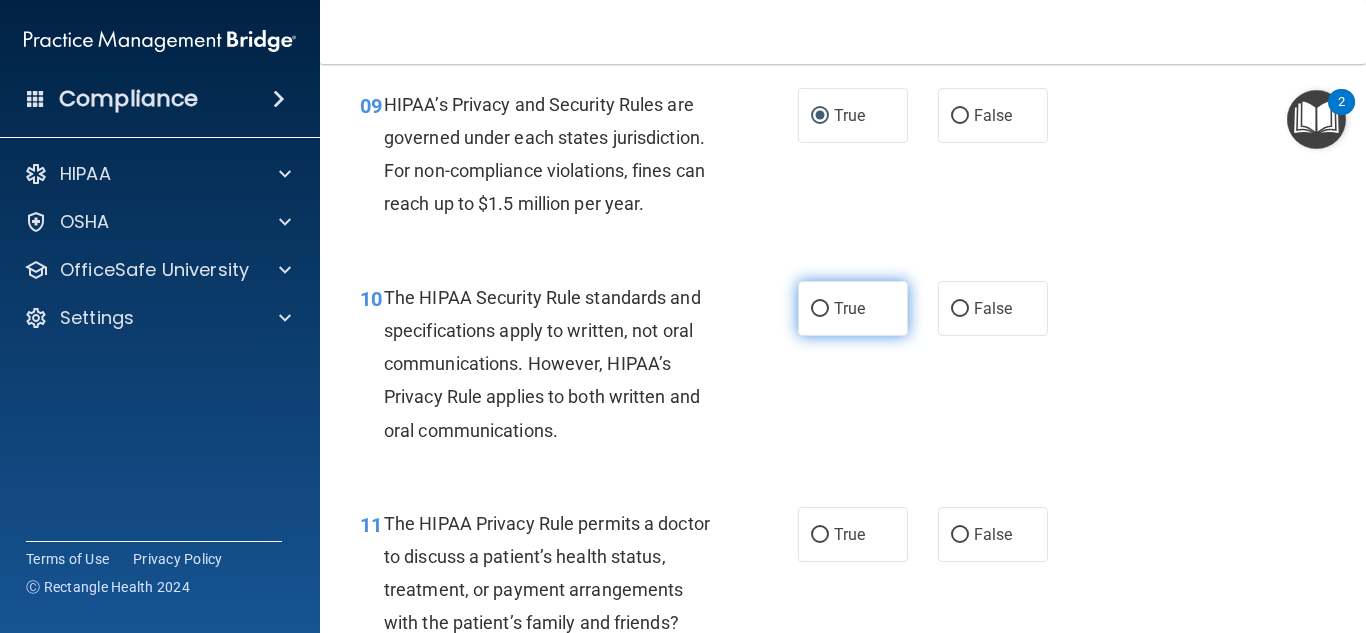click on "True" at bounding box center (853, 308) 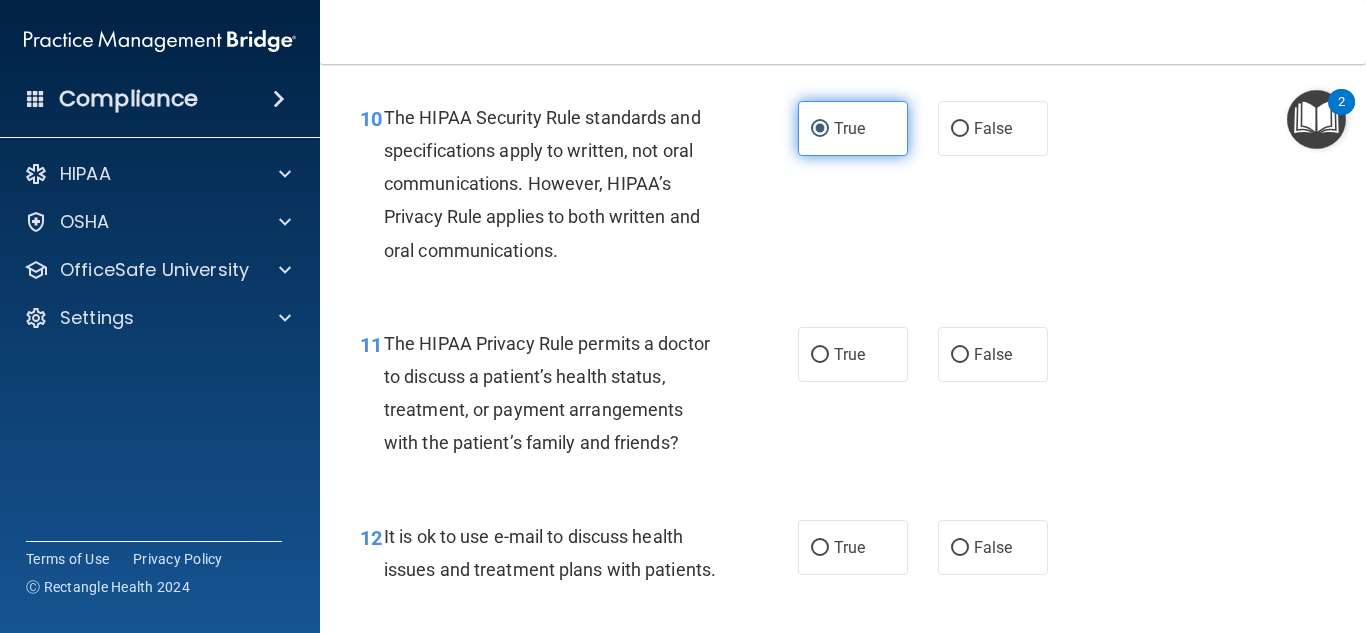 scroll, scrollTop: 1880, scrollLeft: 0, axis: vertical 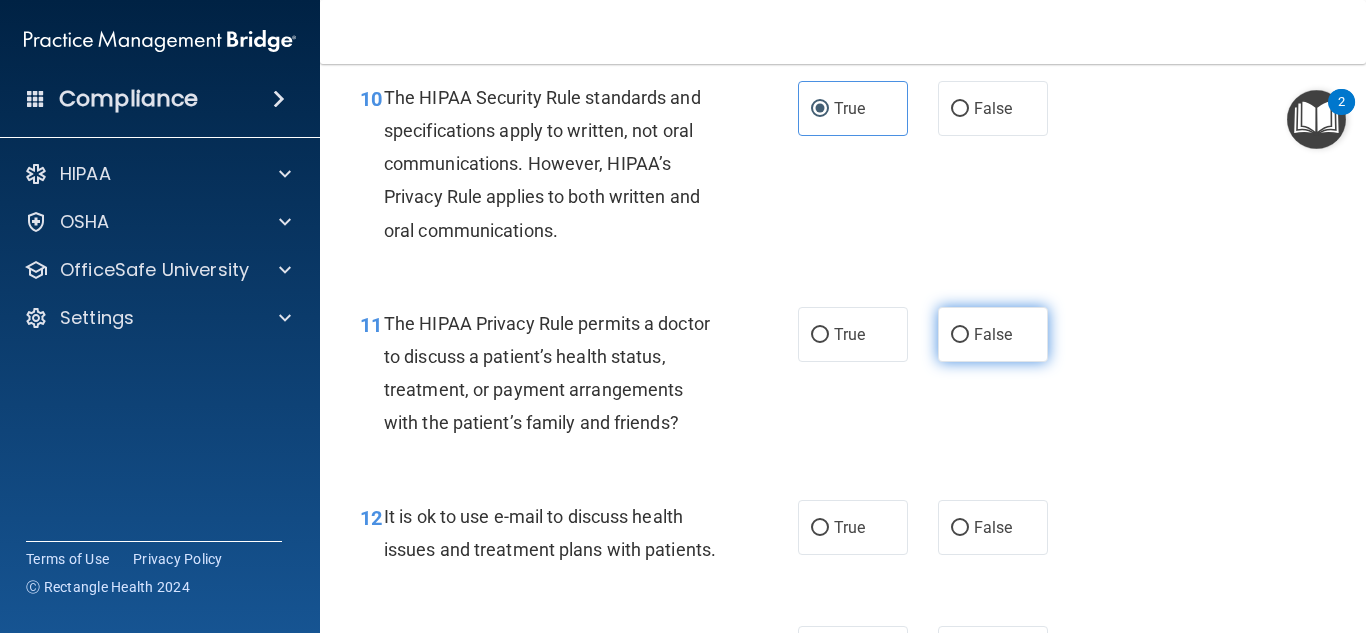 click on "False" at bounding box center [960, 335] 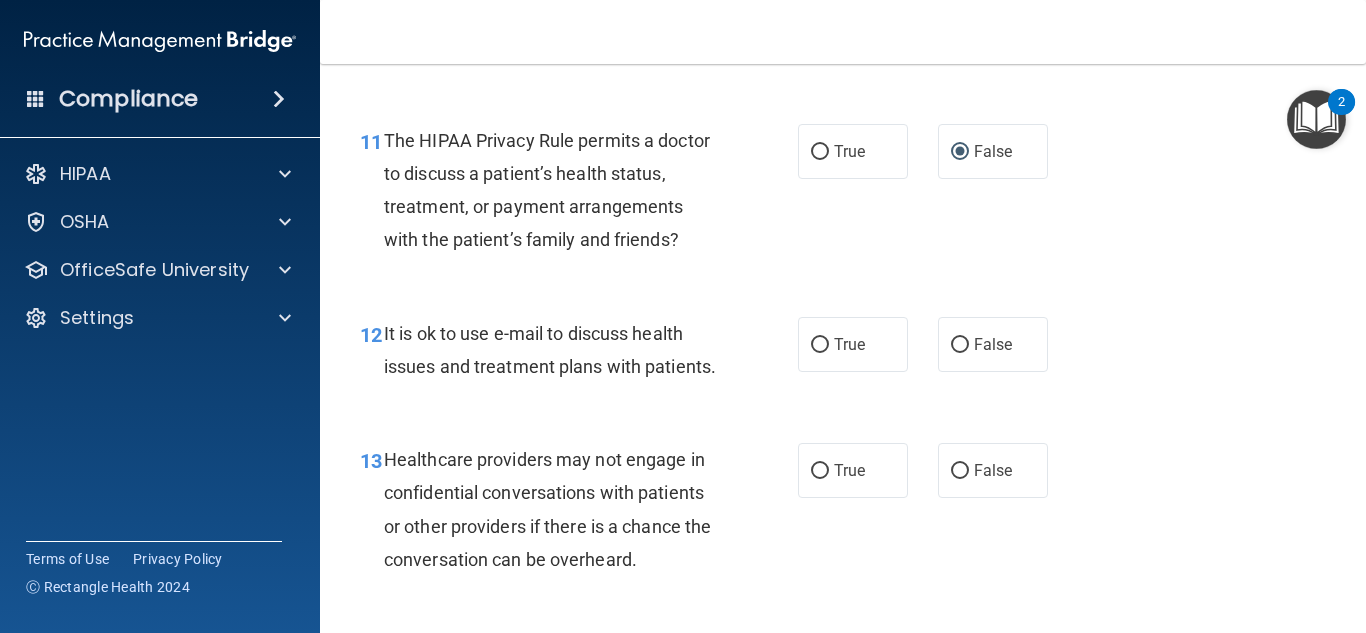 scroll, scrollTop: 2080, scrollLeft: 0, axis: vertical 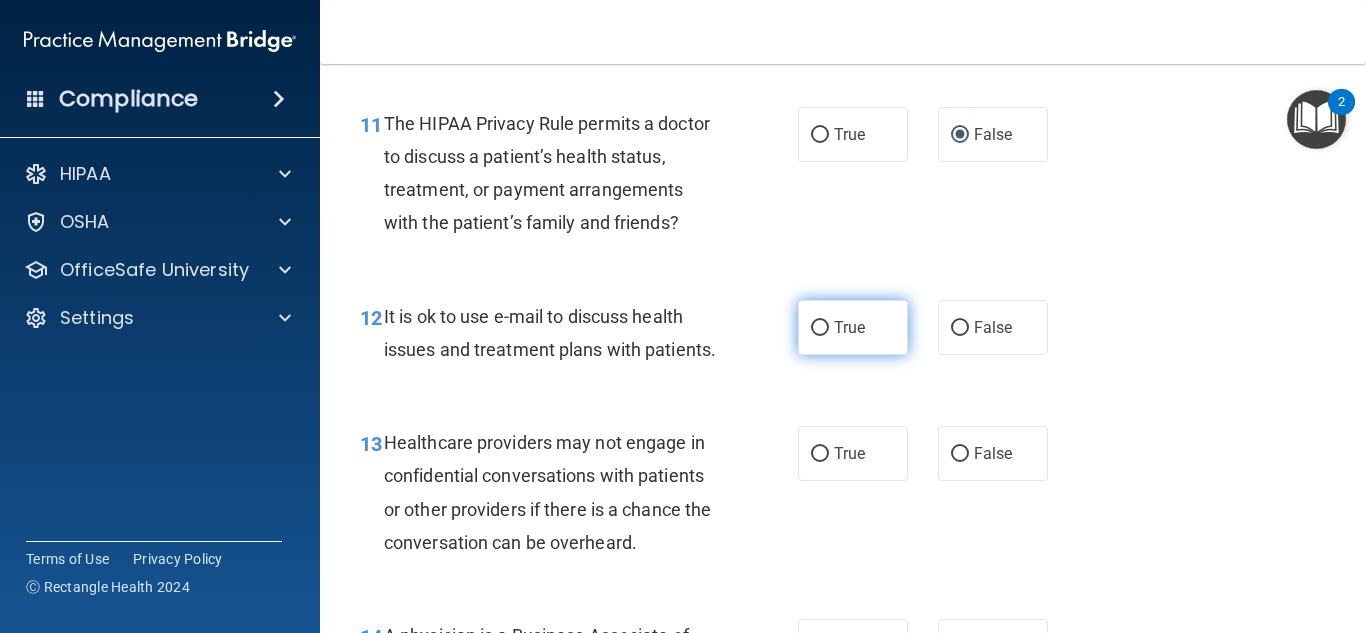 click on "True" at bounding box center (853, 327) 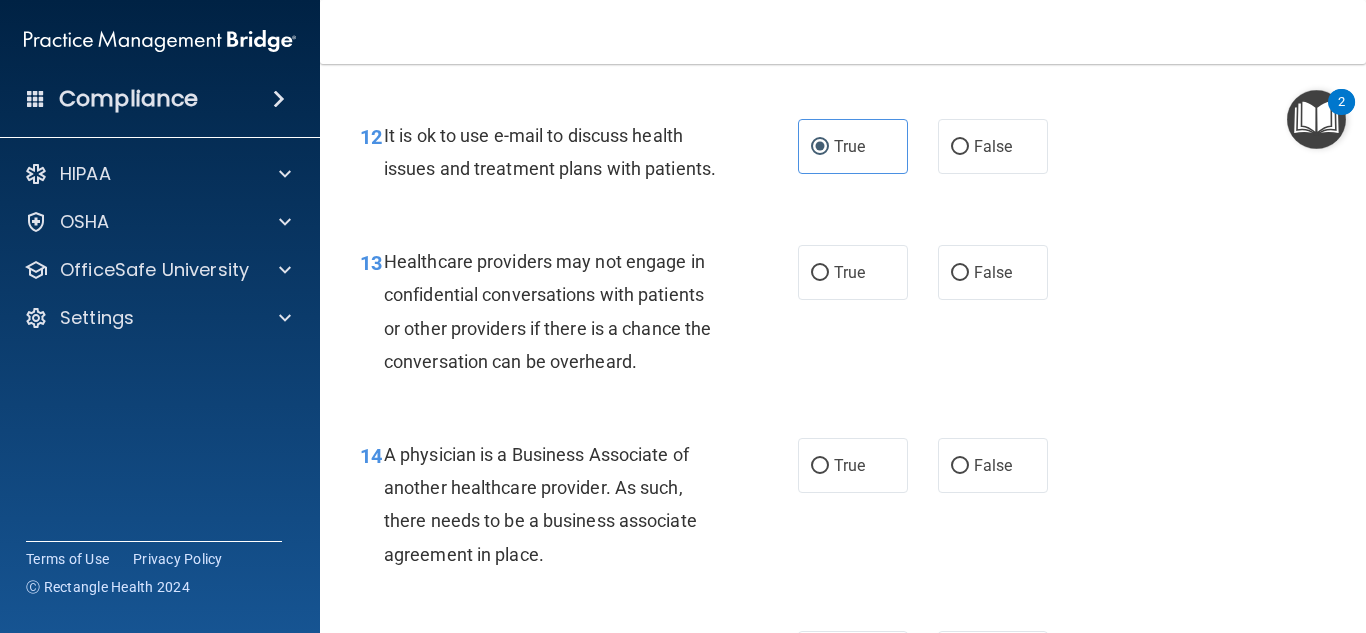 scroll, scrollTop: 2280, scrollLeft: 0, axis: vertical 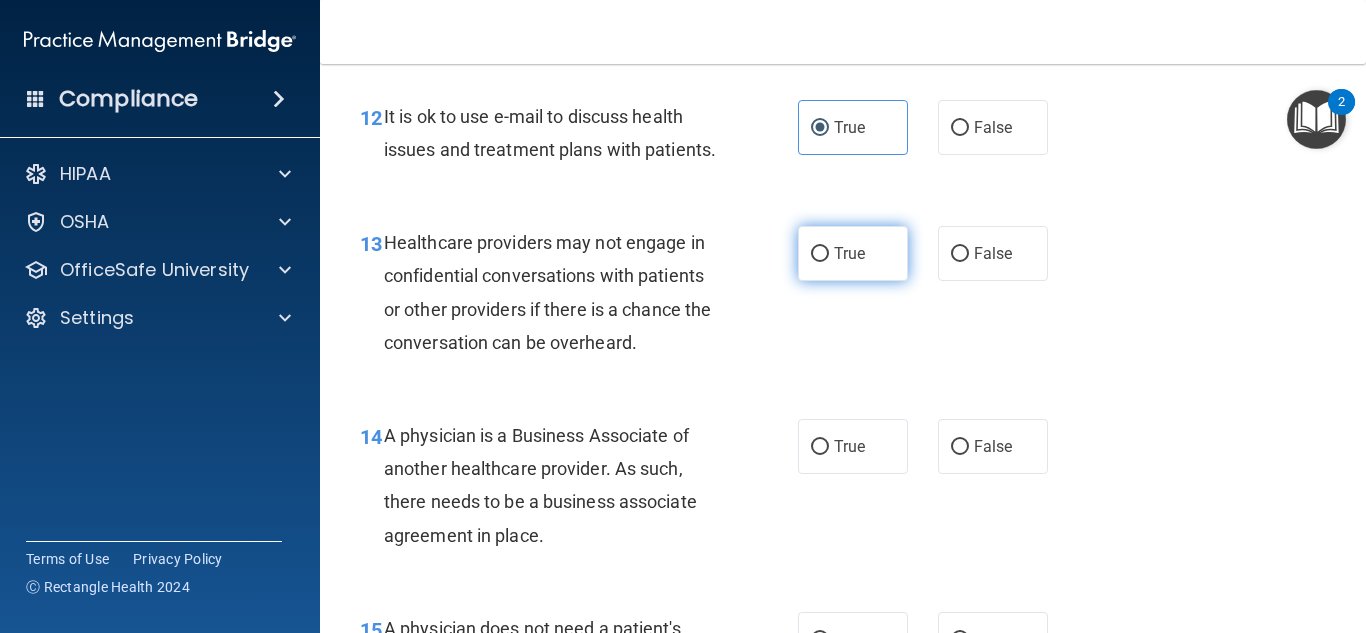 click on "True" at bounding box center [820, 254] 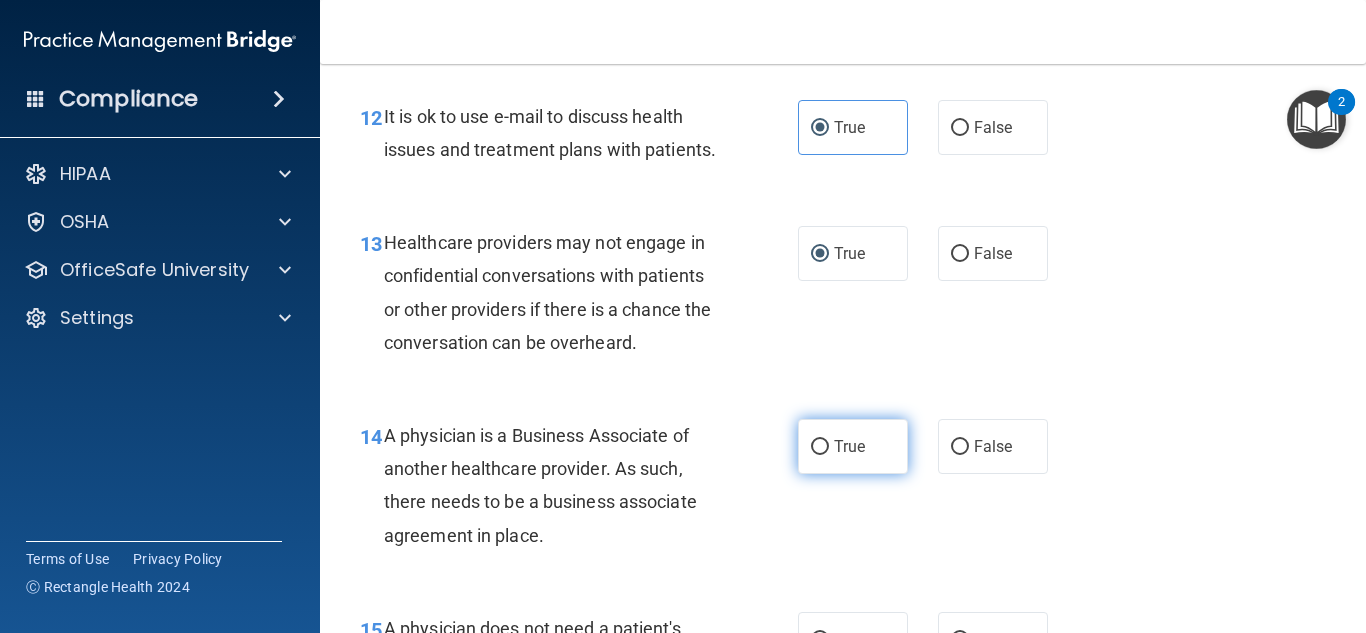 click on "True" at bounding box center (820, 447) 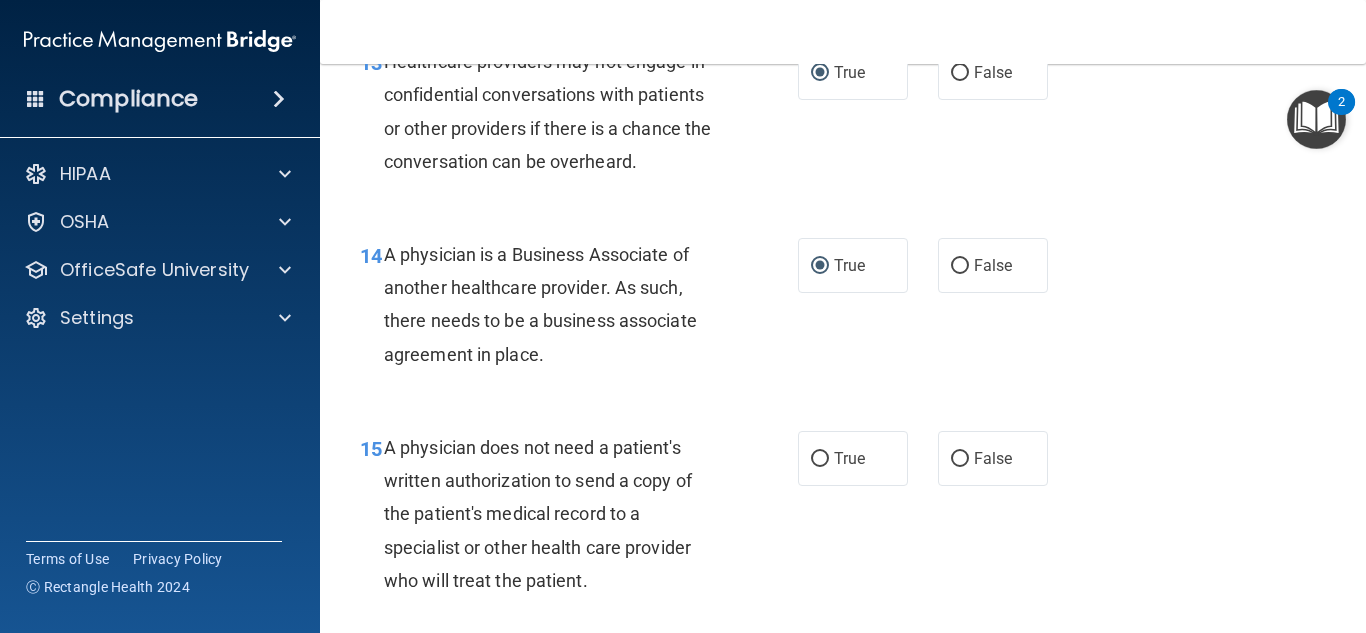 scroll, scrollTop: 2560, scrollLeft: 0, axis: vertical 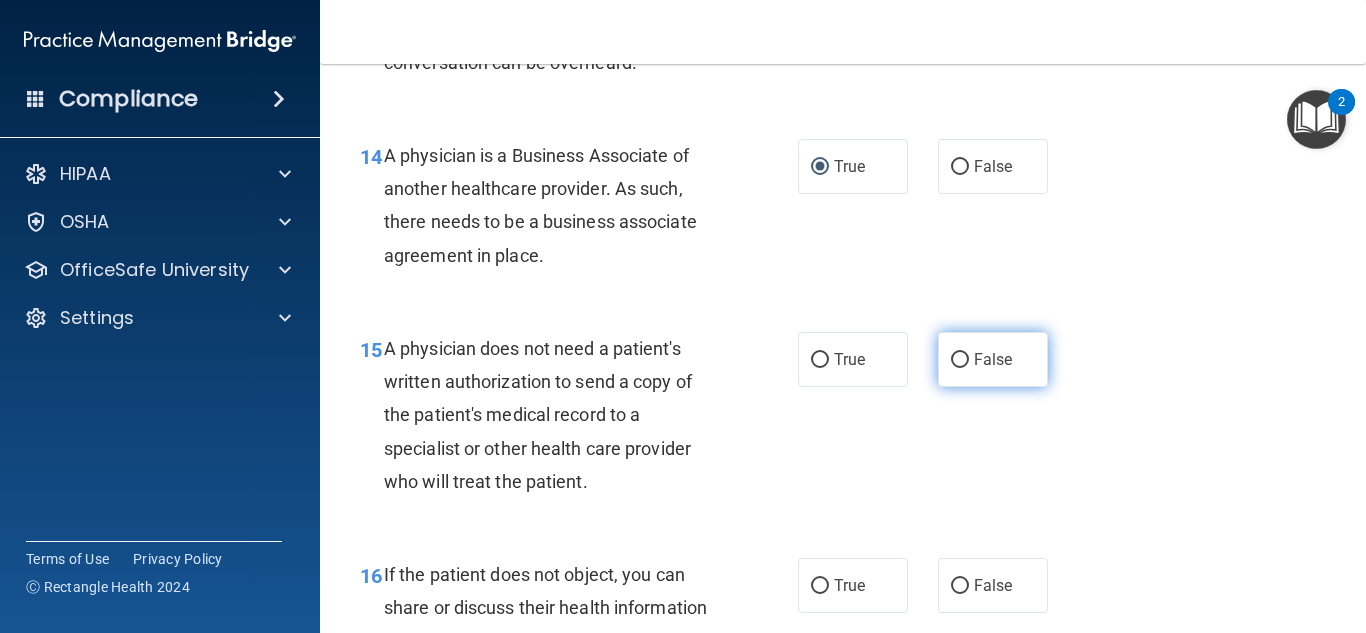 click on "False" at bounding box center (993, 359) 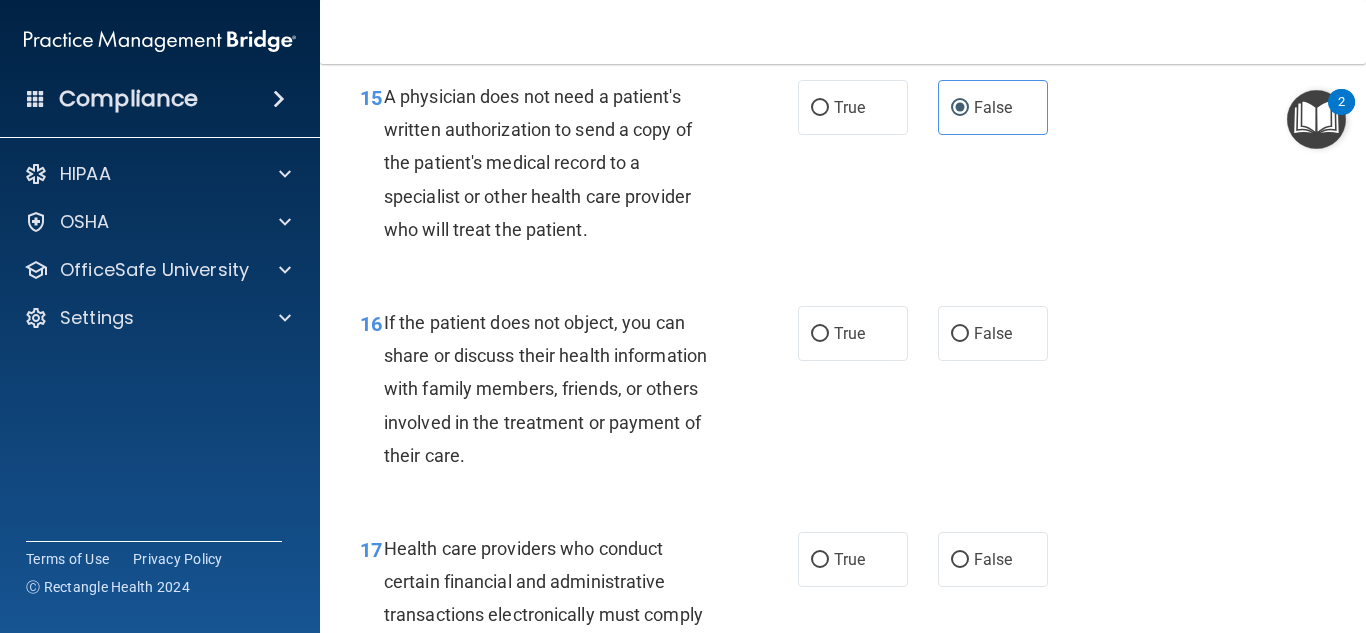 scroll, scrollTop: 2840, scrollLeft: 0, axis: vertical 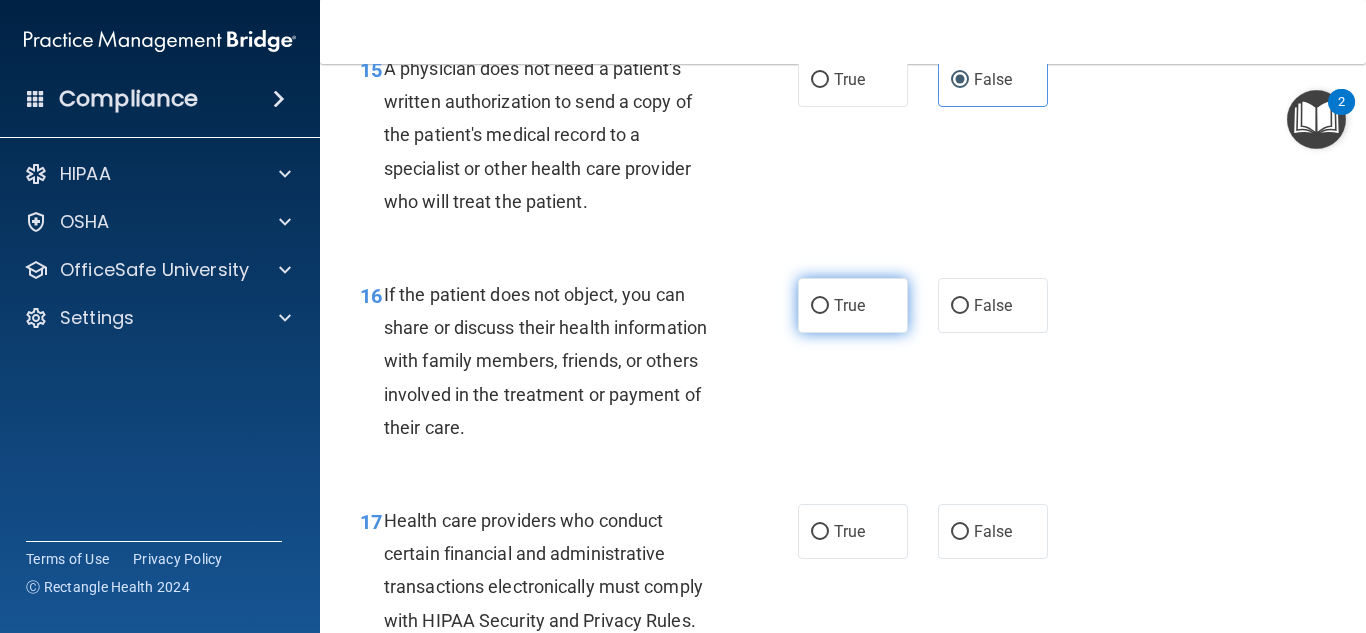 click on "True" at bounding box center (820, 306) 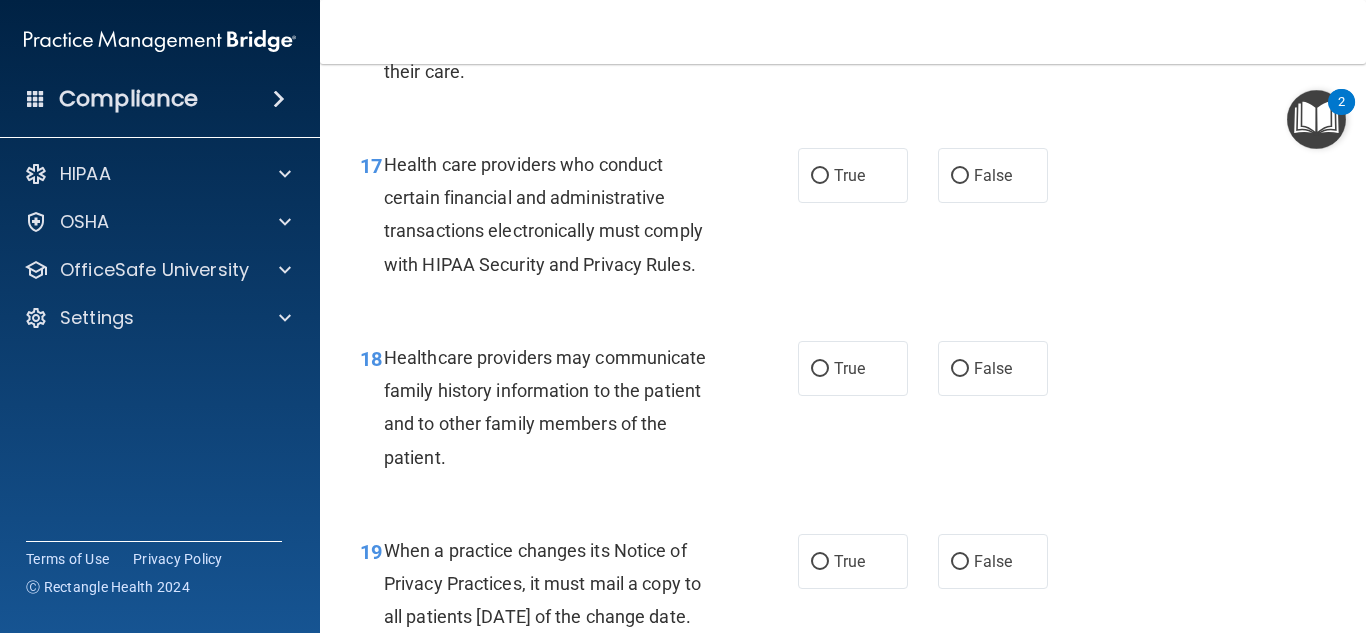 scroll, scrollTop: 3200, scrollLeft: 0, axis: vertical 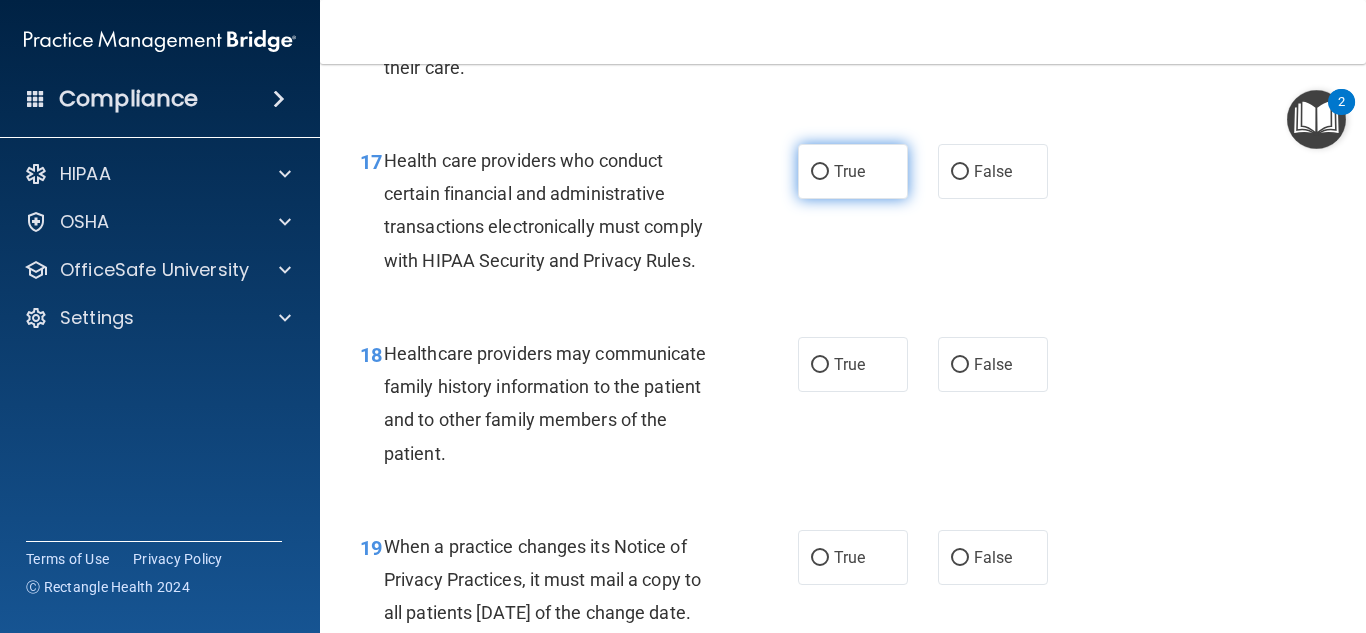 click on "True" at bounding box center [820, 172] 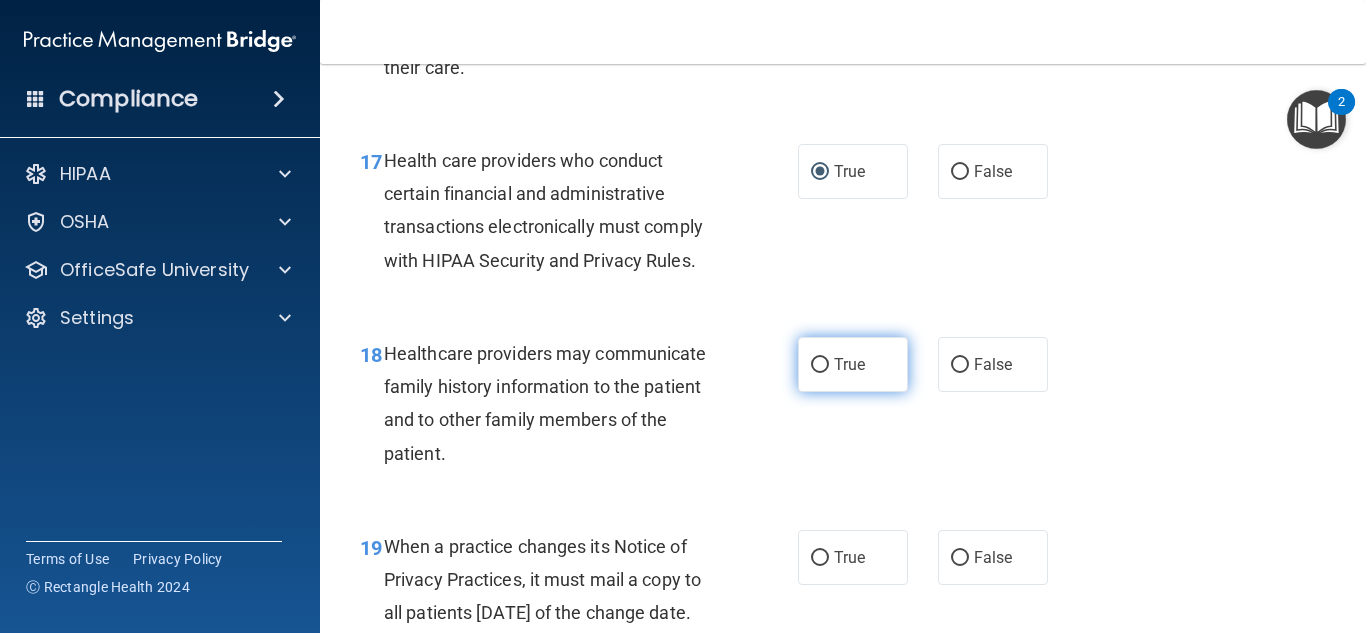 click on "True" at bounding box center [820, 365] 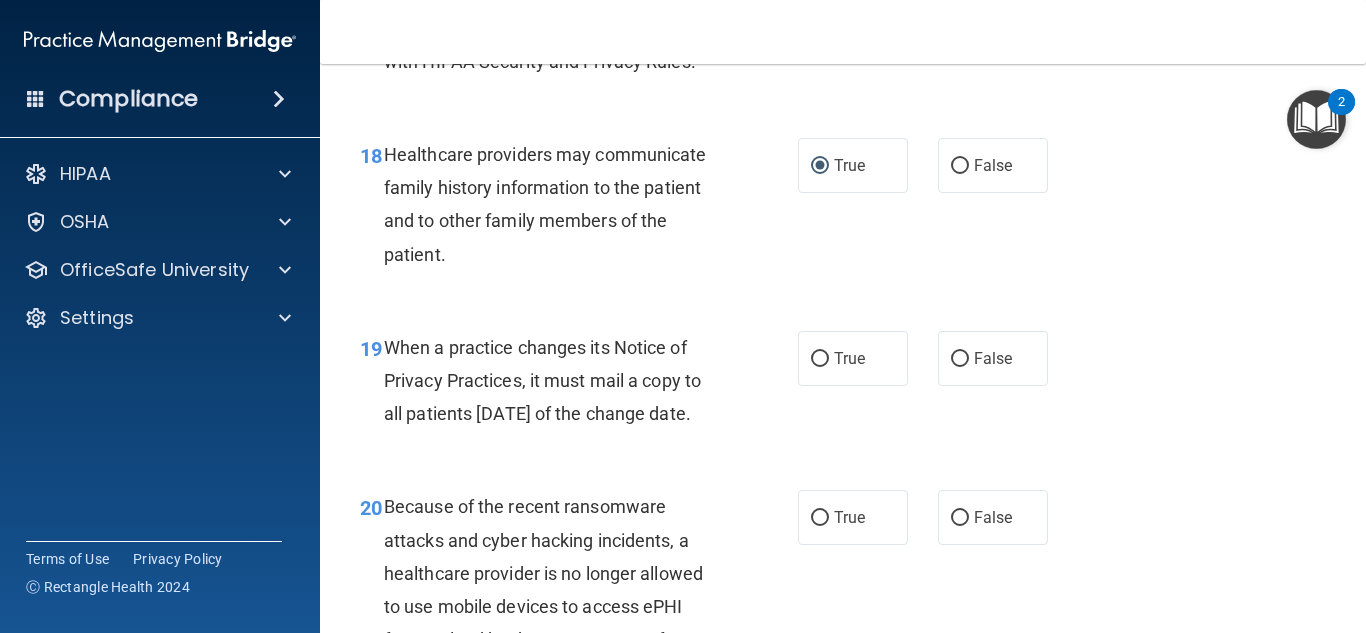 scroll, scrollTop: 3440, scrollLeft: 0, axis: vertical 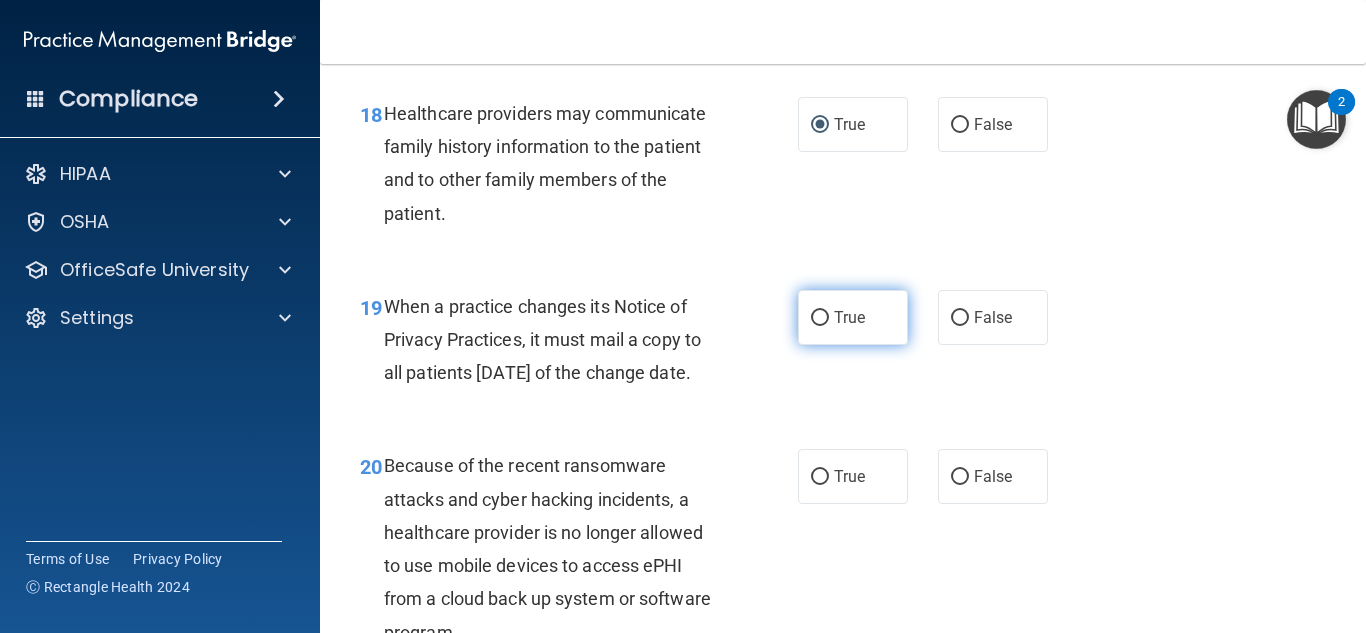 click on "True" at bounding box center (820, 318) 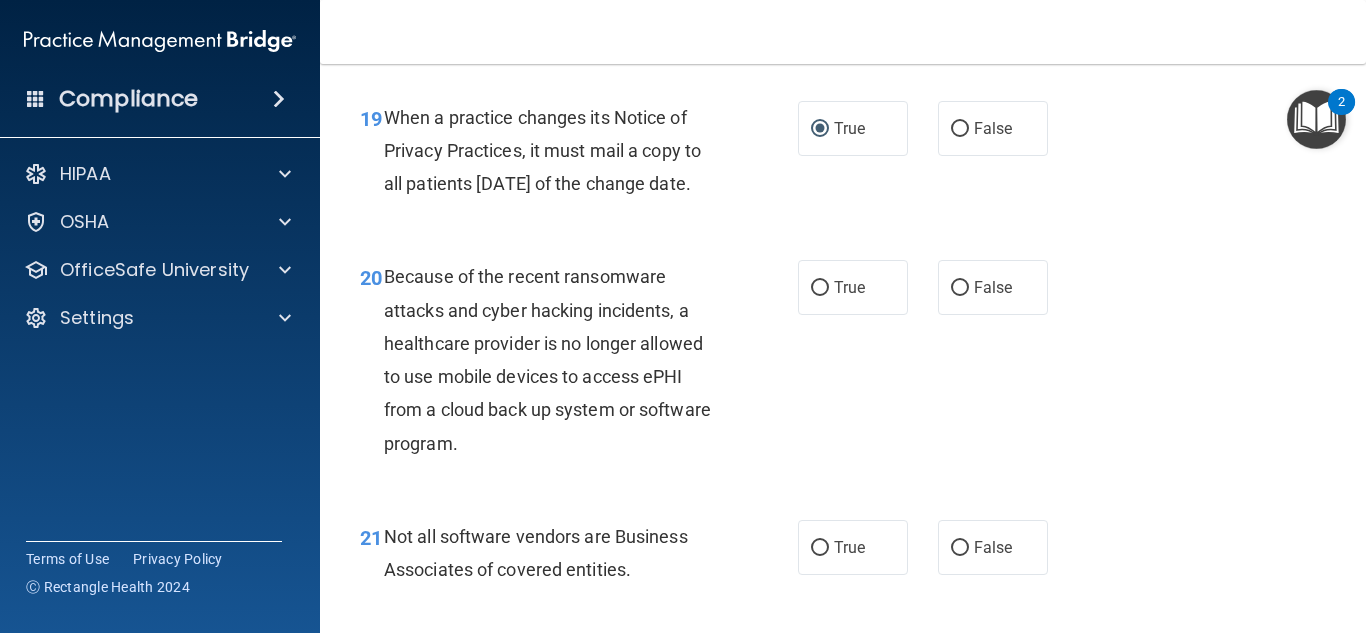 scroll, scrollTop: 3640, scrollLeft: 0, axis: vertical 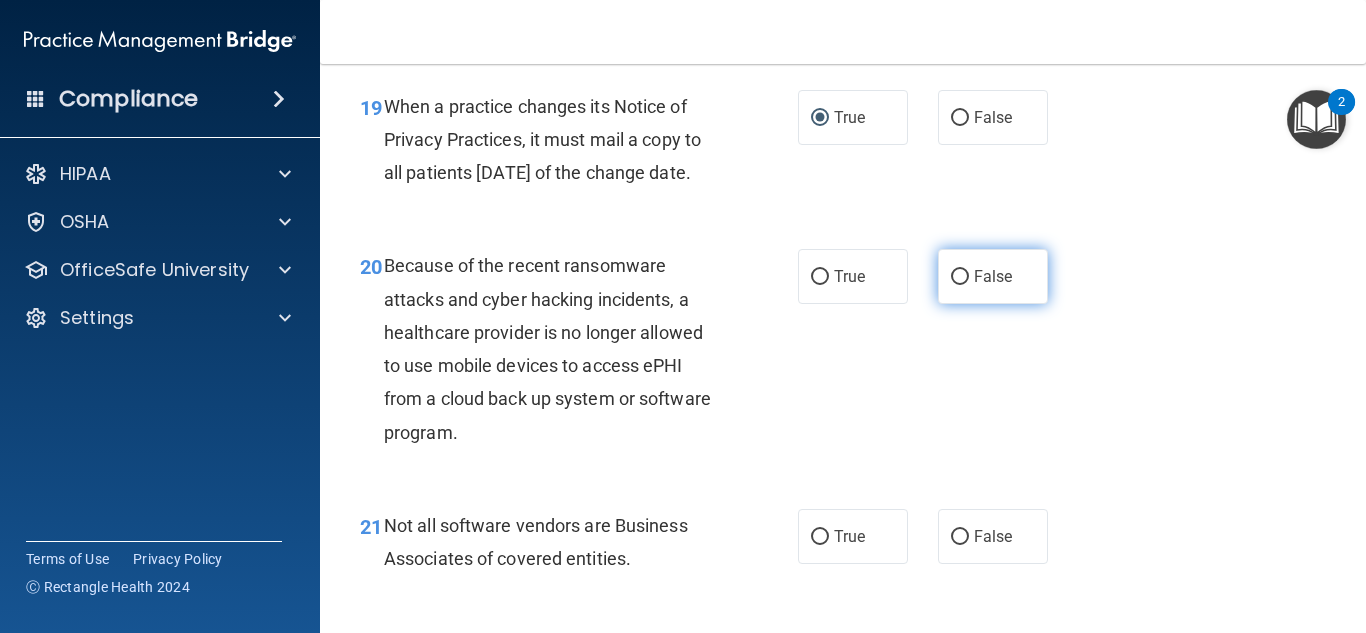 click on "False" at bounding box center (960, 277) 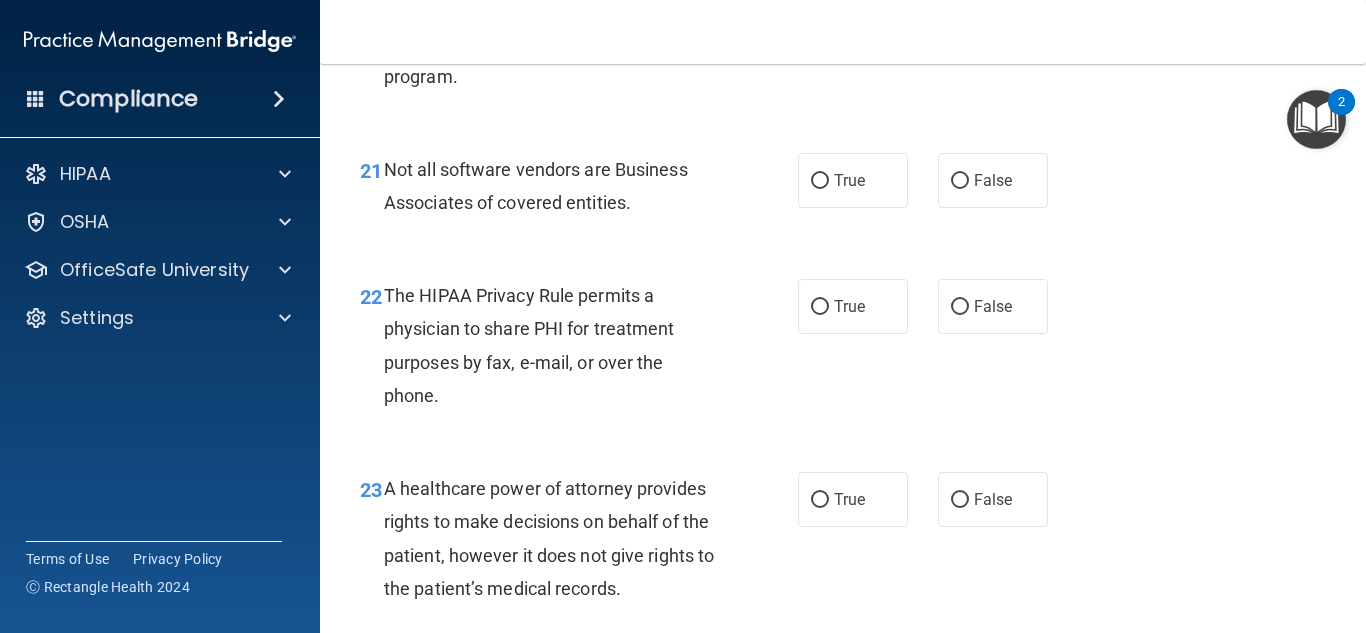 scroll, scrollTop: 4000, scrollLeft: 0, axis: vertical 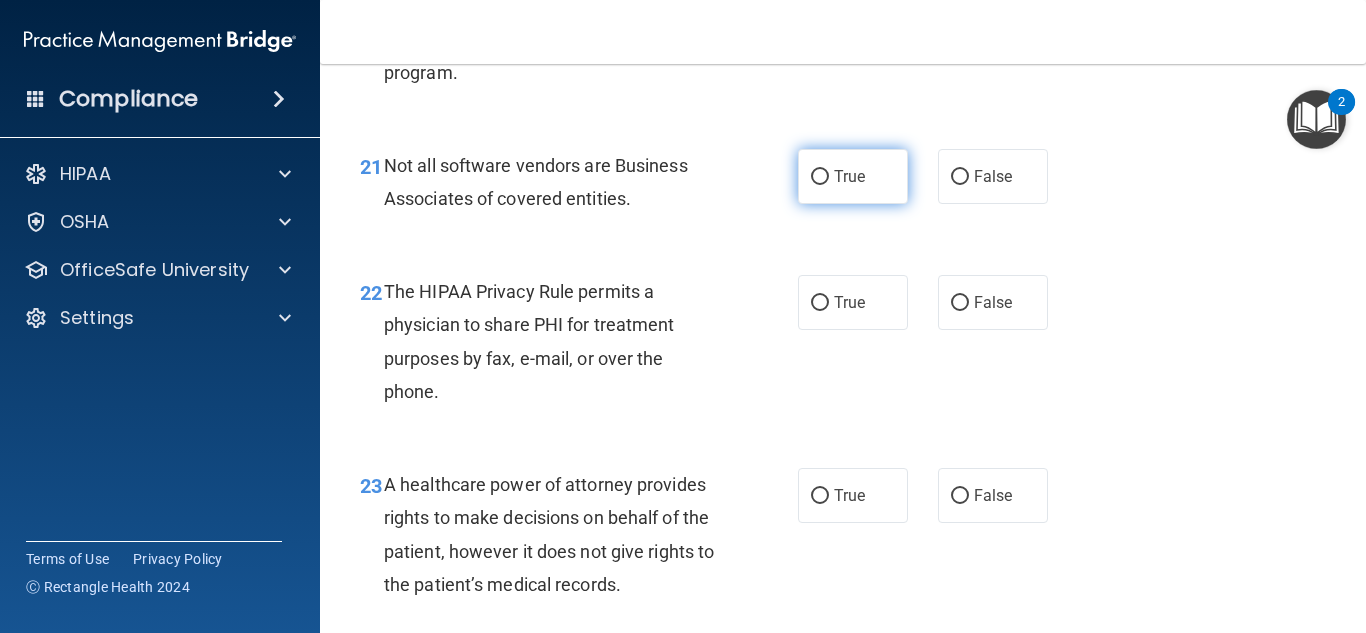 click on "True" at bounding box center (820, 177) 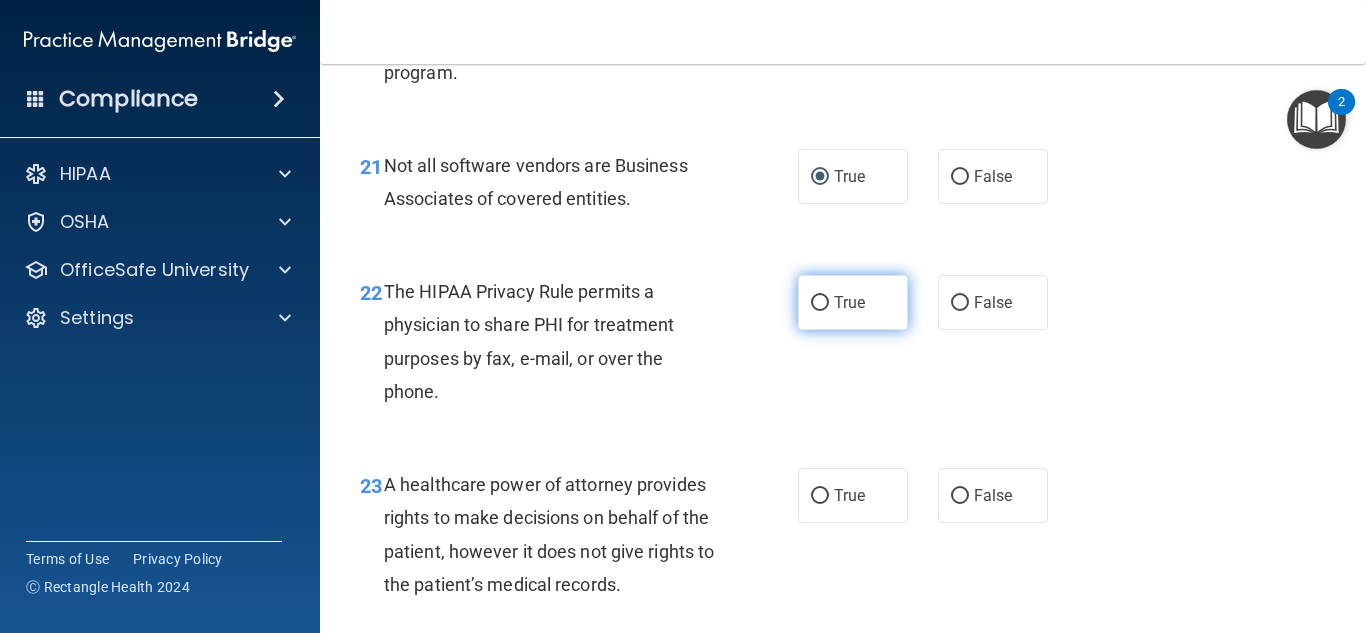 click on "True" at bounding box center (853, 302) 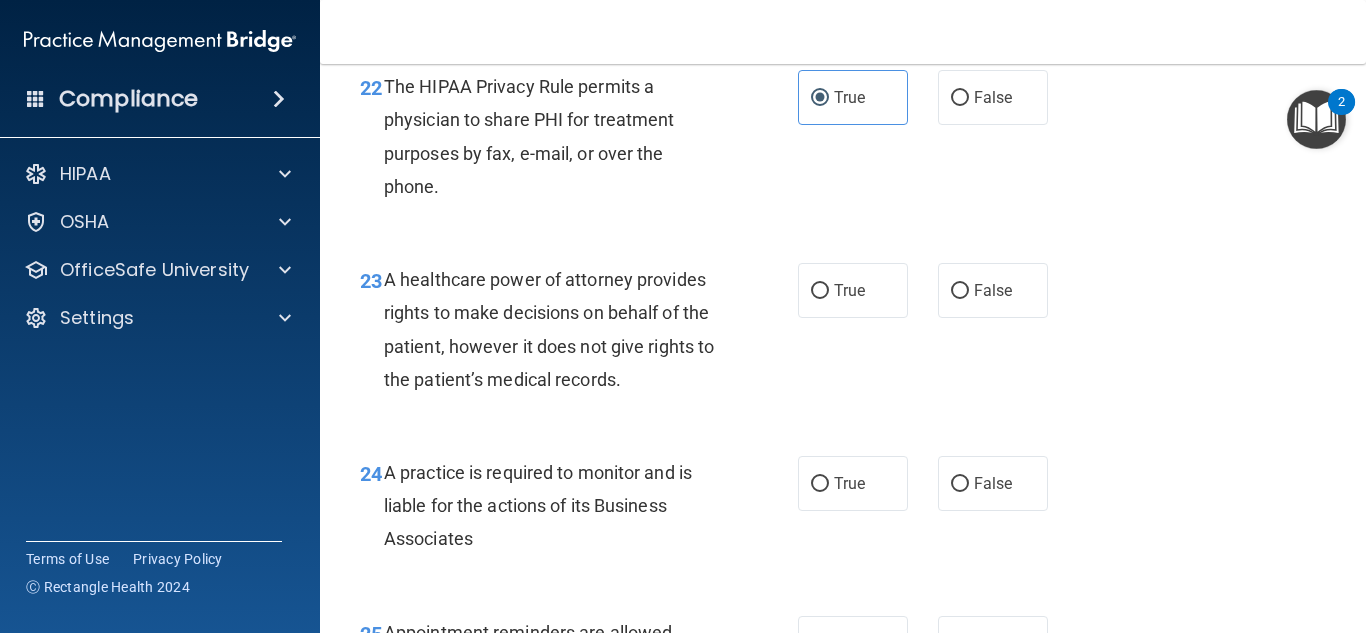 scroll, scrollTop: 4320, scrollLeft: 0, axis: vertical 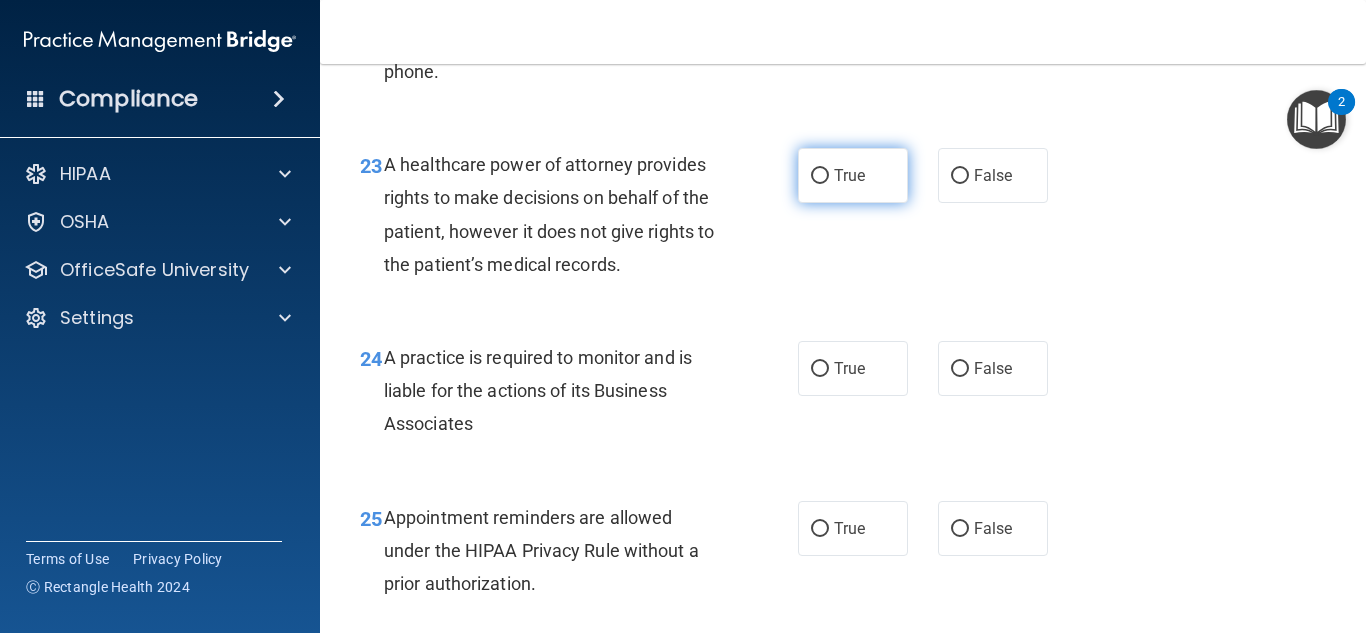 click on "True" at bounding box center [820, 176] 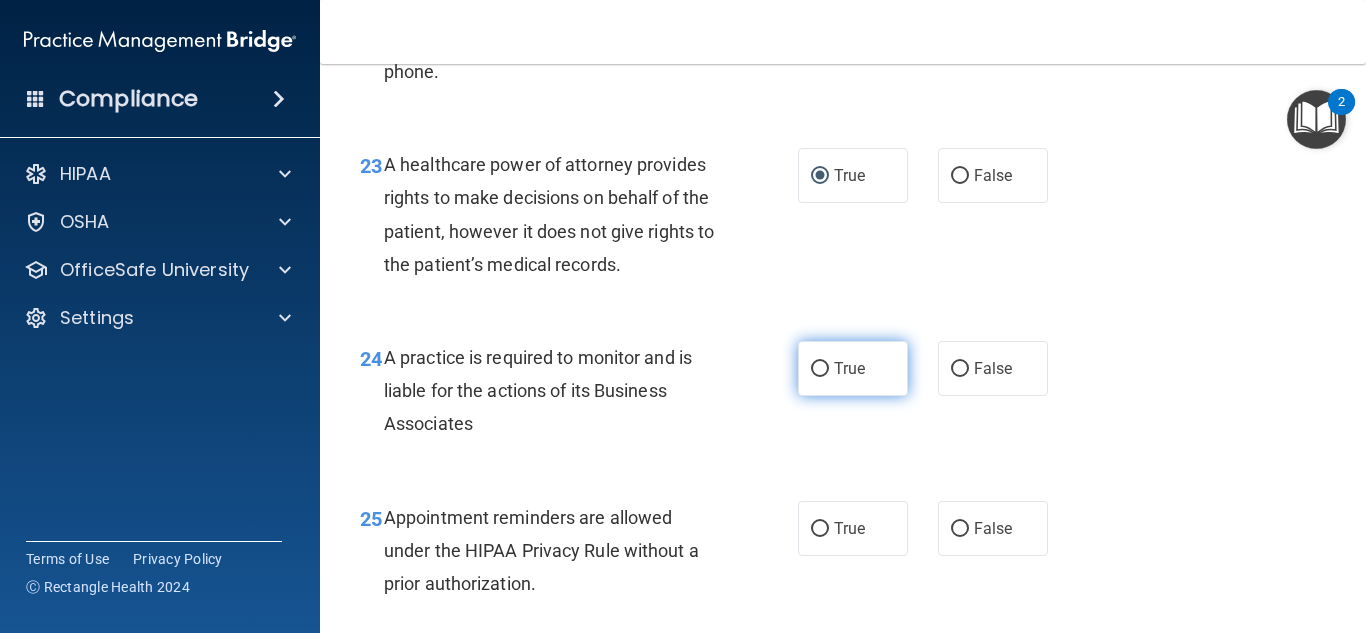 click on "True" at bounding box center [820, 369] 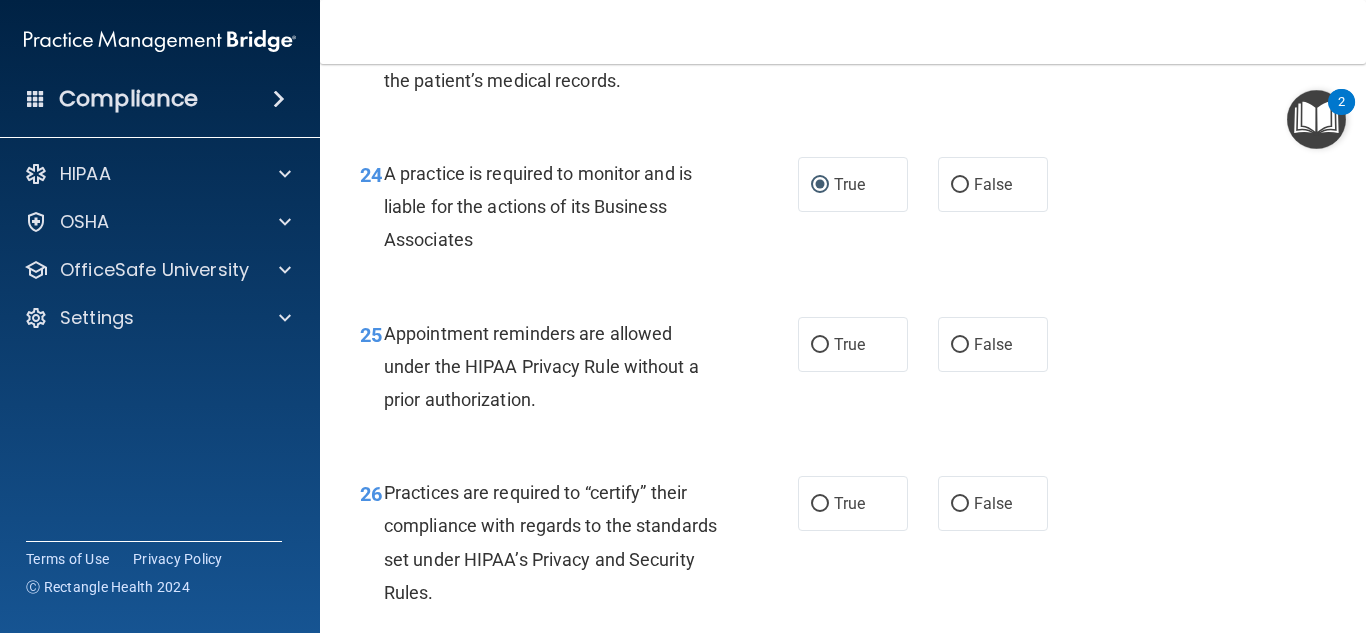 scroll, scrollTop: 4640, scrollLeft: 0, axis: vertical 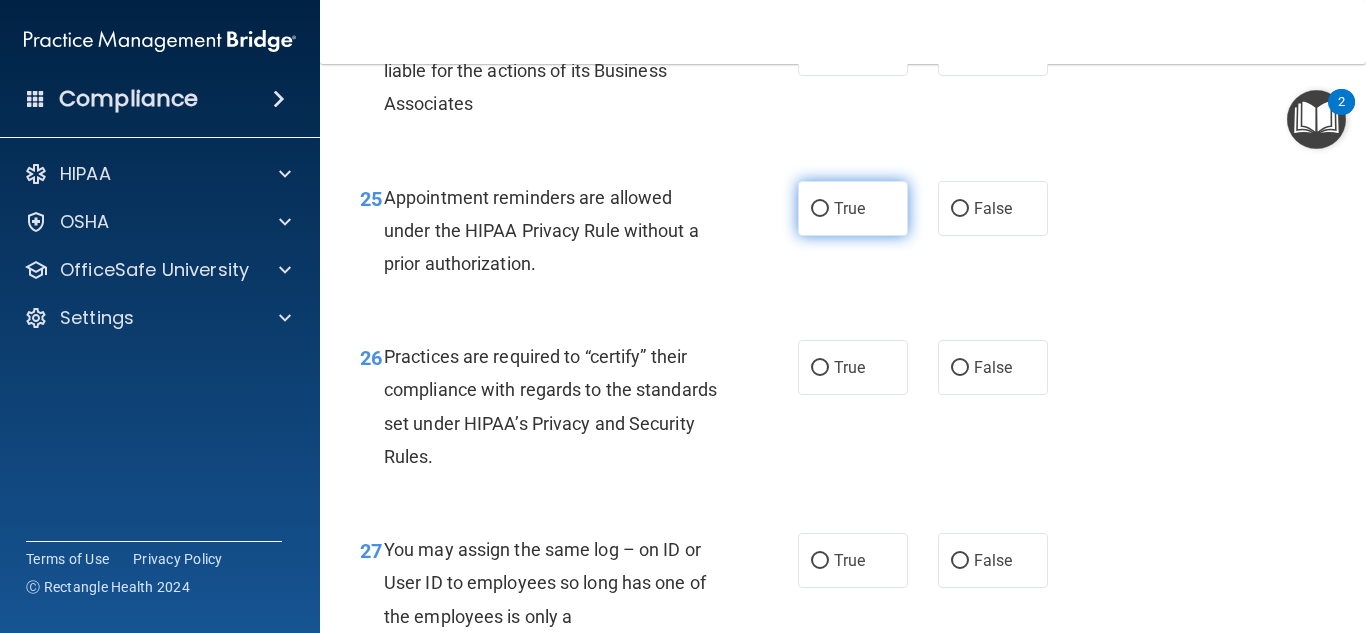 click on "True" at bounding box center [853, 208] 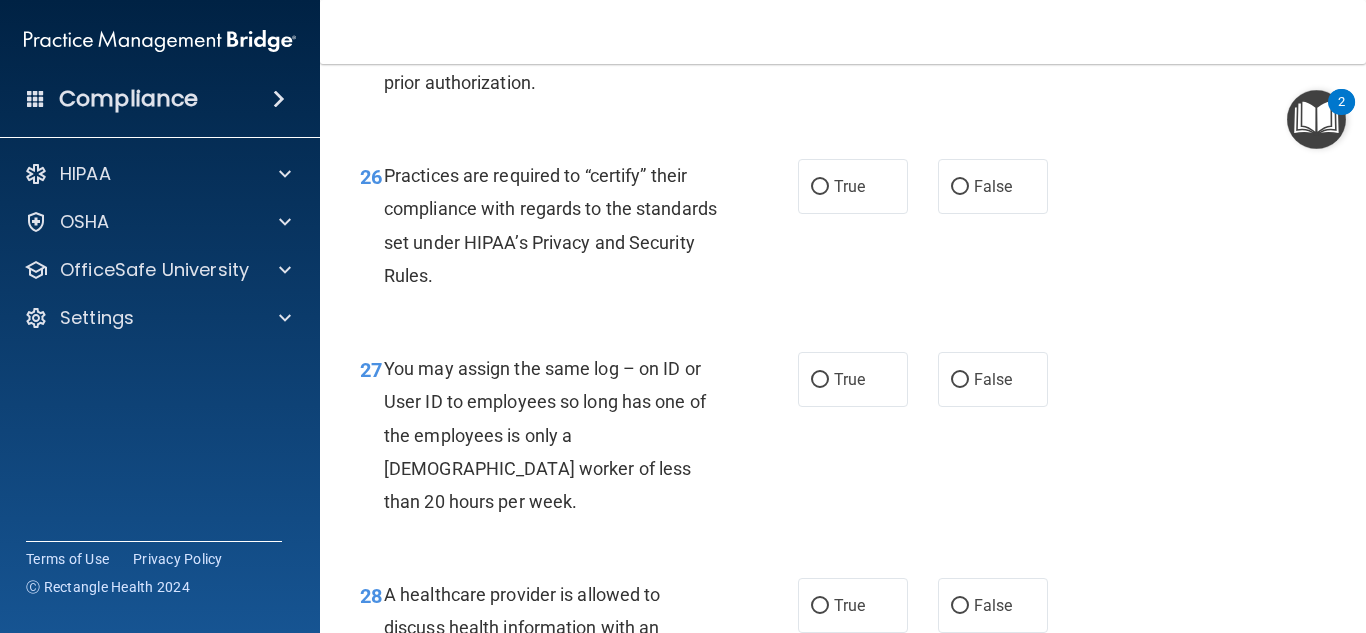 scroll, scrollTop: 4840, scrollLeft: 0, axis: vertical 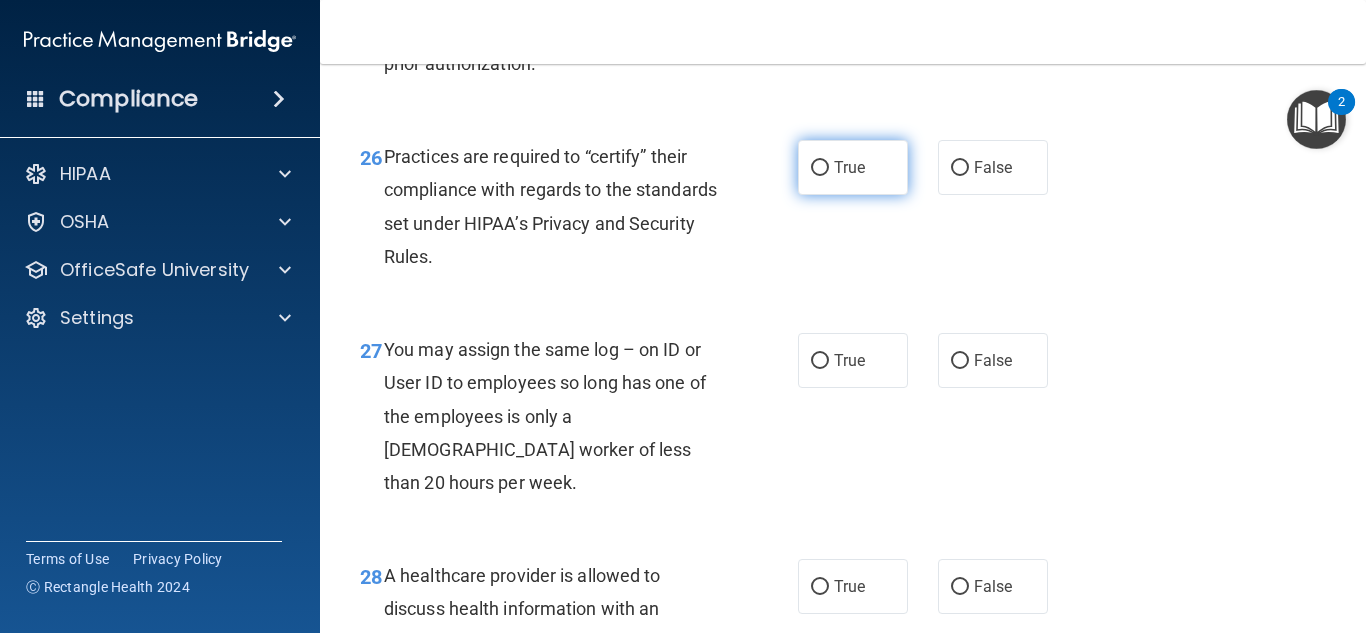 click on "True" at bounding box center (820, 168) 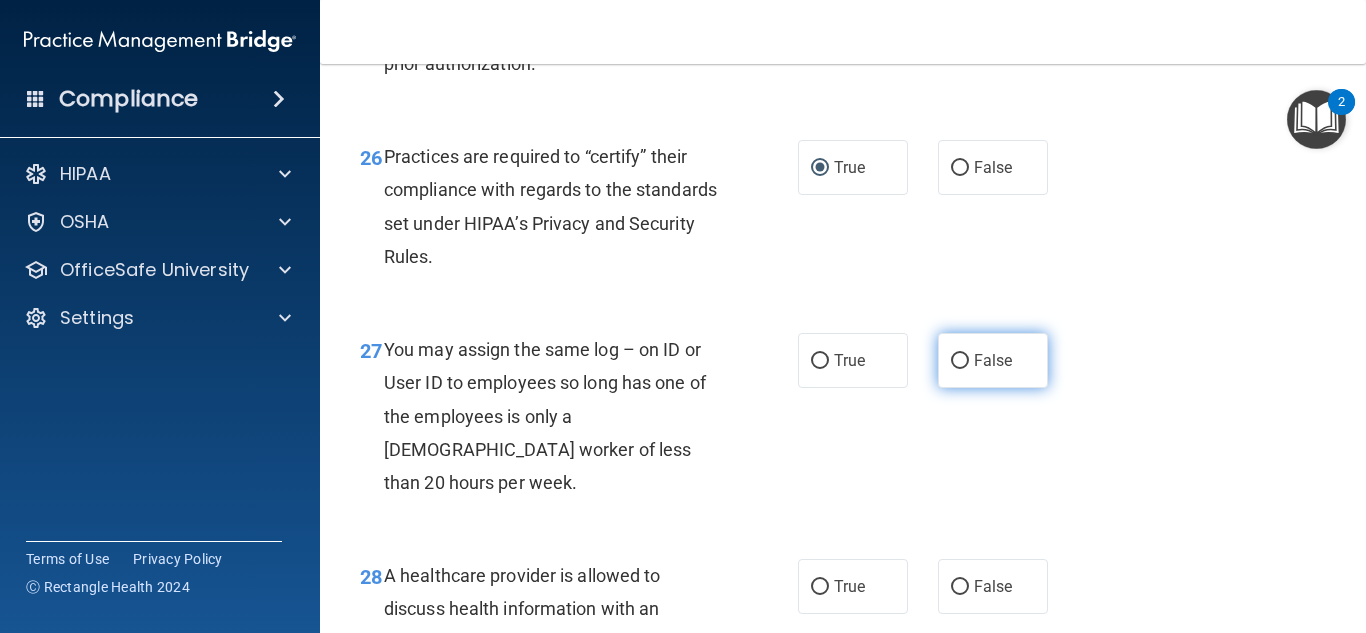 click on "False" at bounding box center [960, 361] 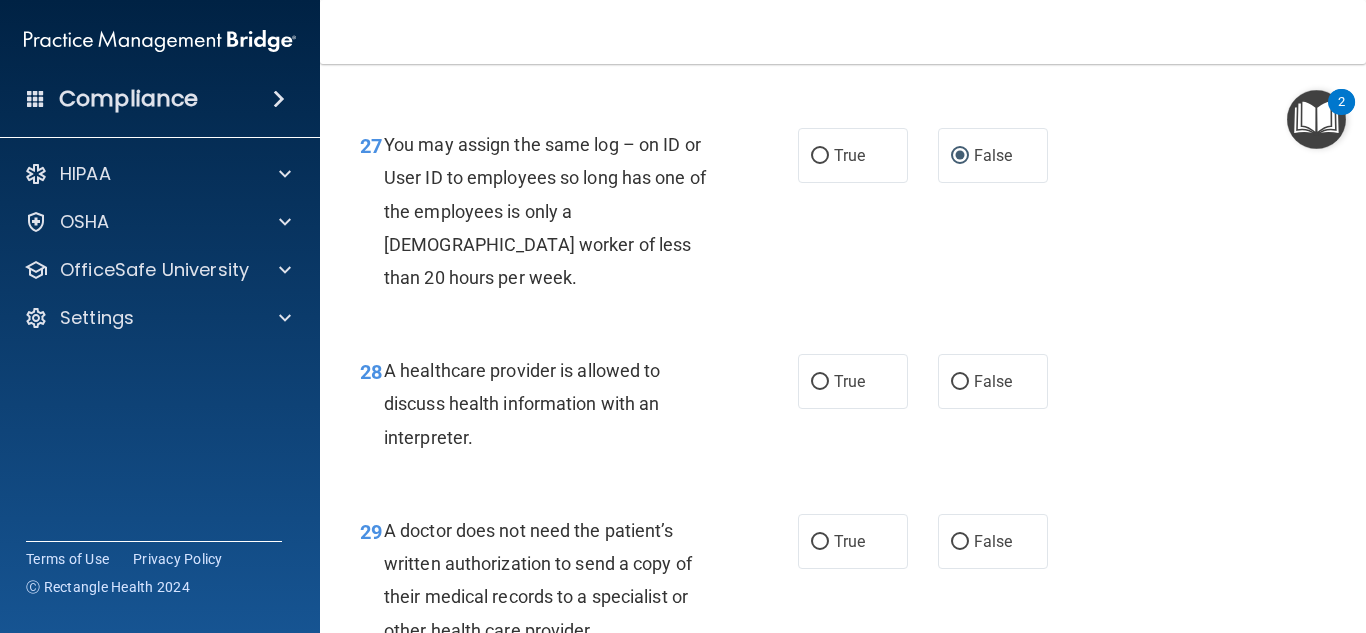 scroll, scrollTop: 5120, scrollLeft: 0, axis: vertical 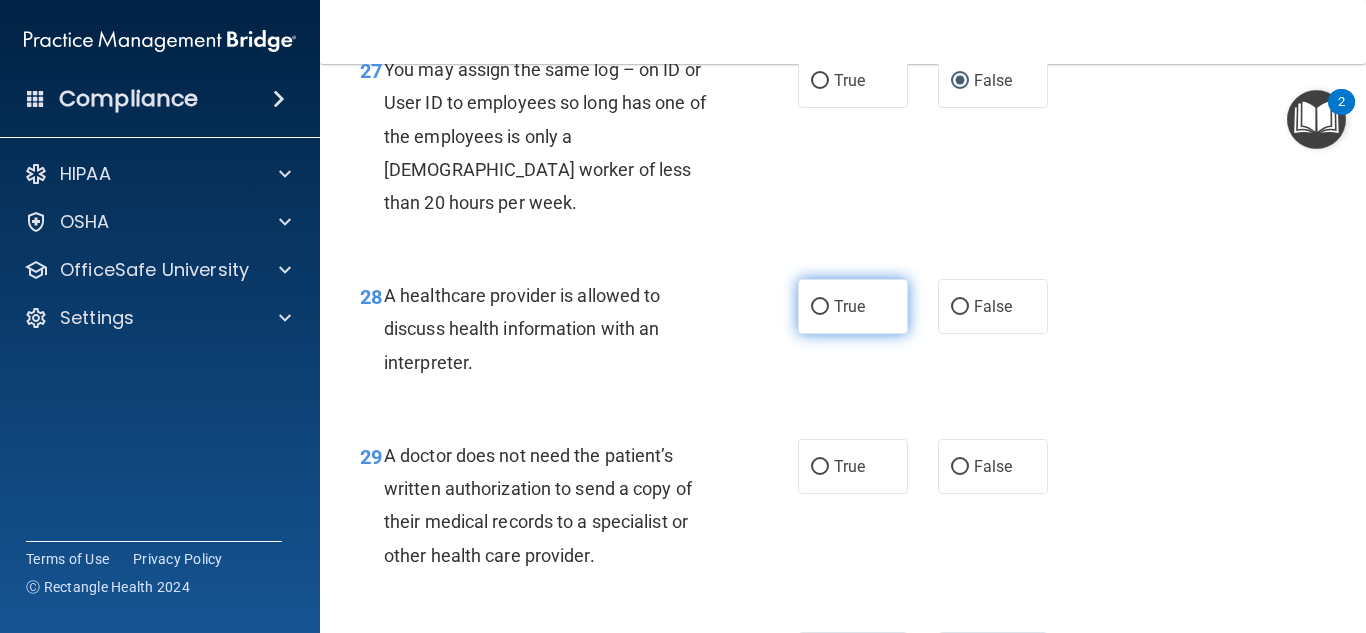 click on "True" at bounding box center (820, 307) 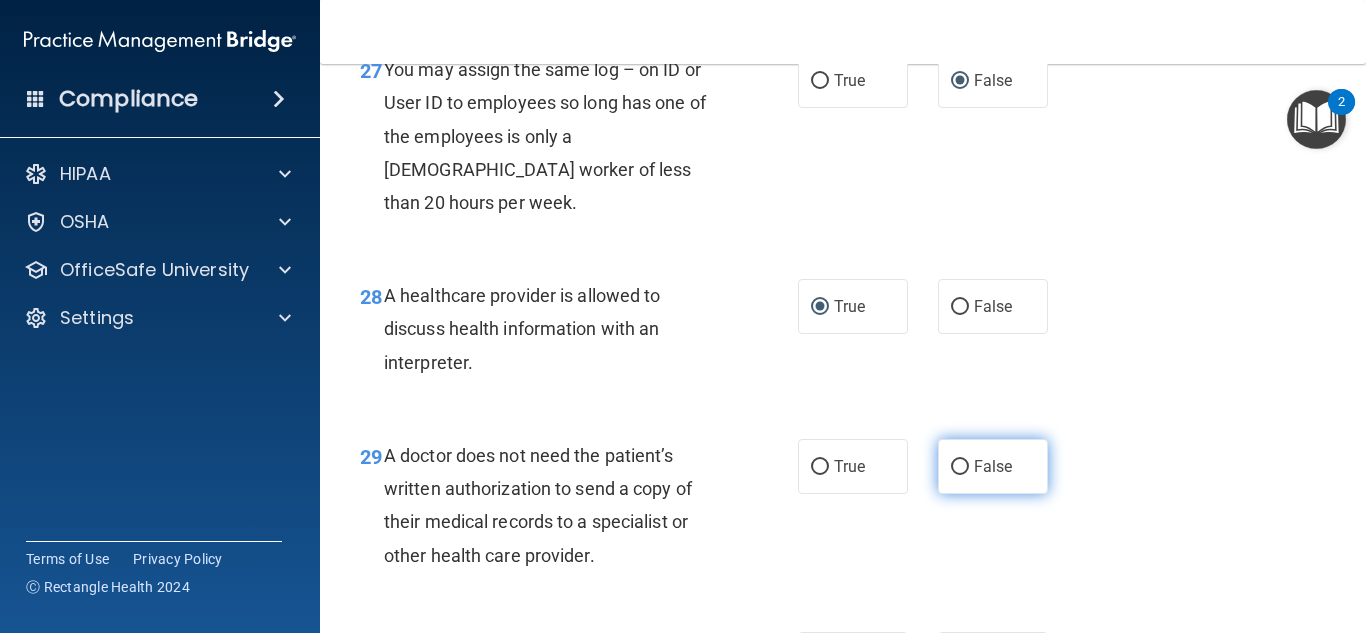 click on "False" at bounding box center (960, 467) 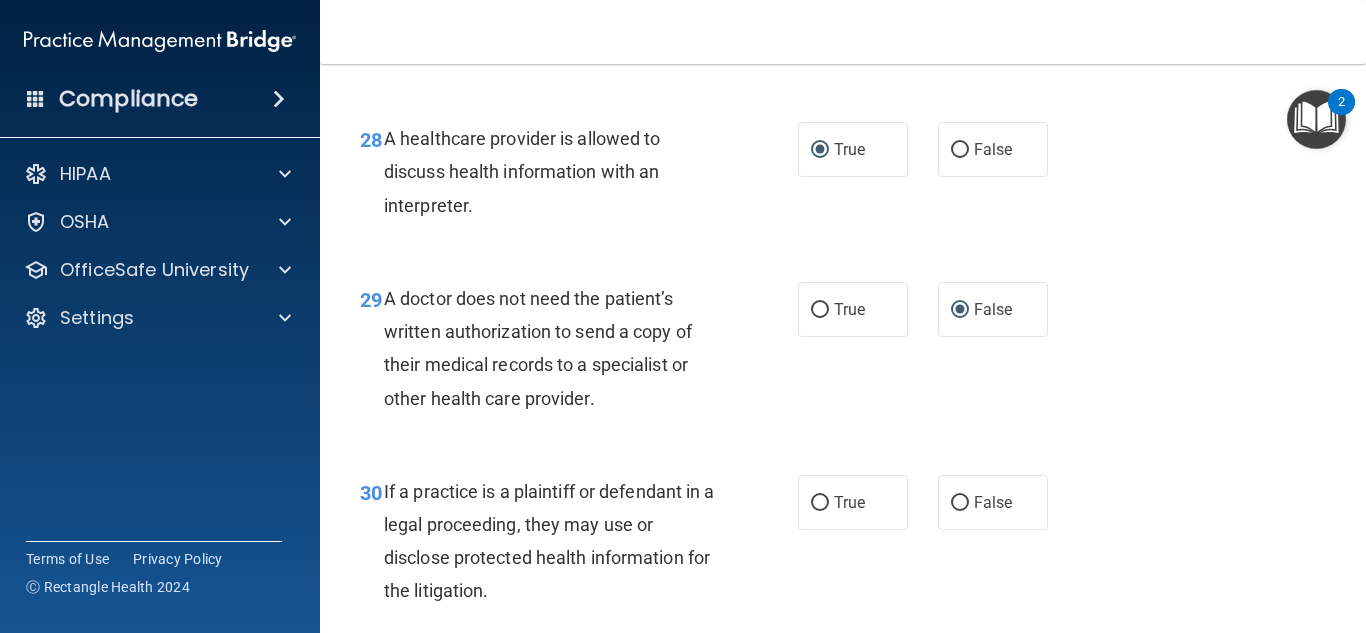 scroll, scrollTop: 5417, scrollLeft: 0, axis: vertical 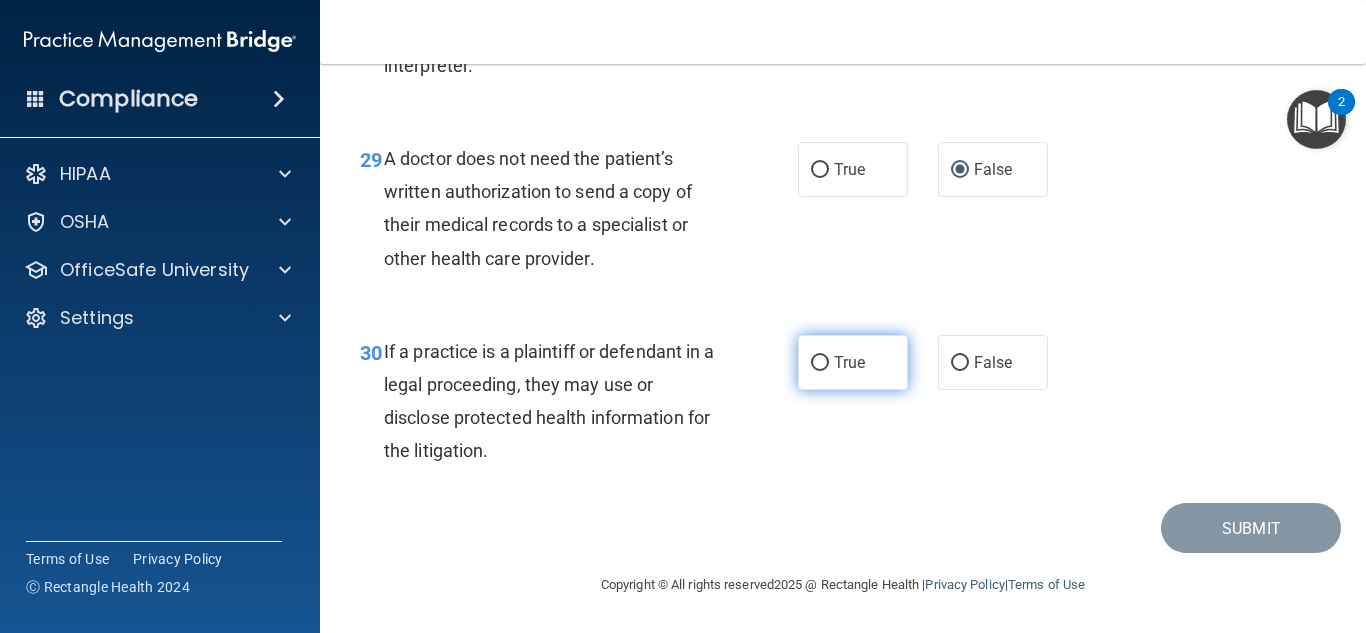 click on "True" at bounding box center (820, 363) 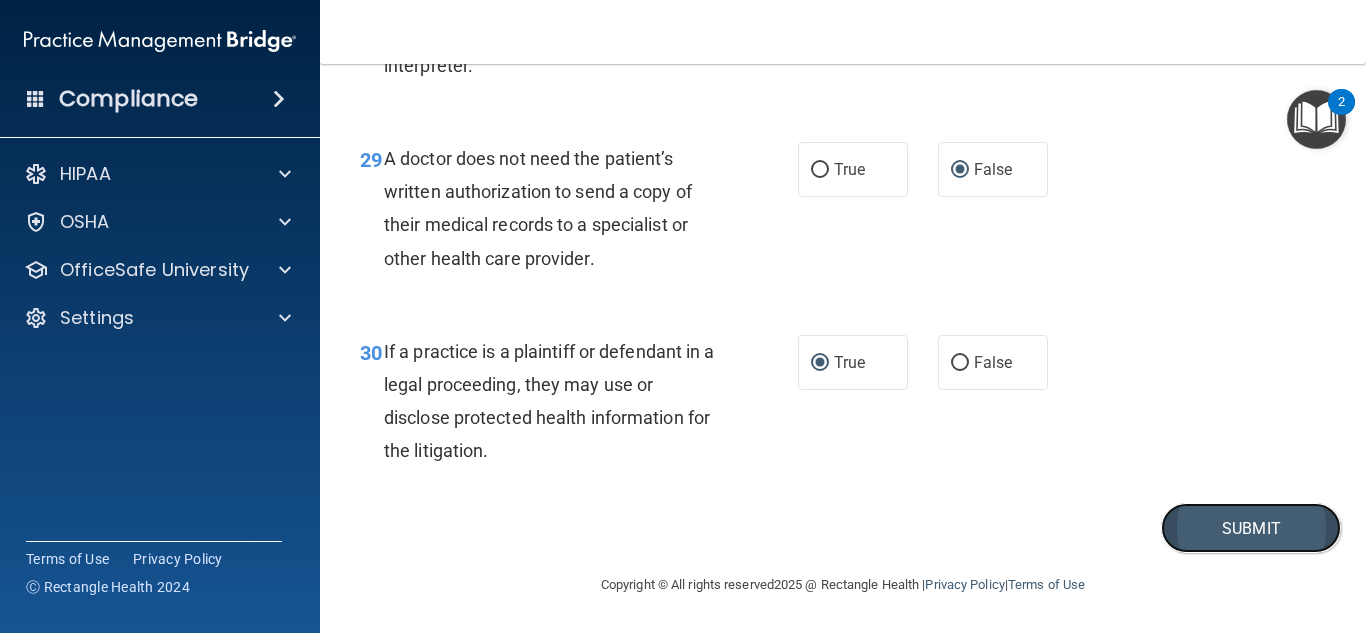 click on "Submit" at bounding box center [1251, 528] 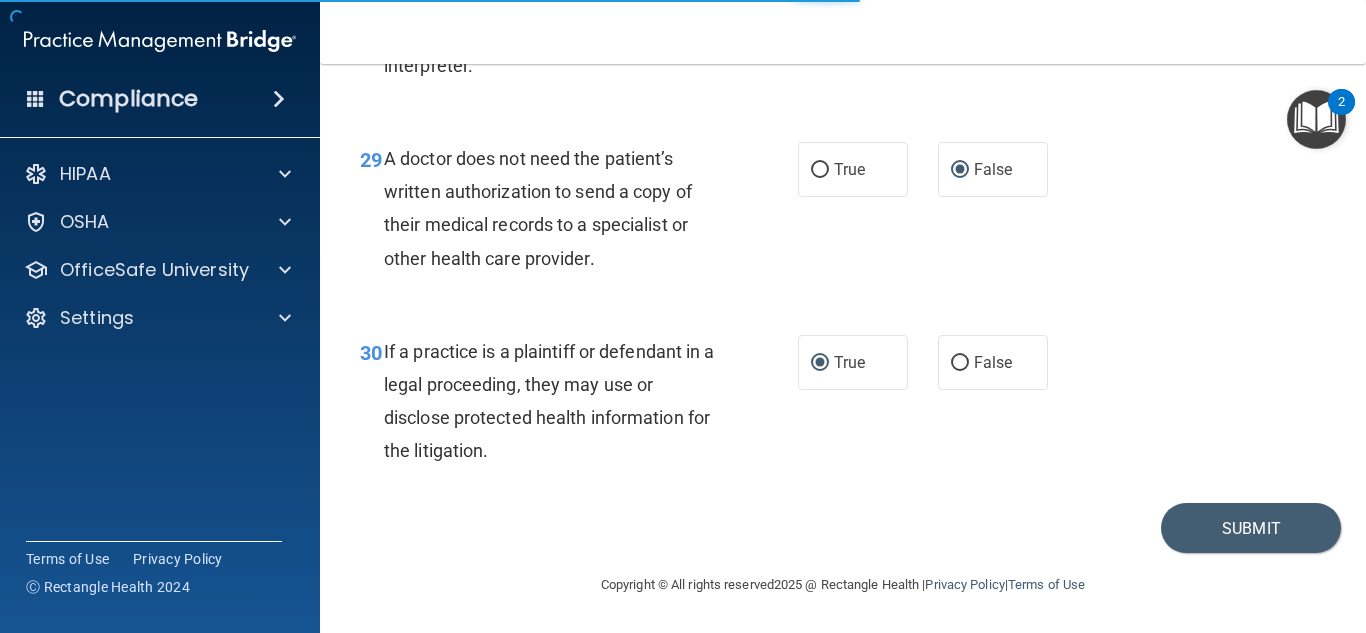 scroll, scrollTop: 0, scrollLeft: 0, axis: both 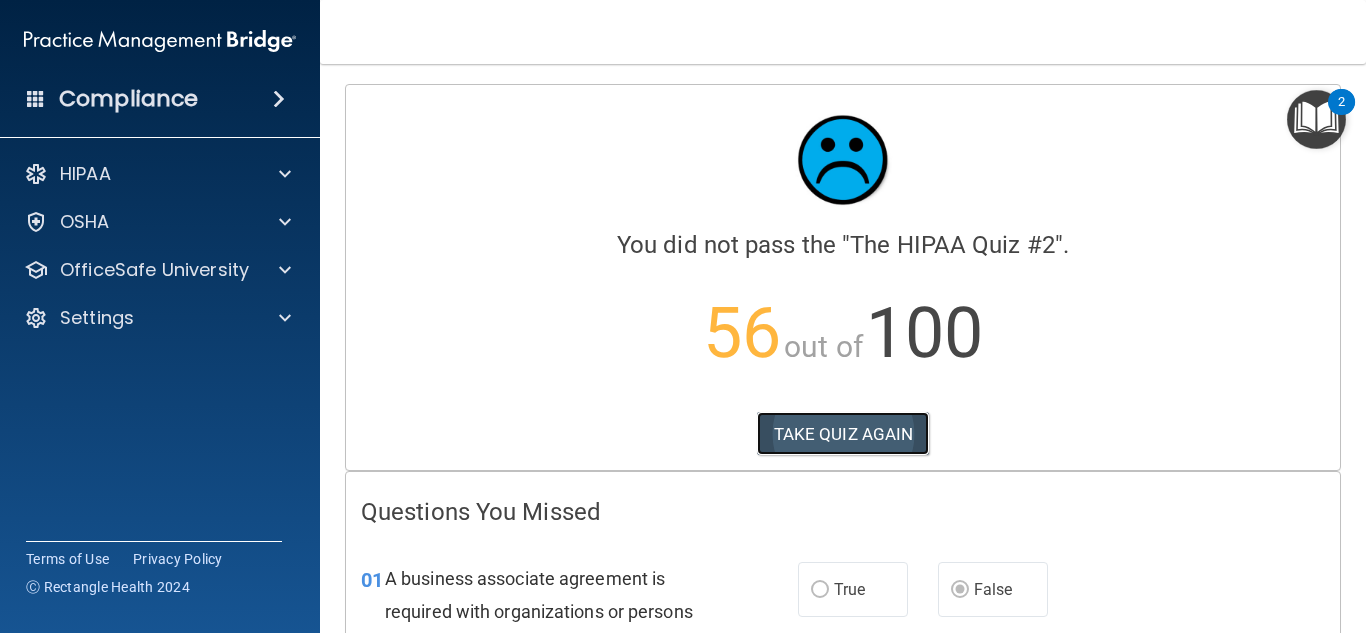 click on "TAKE QUIZ AGAIN" at bounding box center [843, 434] 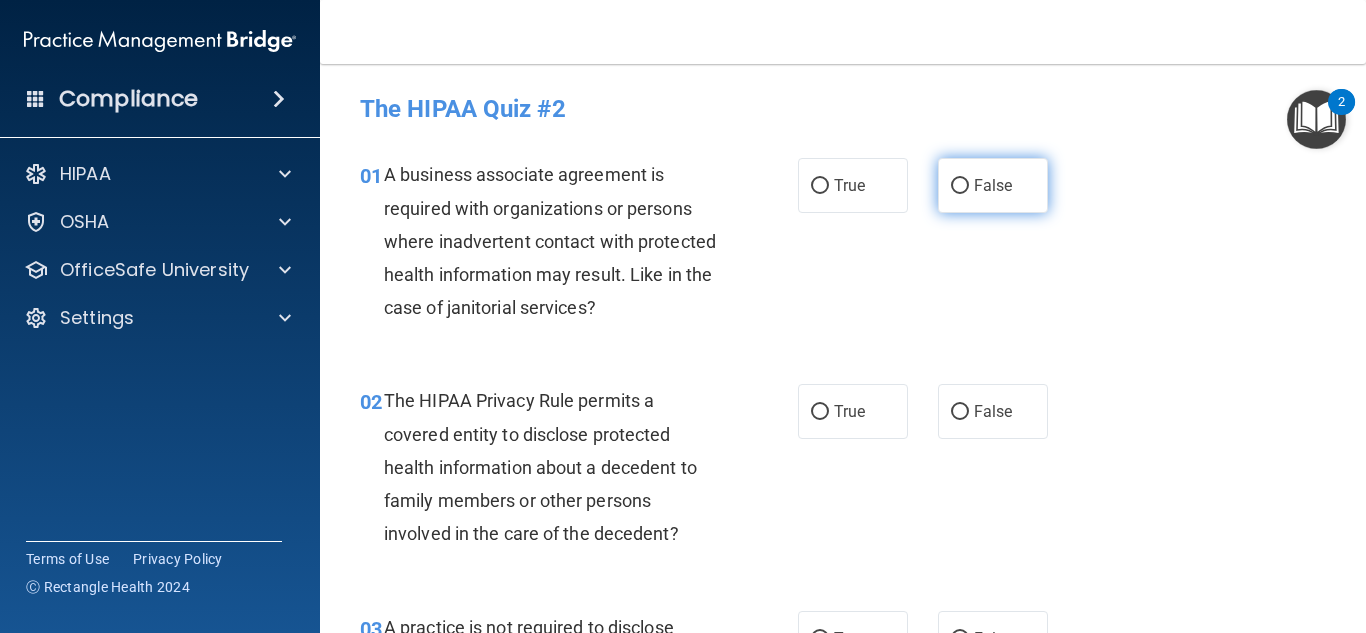 click on "False" at bounding box center [960, 186] 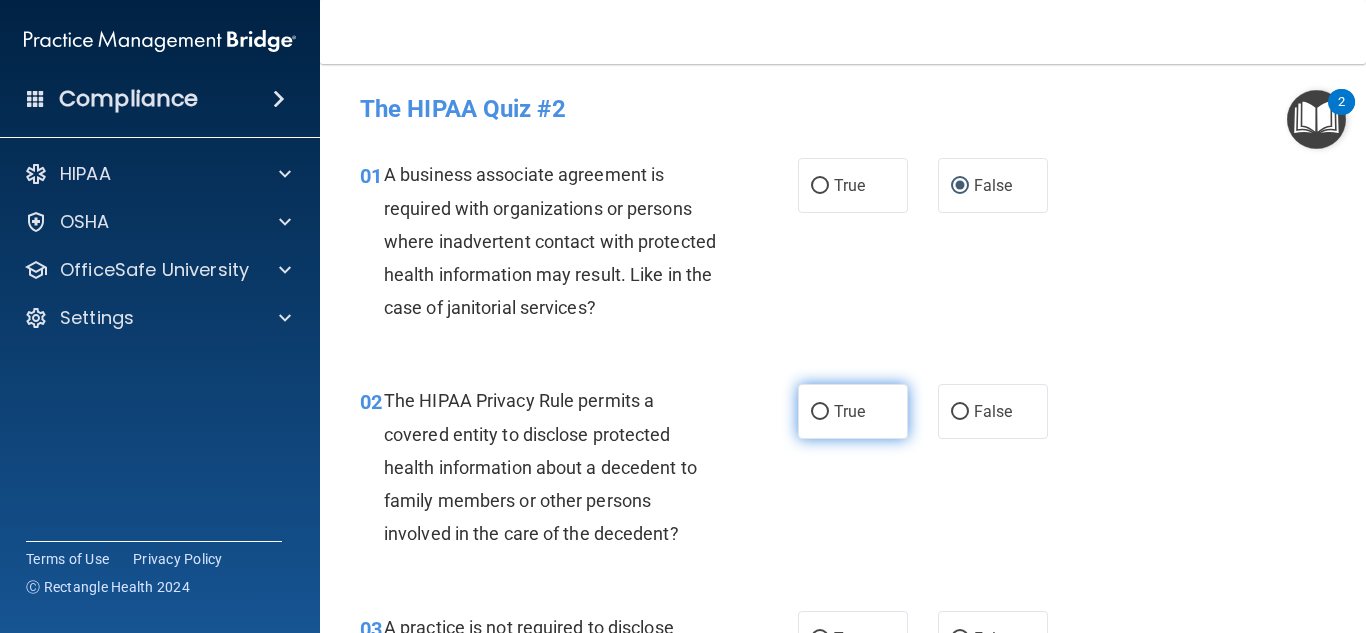 click on "True" at bounding box center (820, 412) 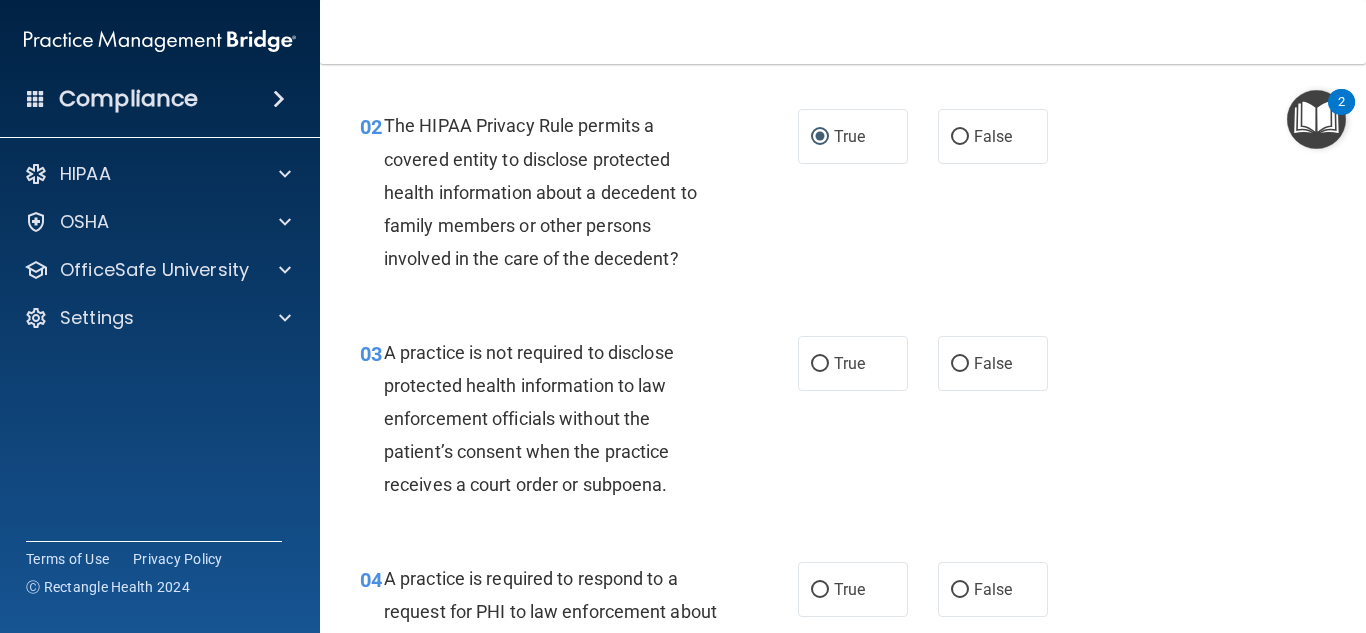 scroll, scrollTop: 280, scrollLeft: 0, axis: vertical 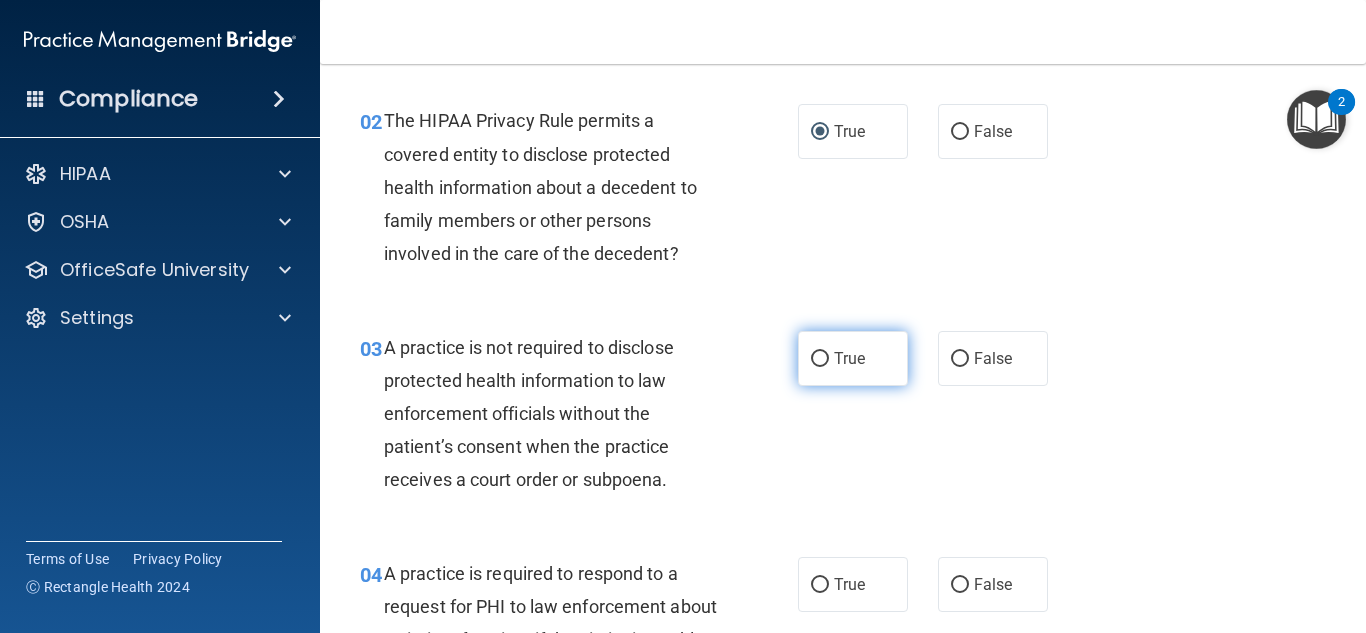 click on "True" at bounding box center [820, 359] 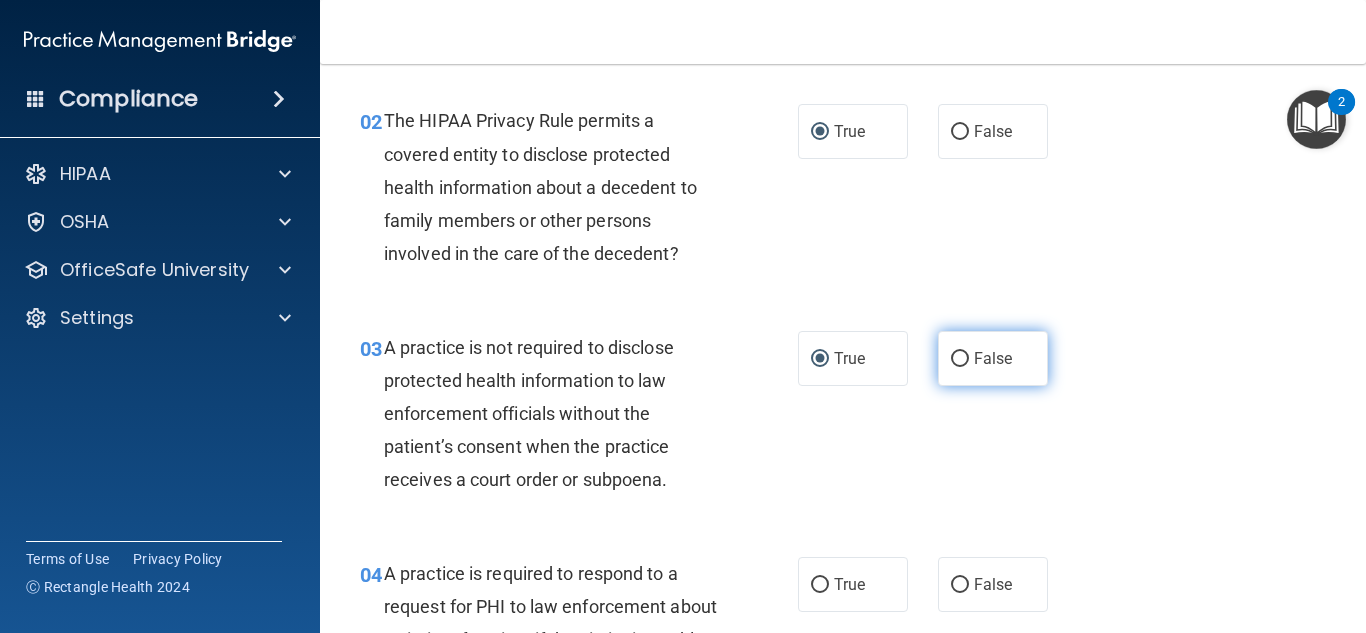 click on "False" at bounding box center (960, 359) 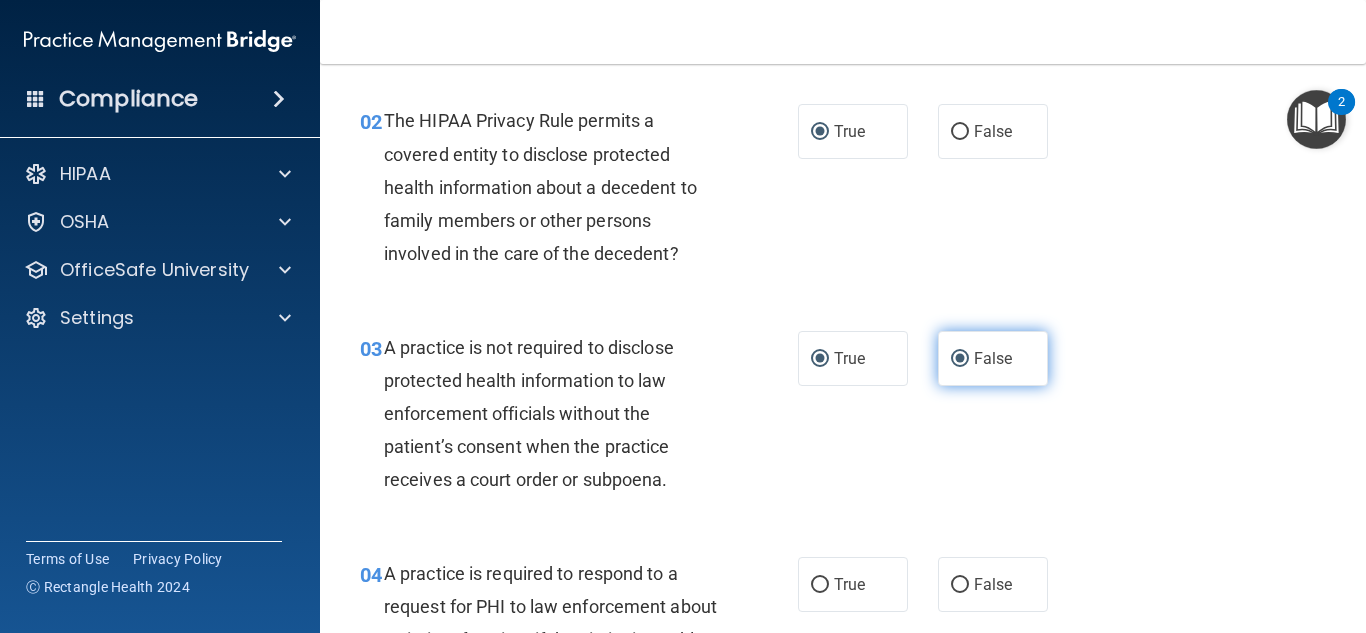 radio on "false" 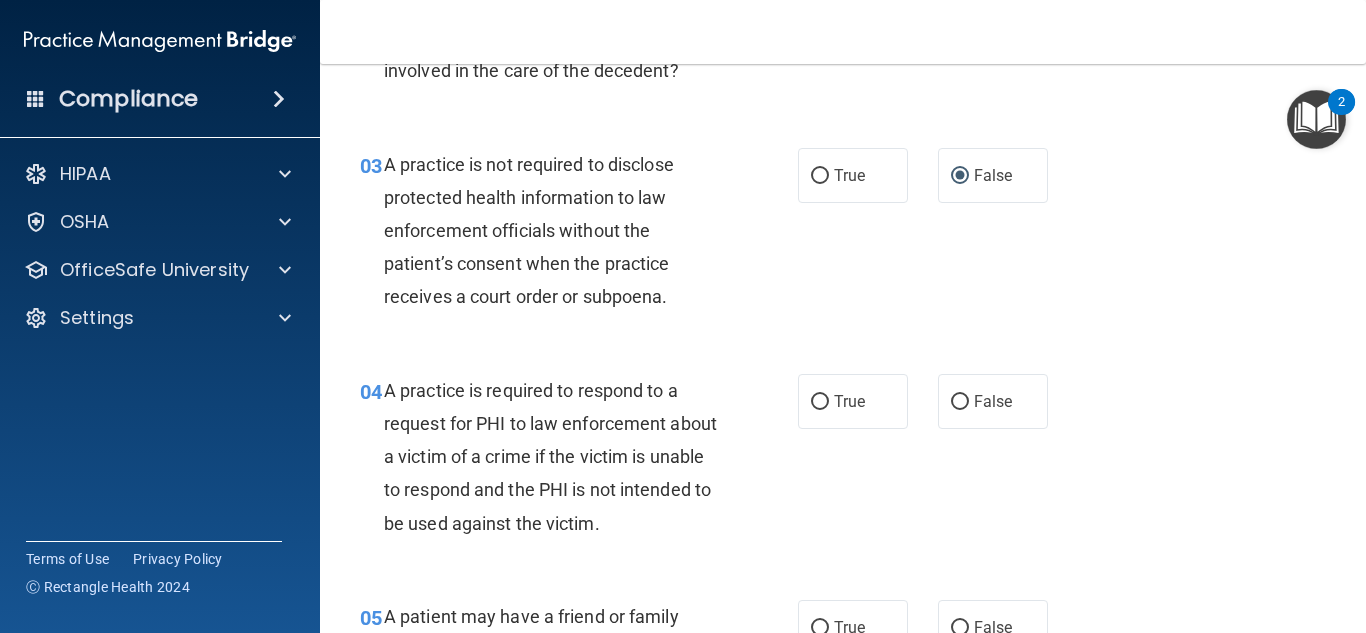 scroll, scrollTop: 560, scrollLeft: 0, axis: vertical 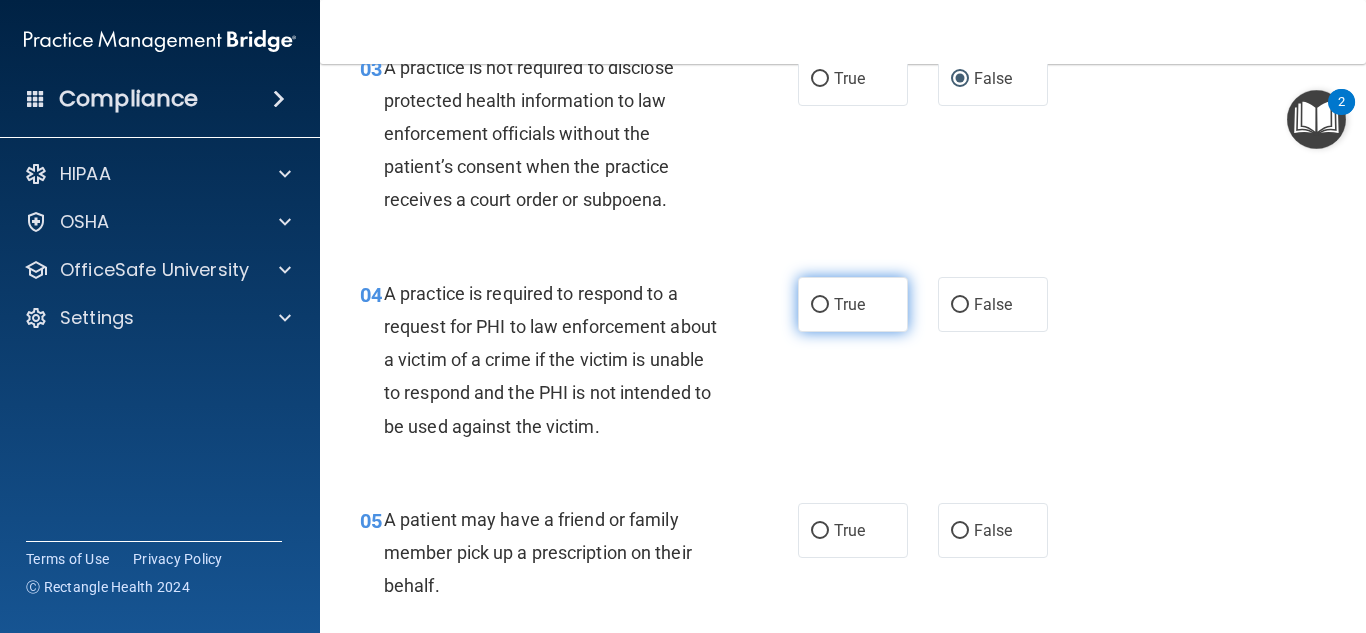 click on "True" at bounding box center (820, 305) 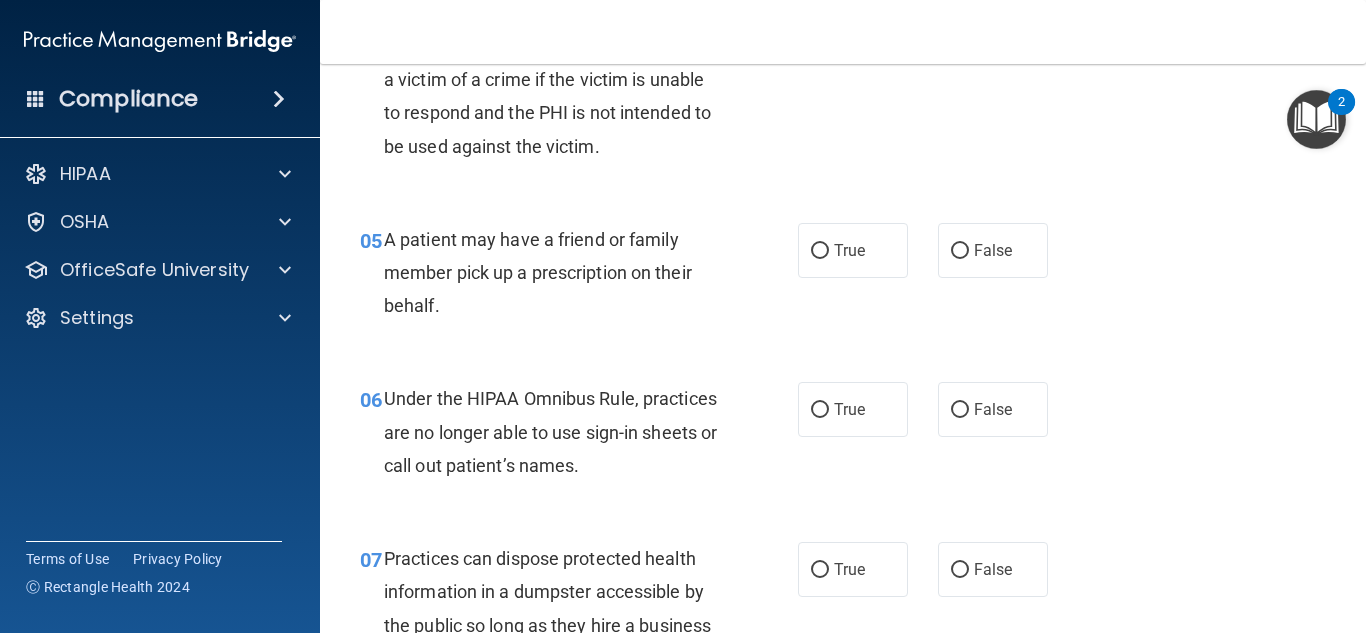 scroll, scrollTop: 880, scrollLeft: 0, axis: vertical 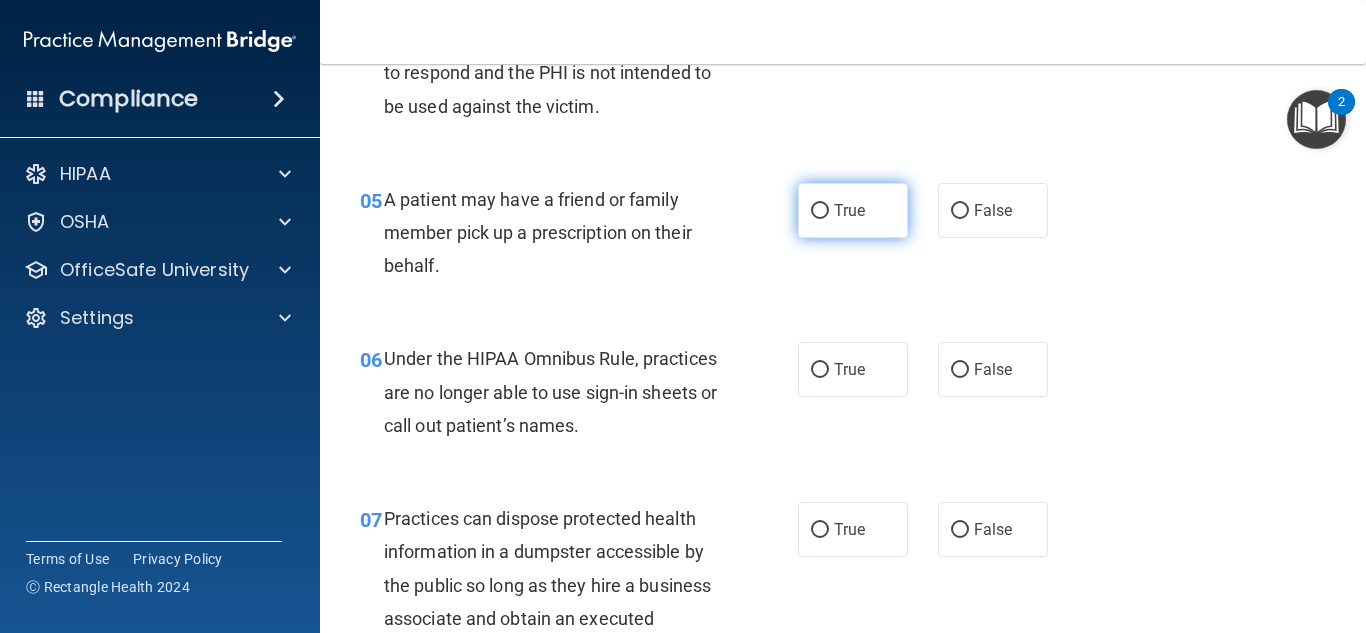 click on "True" at bounding box center [820, 211] 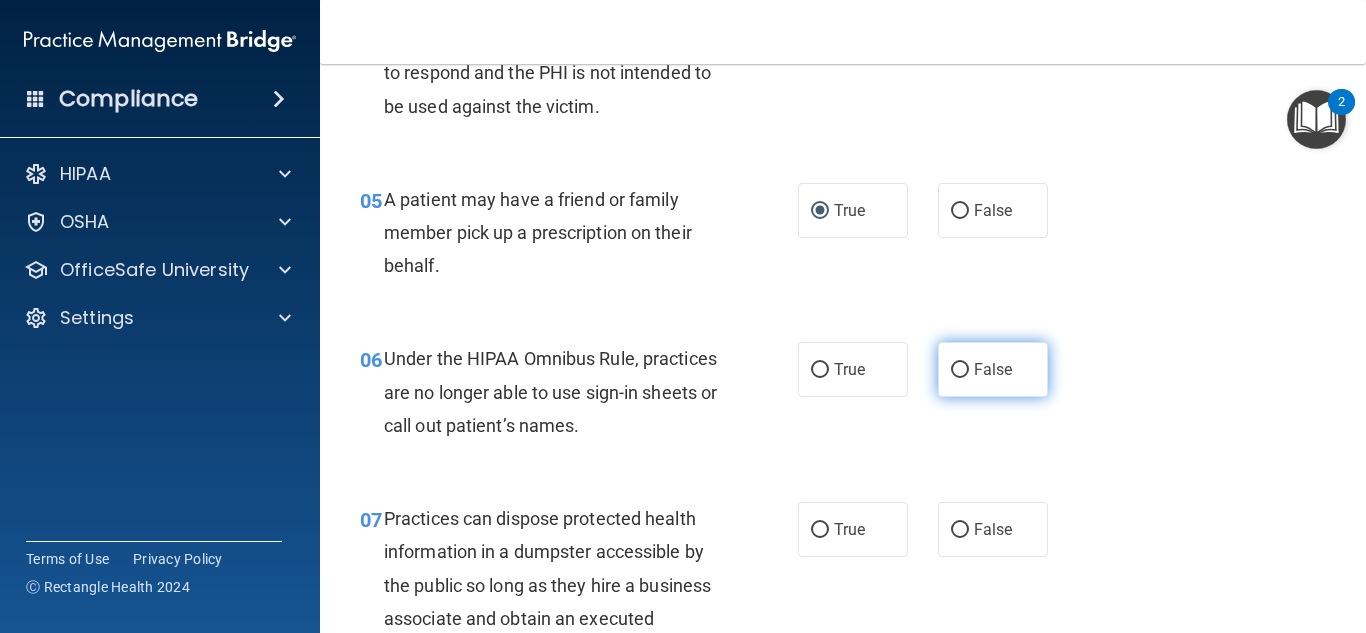 click on "False" at bounding box center [960, 370] 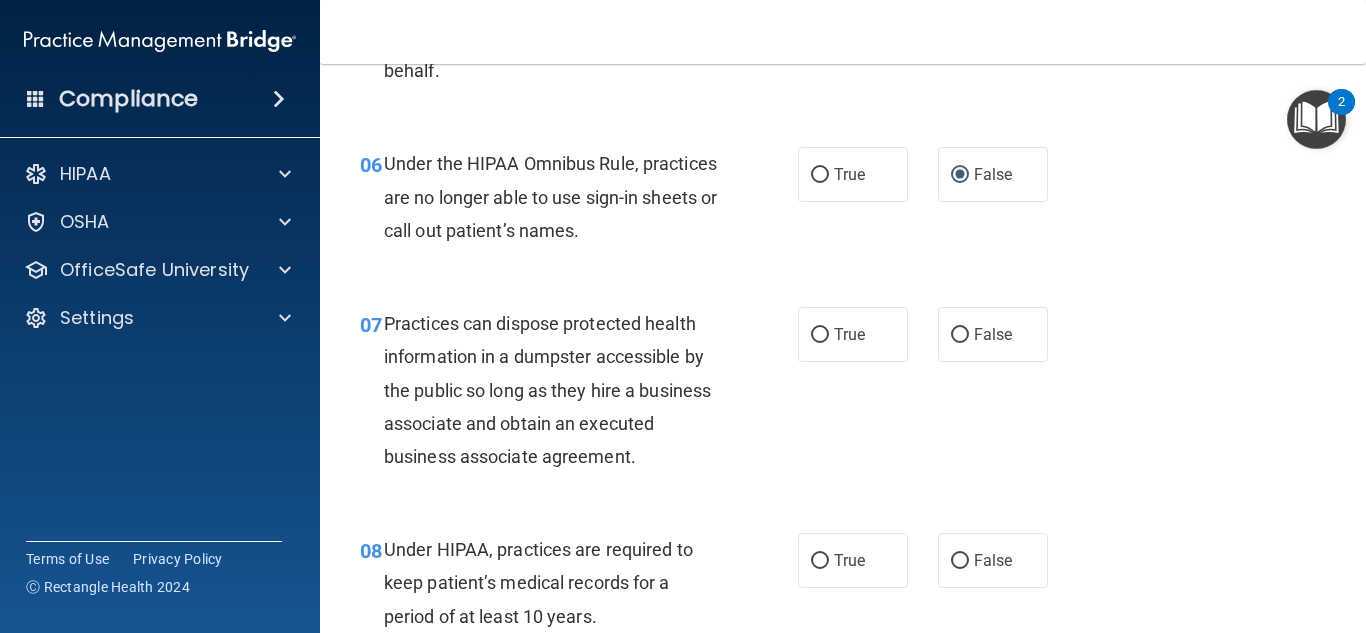 scroll, scrollTop: 1080, scrollLeft: 0, axis: vertical 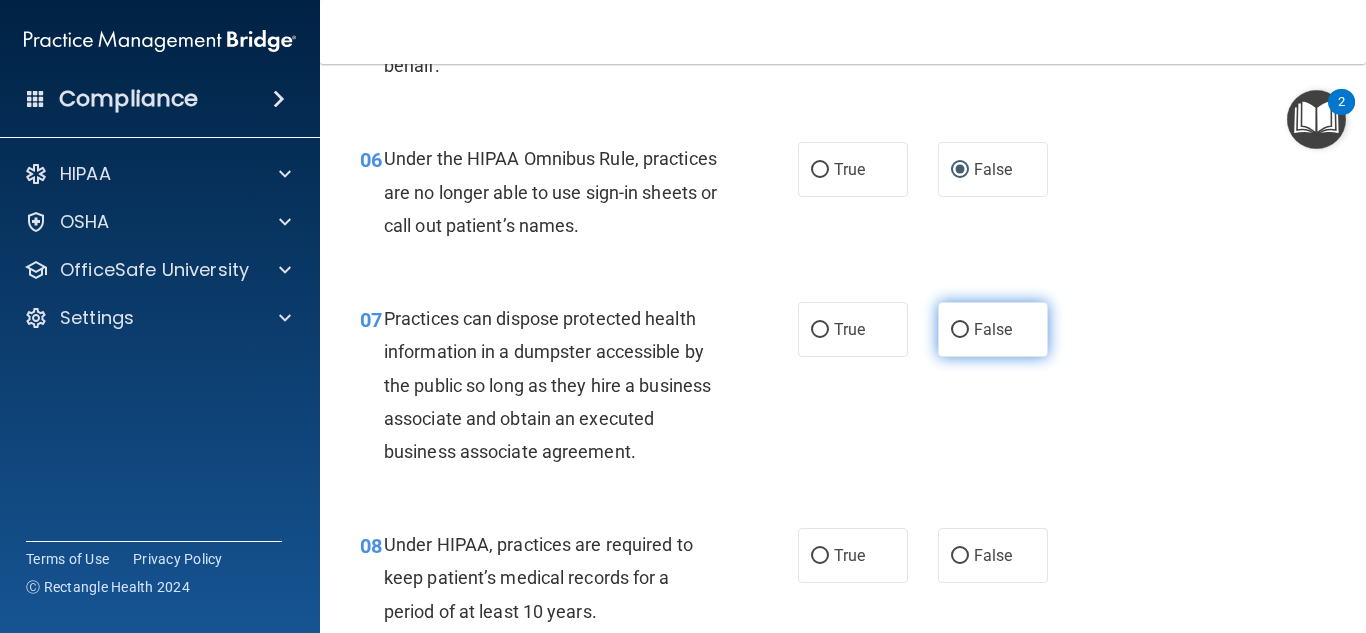 click on "False" at bounding box center (960, 330) 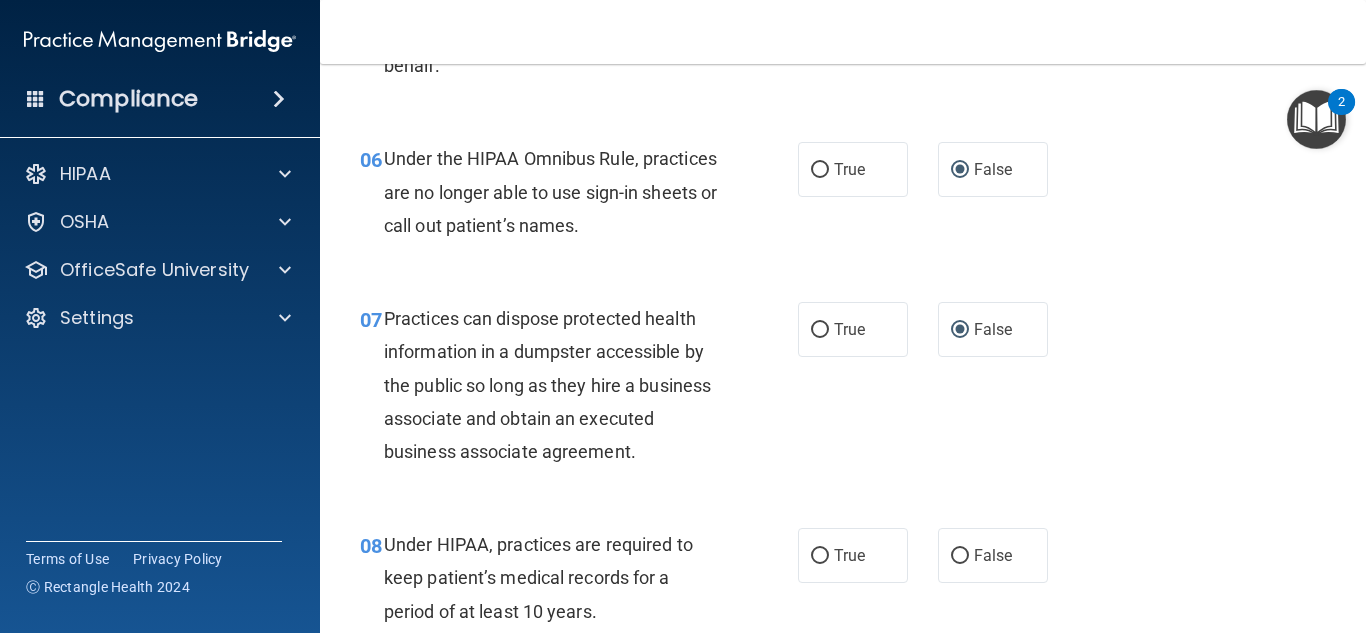 scroll, scrollTop: 1120, scrollLeft: 0, axis: vertical 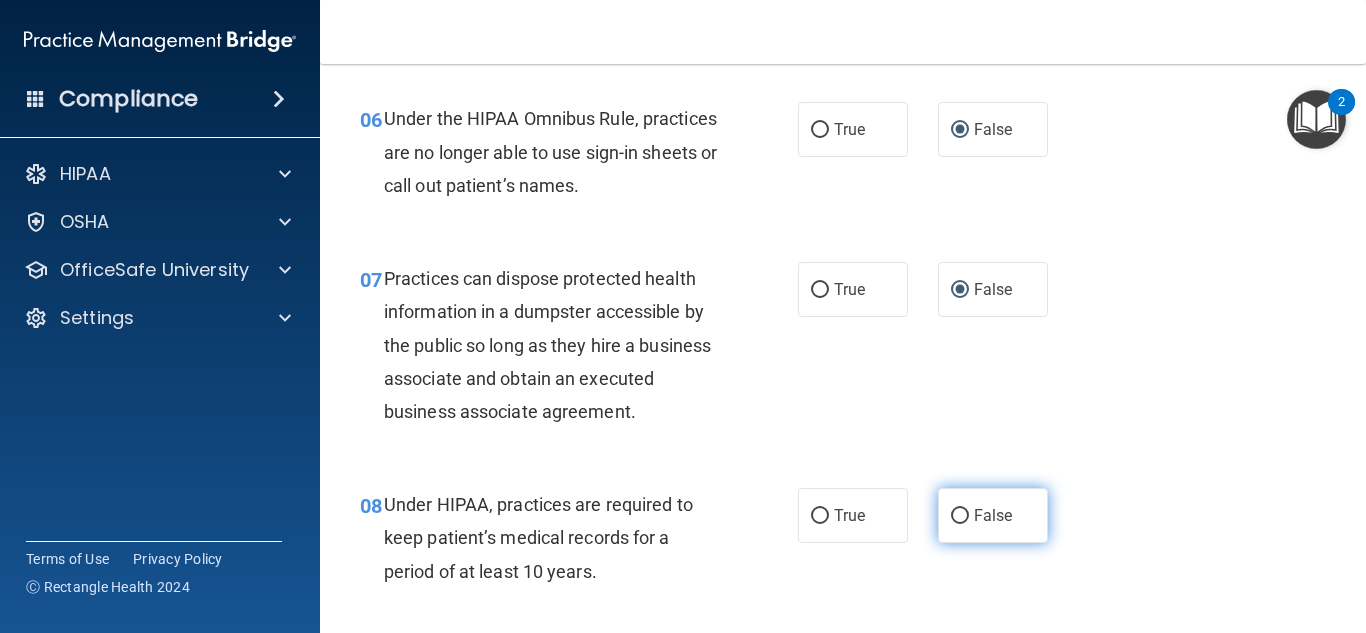 click on "False" at bounding box center [960, 516] 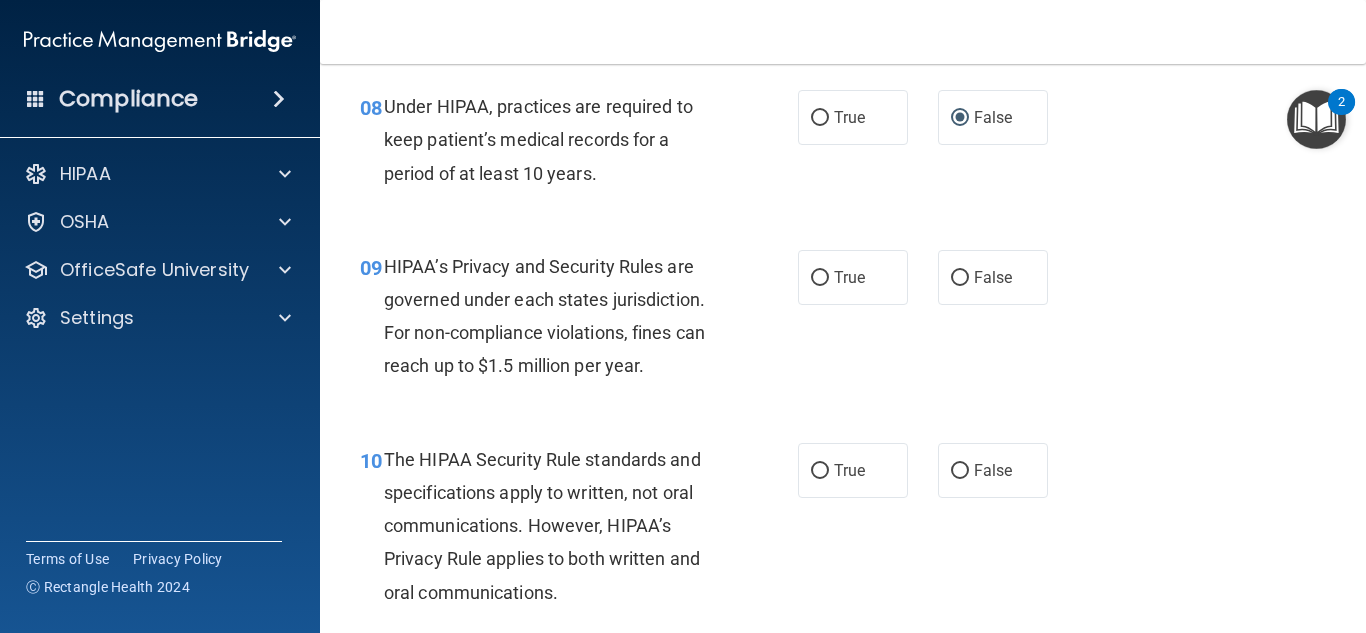 scroll, scrollTop: 1520, scrollLeft: 0, axis: vertical 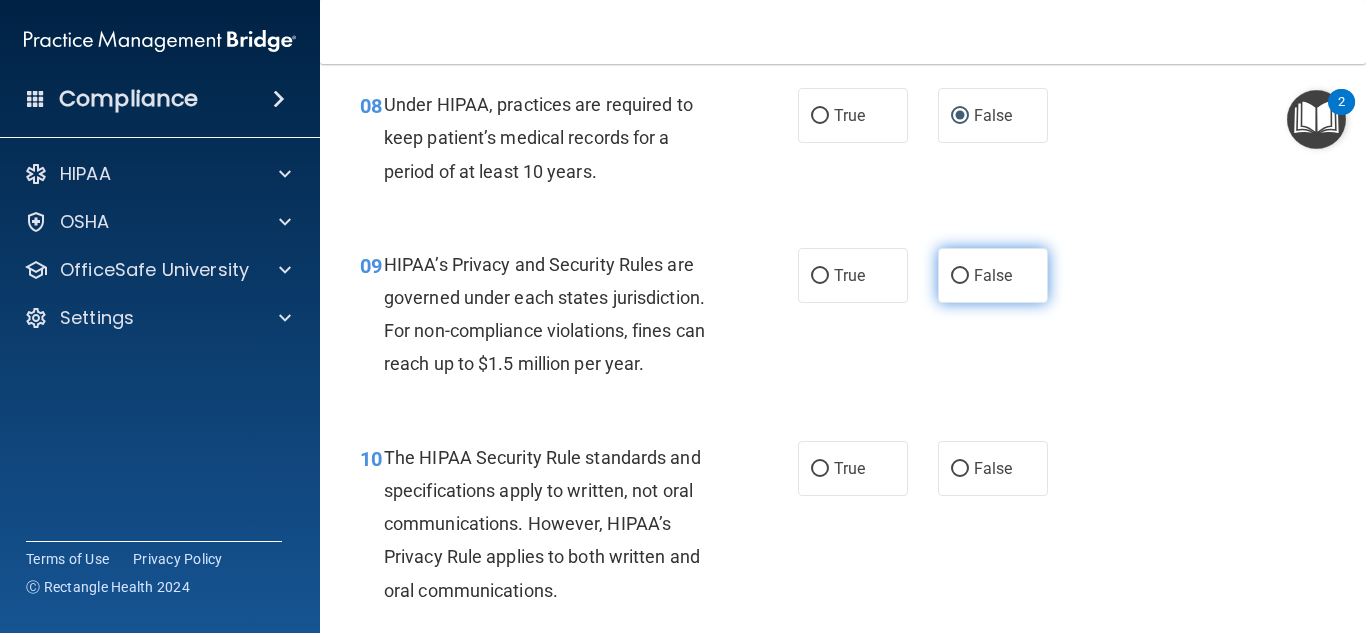 click on "False" at bounding box center [960, 276] 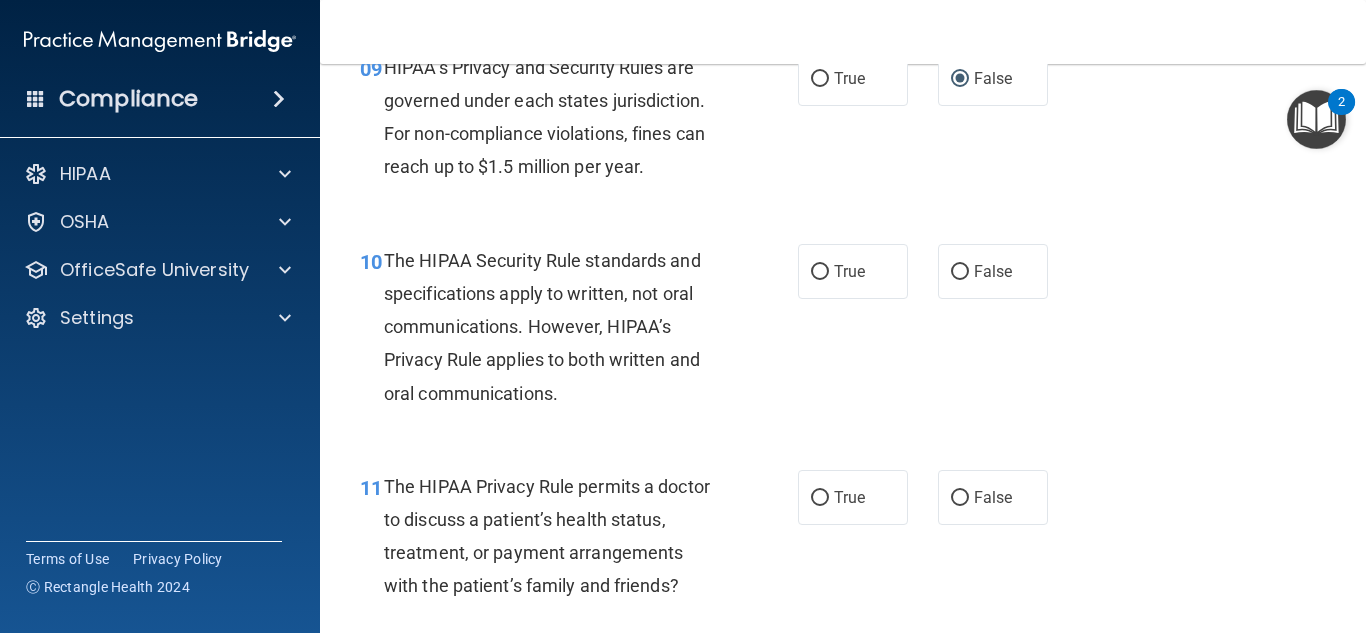 scroll, scrollTop: 1720, scrollLeft: 0, axis: vertical 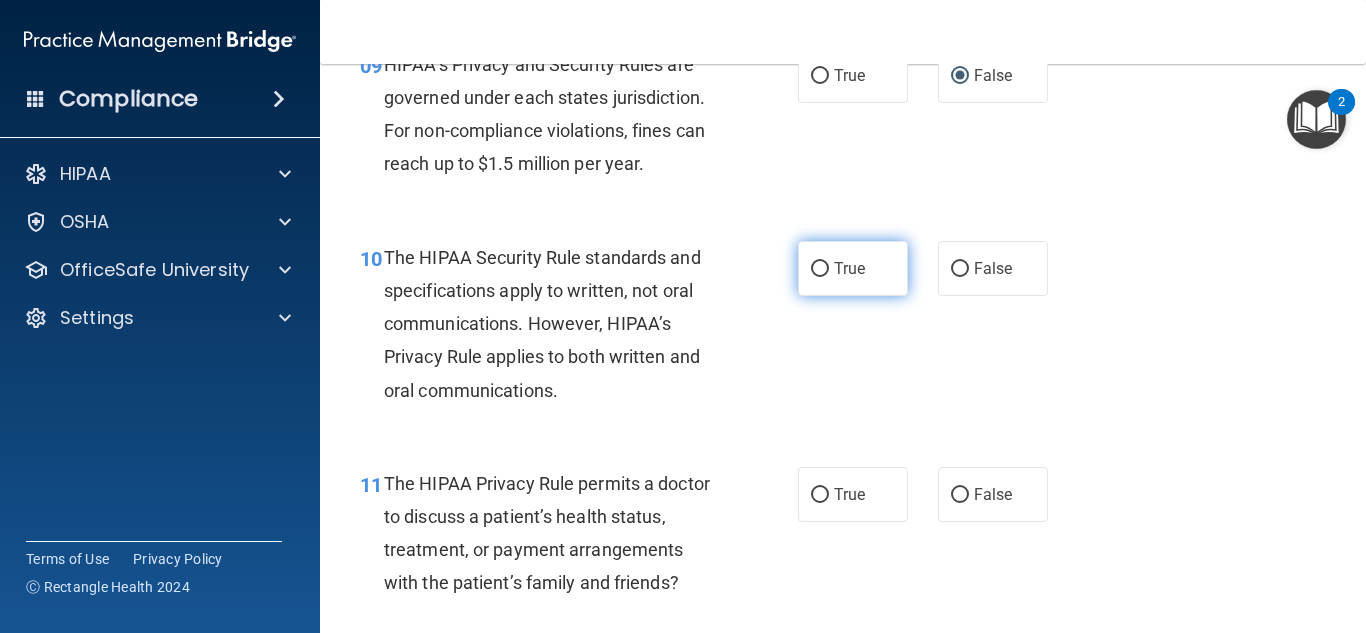 click on "True" at bounding box center [820, 269] 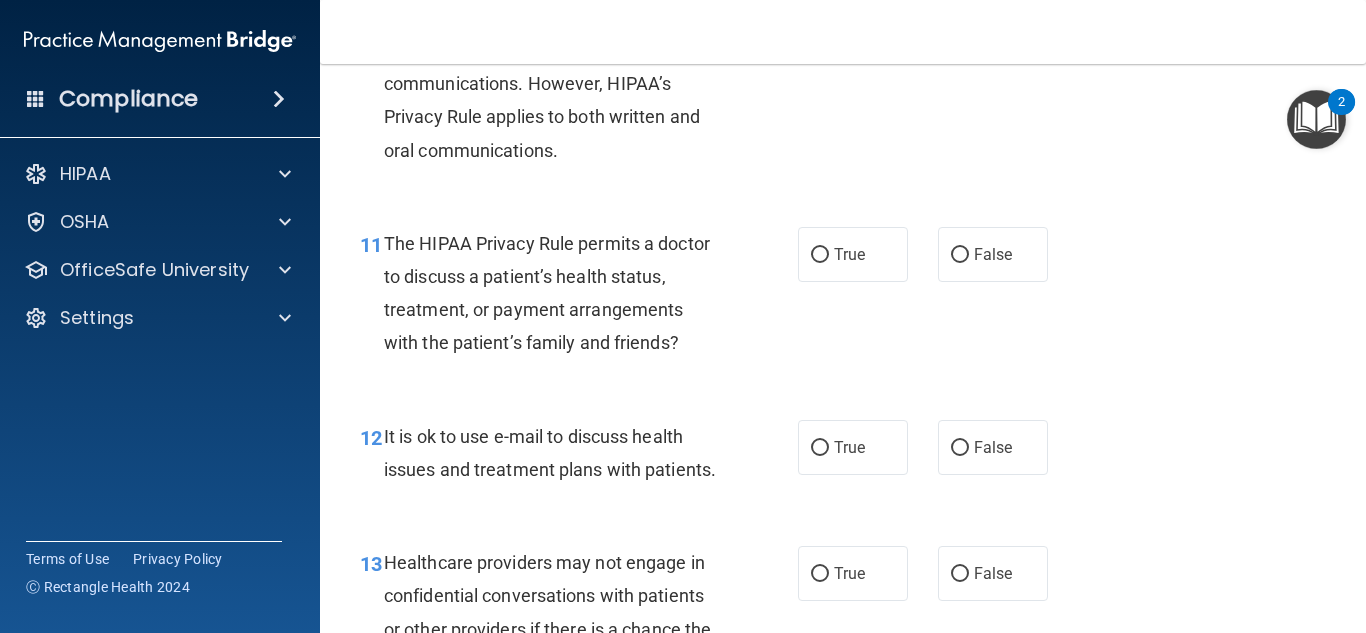 scroll, scrollTop: 2000, scrollLeft: 0, axis: vertical 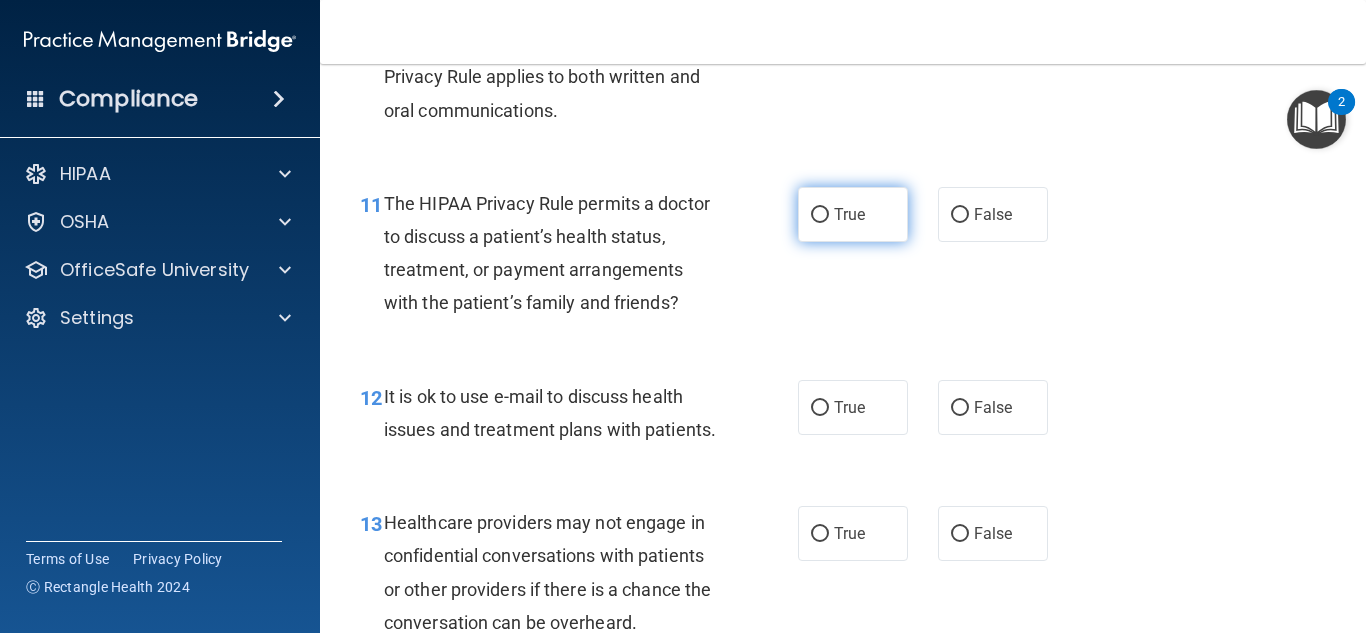 click on "True" at bounding box center [820, 215] 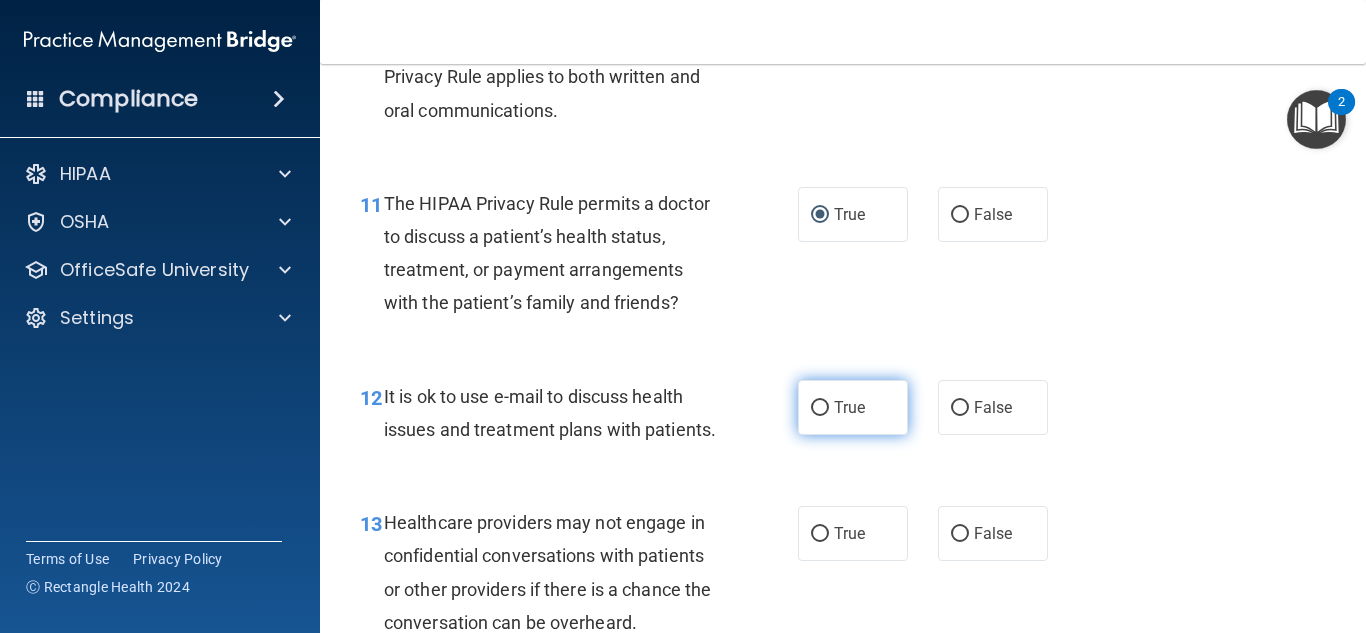 click on "True" at bounding box center [820, 408] 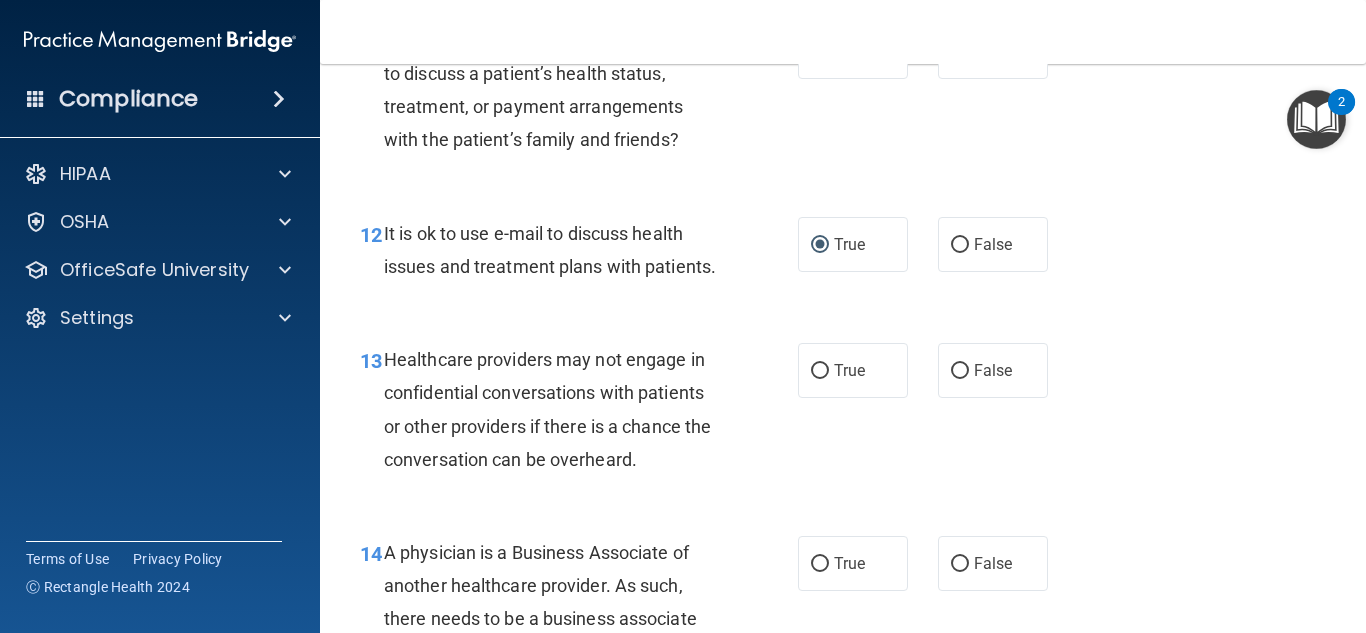 scroll, scrollTop: 2200, scrollLeft: 0, axis: vertical 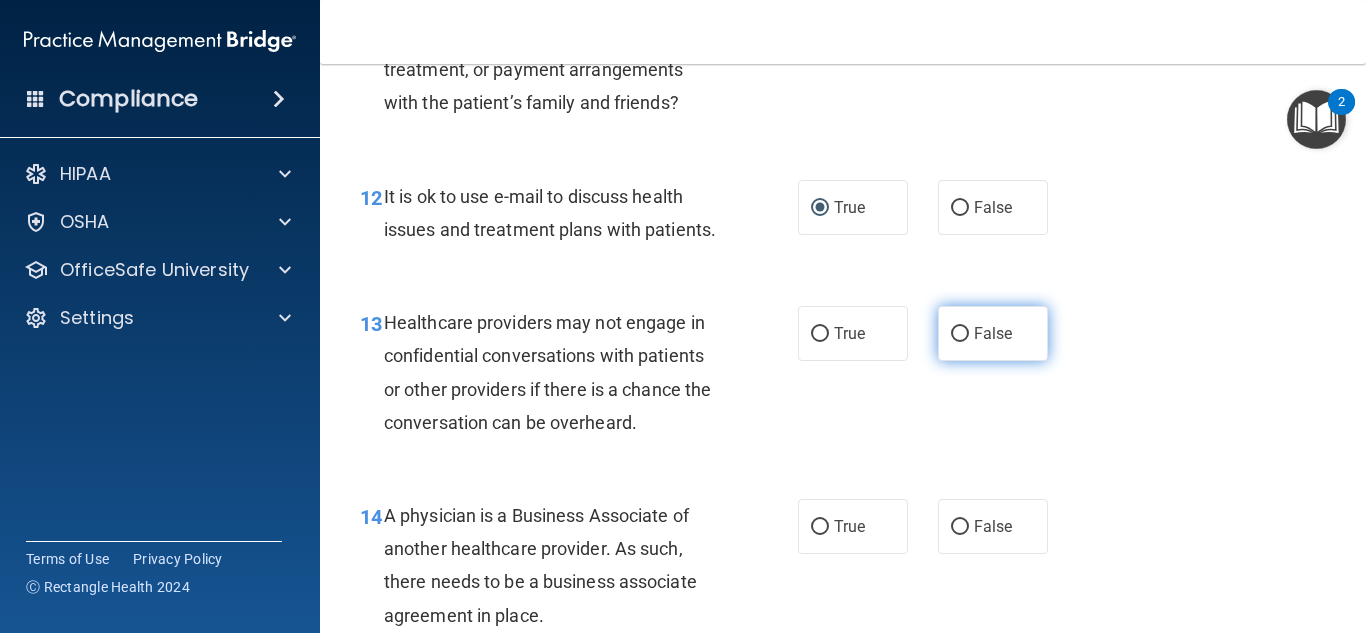 click on "False" at bounding box center (960, 334) 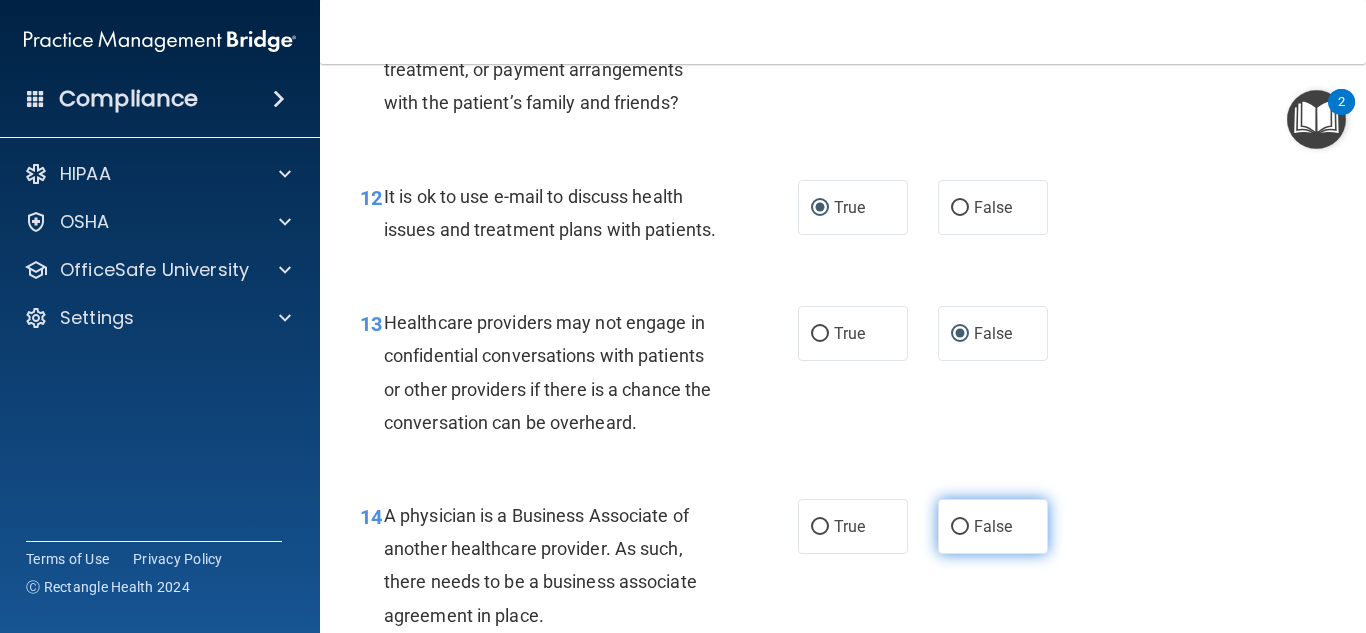 click on "False" at bounding box center [960, 527] 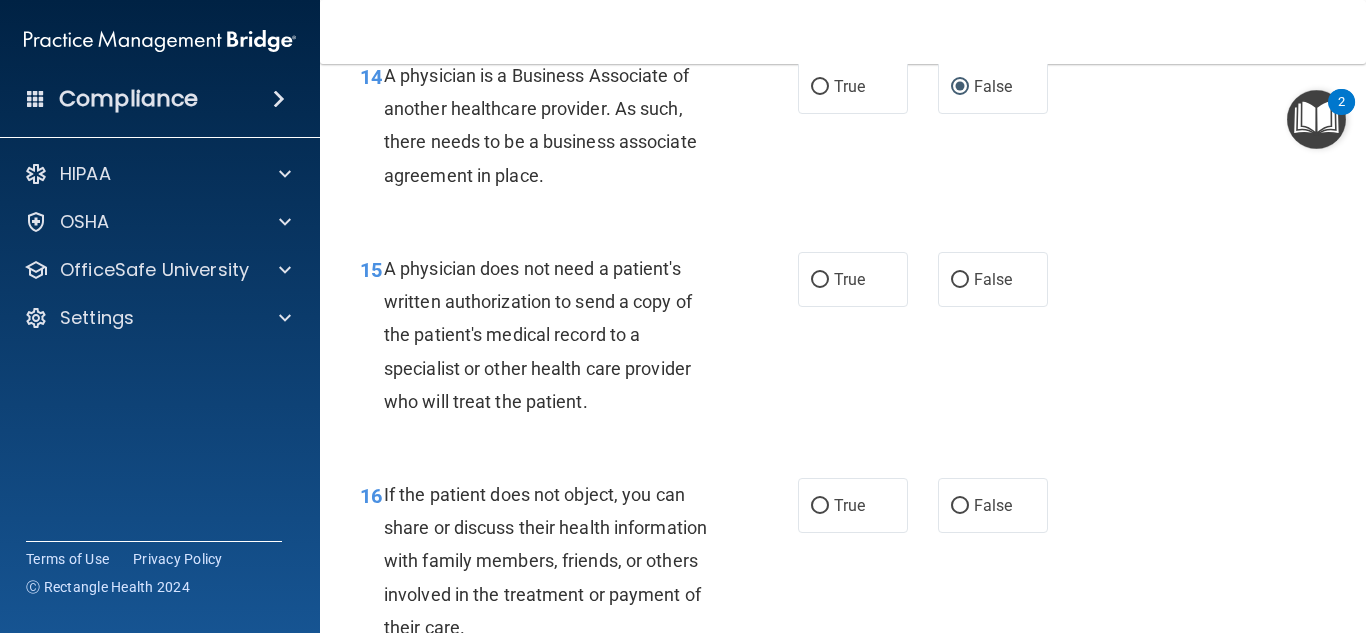 scroll, scrollTop: 2680, scrollLeft: 0, axis: vertical 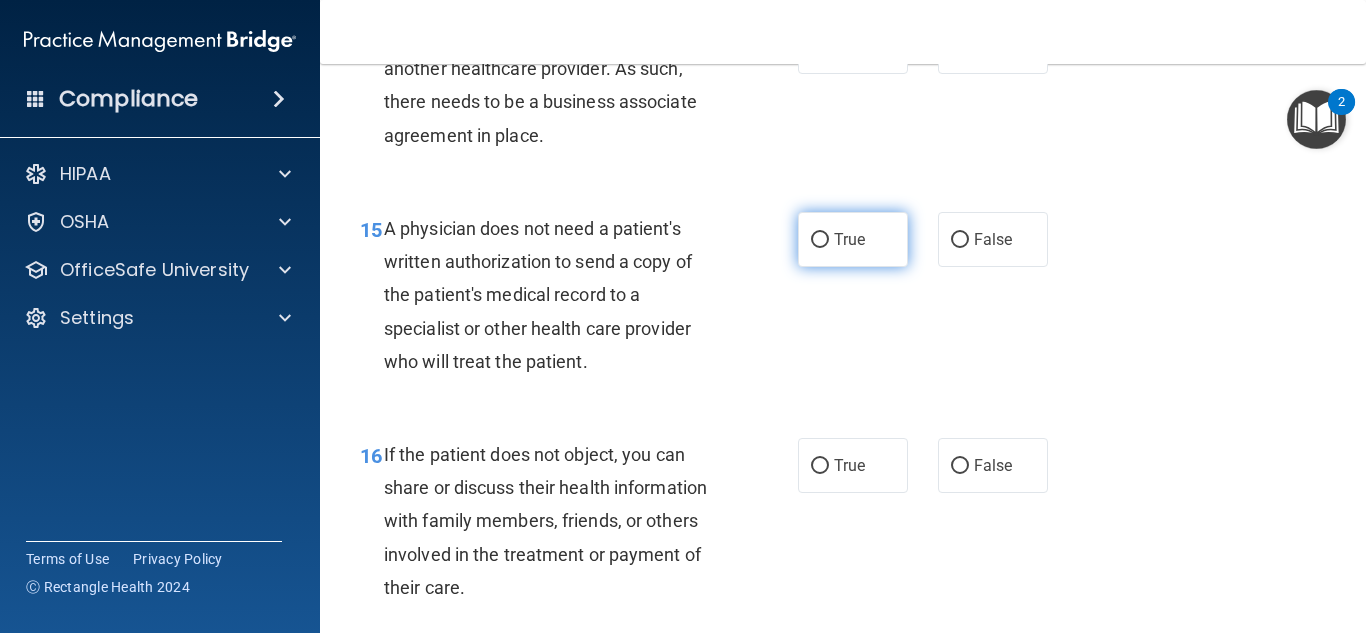 click on "True" at bounding box center [820, 240] 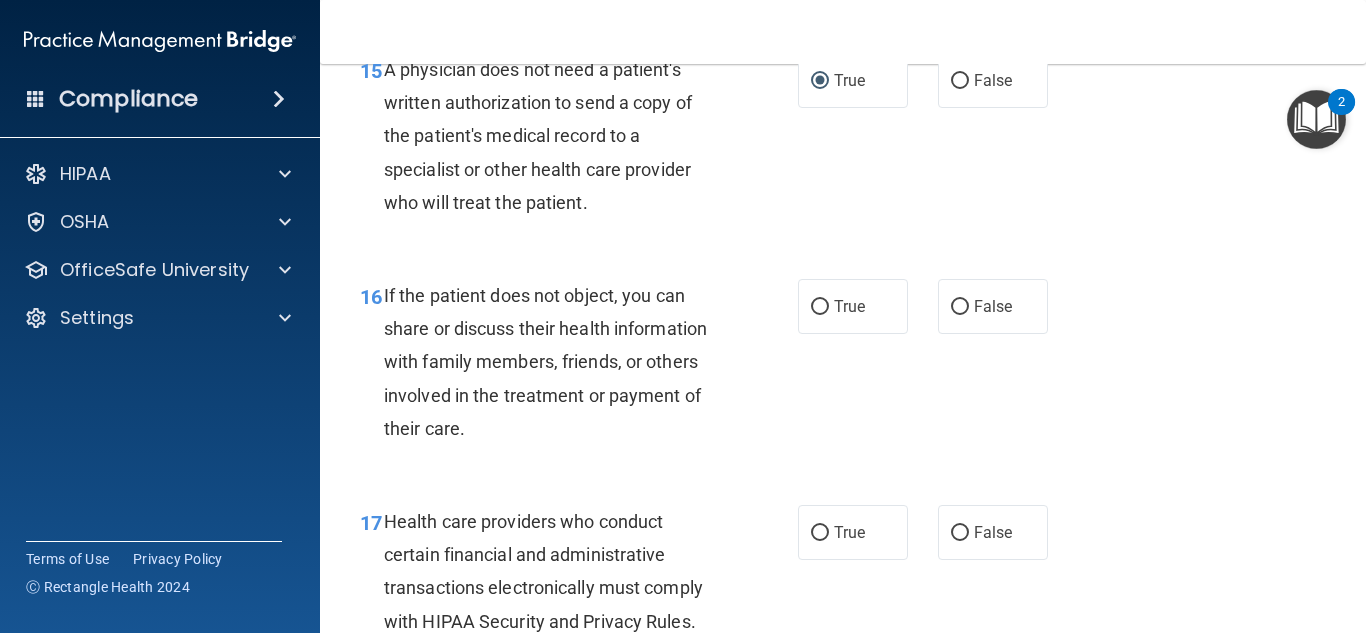 scroll, scrollTop: 2840, scrollLeft: 0, axis: vertical 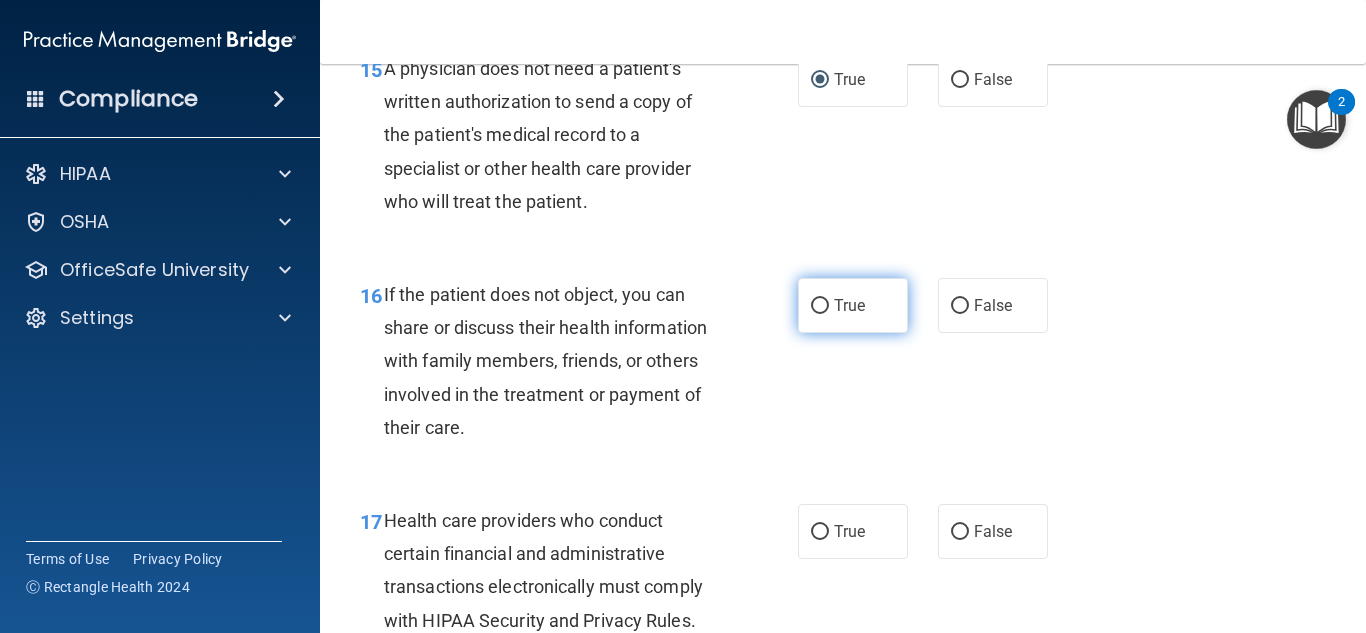 click on "True" at bounding box center (820, 306) 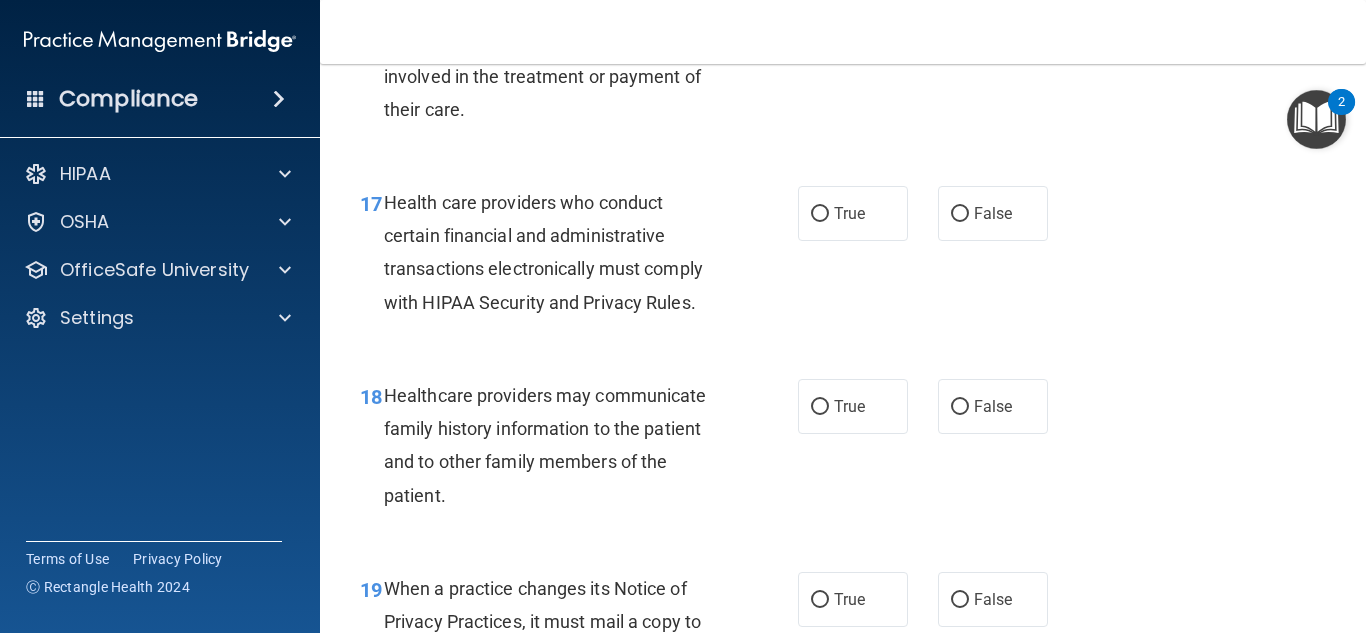 scroll, scrollTop: 3160, scrollLeft: 0, axis: vertical 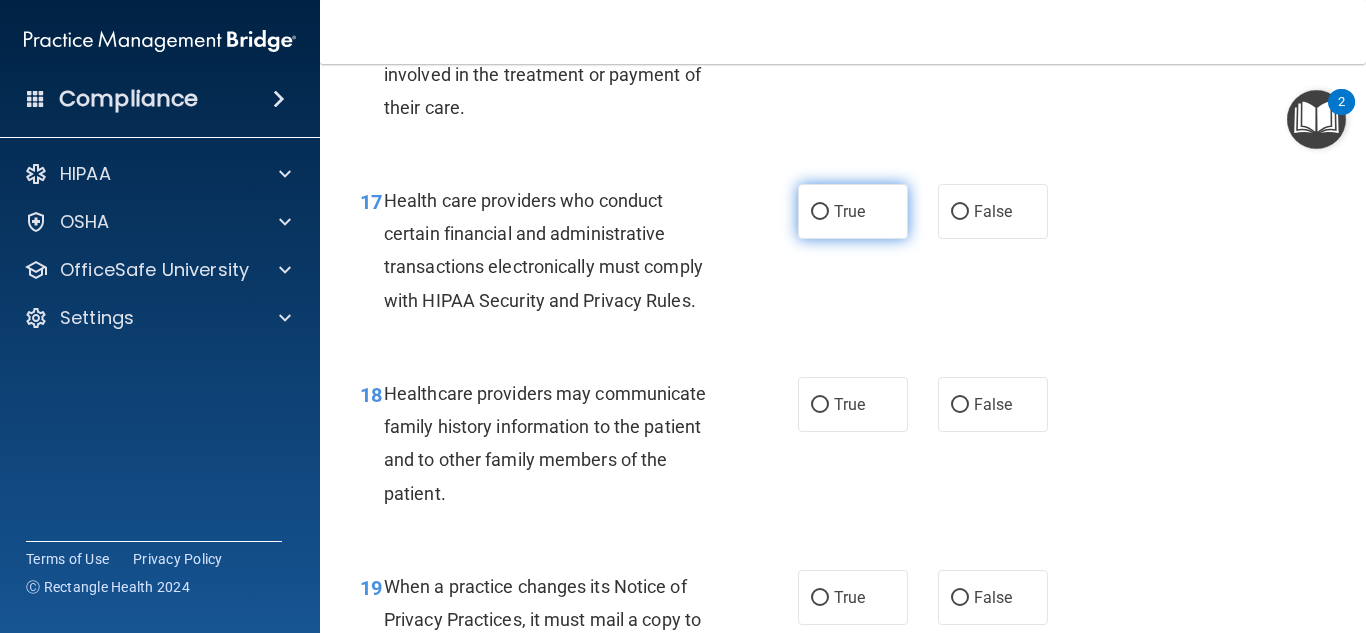 click on "True" at bounding box center [820, 212] 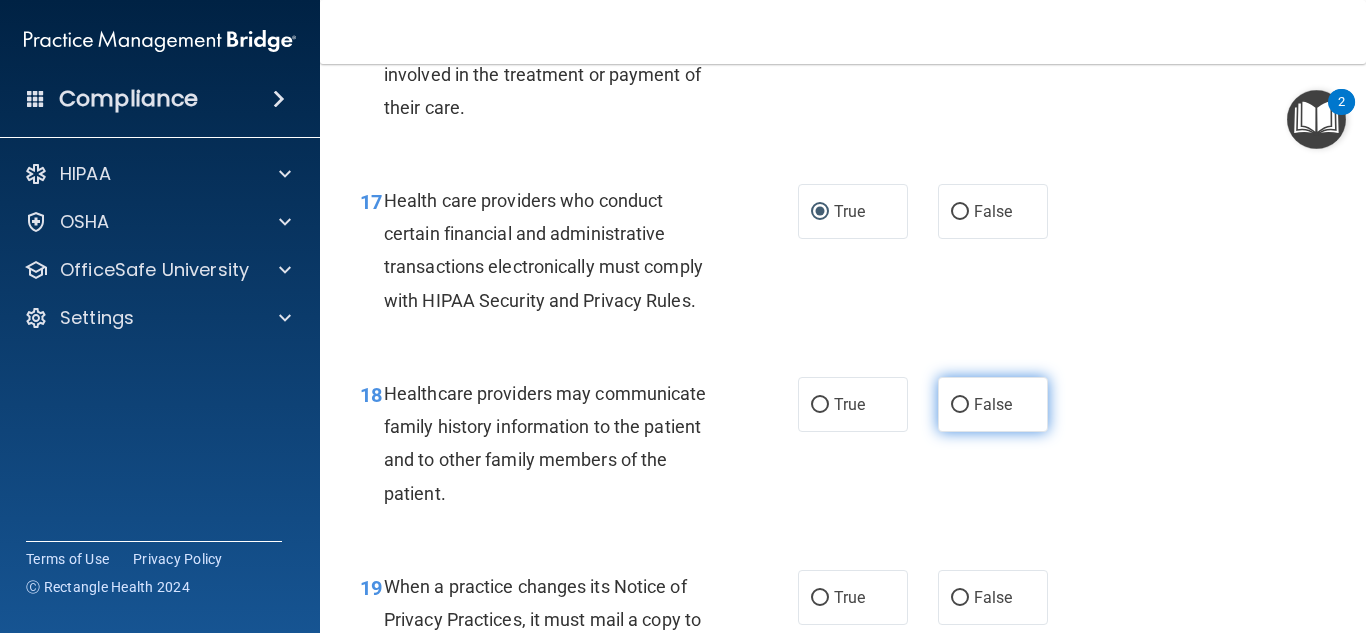 click on "False" at bounding box center [960, 405] 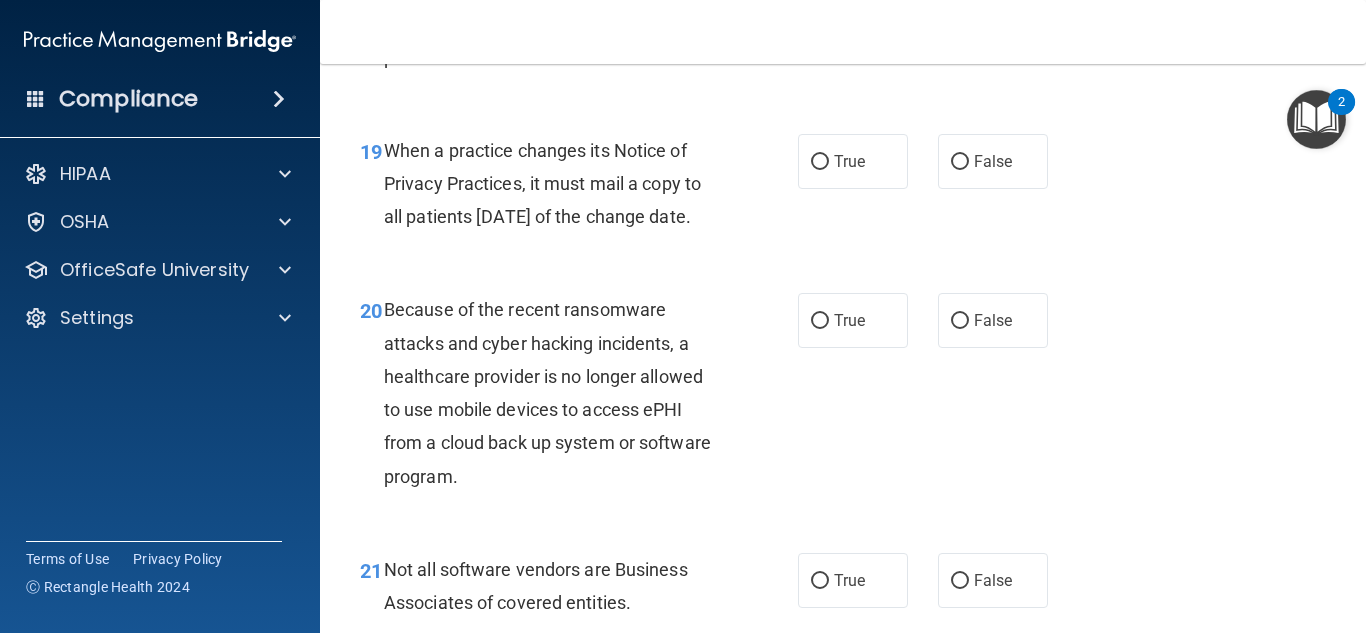 scroll, scrollTop: 3600, scrollLeft: 0, axis: vertical 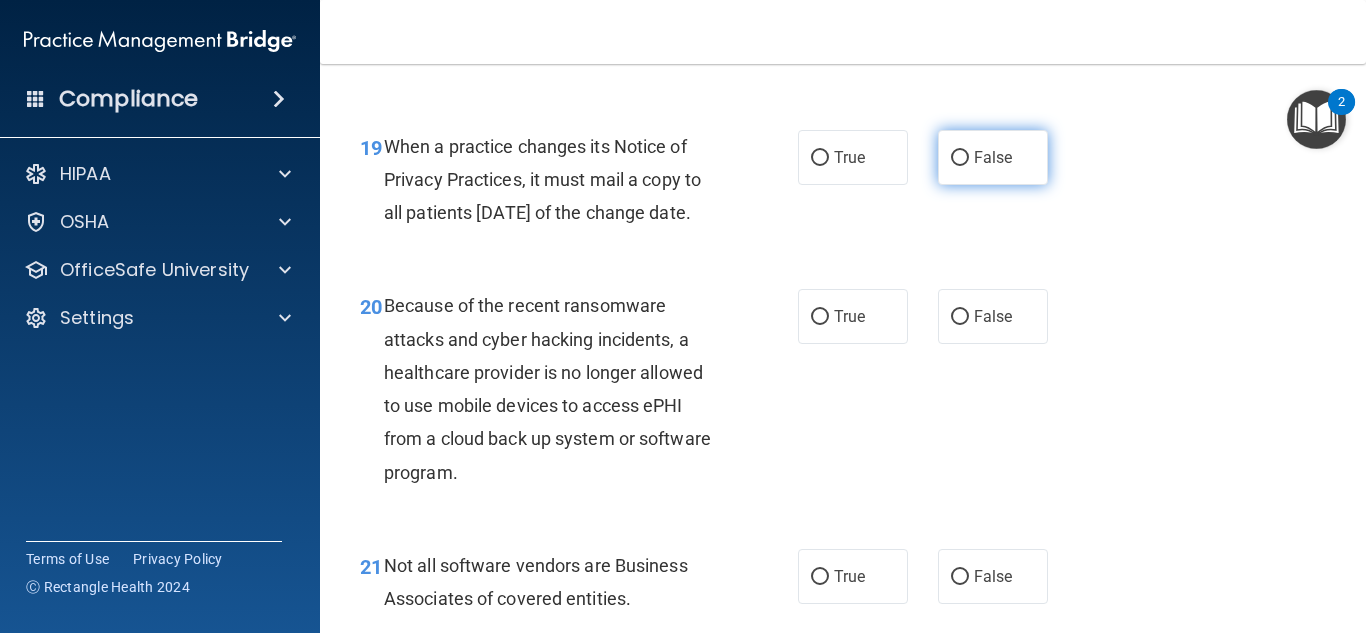 click on "False" at bounding box center (993, 157) 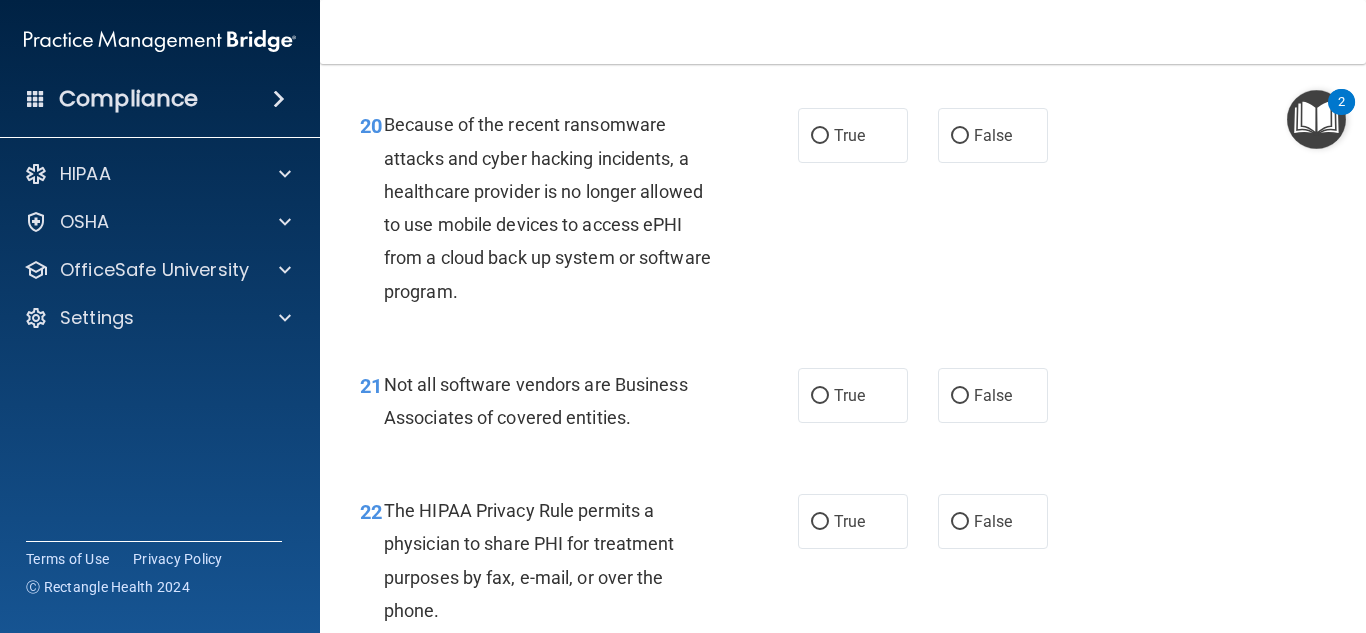 scroll, scrollTop: 3800, scrollLeft: 0, axis: vertical 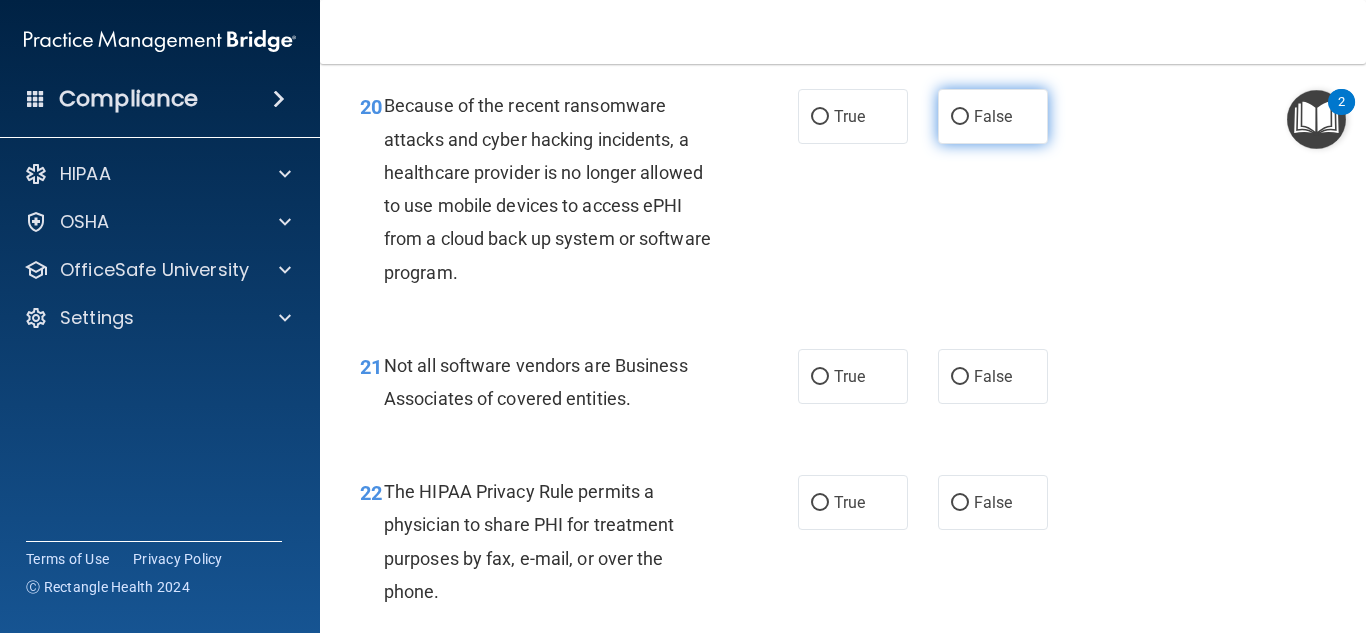 click on "False" at bounding box center (993, 116) 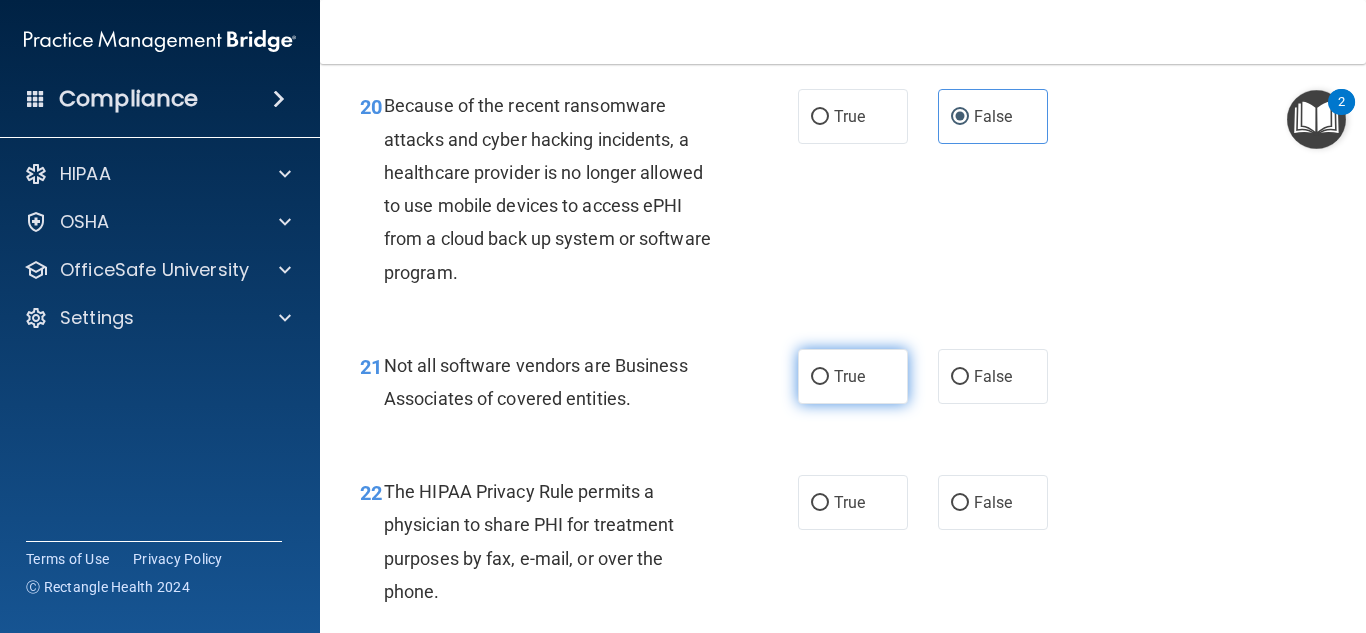click on "True" at bounding box center (820, 377) 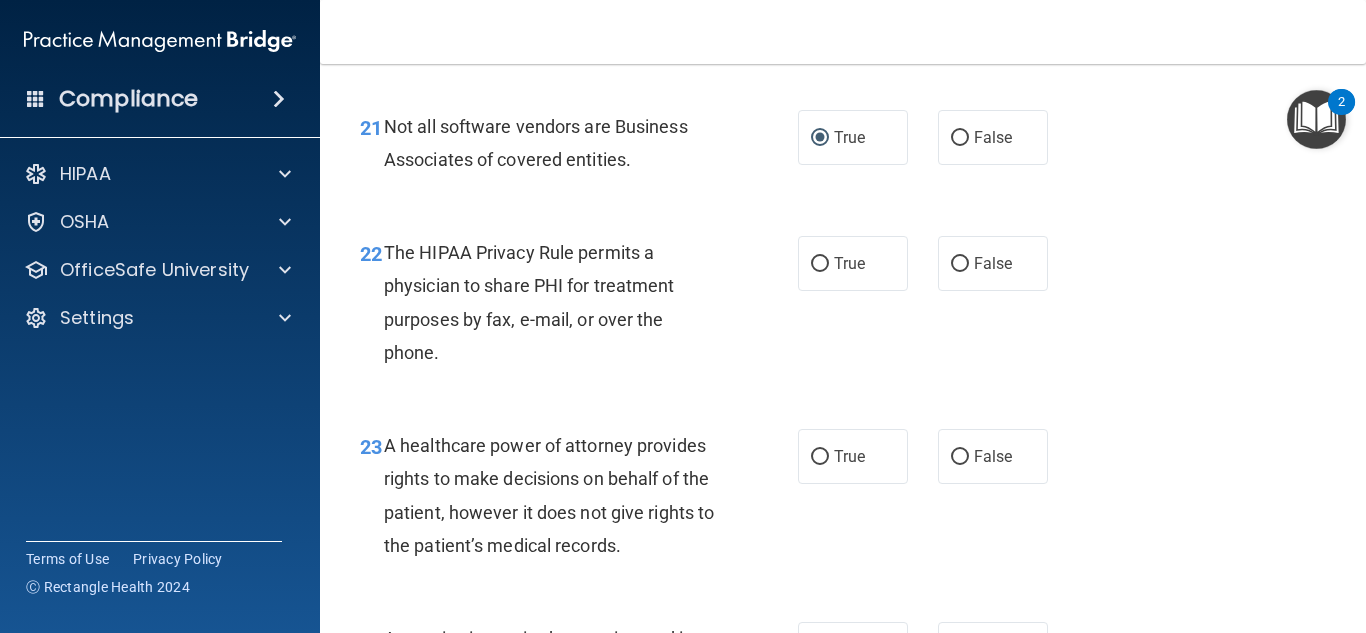 scroll, scrollTop: 4040, scrollLeft: 0, axis: vertical 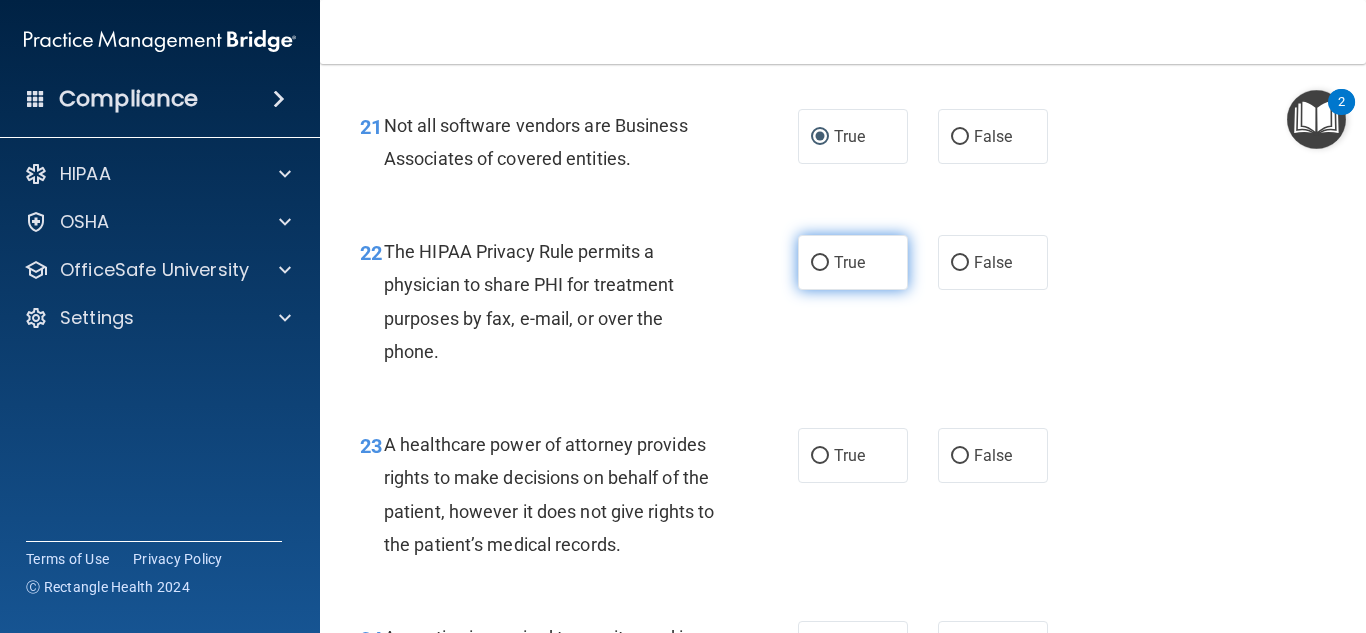 click on "True" at bounding box center [853, 262] 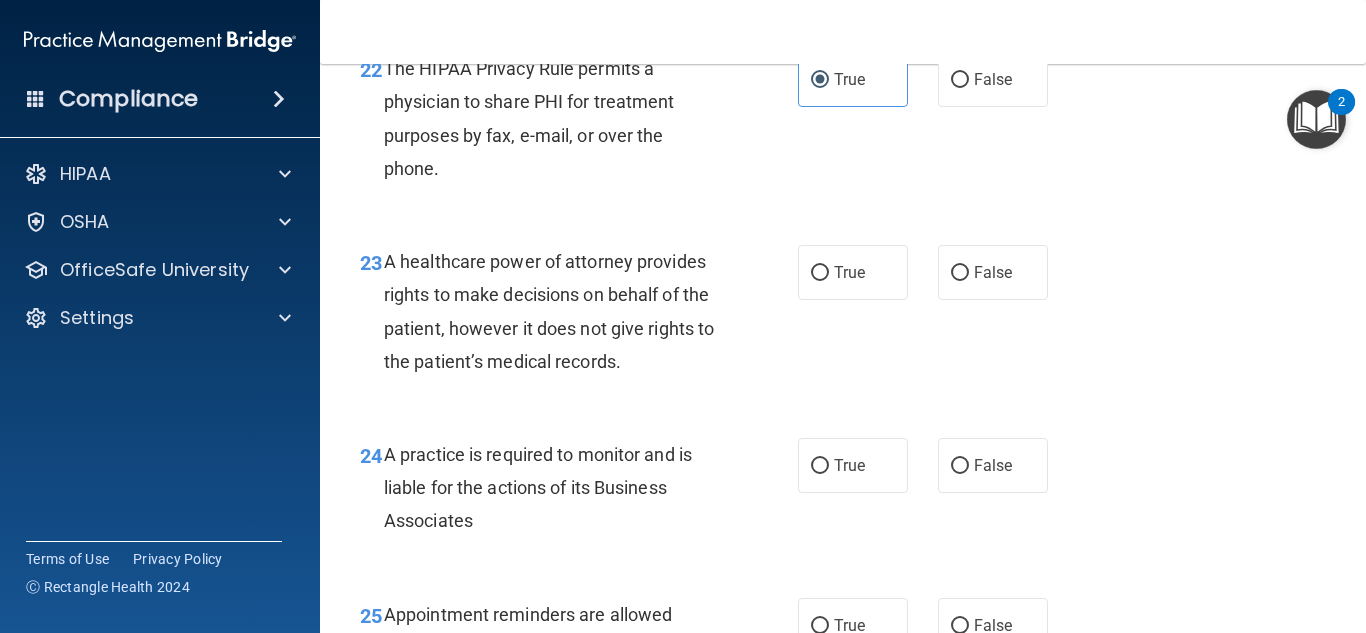 scroll, scrollTop: 4360, scrollLeft: 0, axis: vertical 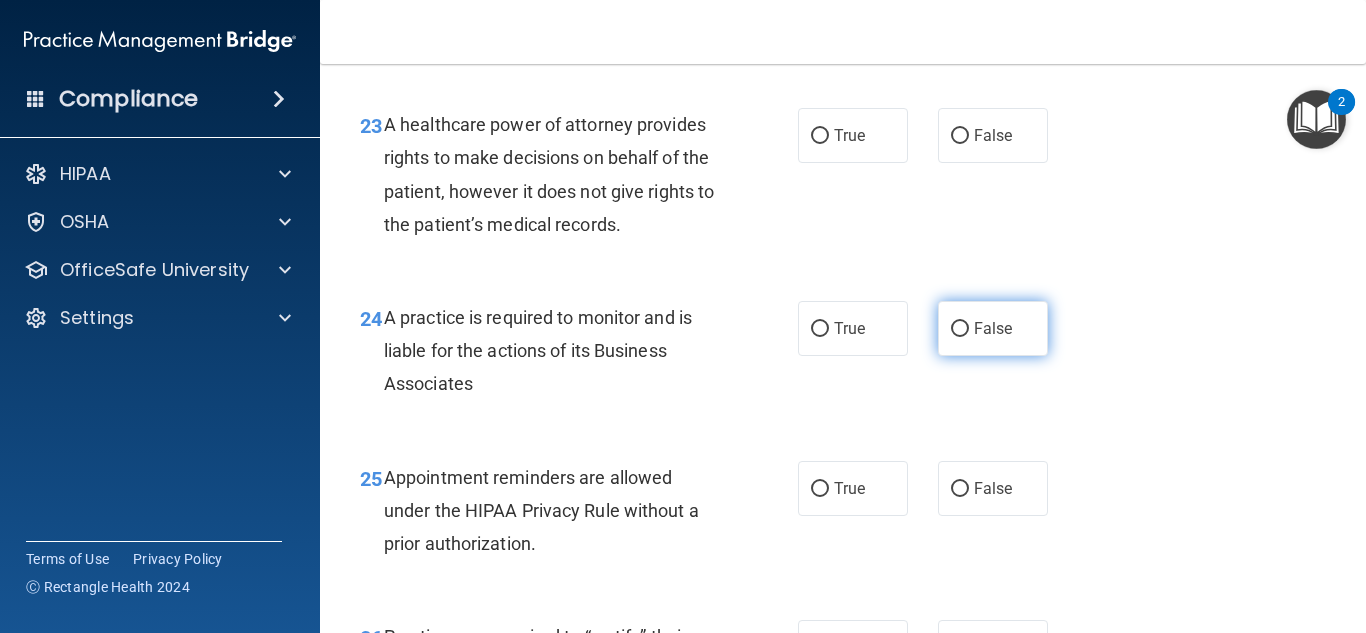 click on "False" at bounding box center (960, 329) 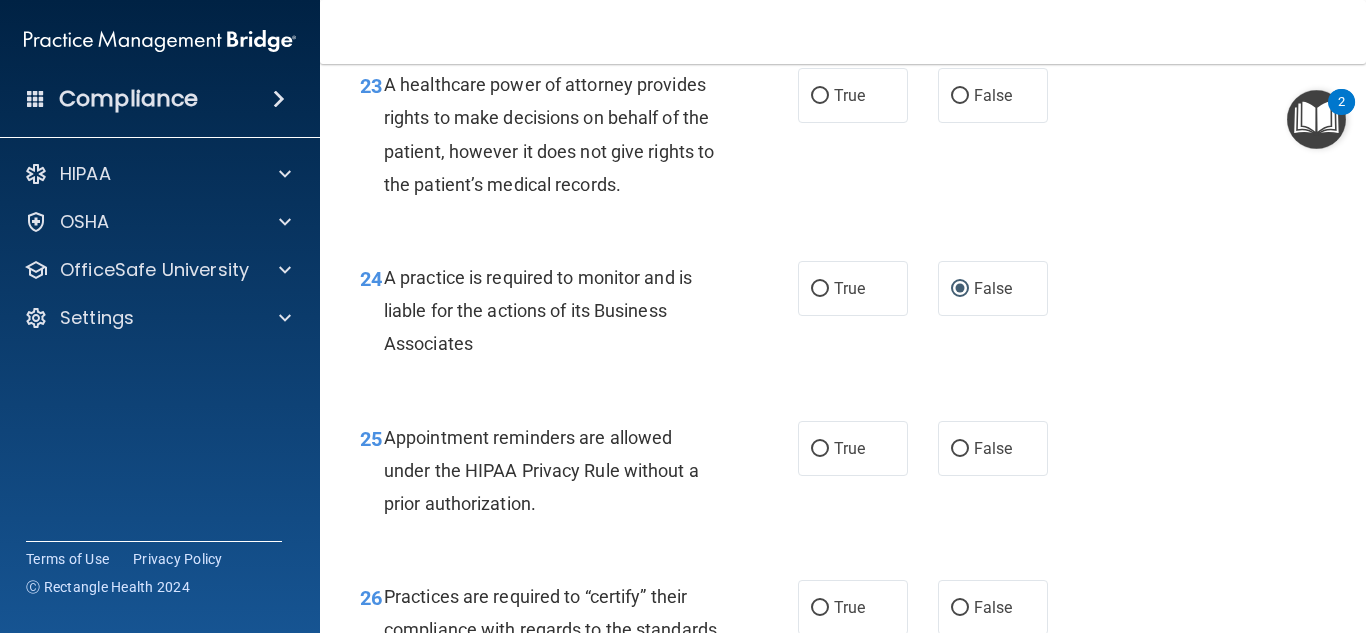 scroll, scrollTop: 4480, scrollLeft: 0, axis: vertical 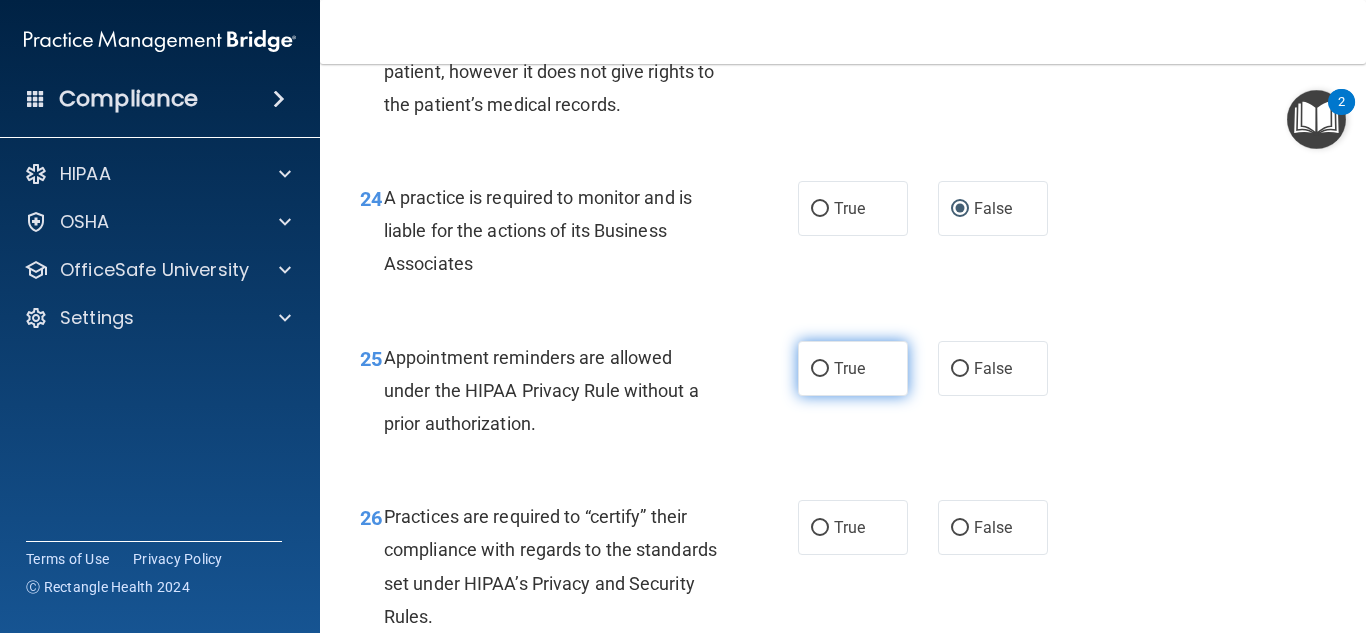 click on "True" at bounding box center (820, 369) 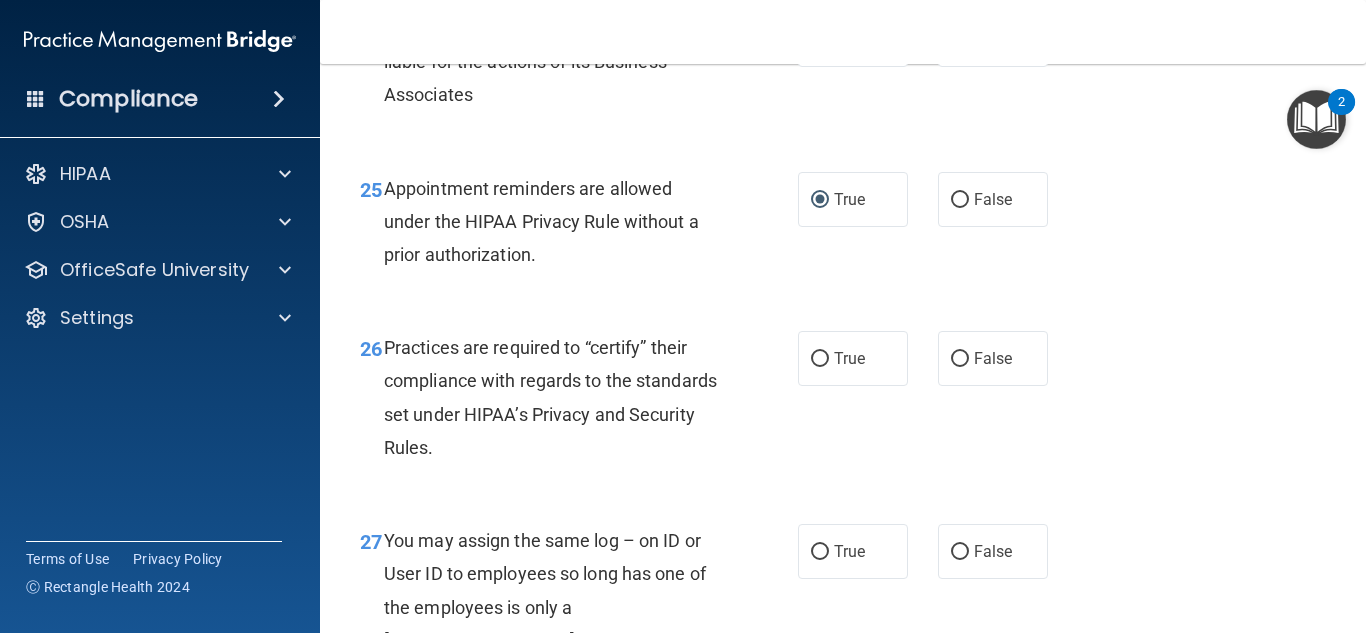 scroll, scrollTop: 4720, scrollLeft: 0, axis: vertical 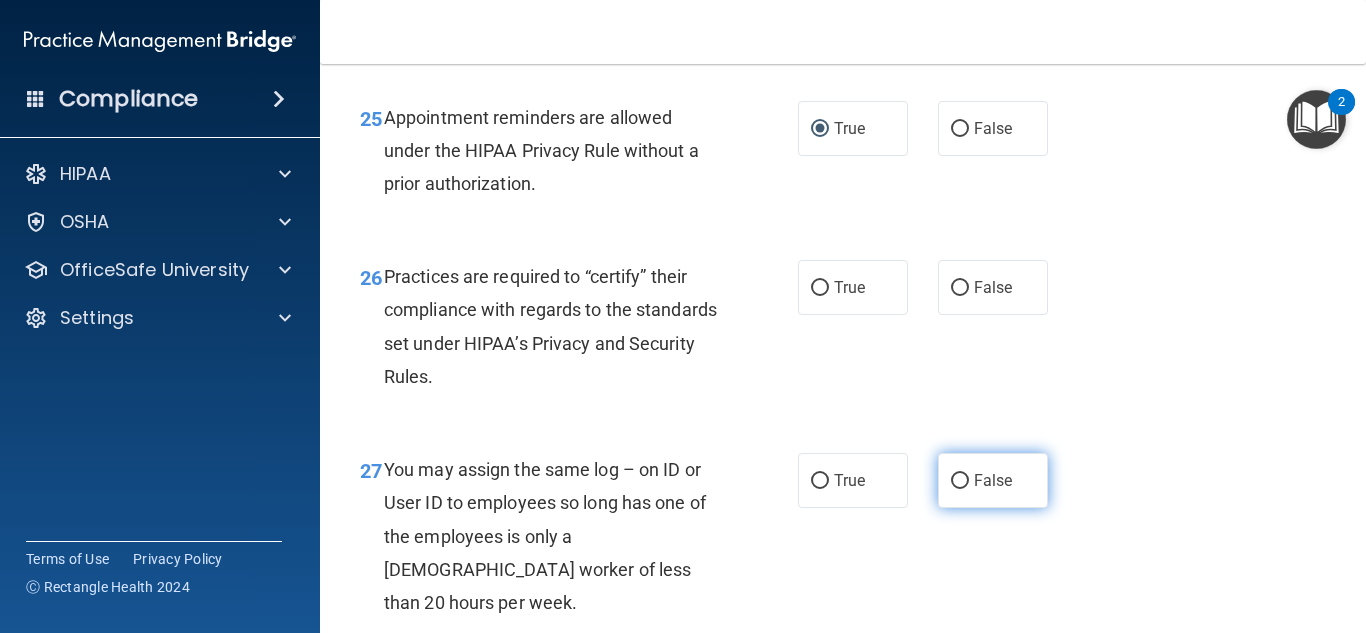 click on "False" at bounding box center [993, 480] 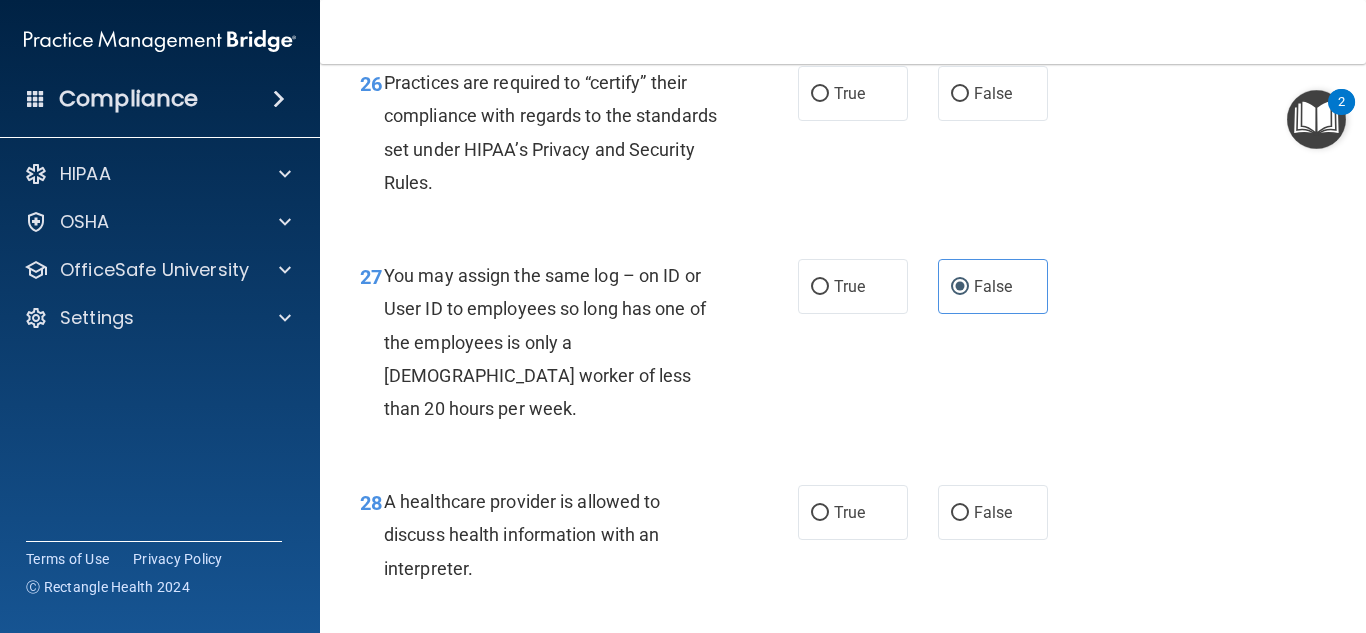 scroll, scrollTop: 4880, scrollLeft: 0, axis: vertical 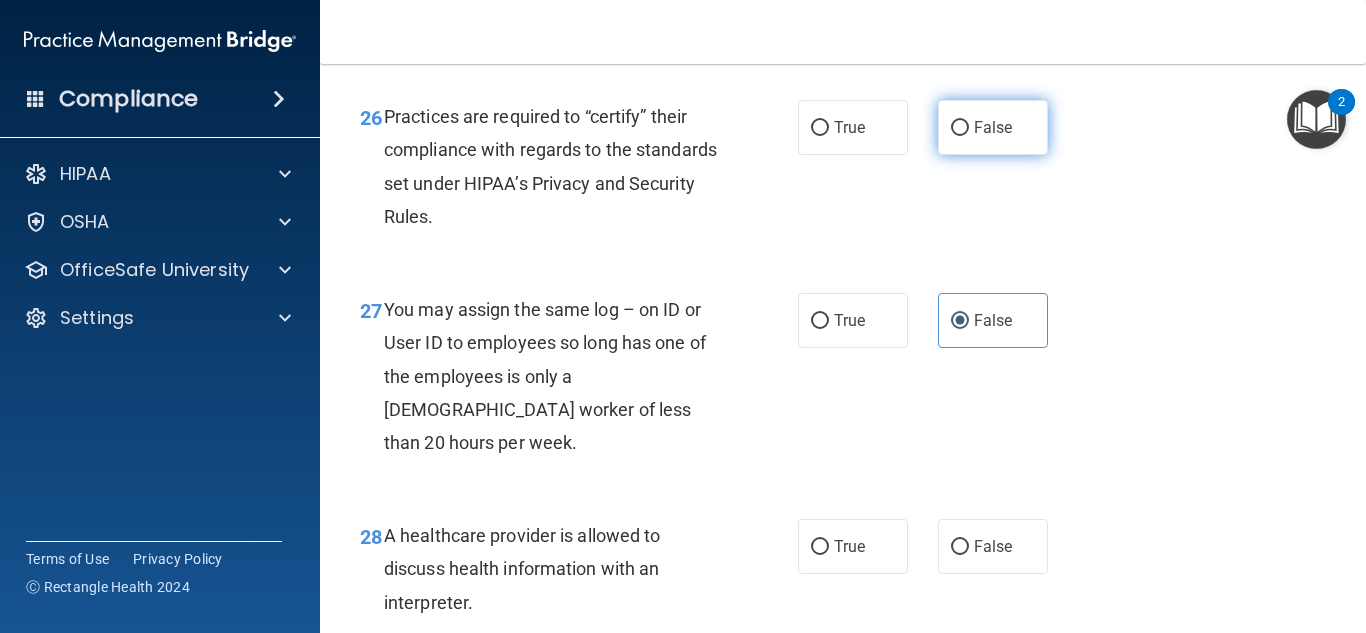 click on "False" at bounding box center [960, 128] 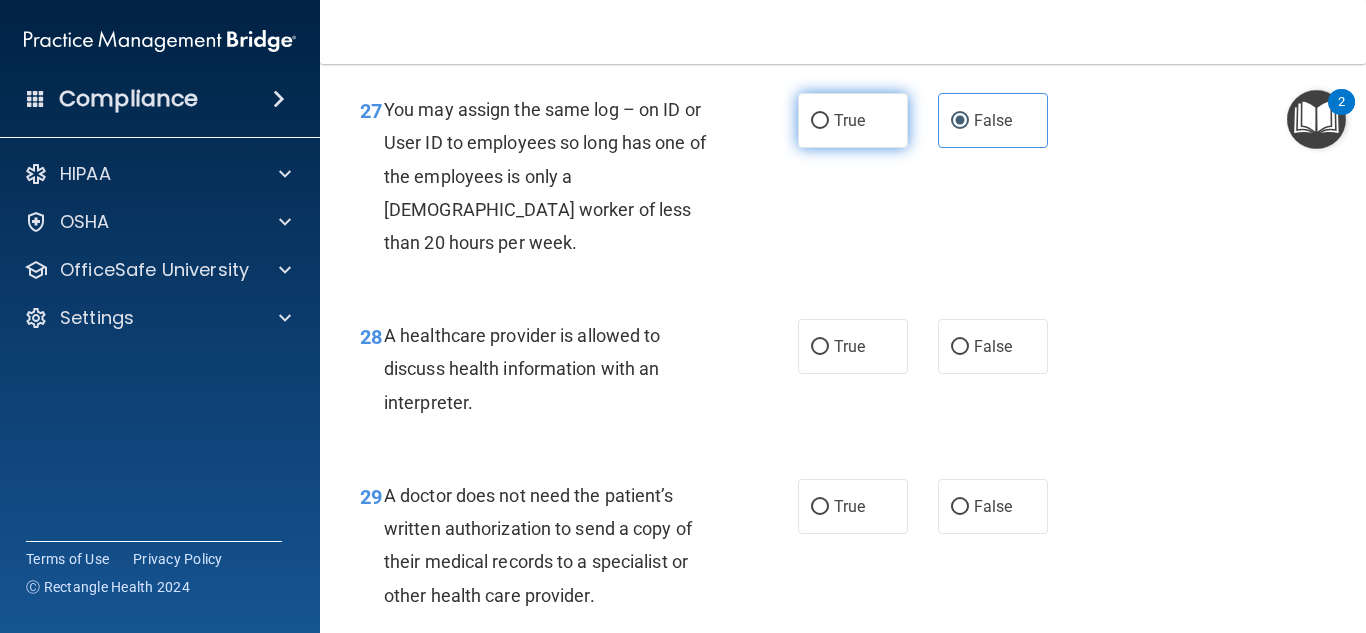 scroll, scrollTop: 5120, scrollLeft: 0, axis: vertical 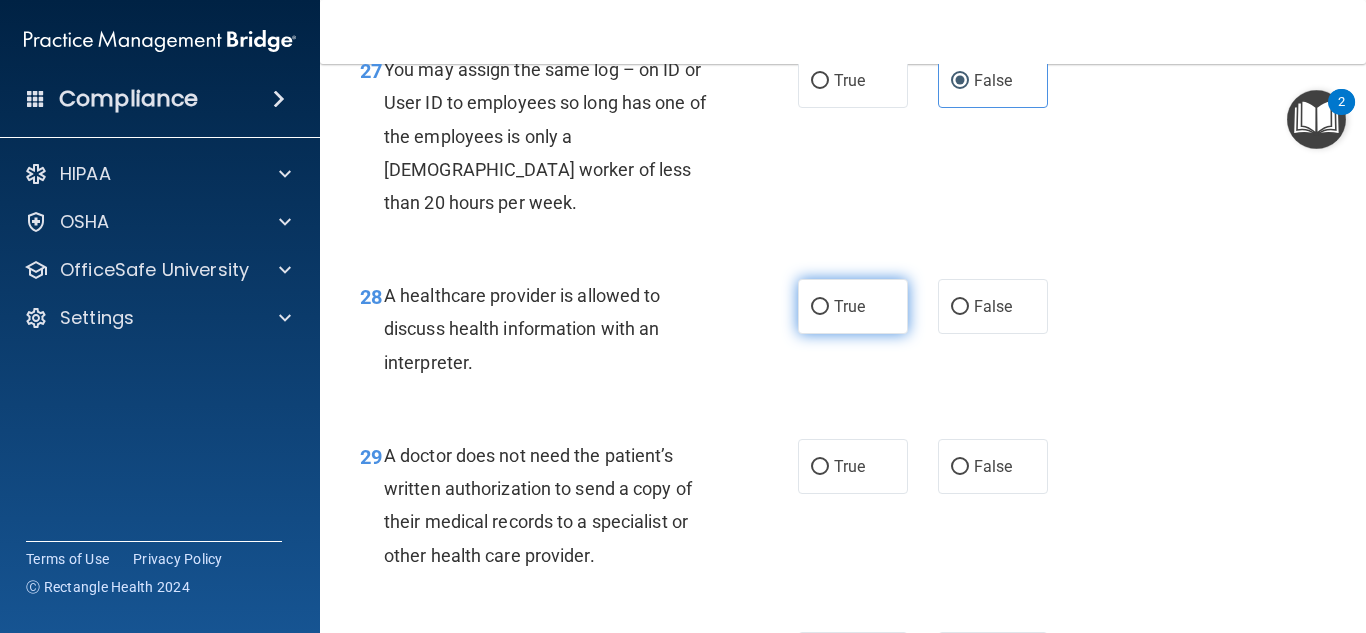click on "True" at bounding box center (853, 306) 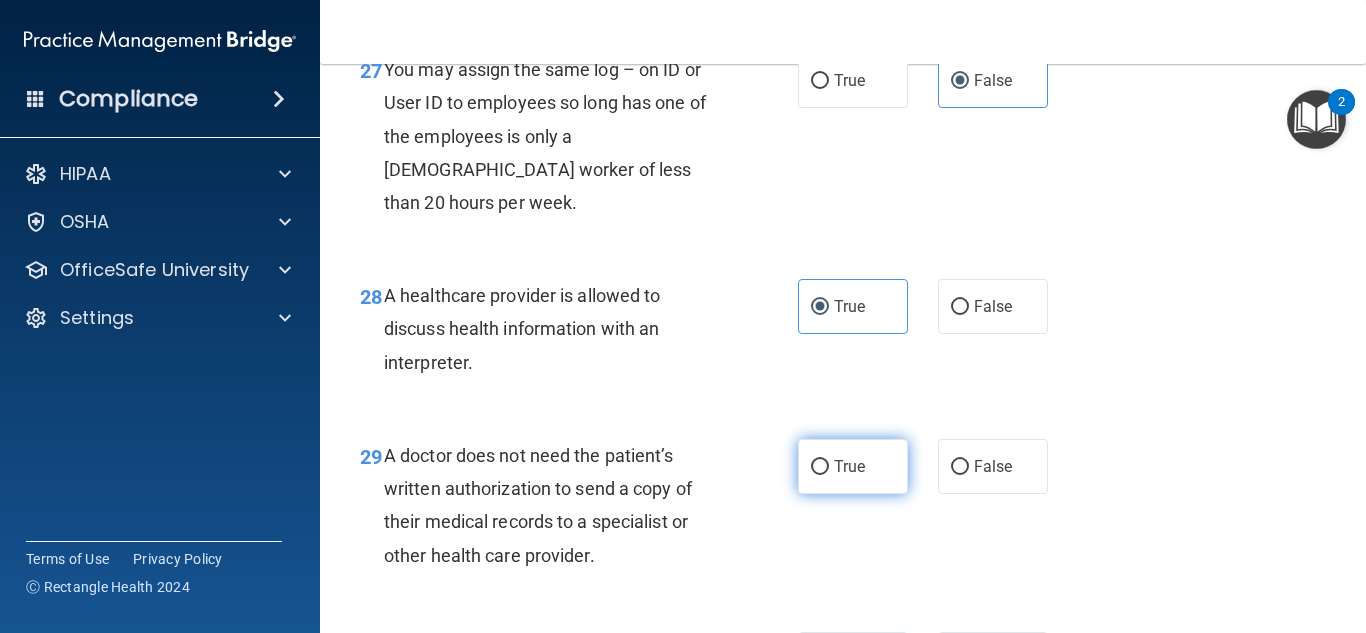 click on "True" at bounding box center [853, 466] 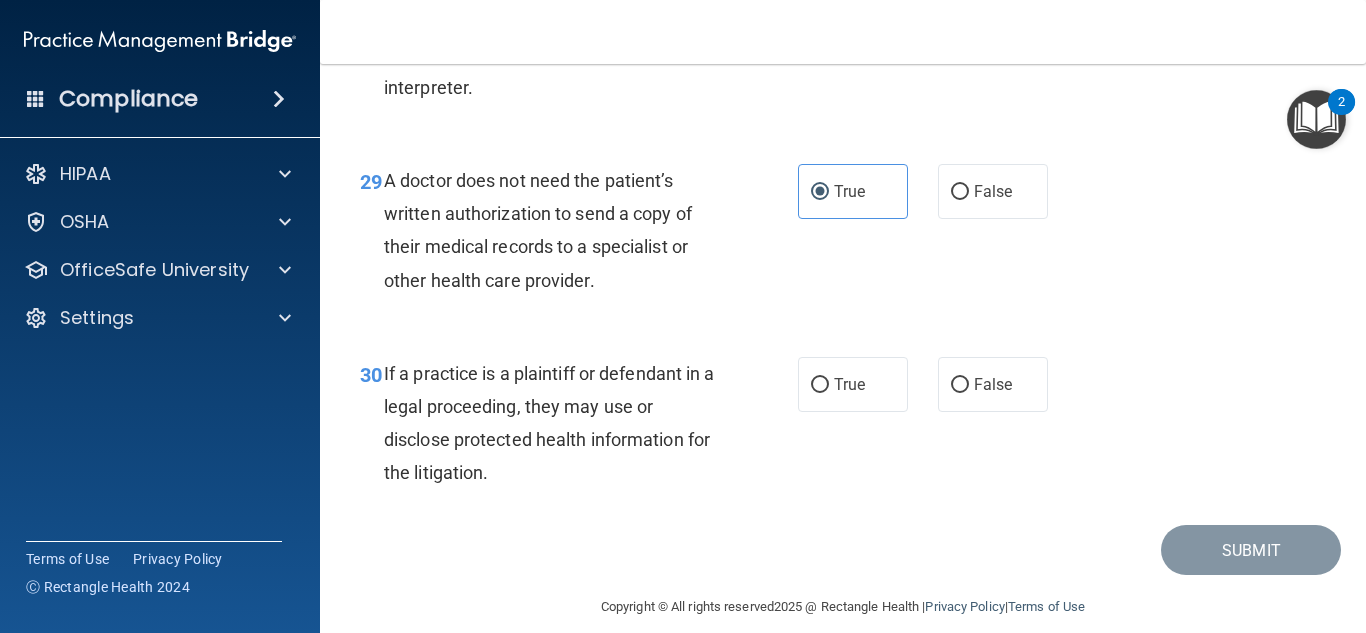 scroll, scrollTop: 5400, scrollLeft: 0, axis: vertical 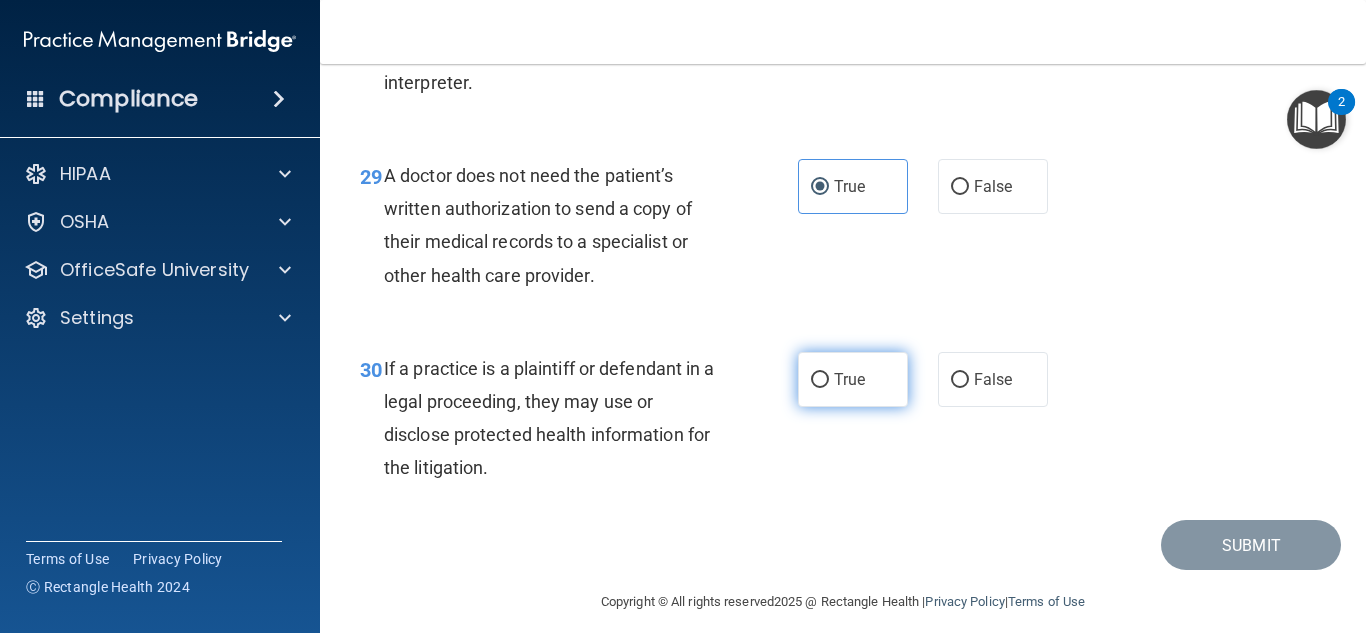 click on "True" at bounding box center [820, 380] 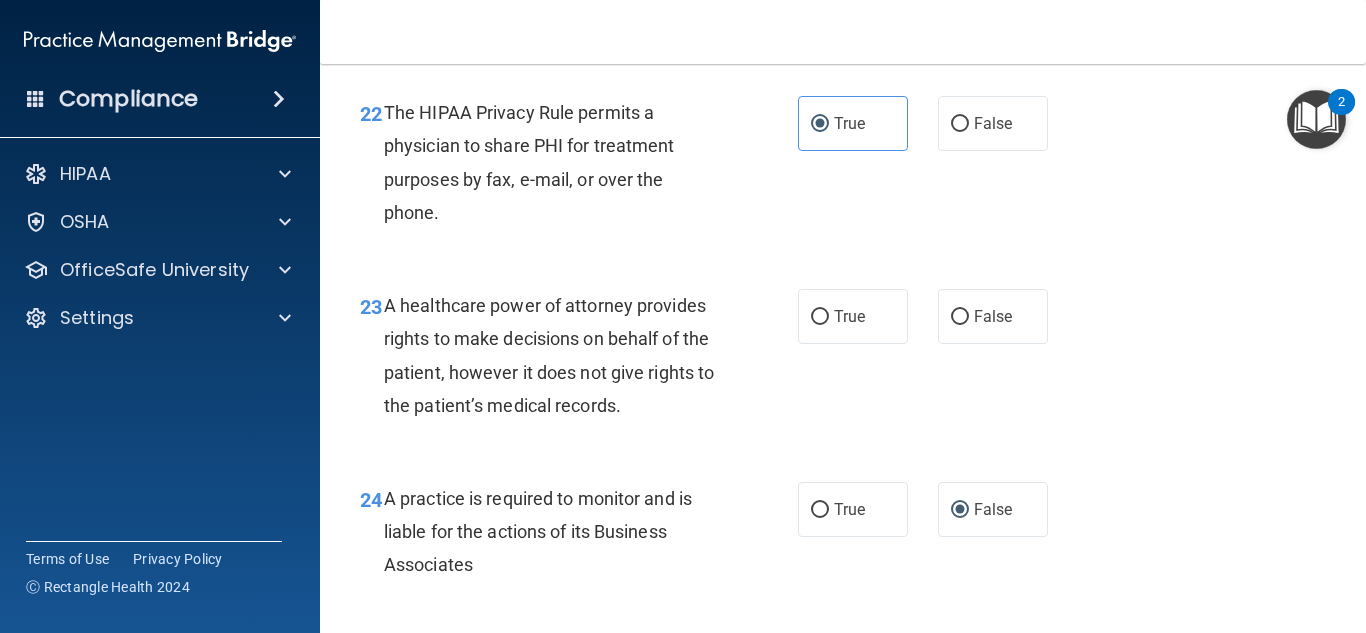 scroll, scrollTop: 4053, scrollLeft: 0, axis: vertical 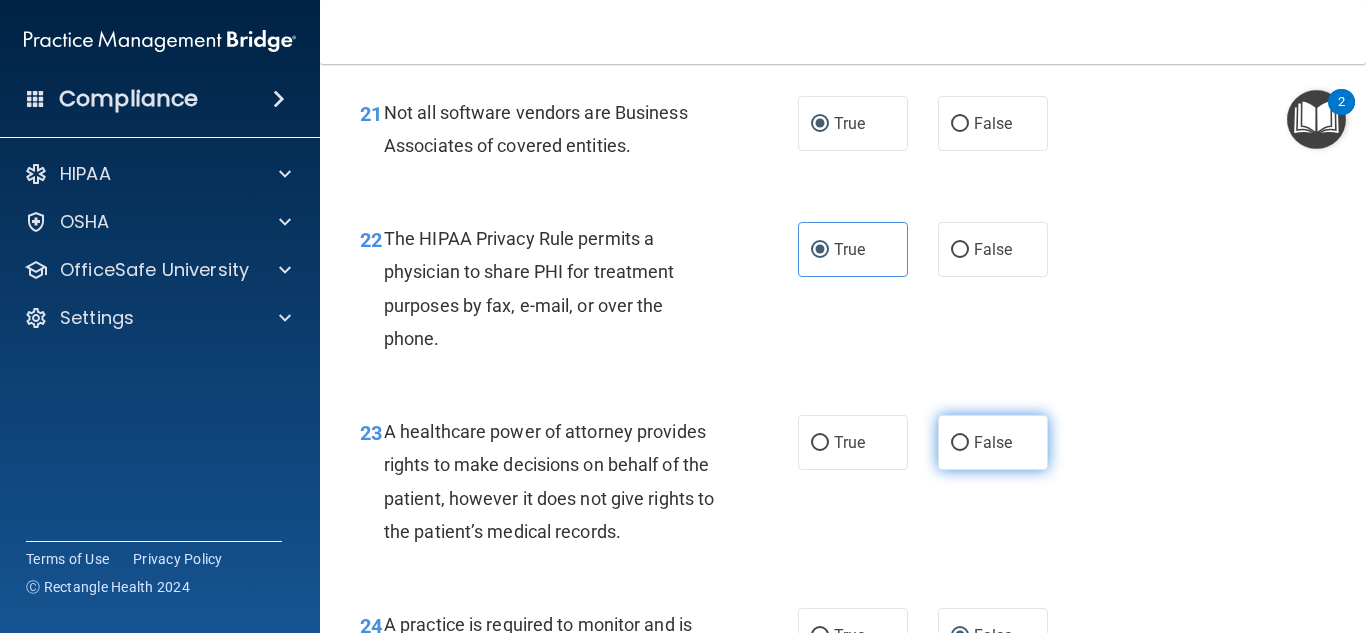 click on "False" at bounding box center [960, 443] 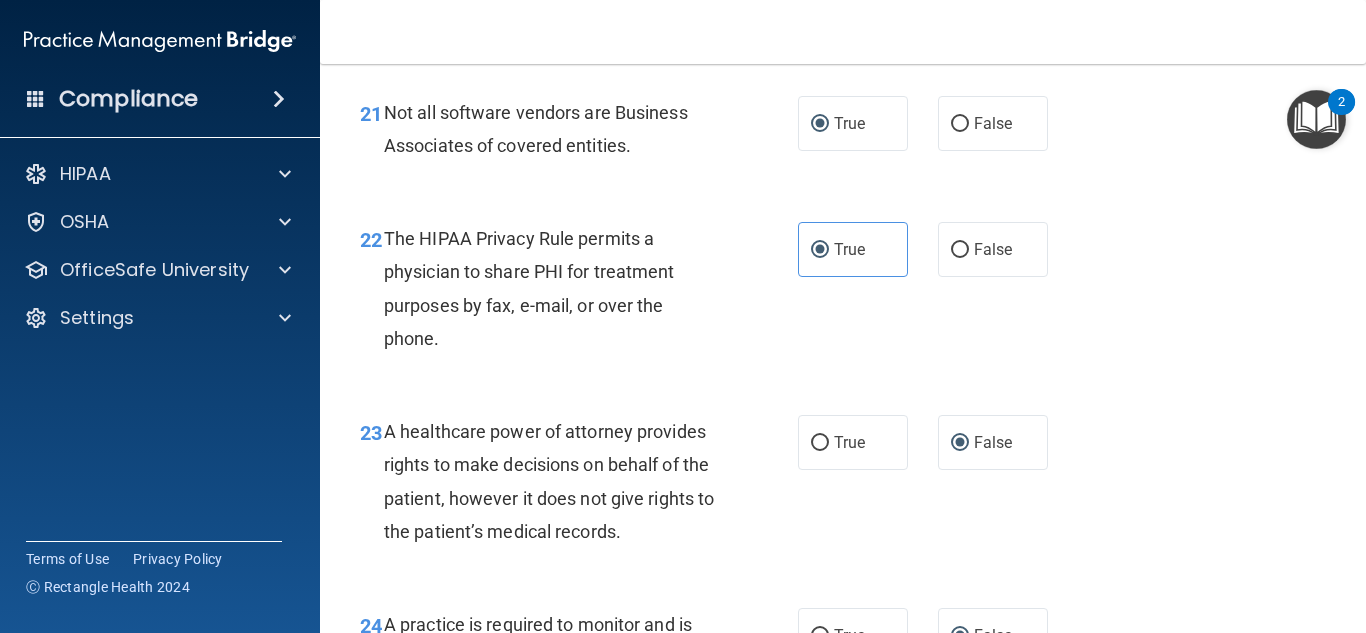 scroll, scrollTop: 5417, scrollLeft: 0, axis: vertical 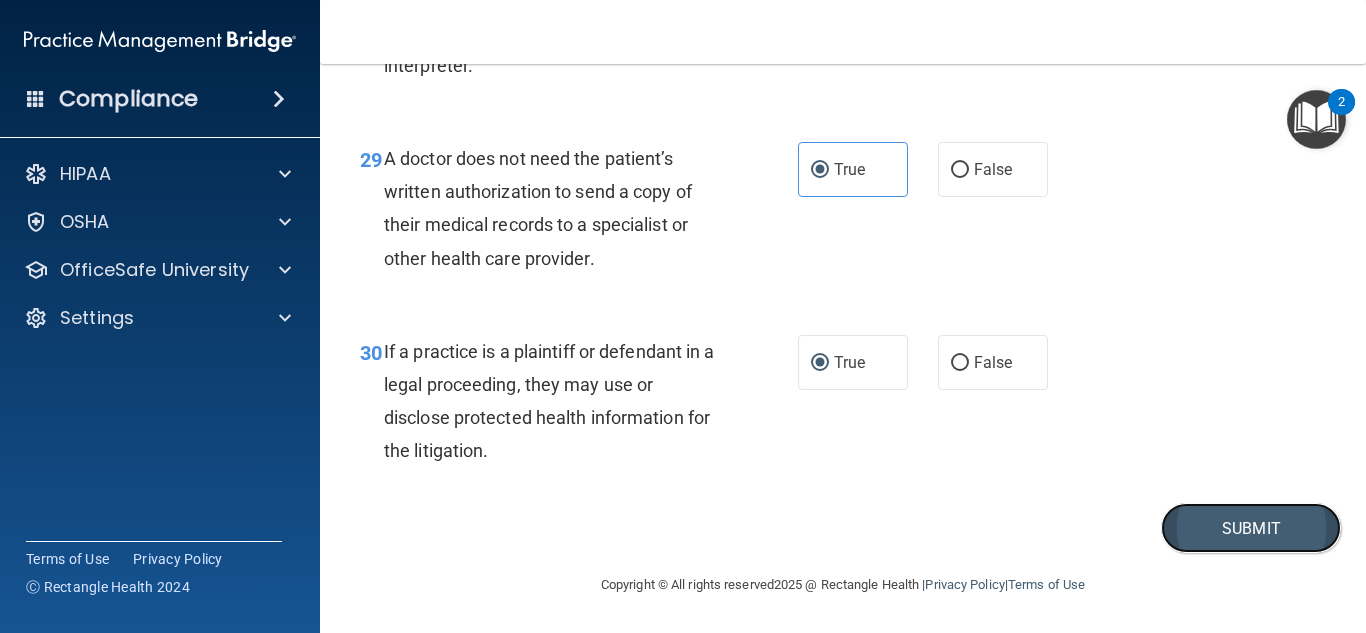 click on "Submit" at bounding box center (1251, 528) 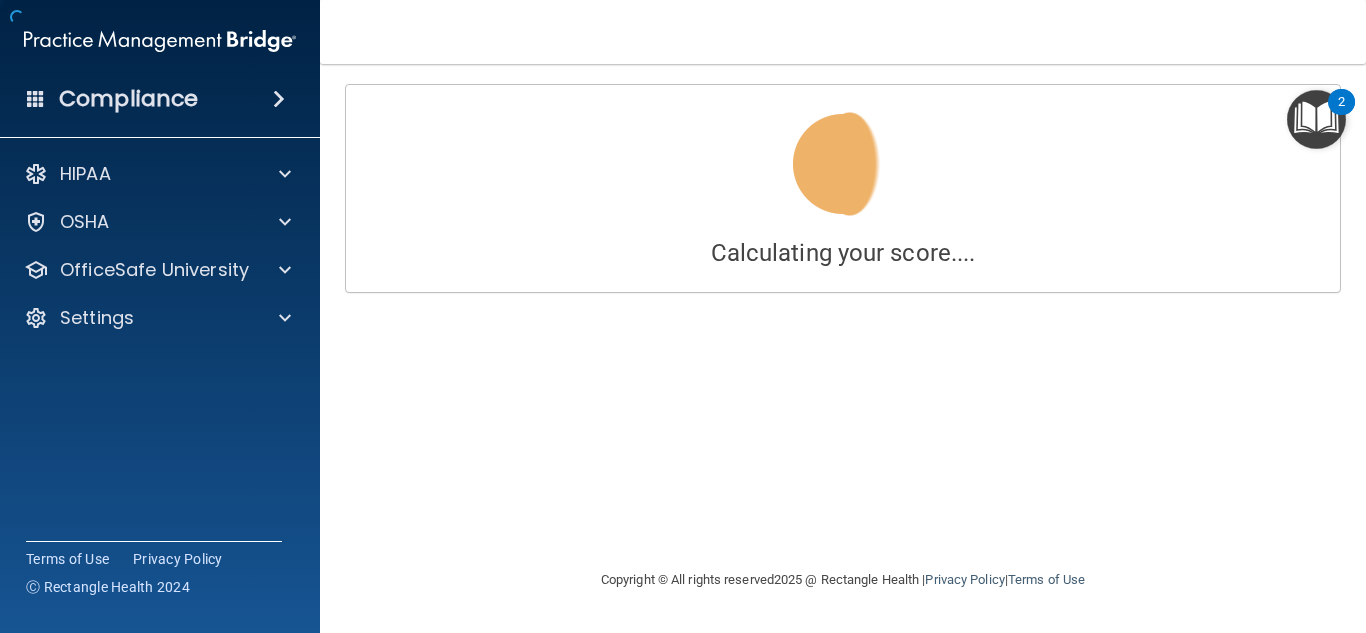 scroll, scrollTop: 0, scrollLeft: 0, axis: both 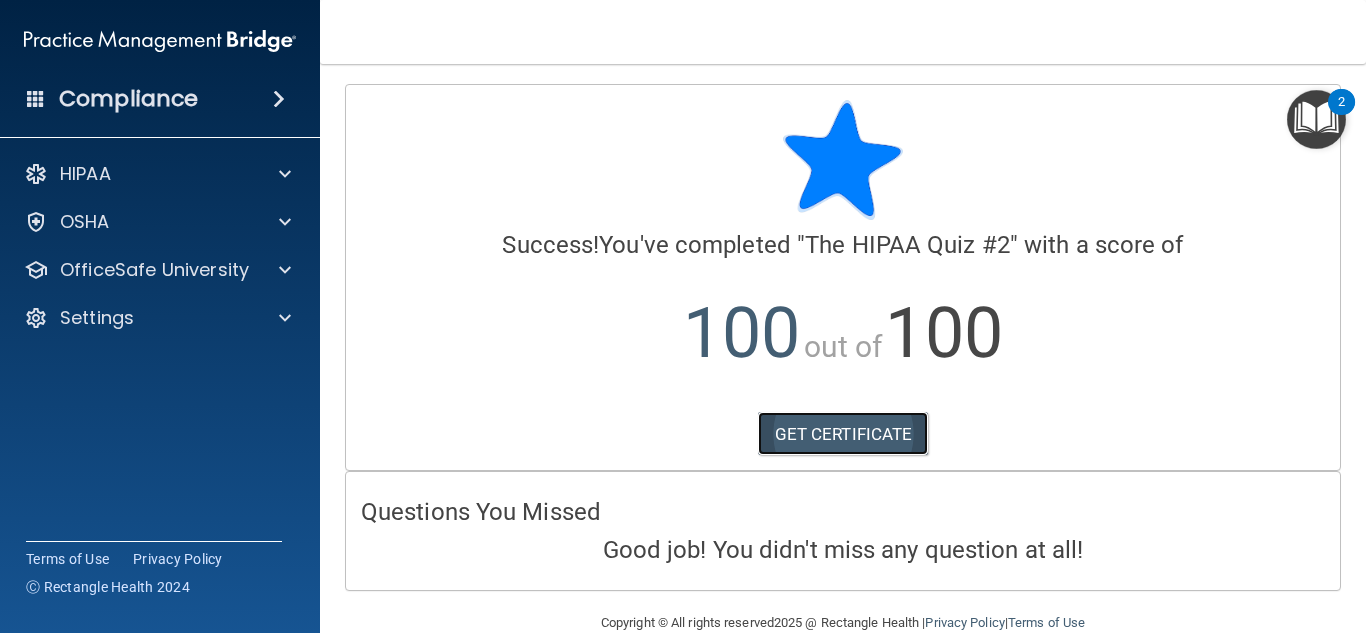 click on "GET CERTIFICATE" at bounding box center [843, 434] 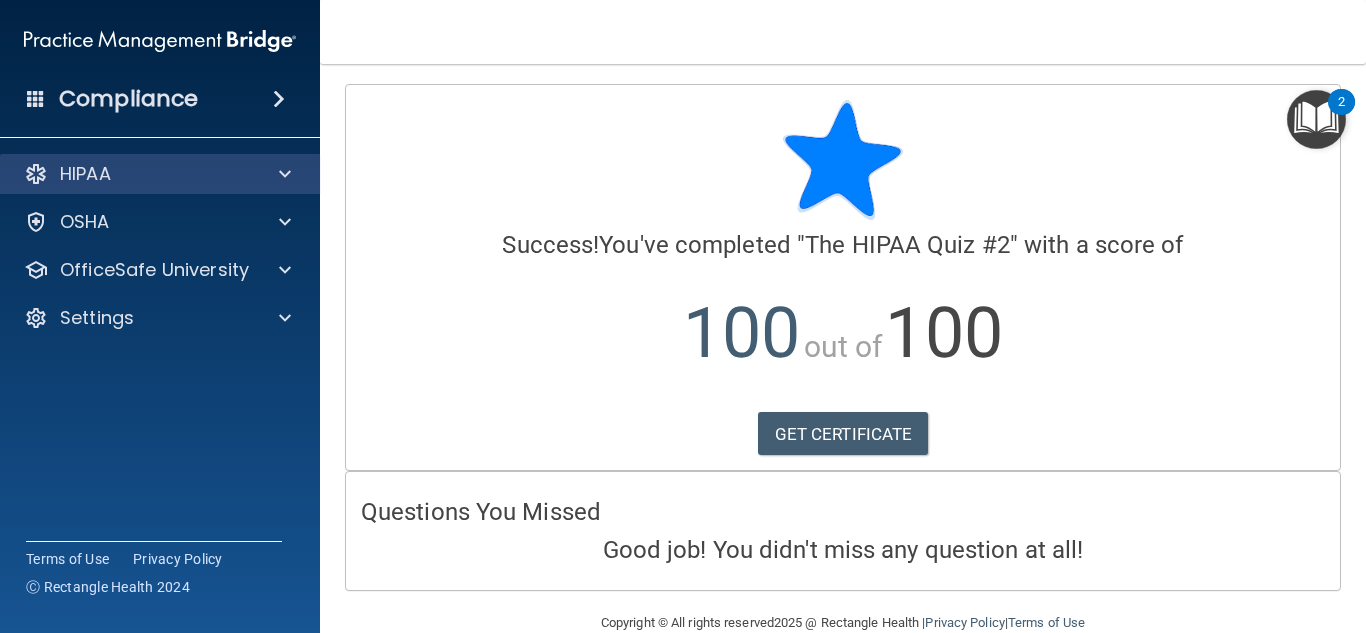 click on "HIPAA" at bounding box center (160, 174) 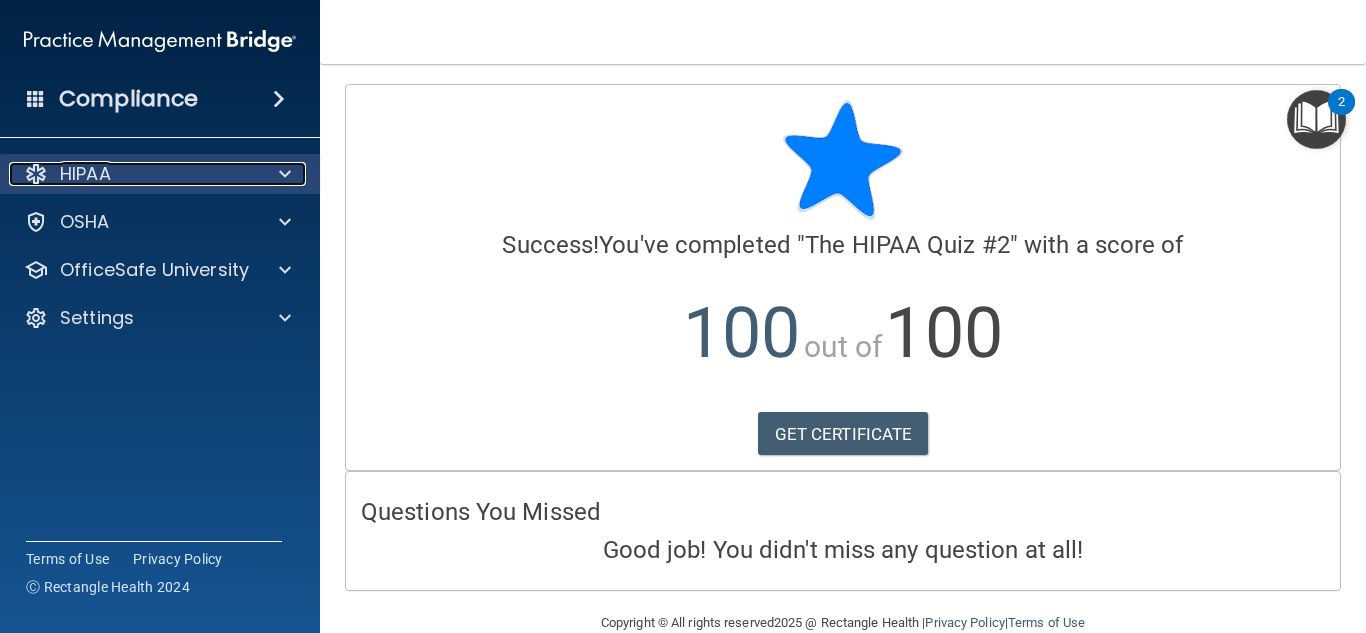 click on "HIPAA" at bounding box center (133, 174) 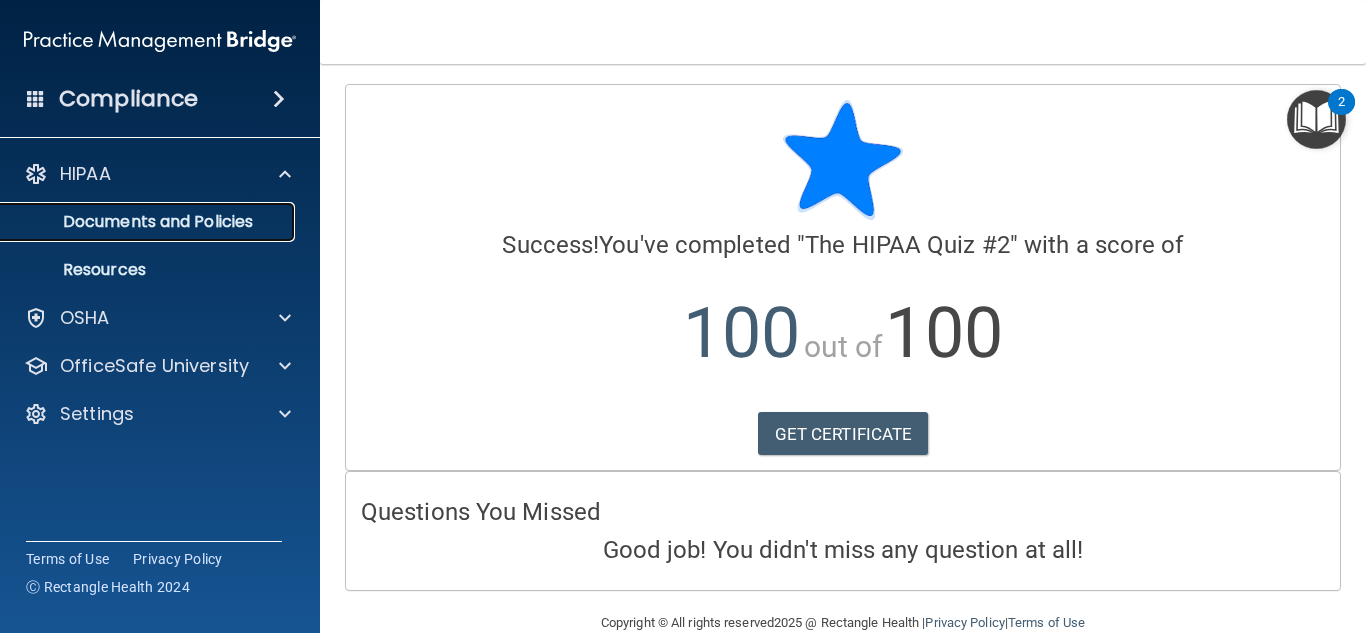 click on "Documents and Policies" at bounding box center [137, 222] 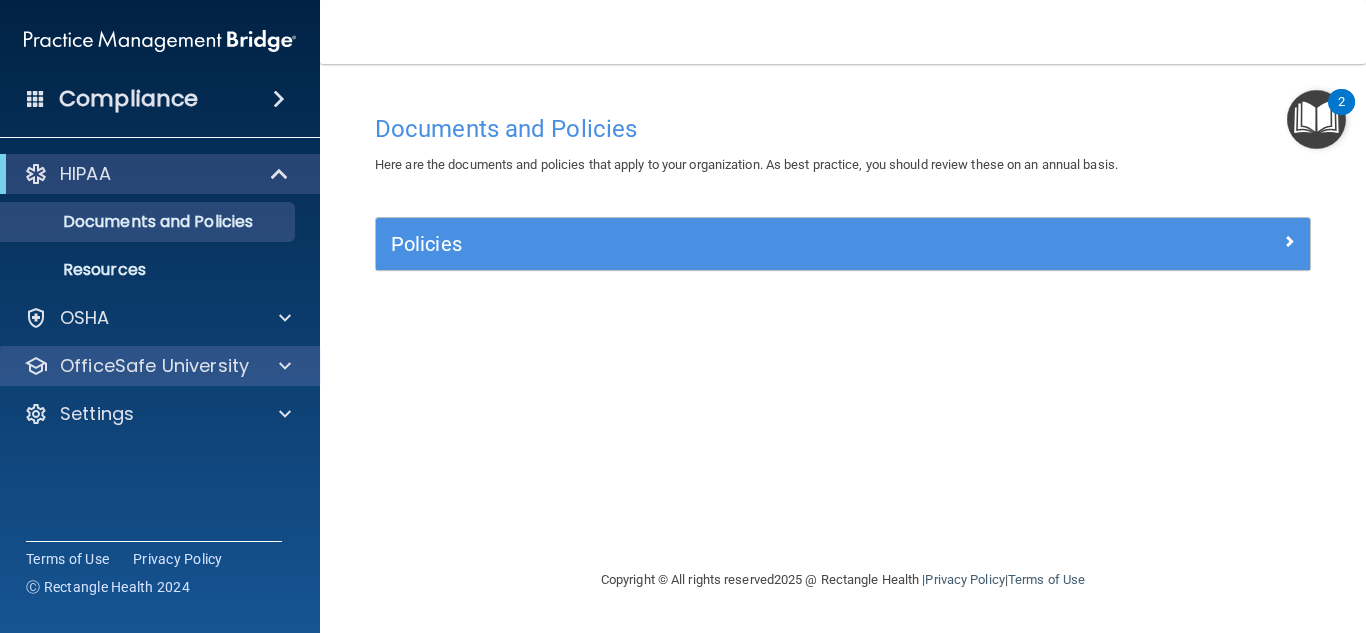 click on "OfficeSafe University" at bounding box center [160, 366] 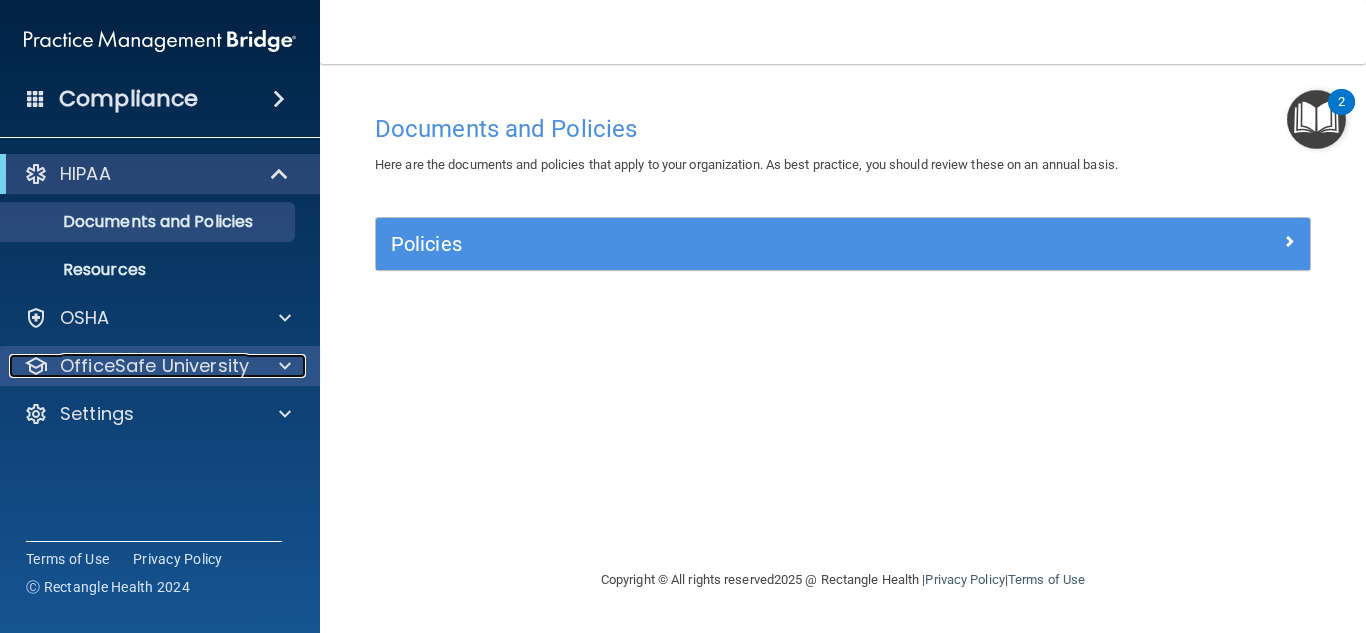 click at bounding box center [282, 366] 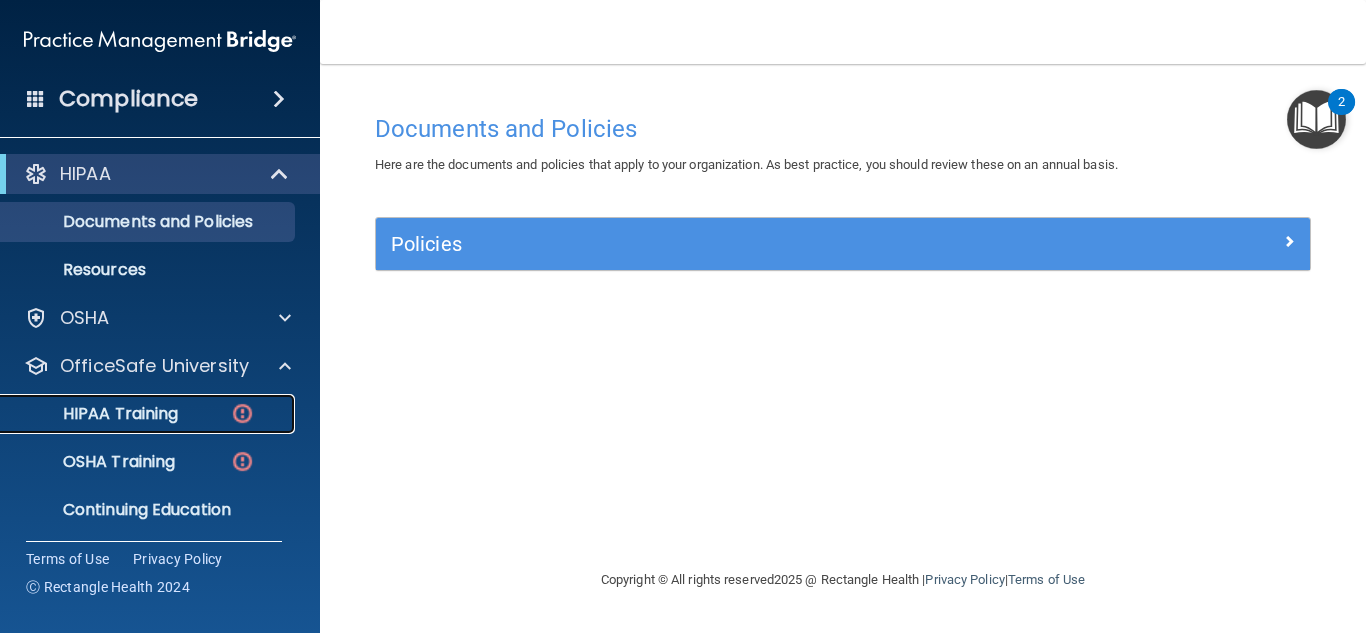 click on "HIPAA Training" at bounding box center [149, 414] 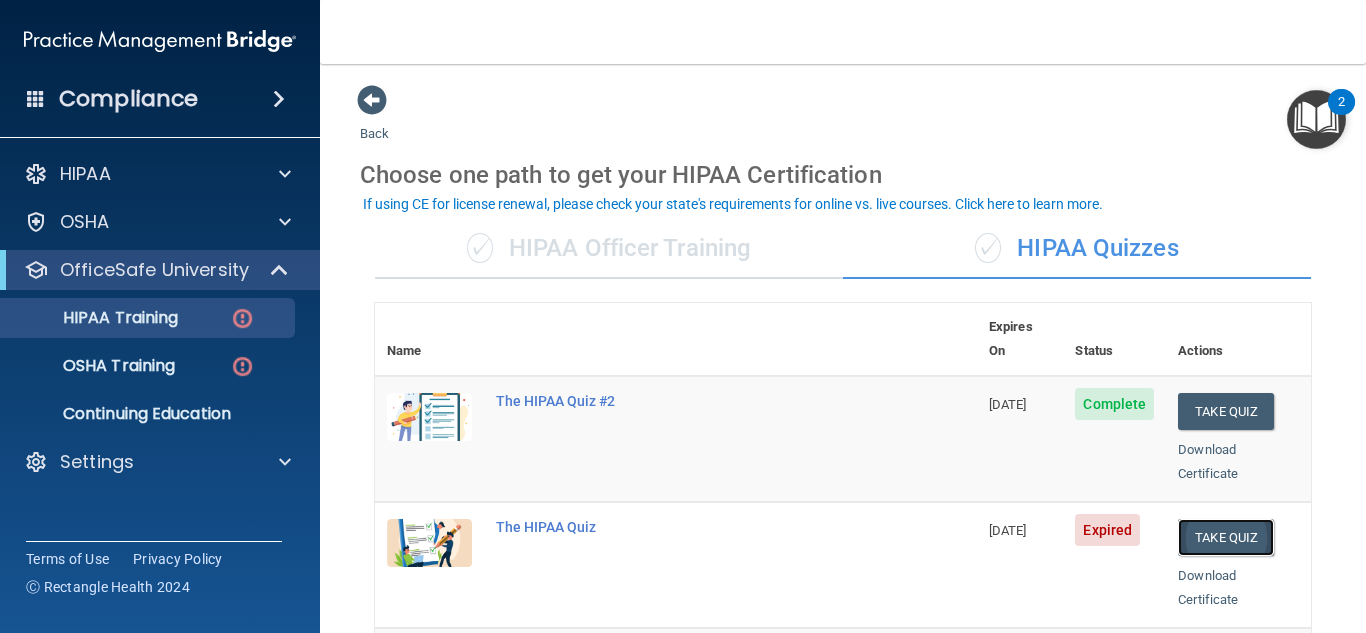 click on "Take Quiz" at bounding box center [1226, 537] 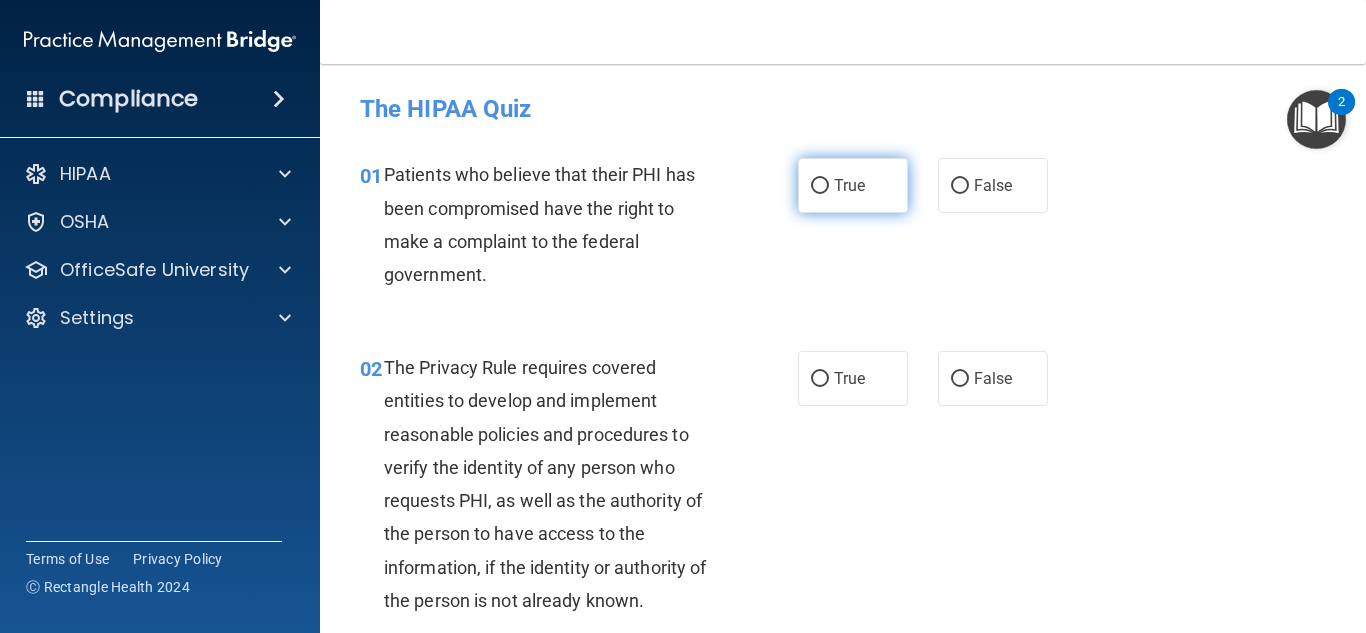 click on "True" at bounding box center [820, 186] 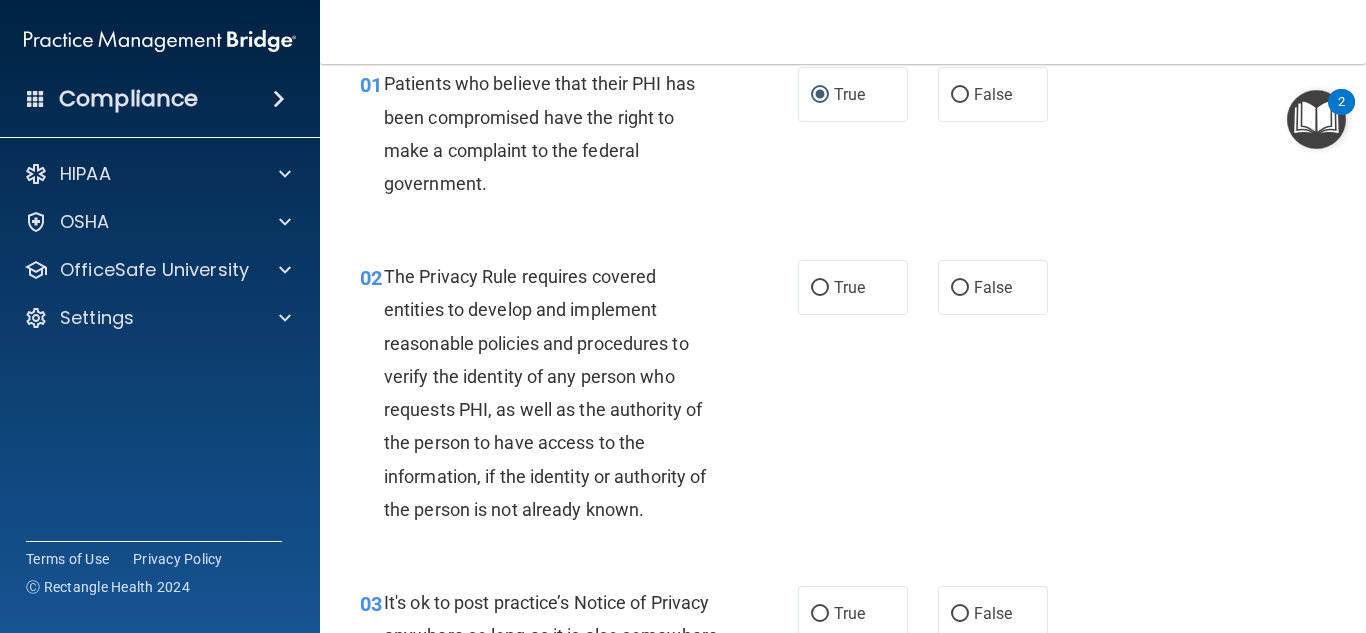 scroll, scrollTop: 120, scrollLeft: 0, axis: vertical 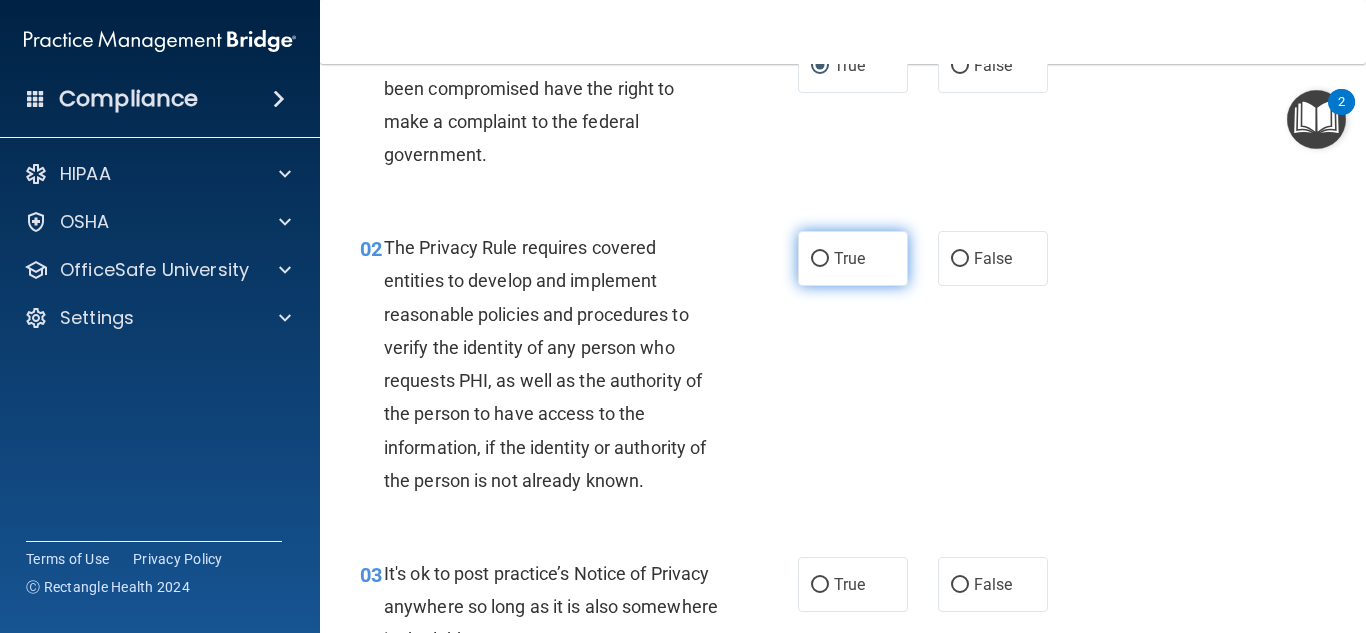click on "True" at bounding box center (820, 259) 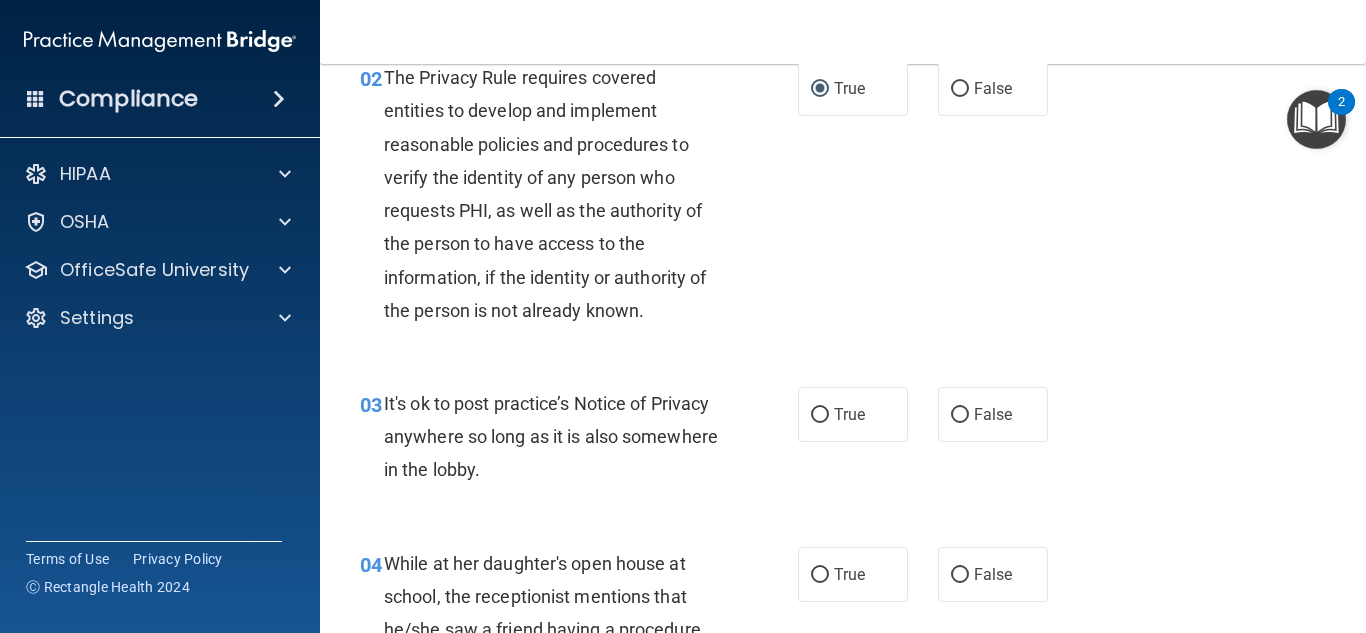 scroll, scrollTop: 400, scrollLeft: 0, axis: vertical 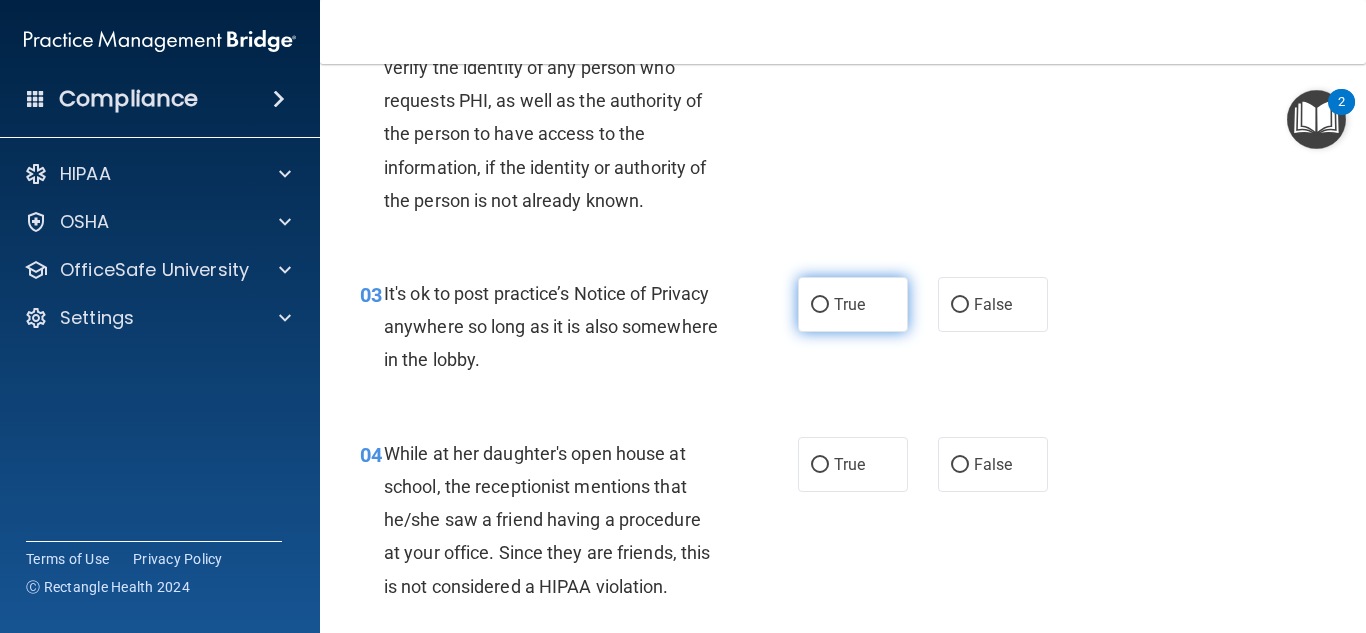 click on "True" at bounding box center [820, 305] 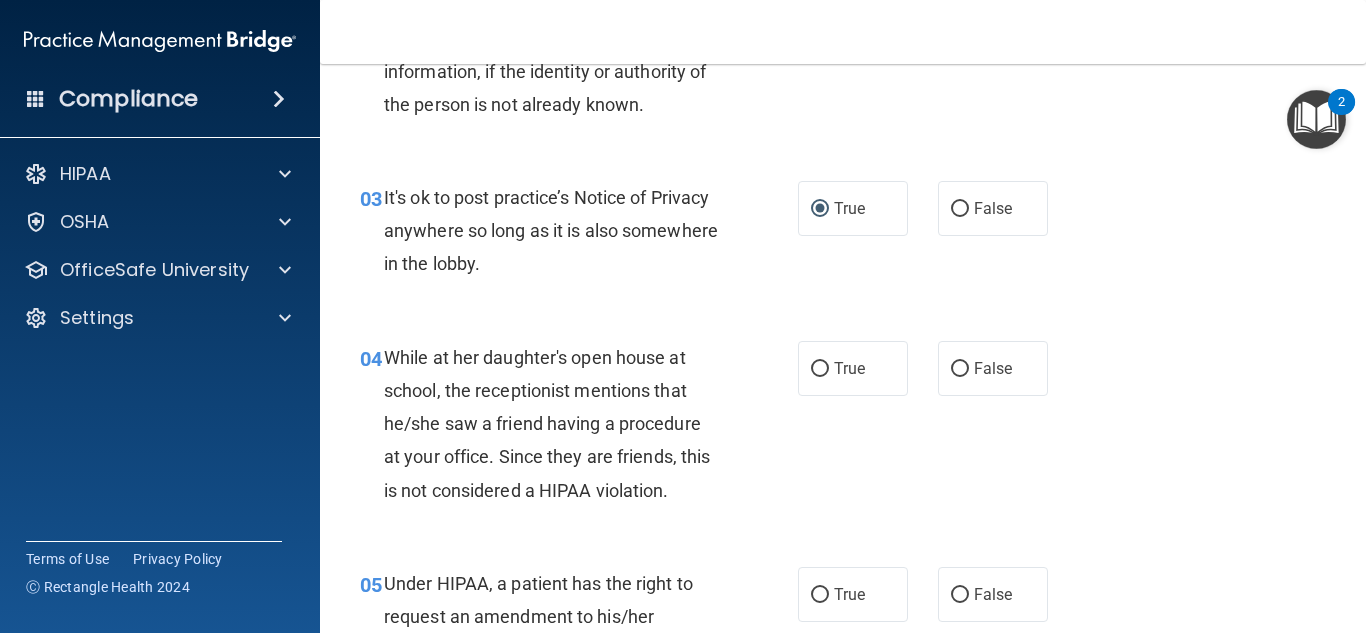 scroll, scrollTop: 520, scrollLeft: 0, axis: vertical 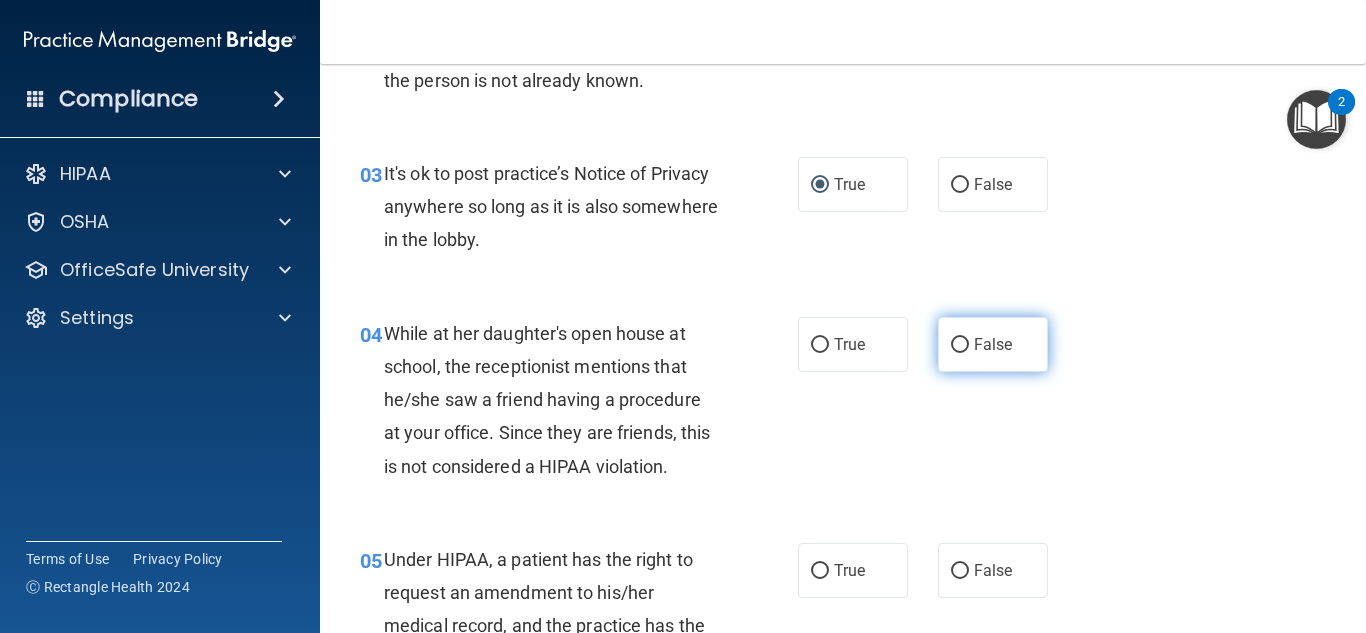 click on "False" at bounding box center (960, 345) 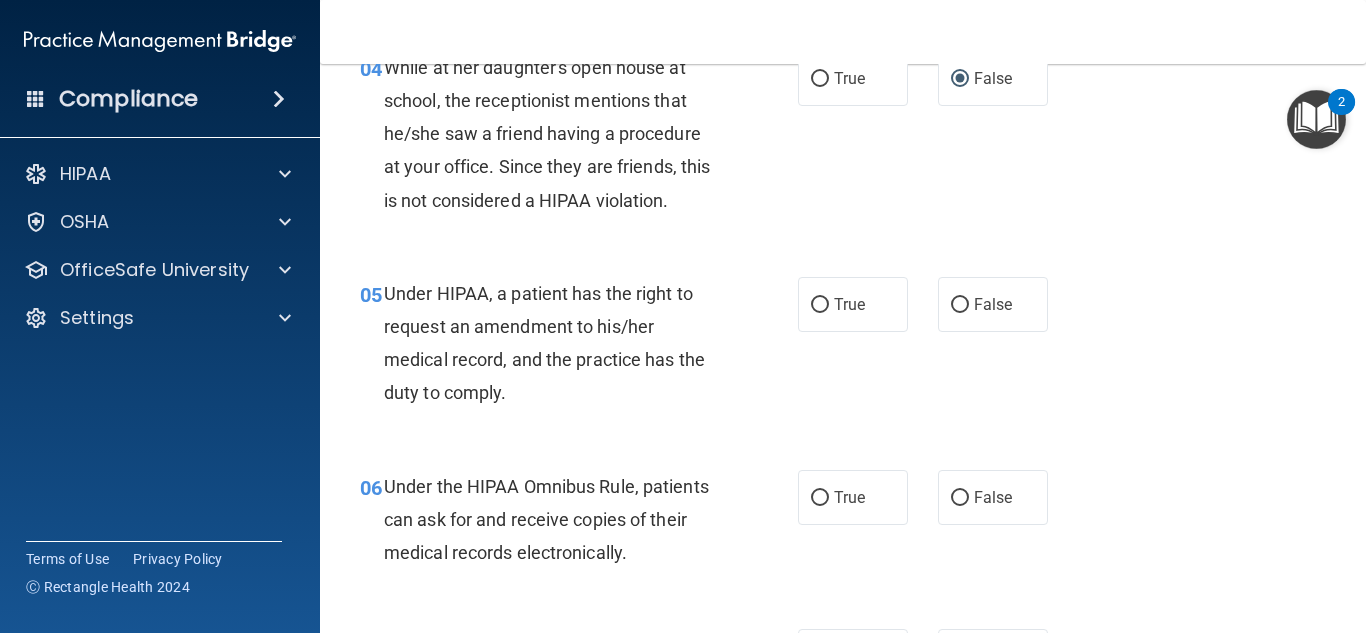 scroll, scrollTop: 840, scrollLeft: 0, axis: vertical 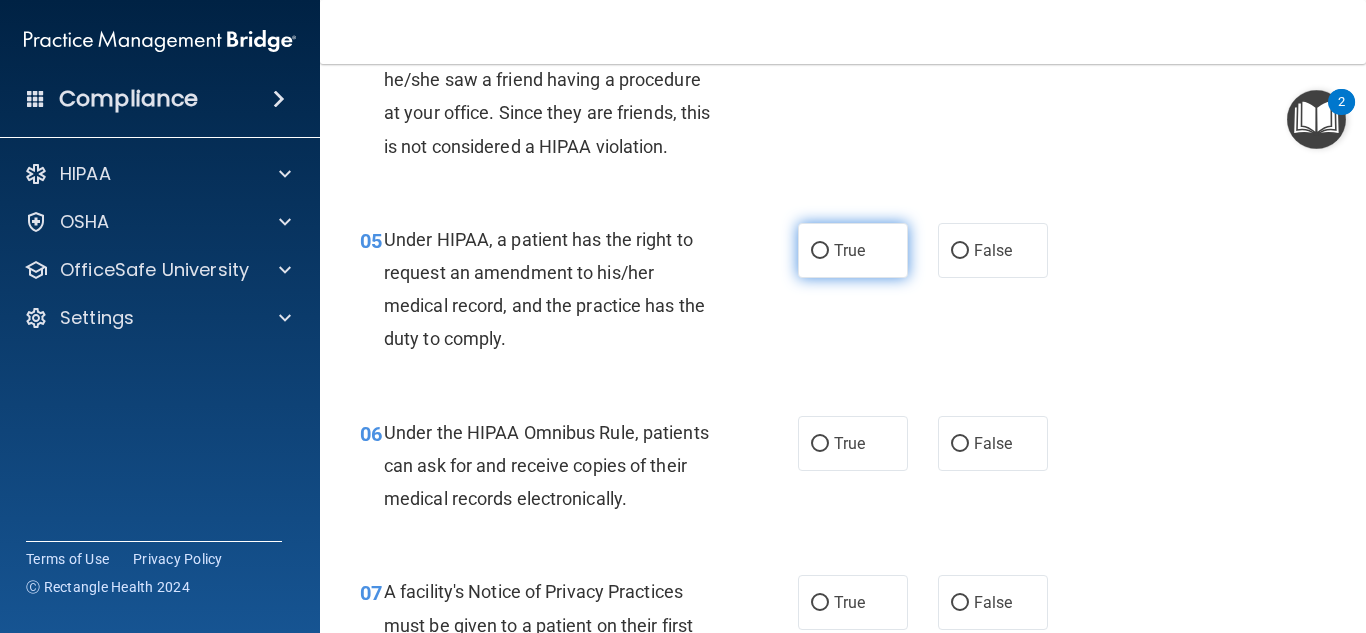 click on "True" at bounding box center [820, 251] 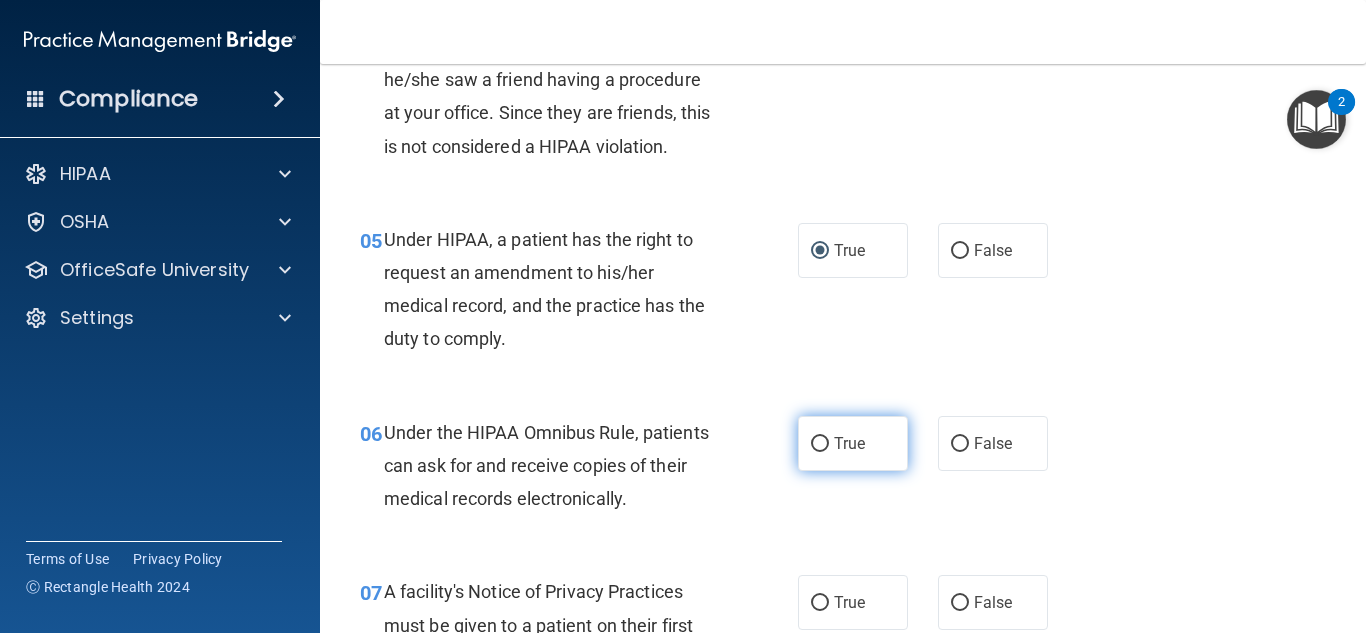 click on "True" at bounding box center (820, 444) 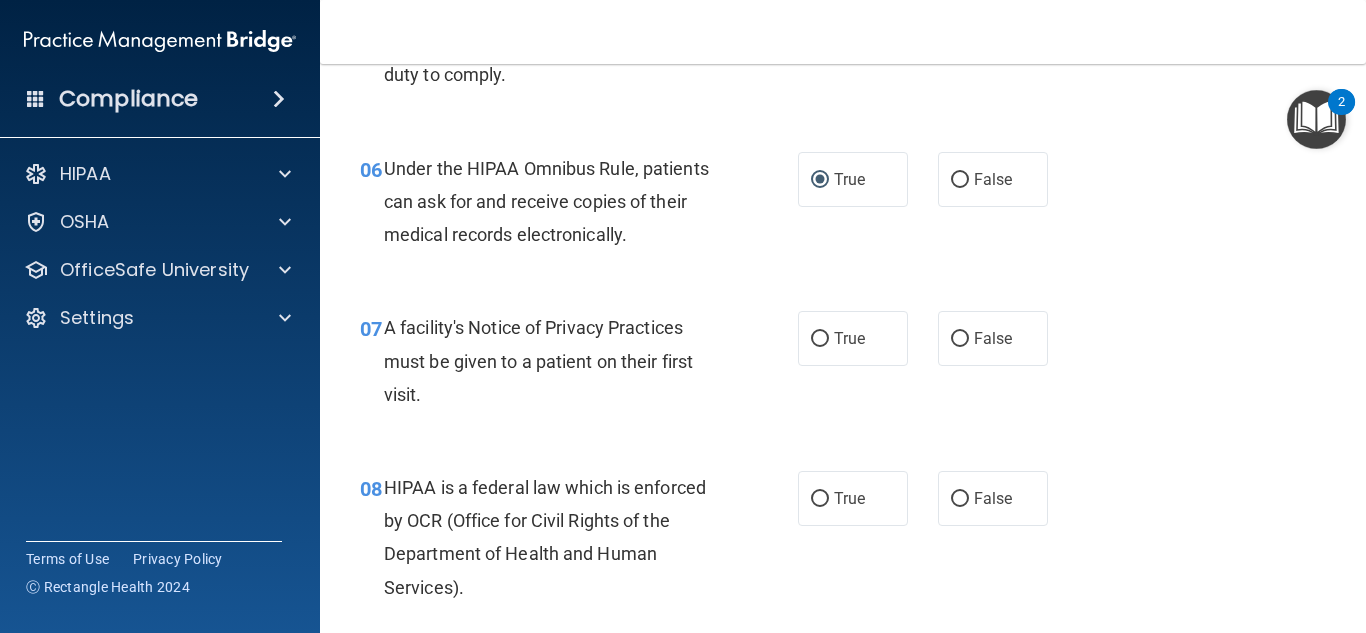 scroll, scrollTop: 1160, scrollLeft: 0, axis: vertical 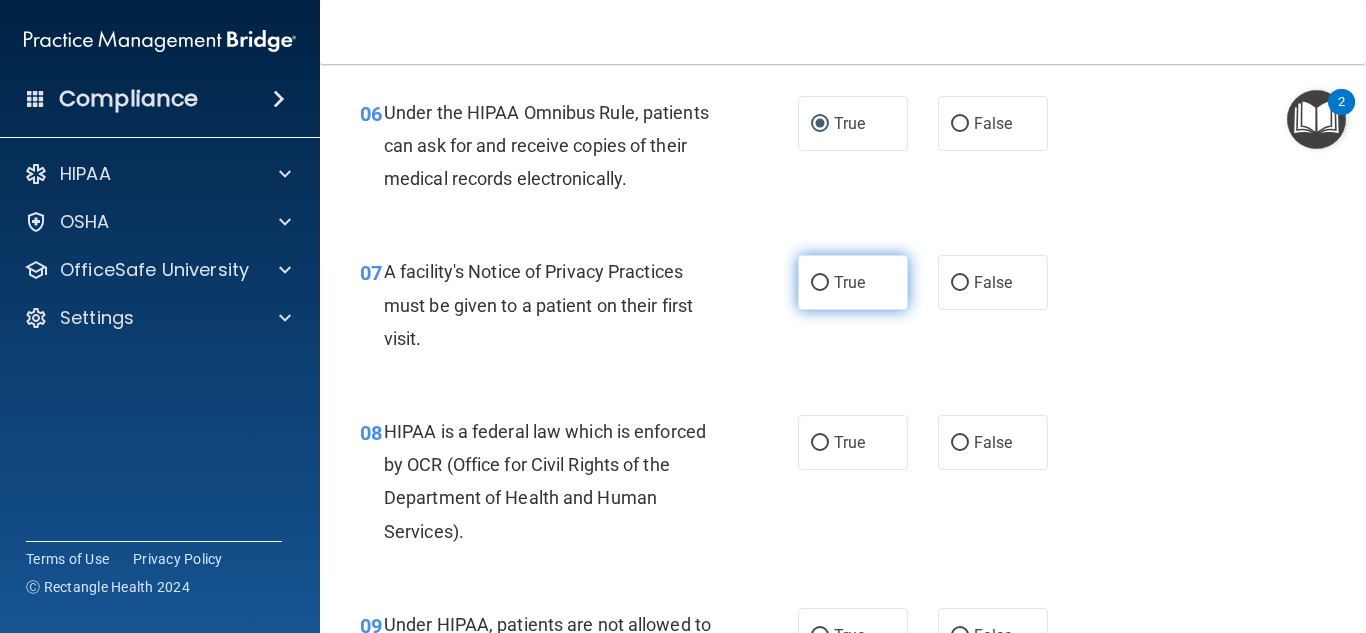 click on "True" at bounding box center [820, 283] 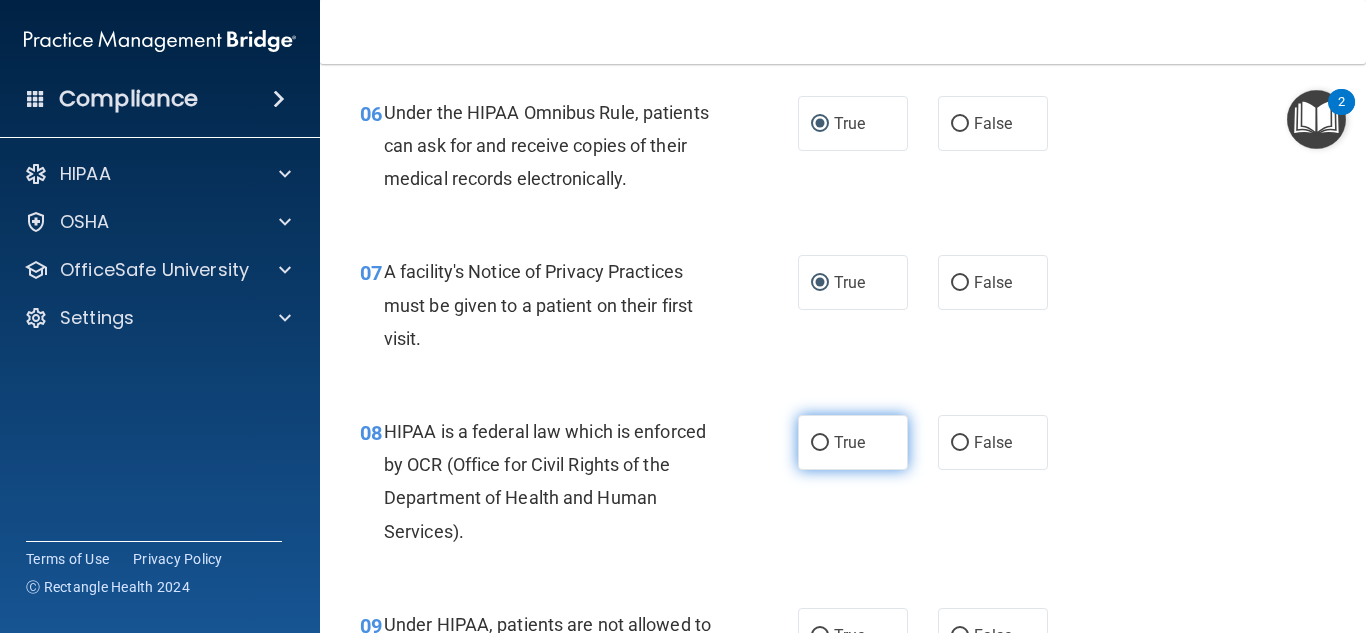 click on "True" at bounding box center [820, 443] 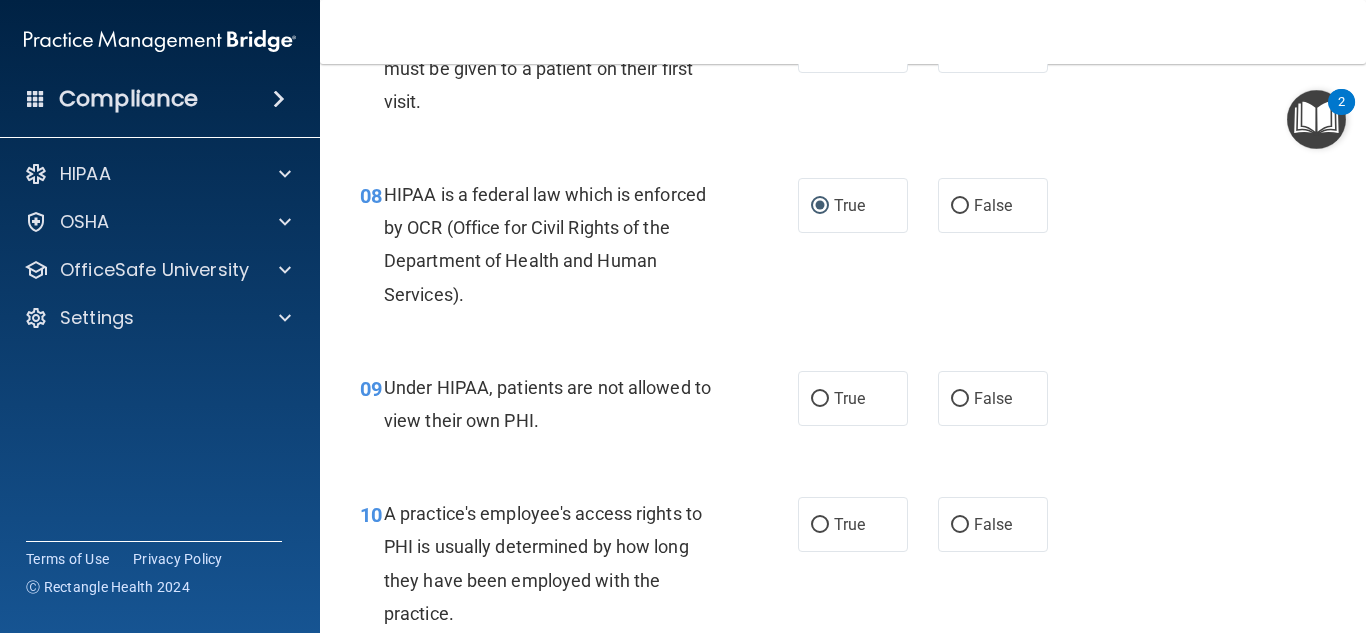 scroll, scrollTop: 1440, scrollLeft: 0, axis: vertical 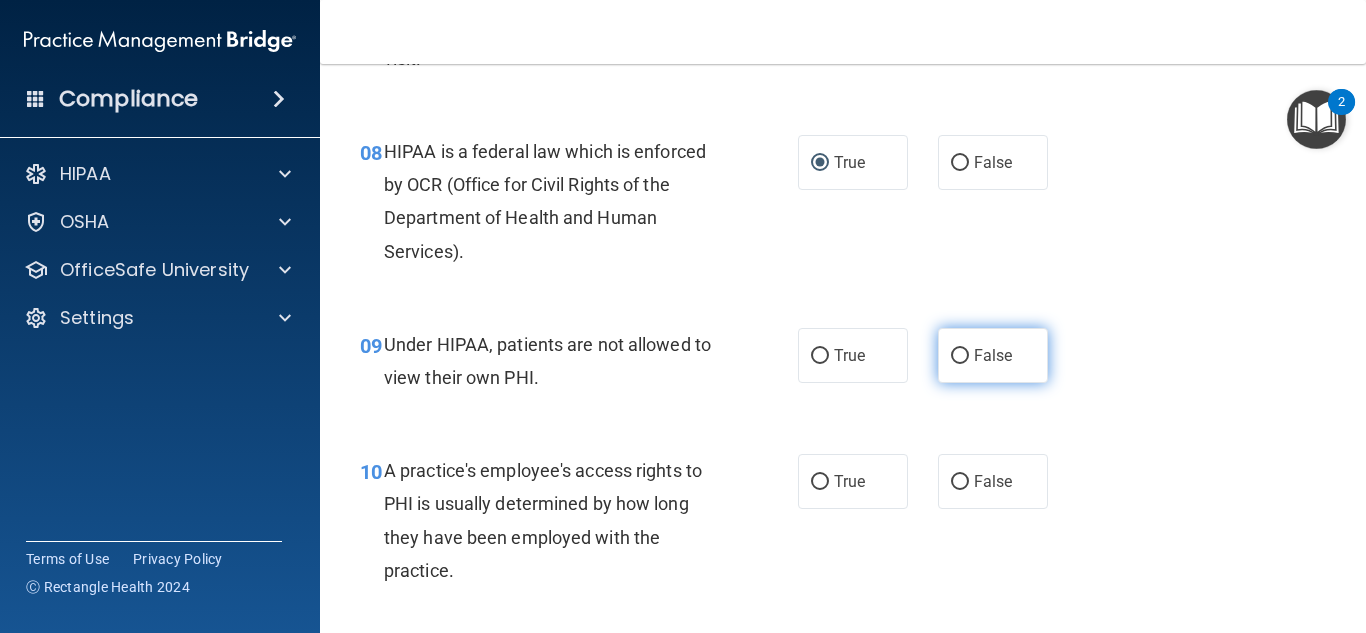 click on "False" at bounding box center [960, 356] 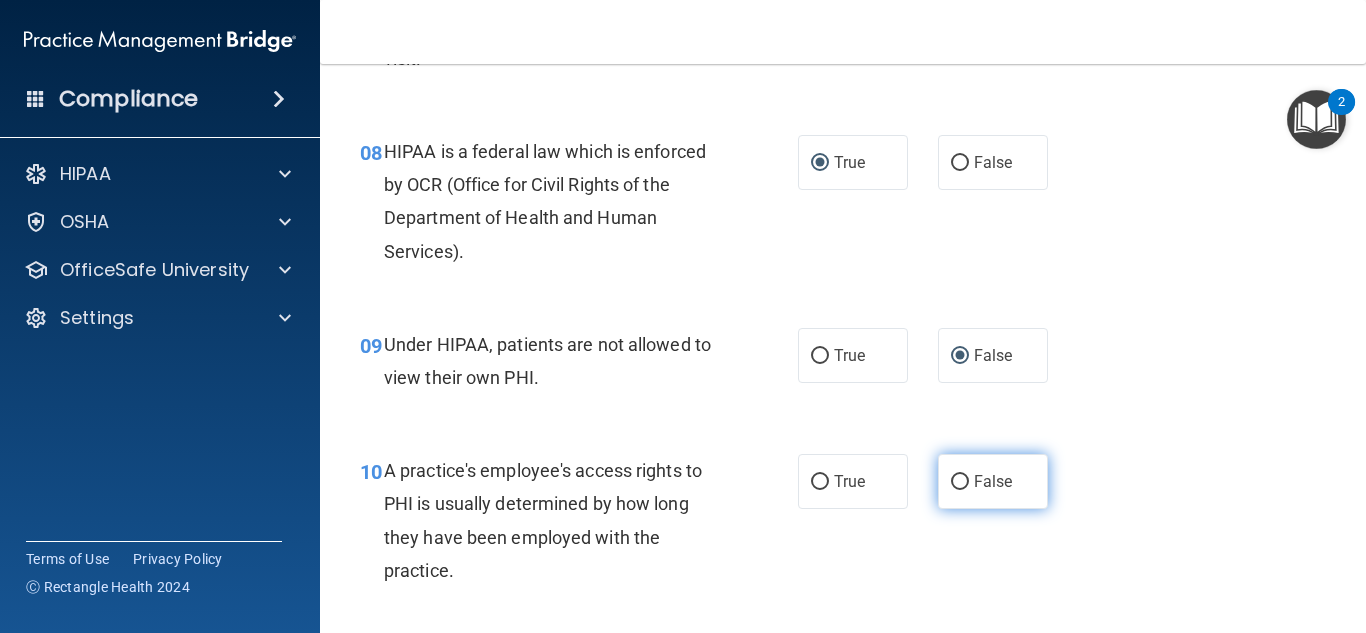 click on "False" at bounding box center [960, 482] 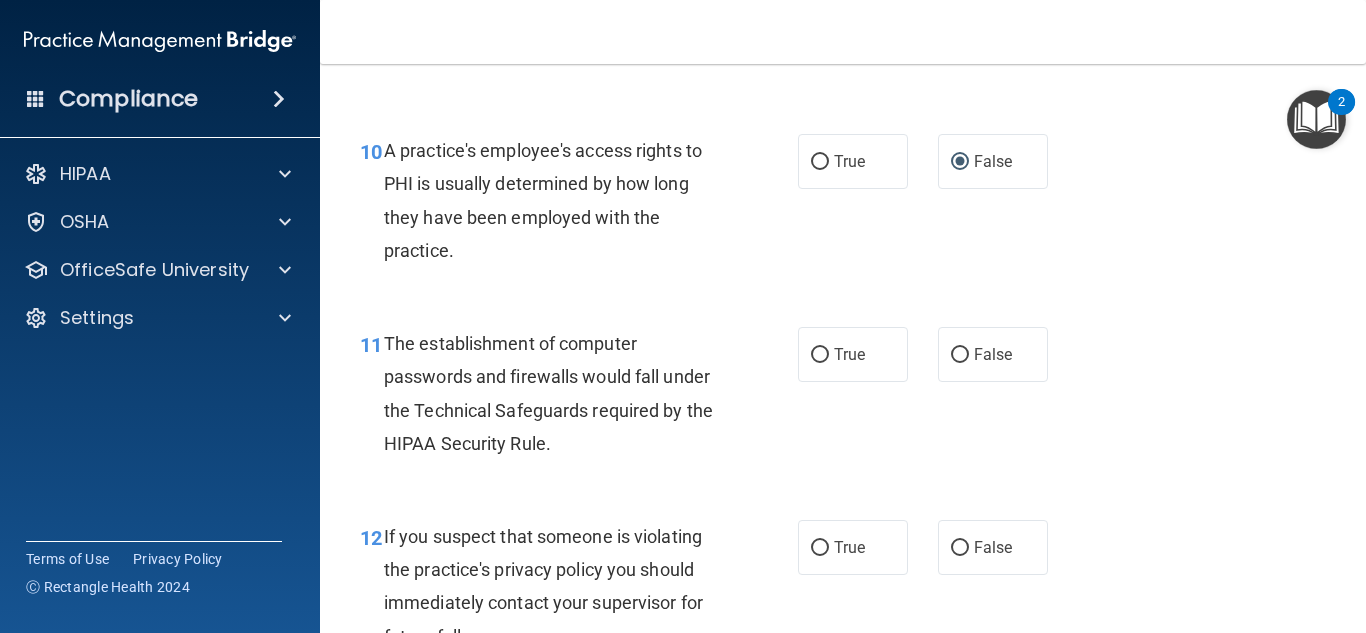 scroll, scrollTop: 1800, scrollLeft: 0, axis: vertical 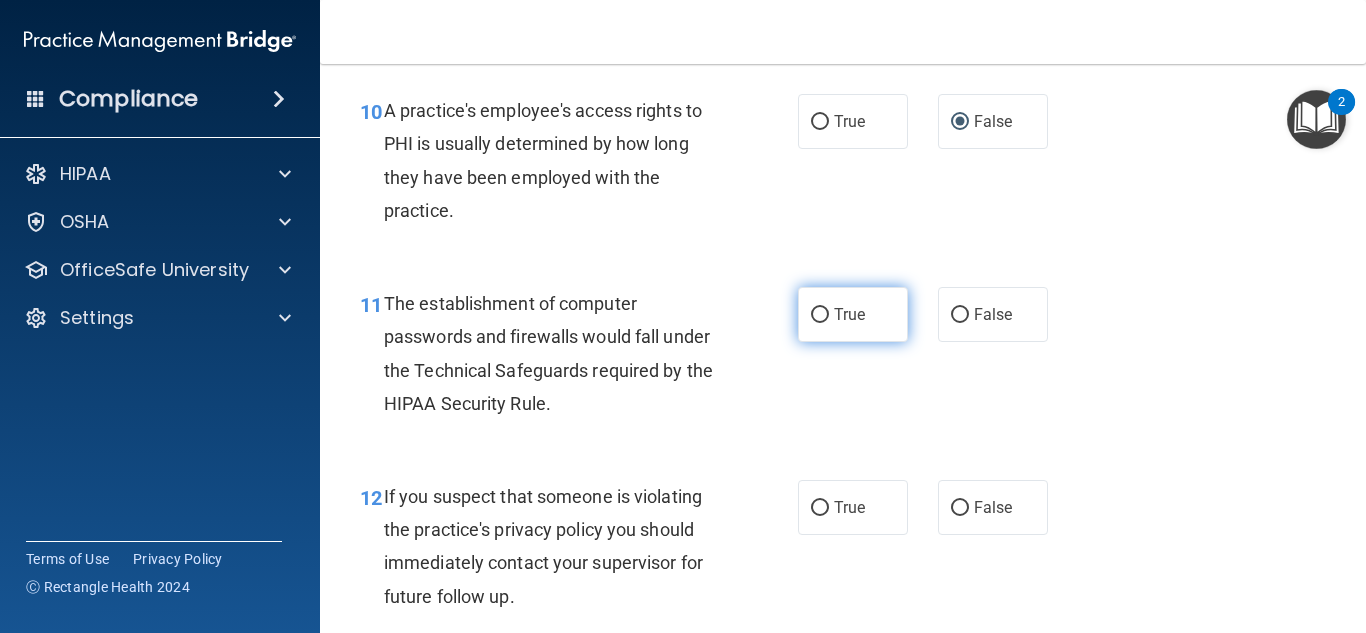 click on "True" at bounding box center [820, 315] 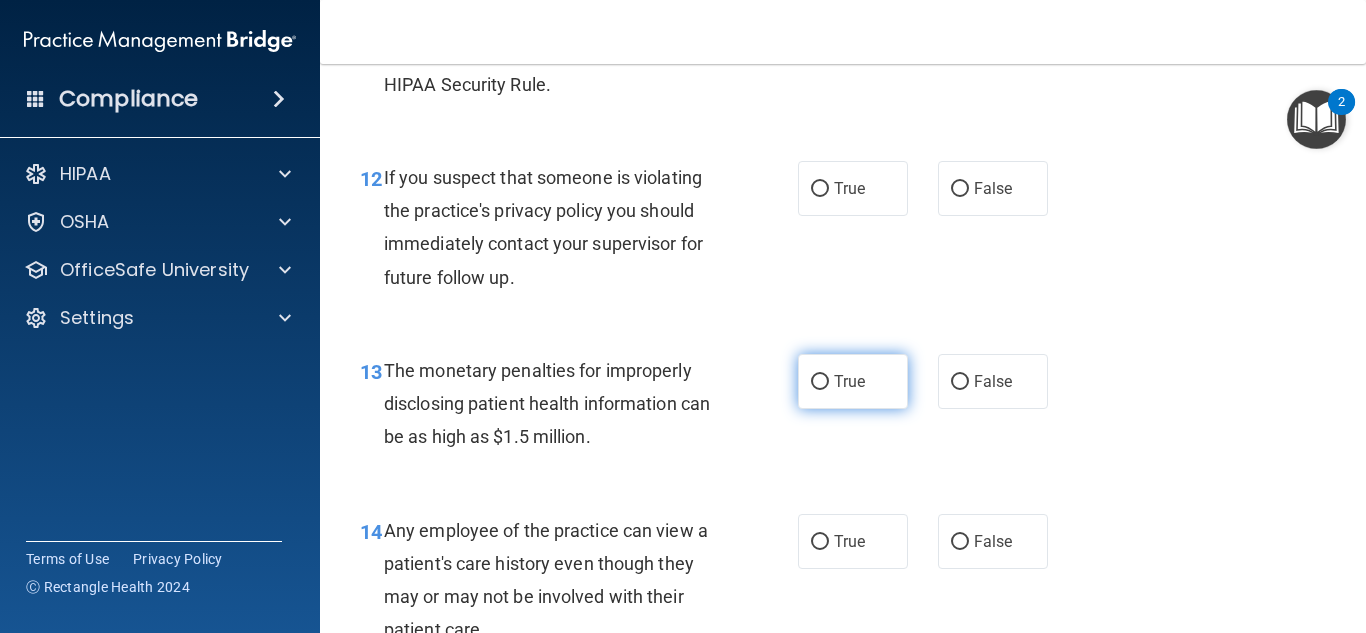 scroll, scrollTop: 2120, scrollLeft: 0, axis: vertical 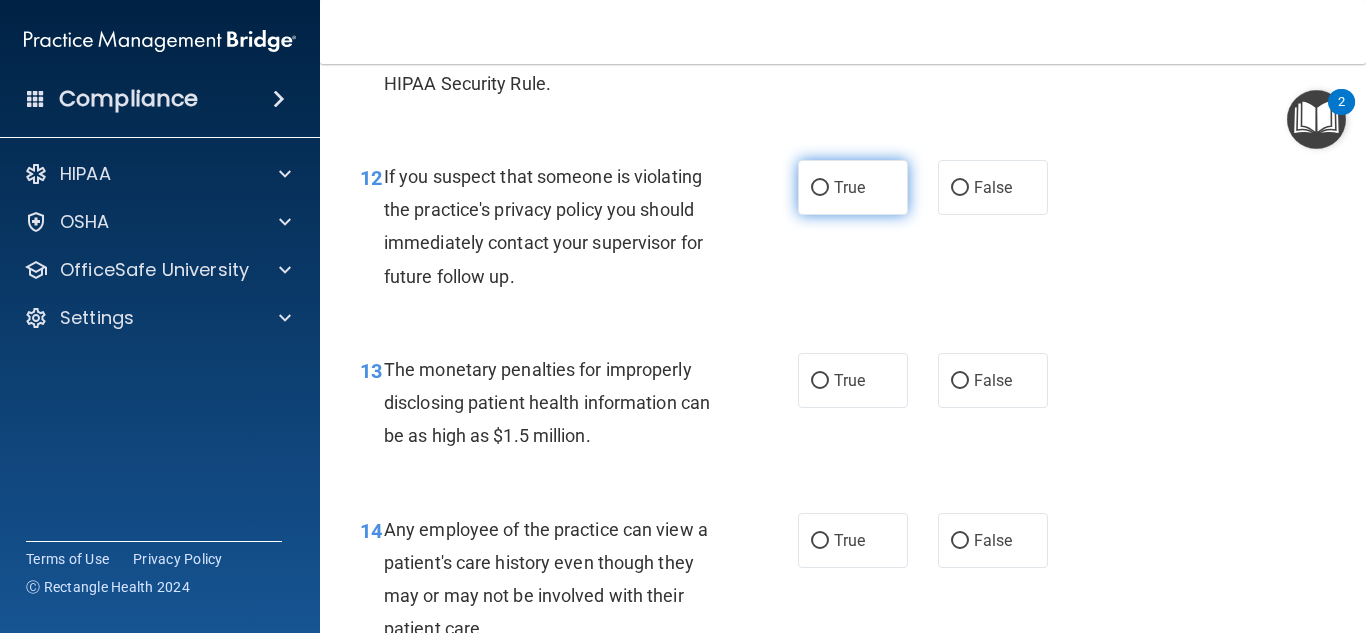 click on "True" at bounding box center [820, 188] 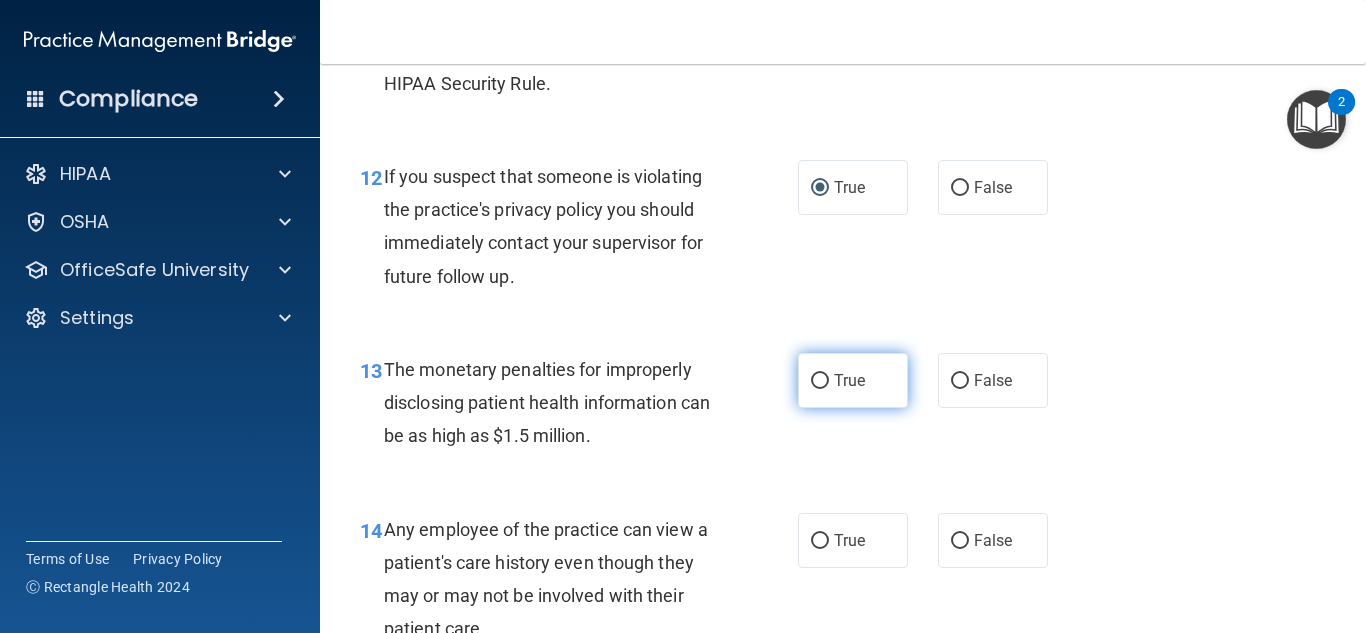 click on "True" at bounding box center (820, 381) 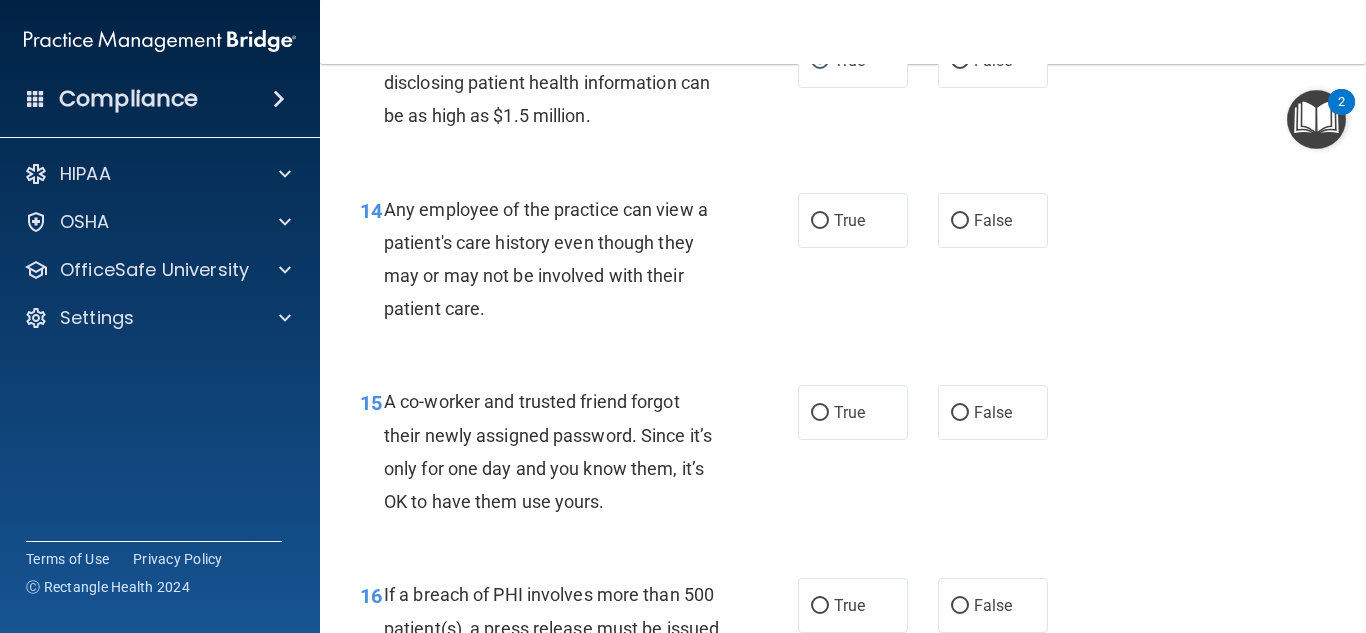 scroll, scrollTop: 2480, scrollLeft: 0, axis: vertical 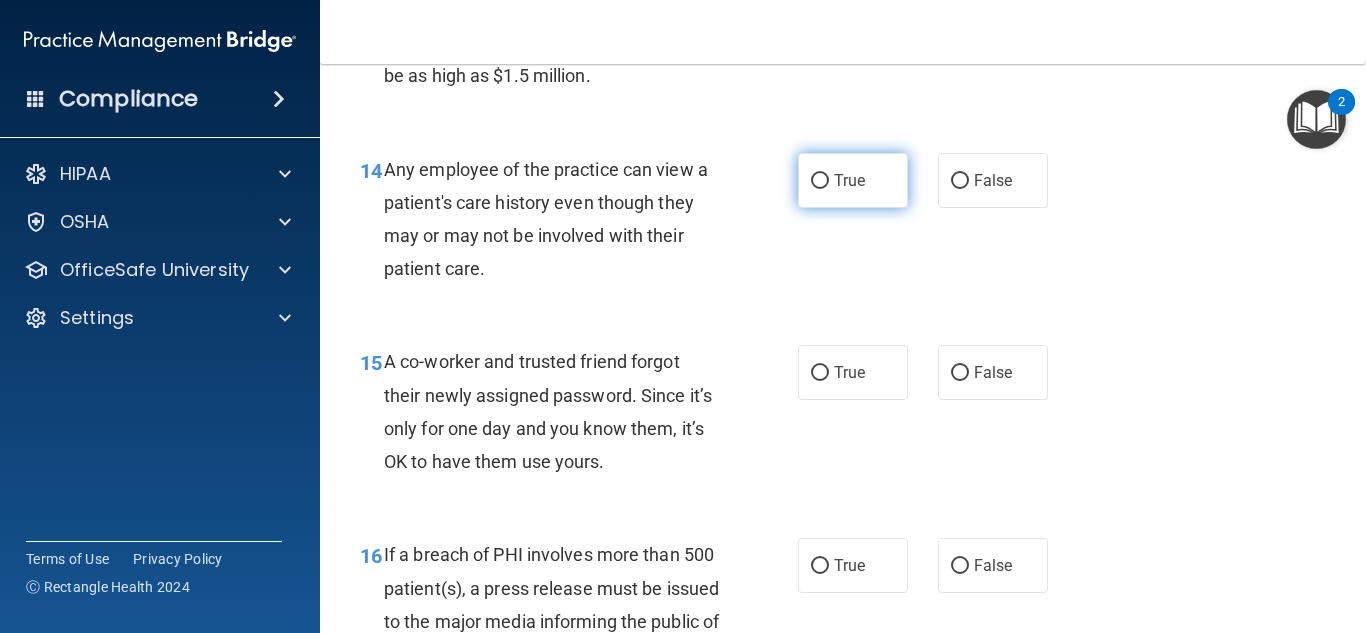 click on "True" at bounding box center (820, 181) 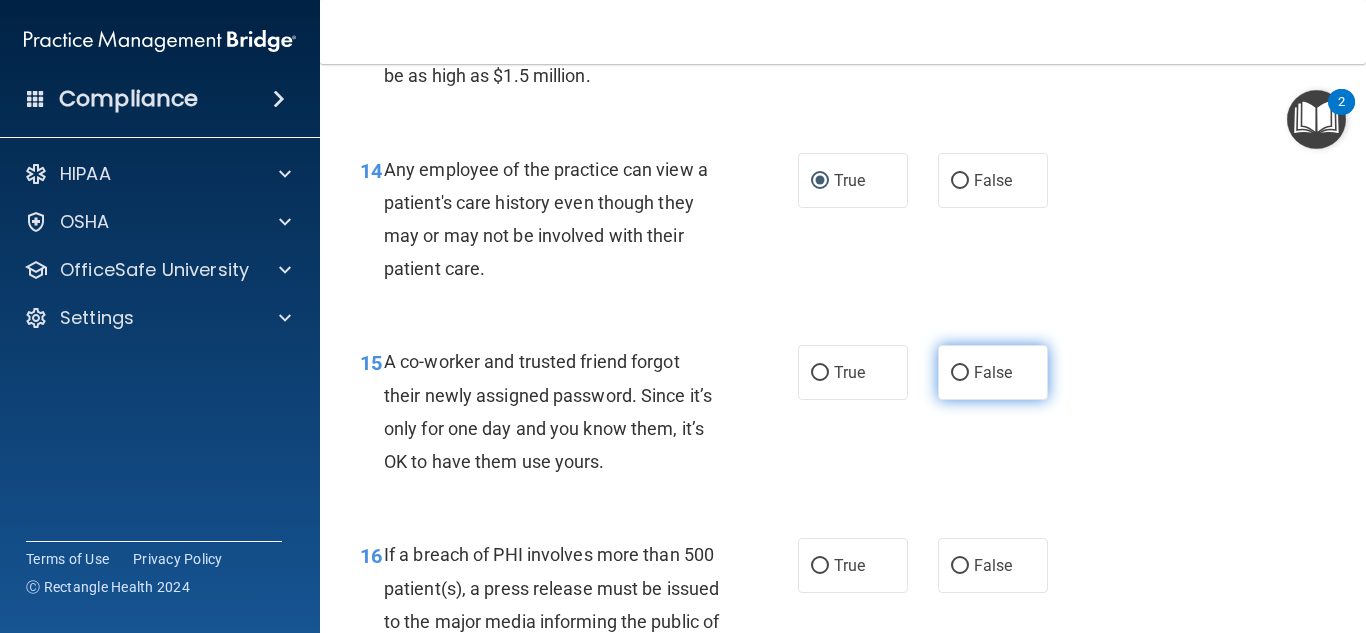 click on "False" at bounding box center [960, 373] 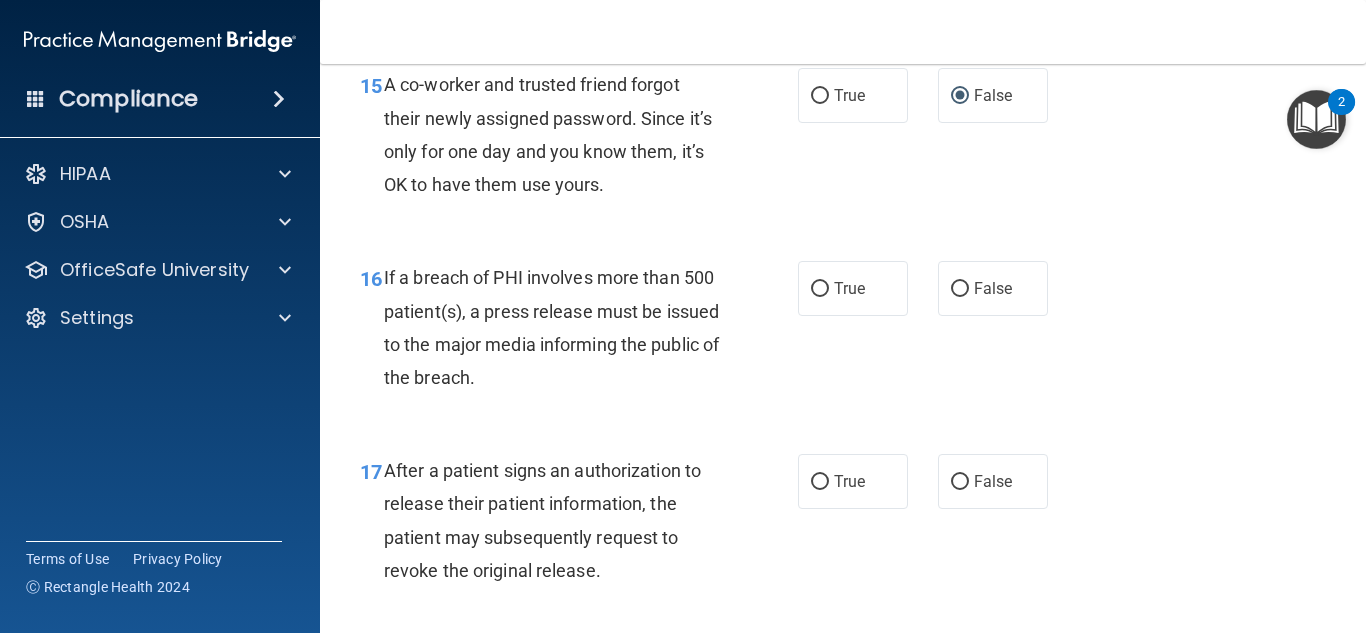 scroll, scrollTop: 2800, scrollLeft: 0, axis: vertical 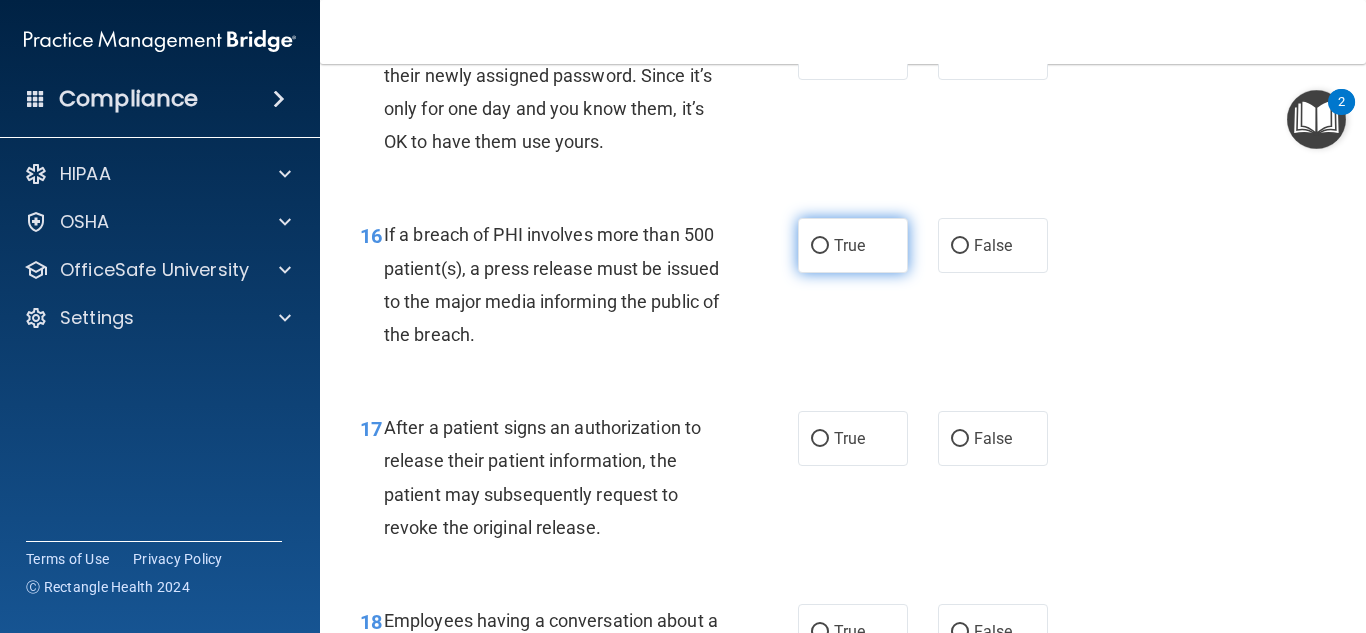 click on "True" at bounding box center [820, 246] 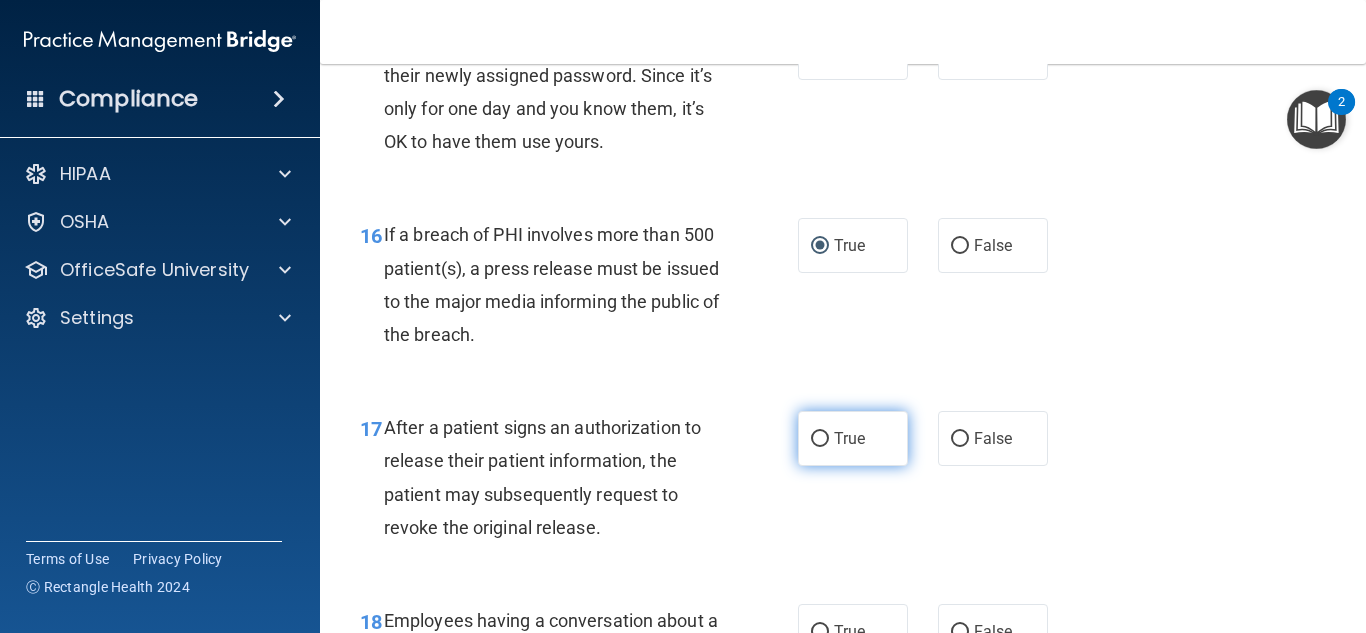 click on "True" at bounding box center [820, 439] 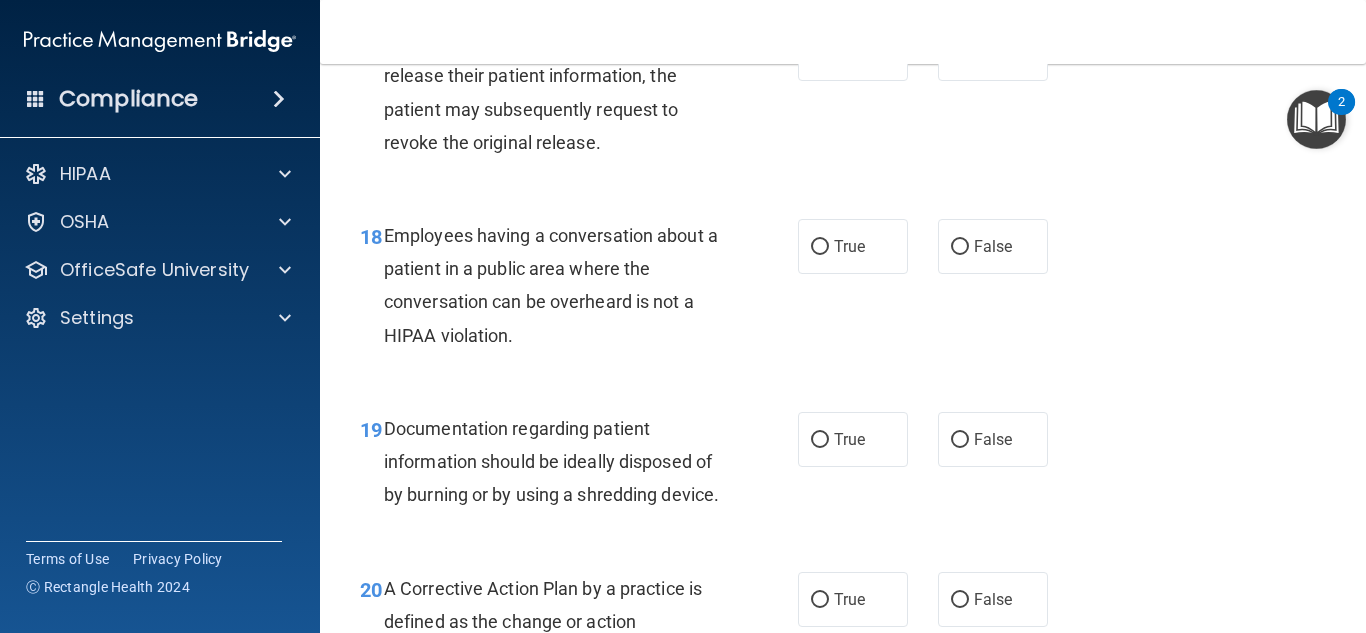 scroll, scrollTop: 3240, scrollLeft: 0, axis: vertical 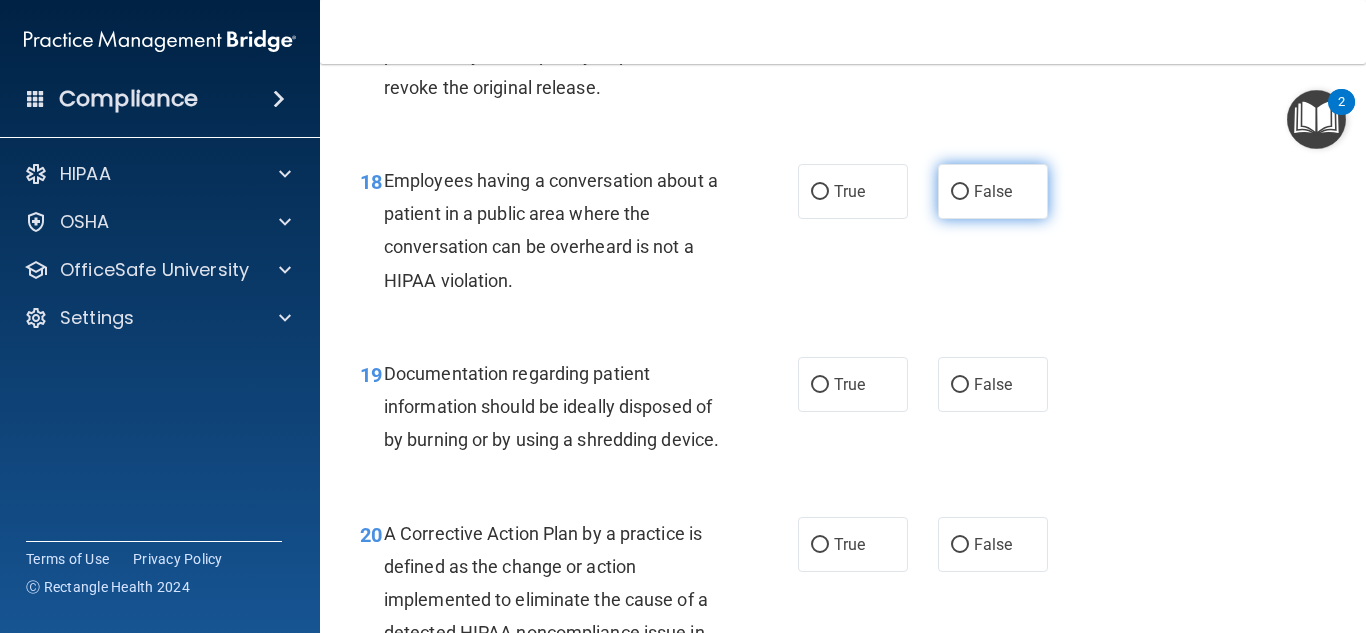 click on "False" at bounding box center (960, 192) 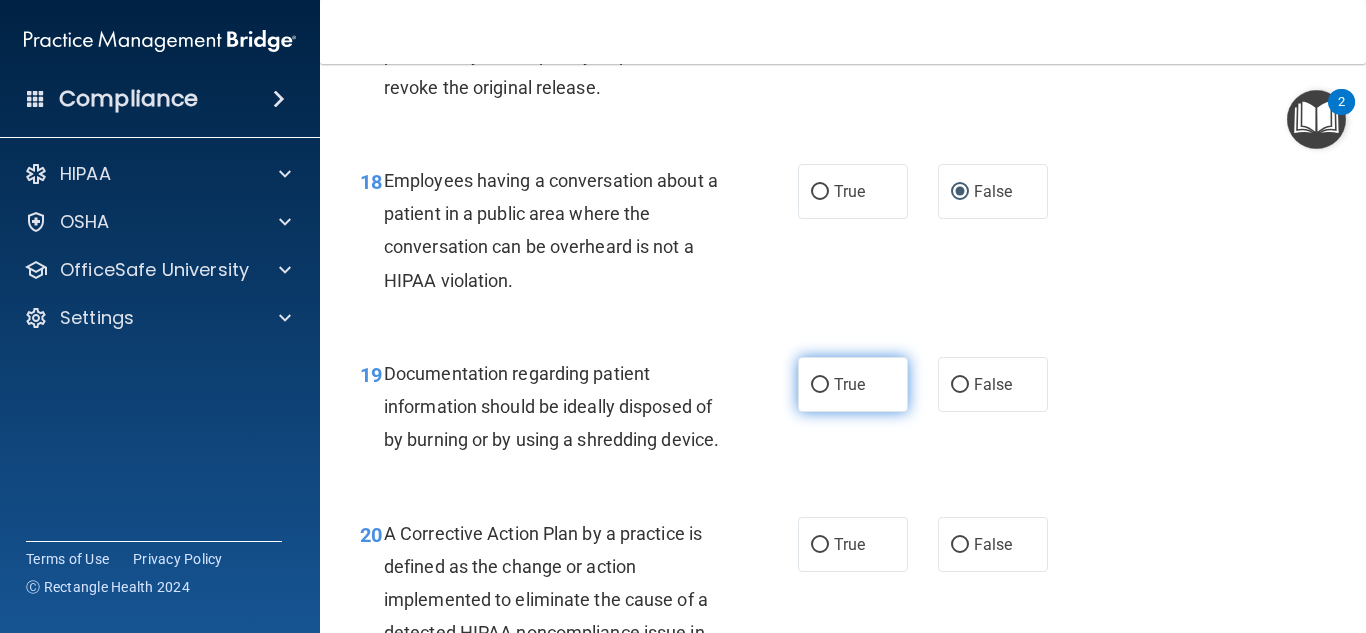 click on "True" at bounding box center (820, 385) 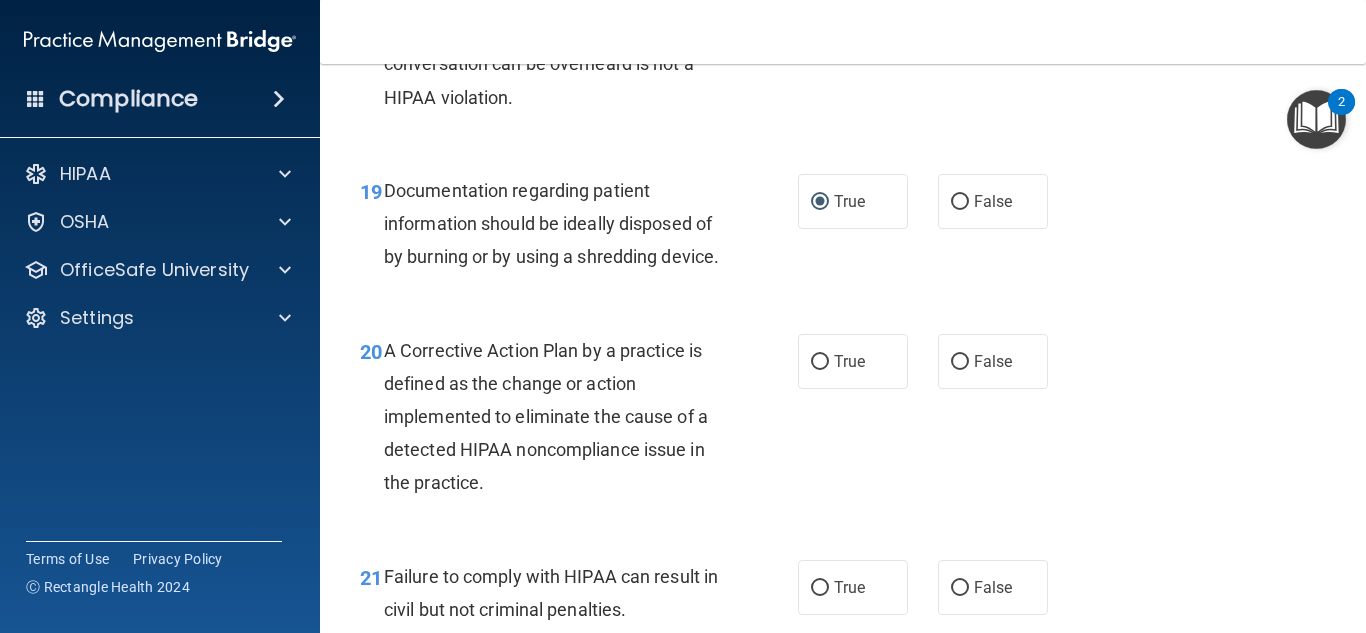 scroll, scrollTop: 3560, scrollLeft: 0, axis: vertical 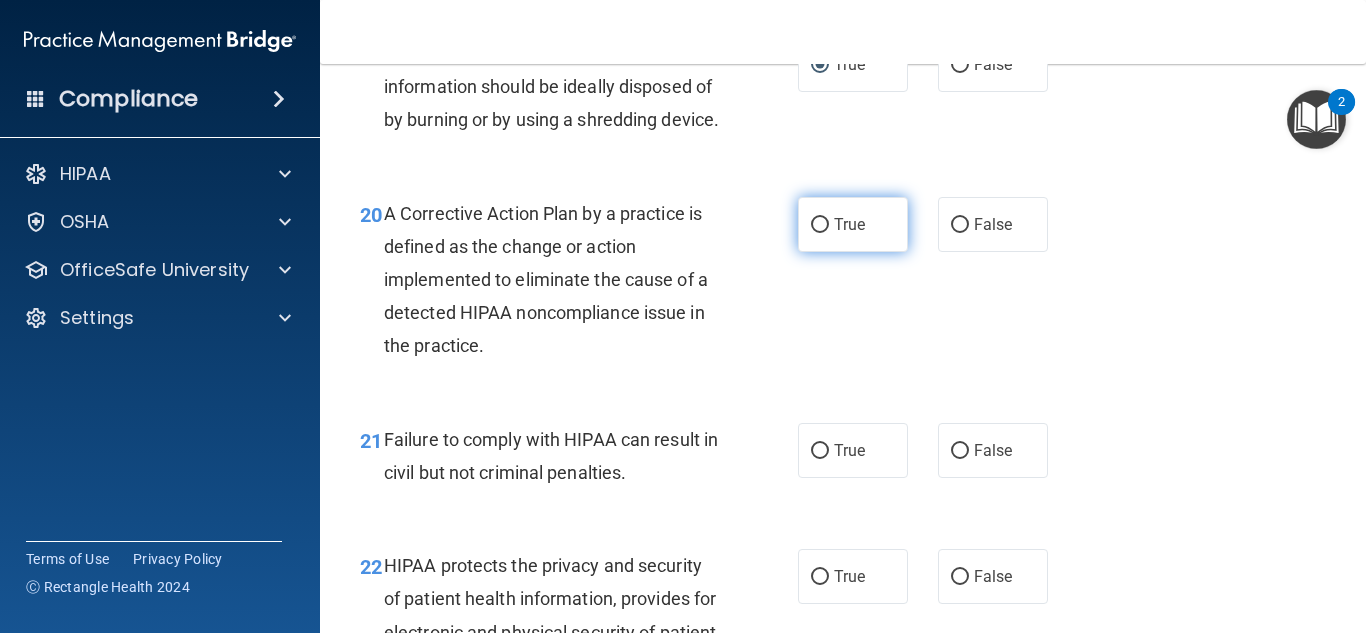click on "True" at bounding box center [820, 225] 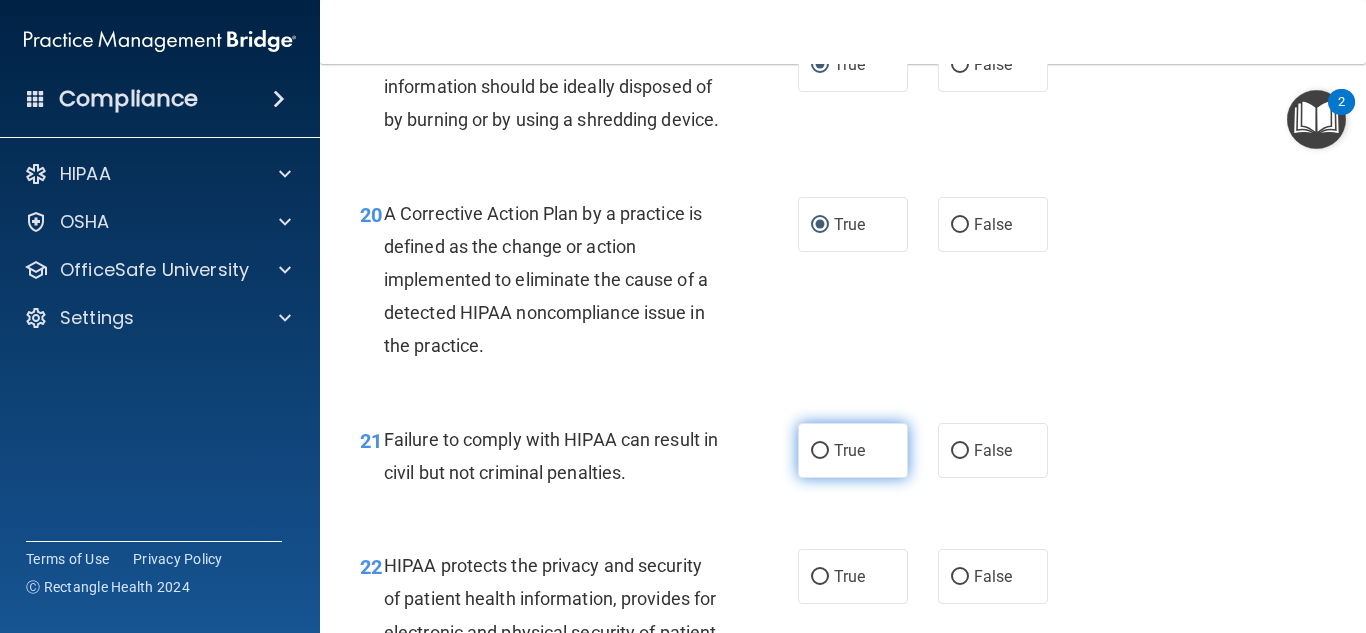 click on "True" at bounding box center [820, 451] 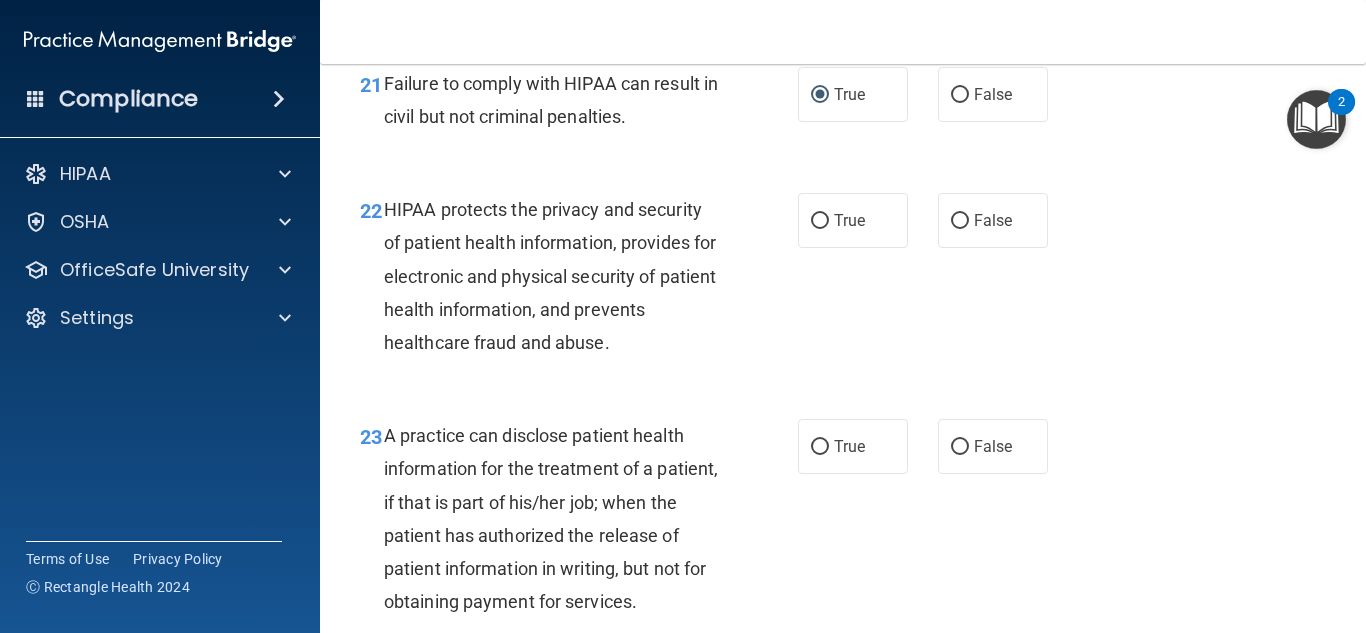 scroll, scrollTop: 3920, scrollLeft: 0, axis: vertical 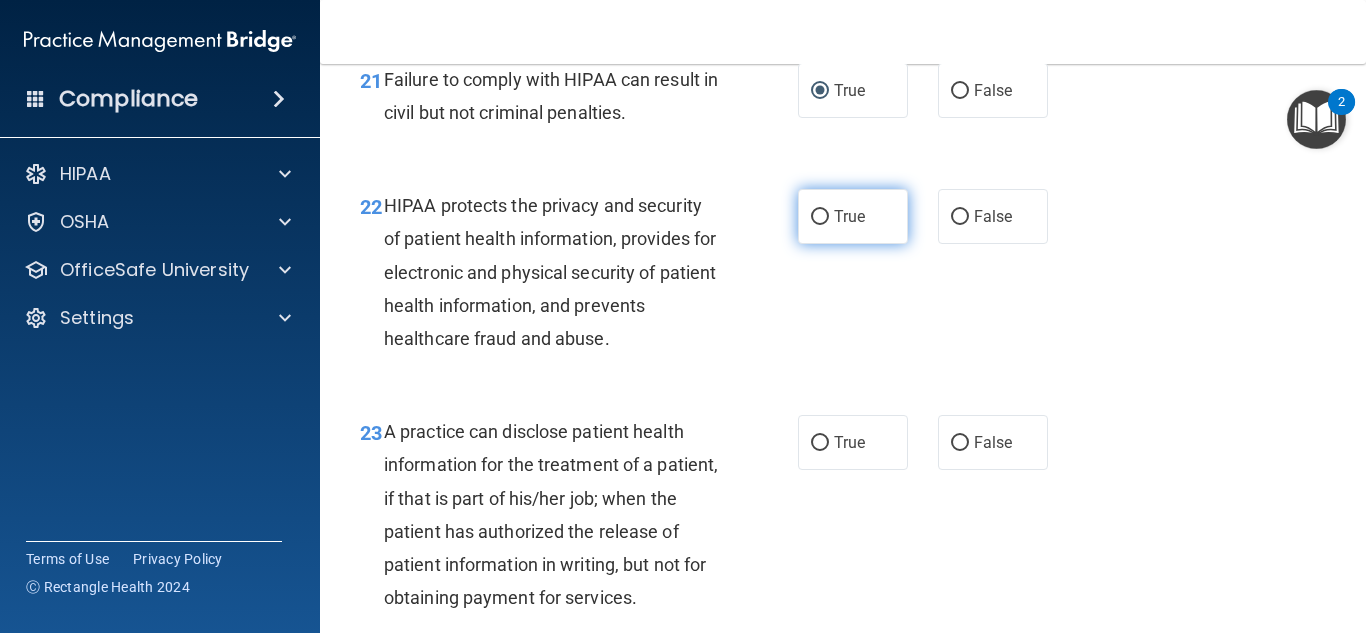 click on "True" at bounding box center (820, 217) 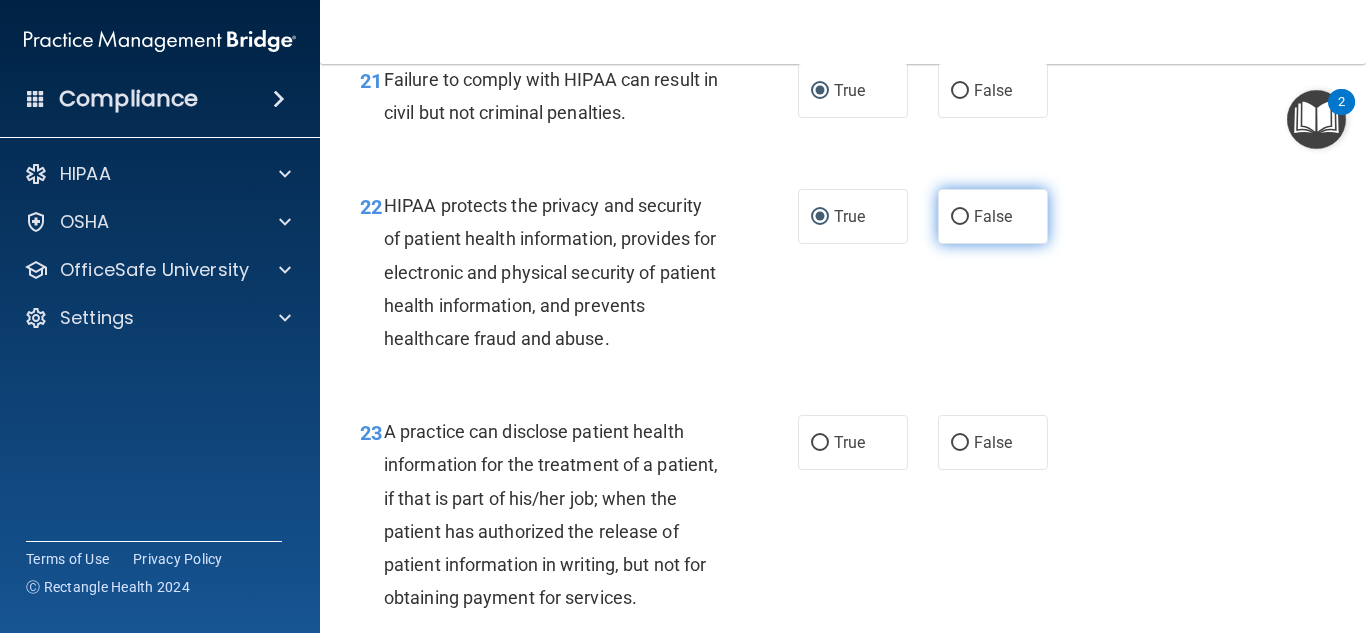 click on "False" at bounding box center [960, 217] 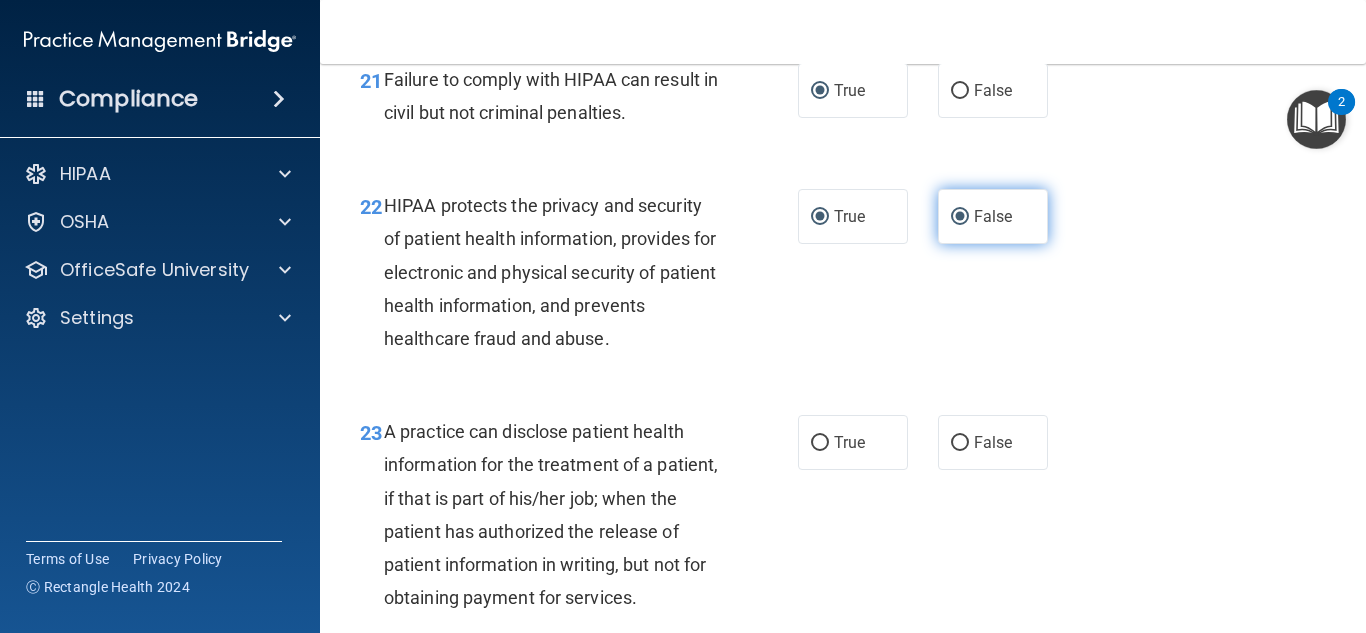radio on "false" 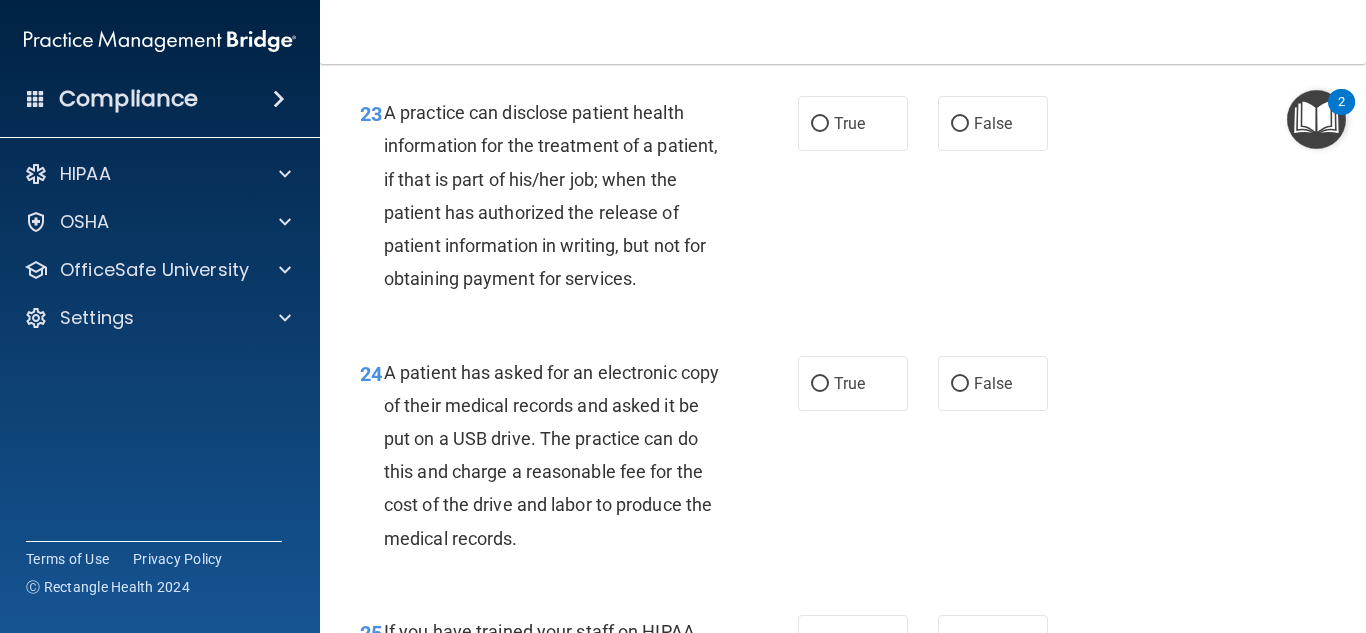 scroll, scrollTop: 4240, scrollLeft: 0, axis: vertical 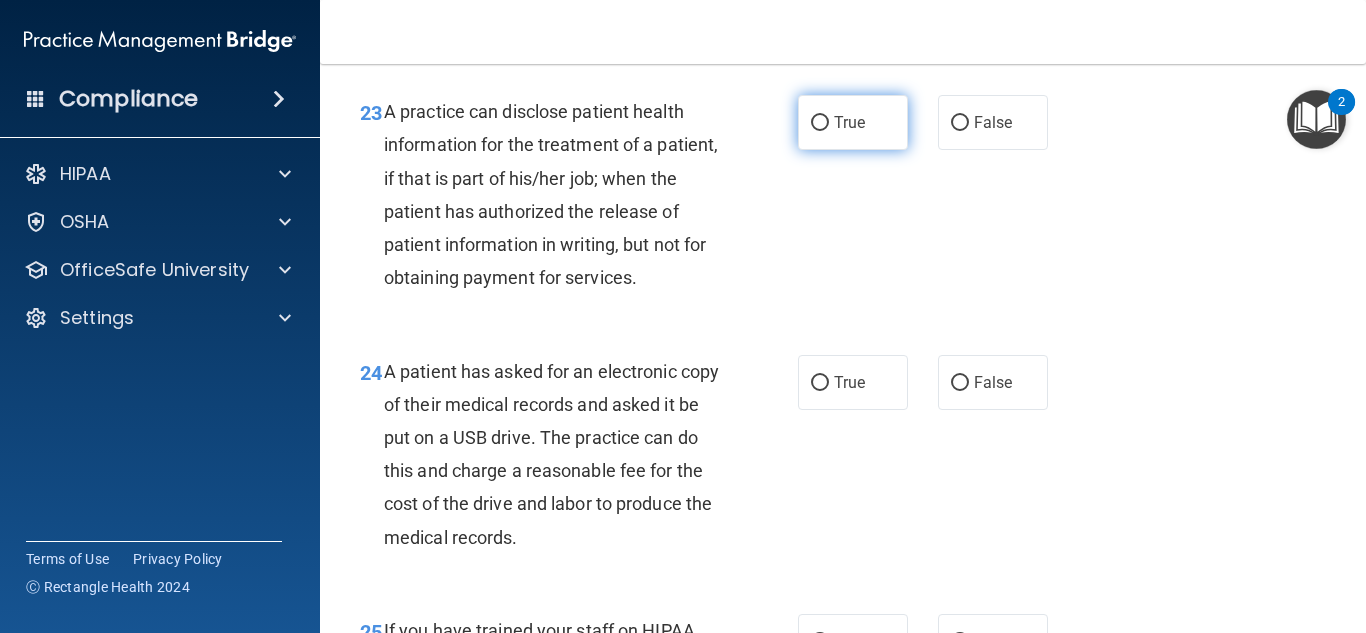 click on "True" at bounding box center (820, 123) 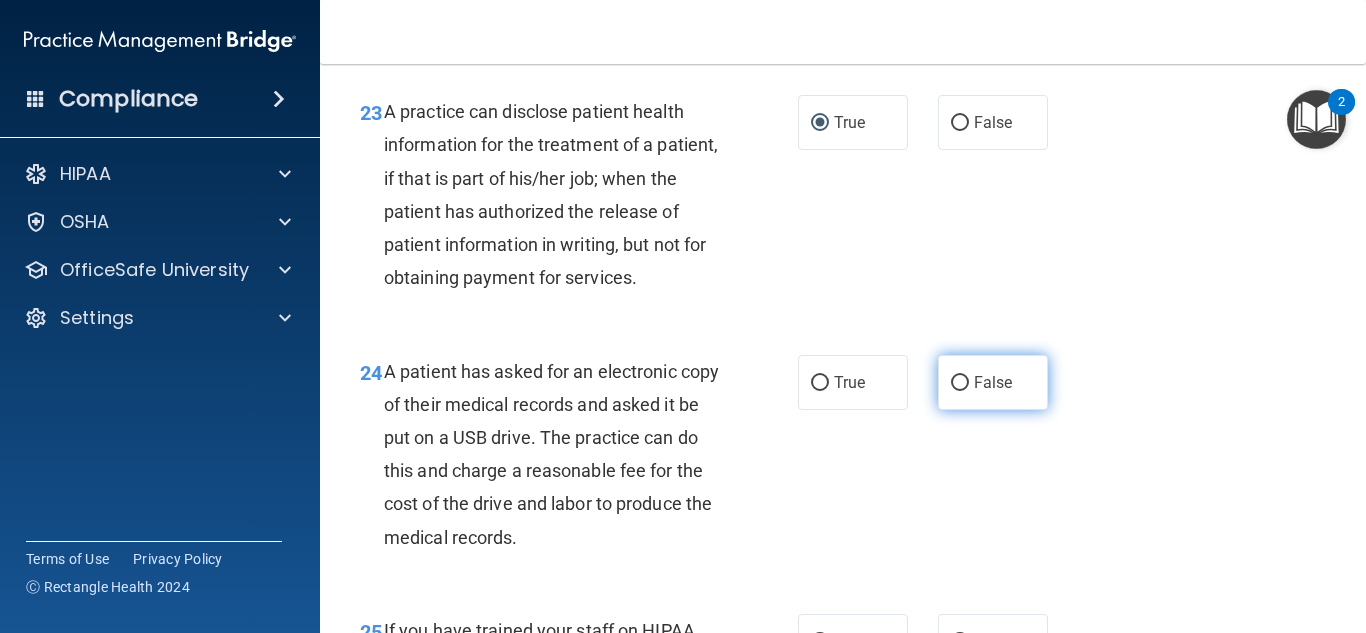 click on "False" at bounding box center (993, 382) 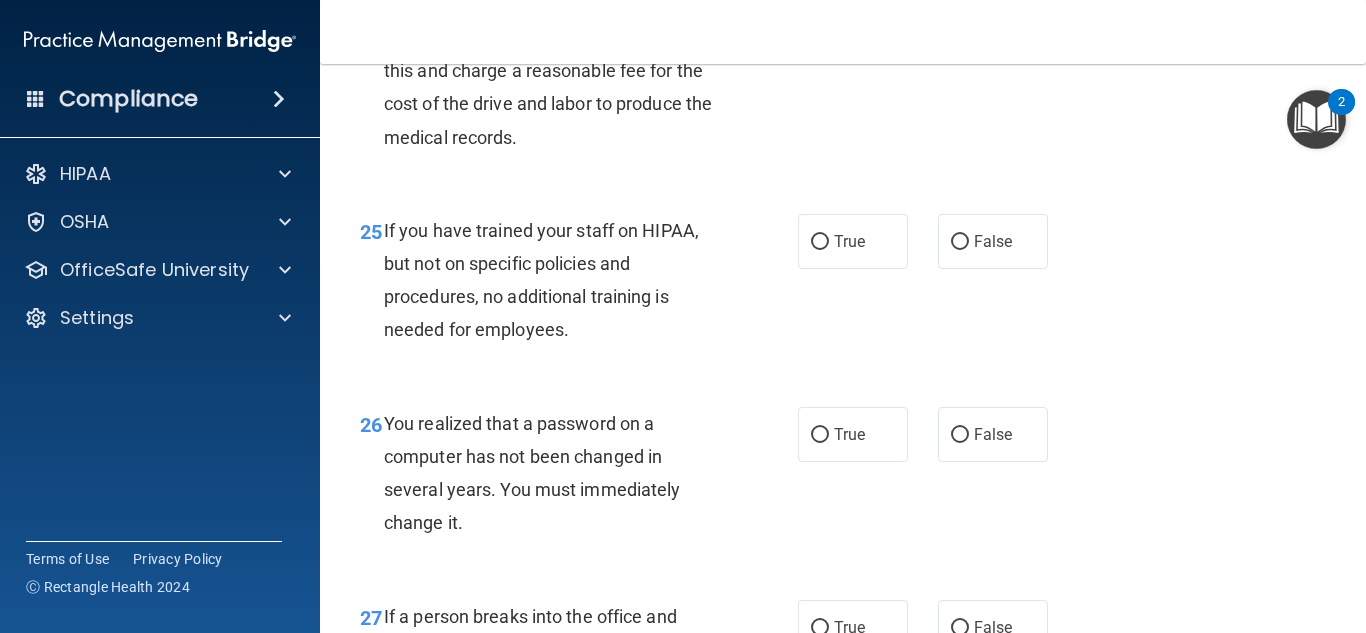 scroll, scrollTop: 4680, scrollLeft: 0, axis: vertical 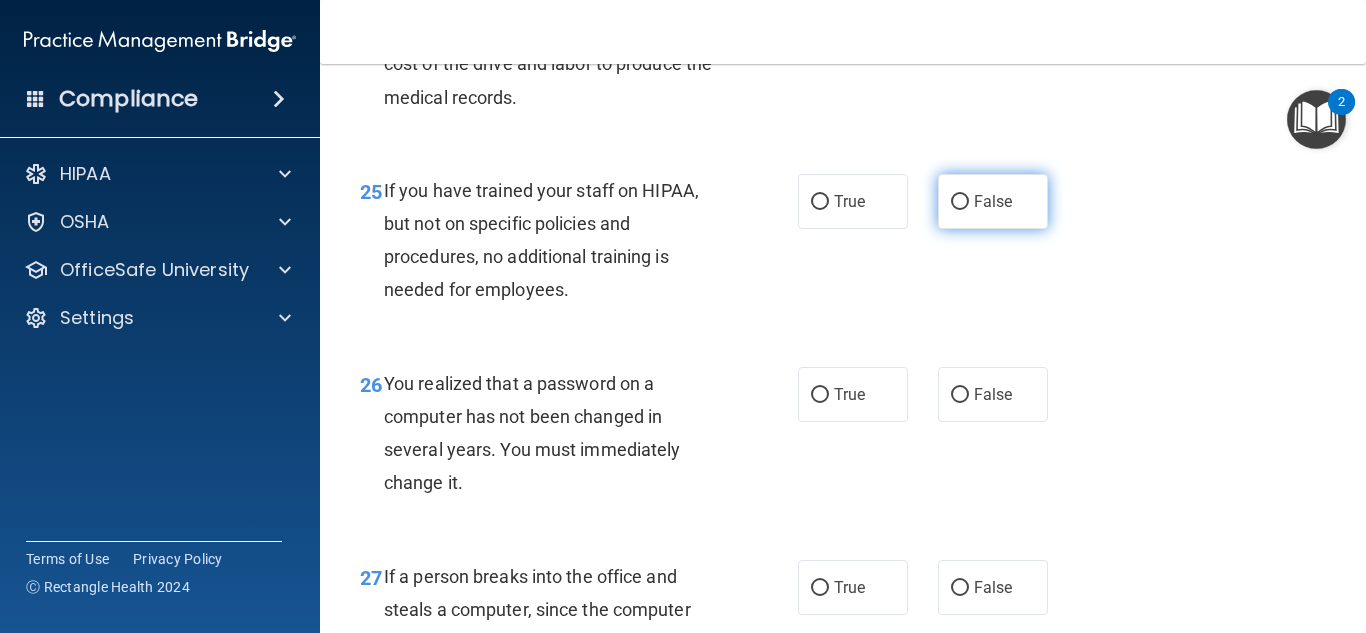 click on "False" at bounding box center [960, 202] 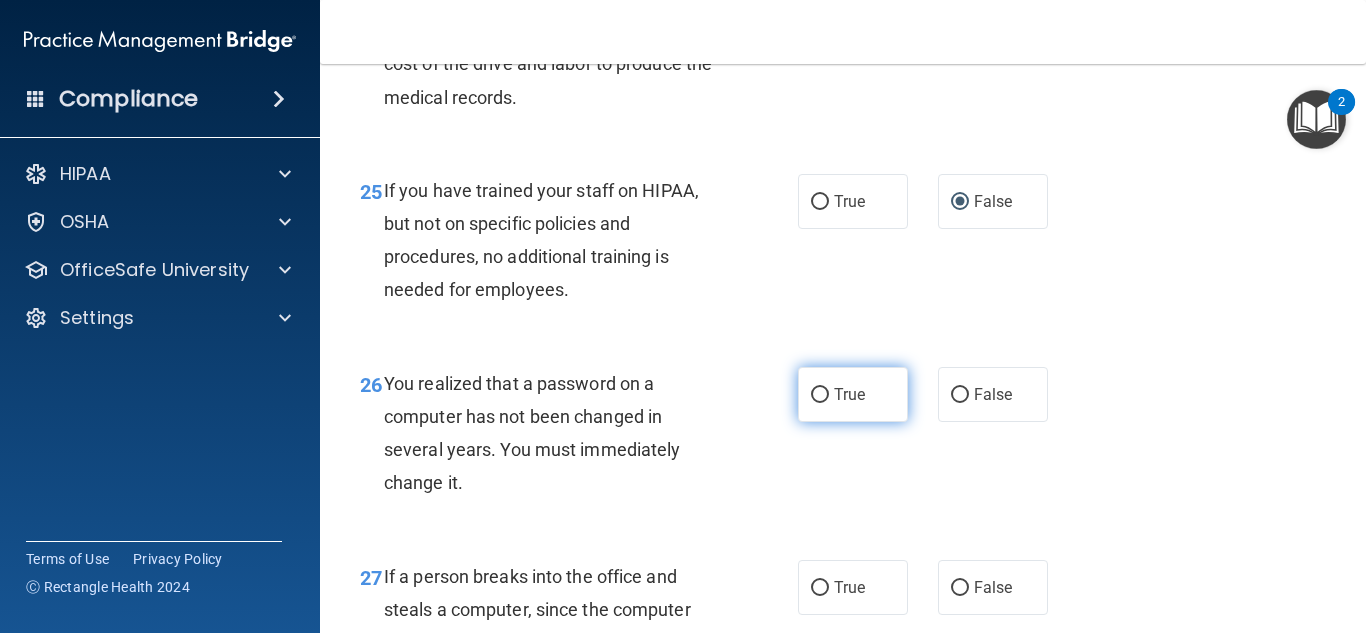 click on "True" at bounding box center (820, 395) 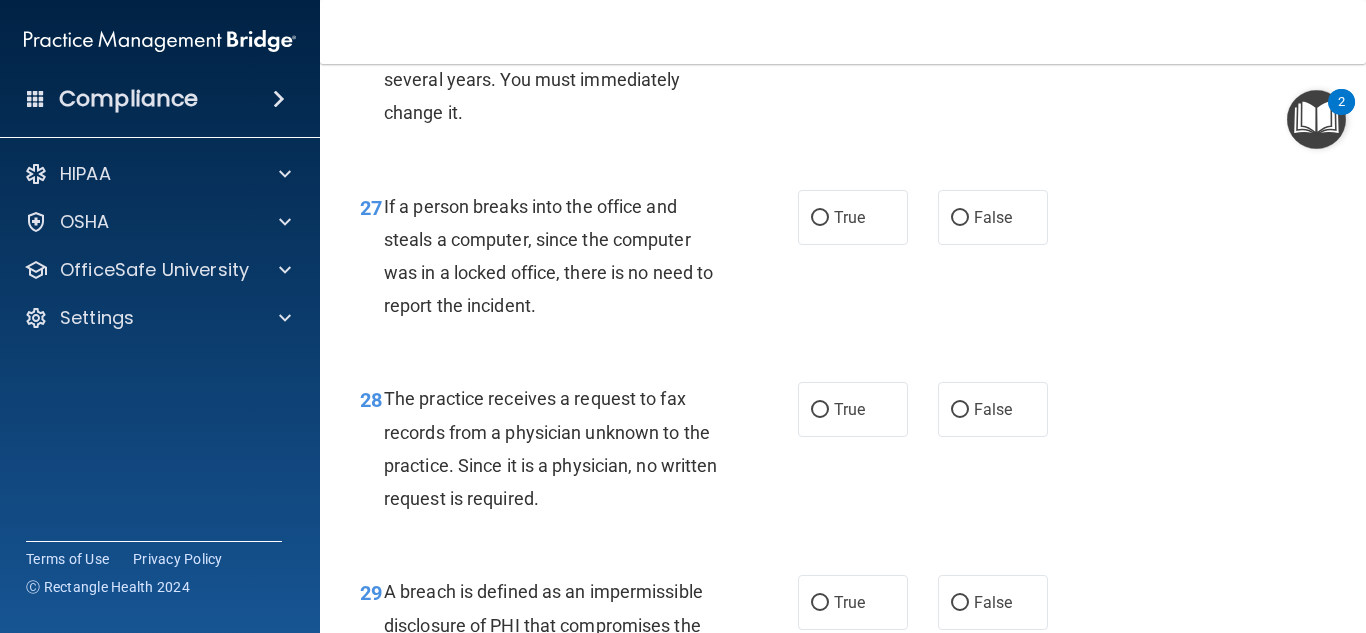 scroll, scrollTop: 5120, scrollLeft: 0, axis: vertical 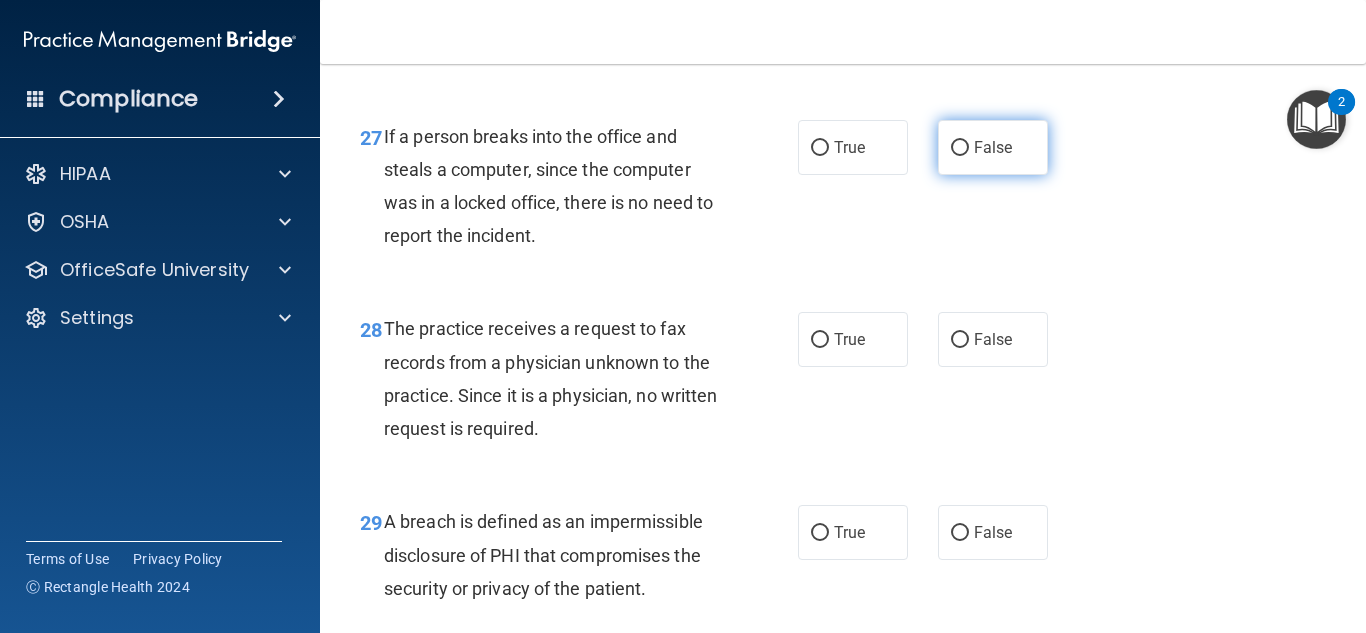 click on "False" at bounding box center (960, 148) 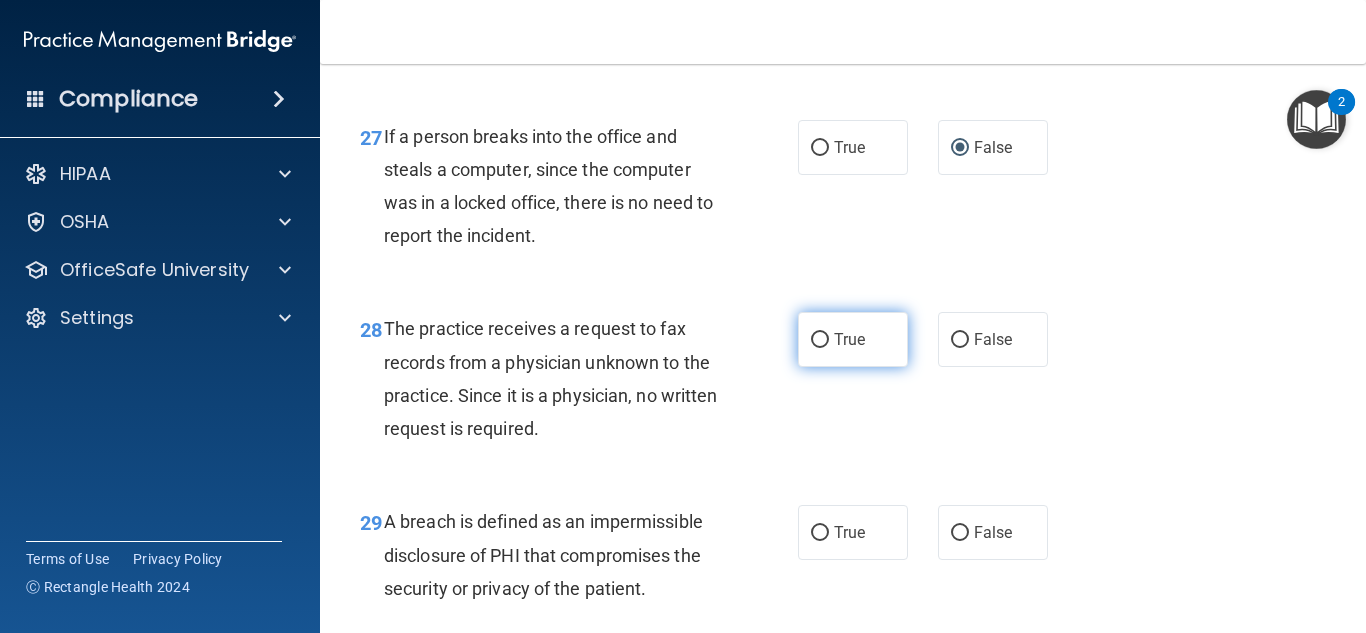 click on "True" at bounding box center [820, 340] 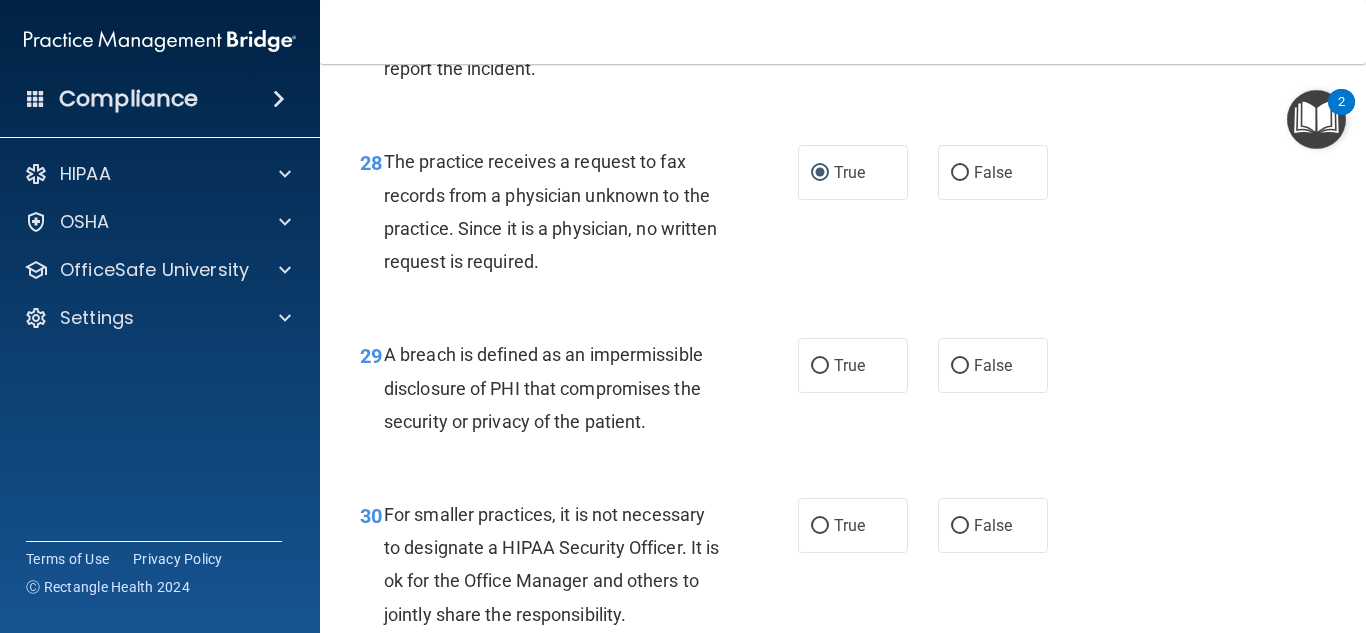 scroll, scrollTop: 5360, scrollLeft: 0, axis: vertical 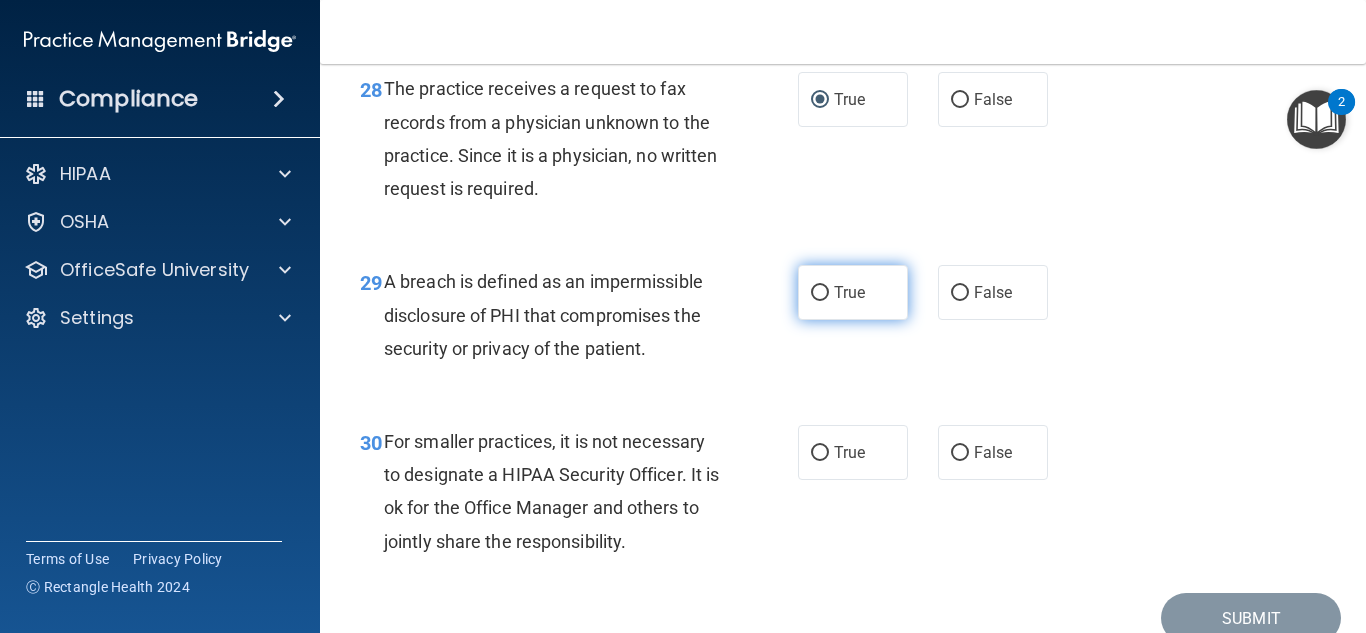 click on "True" at bounding box center (820, 293) 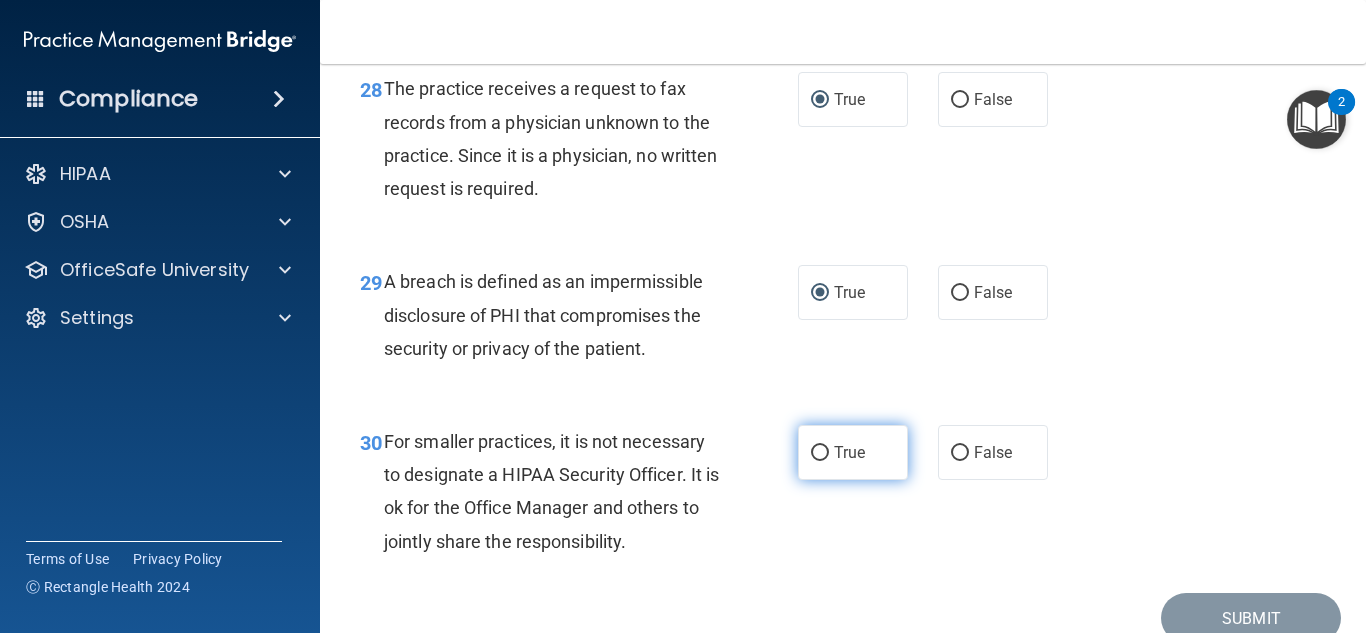click on "True" at bounding box center (820, 453) 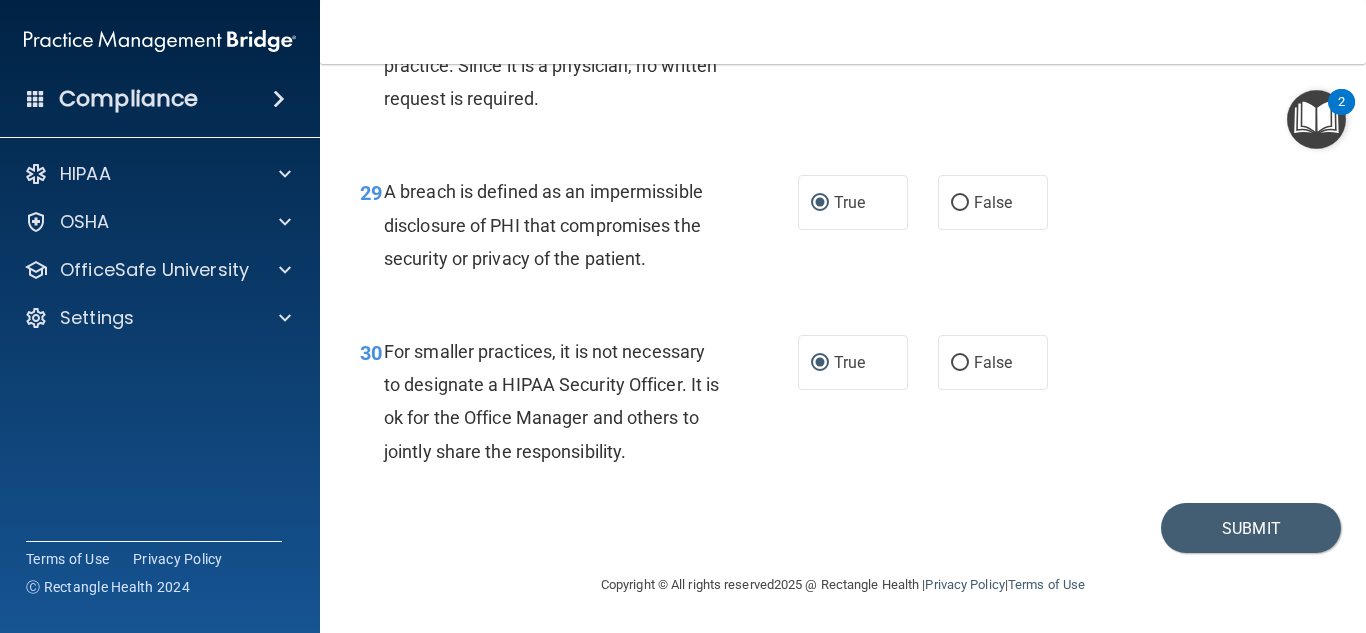 scroll, scrollTop: 5484, scrollLeft: 0, axis: vertical 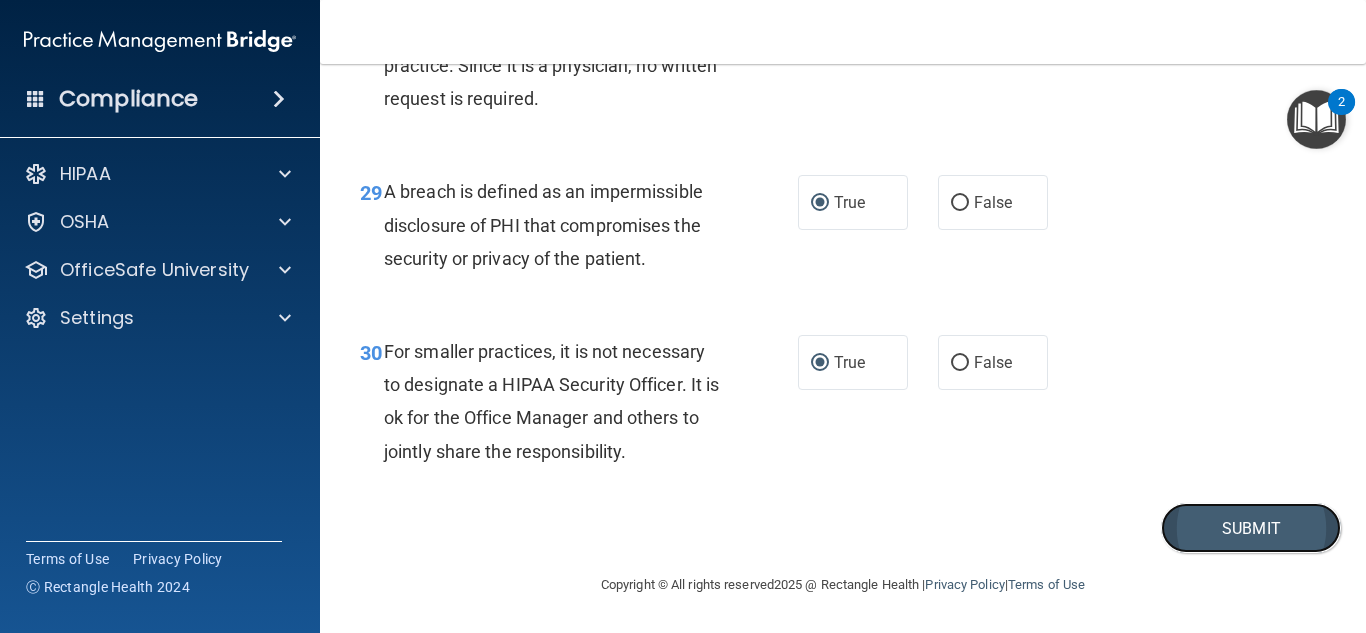 click on "Submit" at bounding box center (1251, 528) 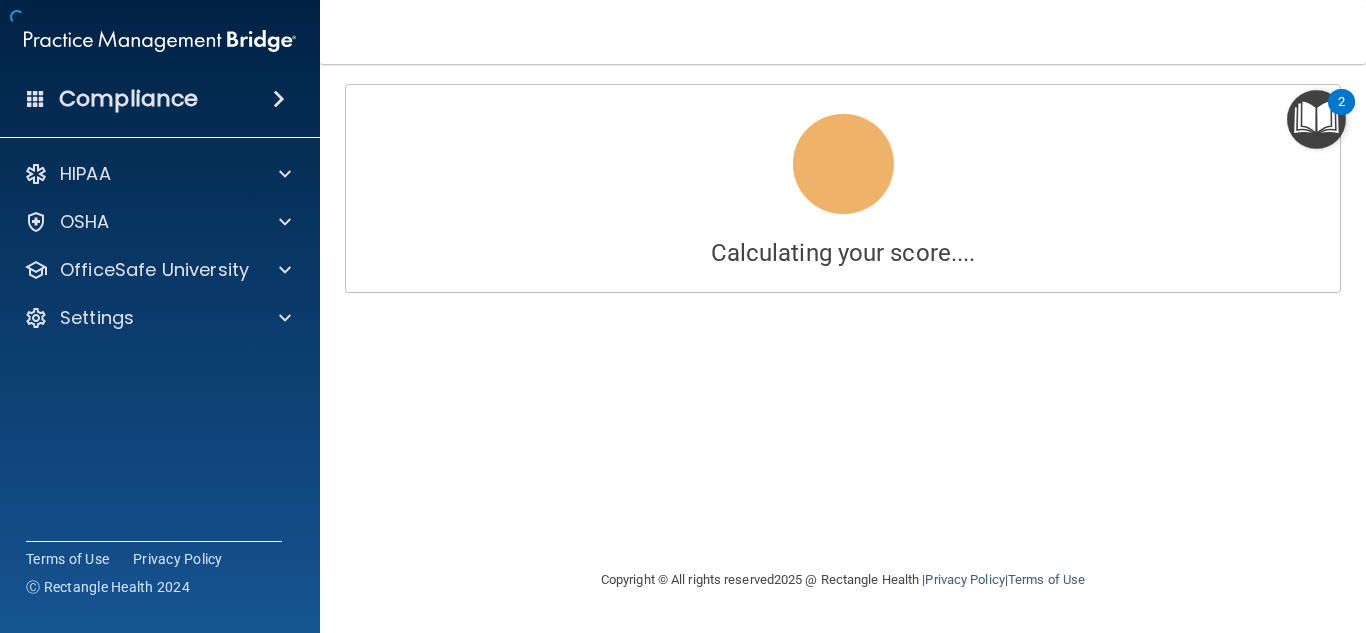 scroll, scrollTop: 0, scrollLeft: 0, axis: both 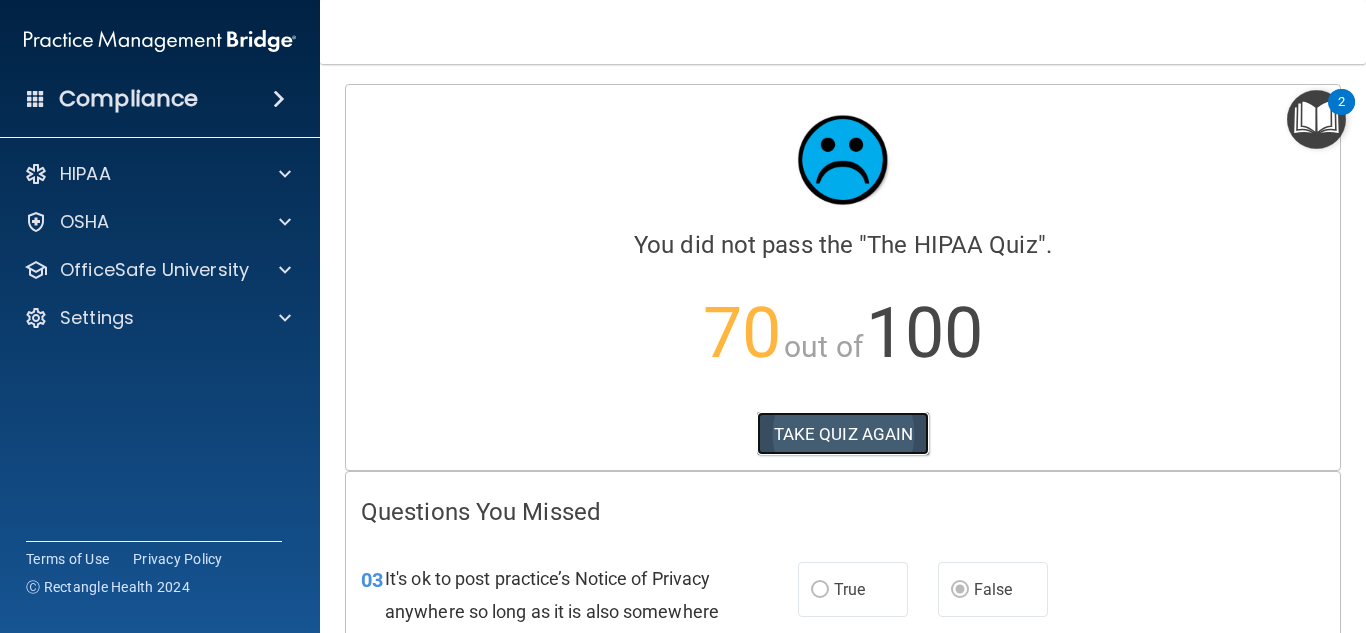 click on "TAKE QUIZ AGAIN" at bounding box center [843, 434] 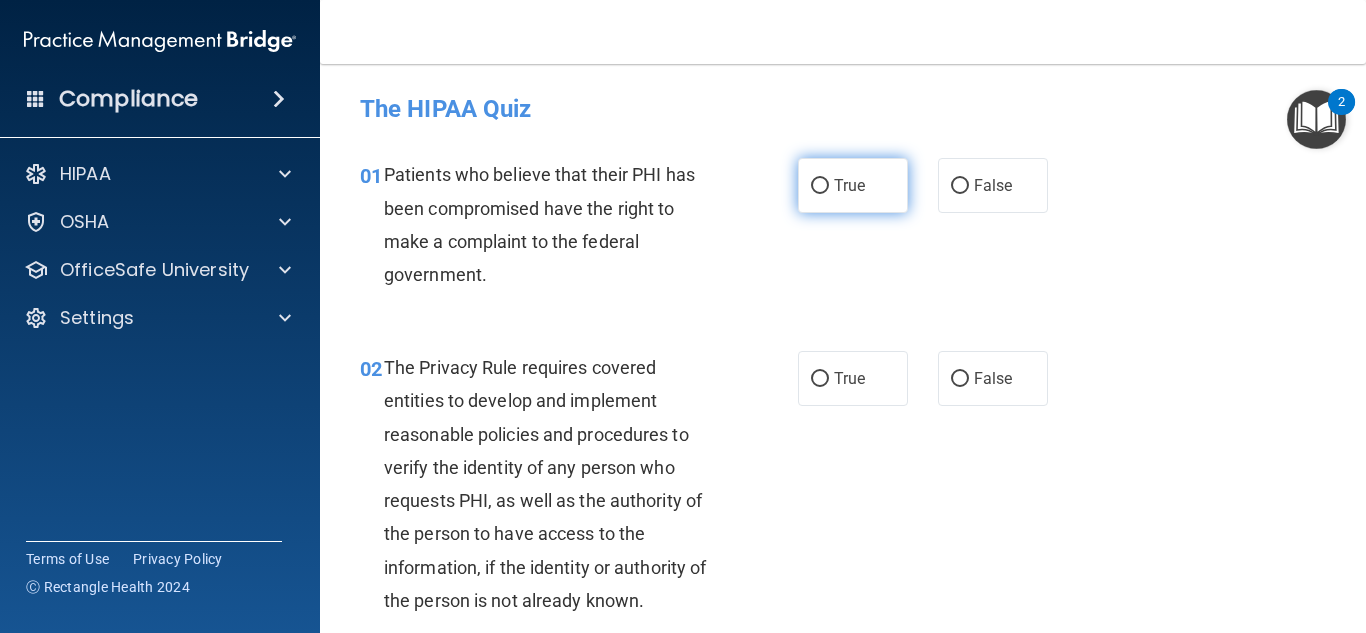 click on "True" at bounding box center [820, 186] 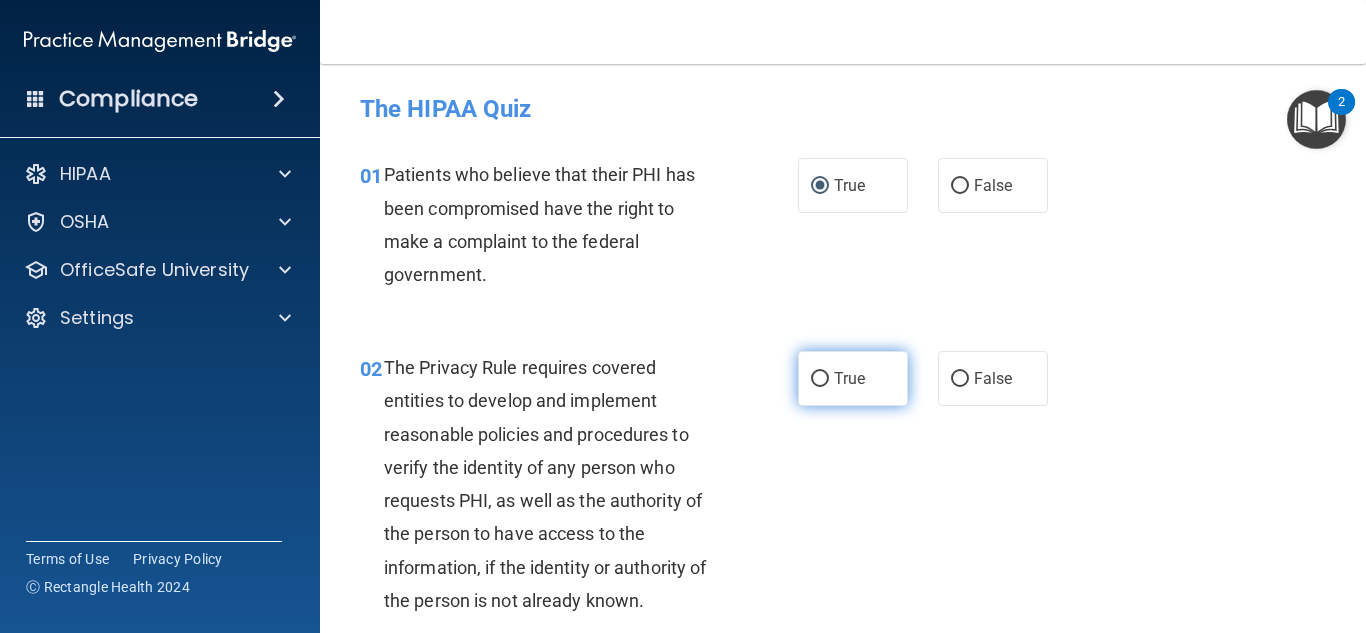 click on "True" at bounding box center [820, 379] 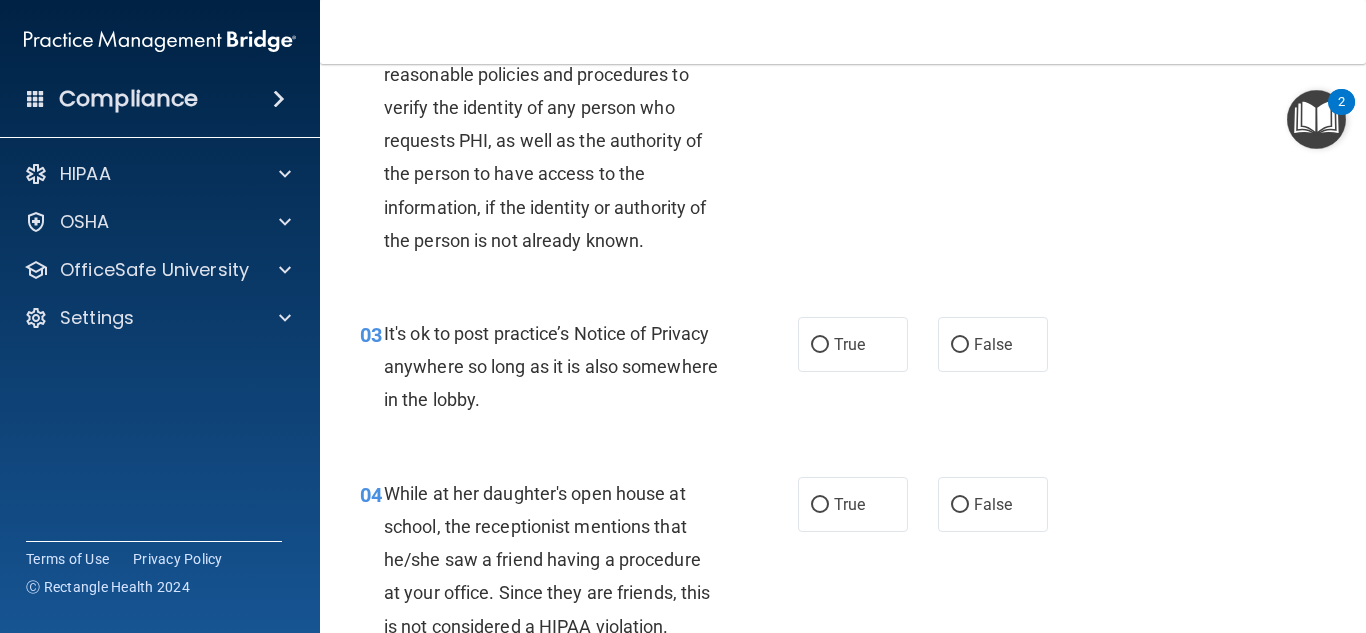 scroll, scrollTop: 400, scrollLeft: 0, axis: vertical 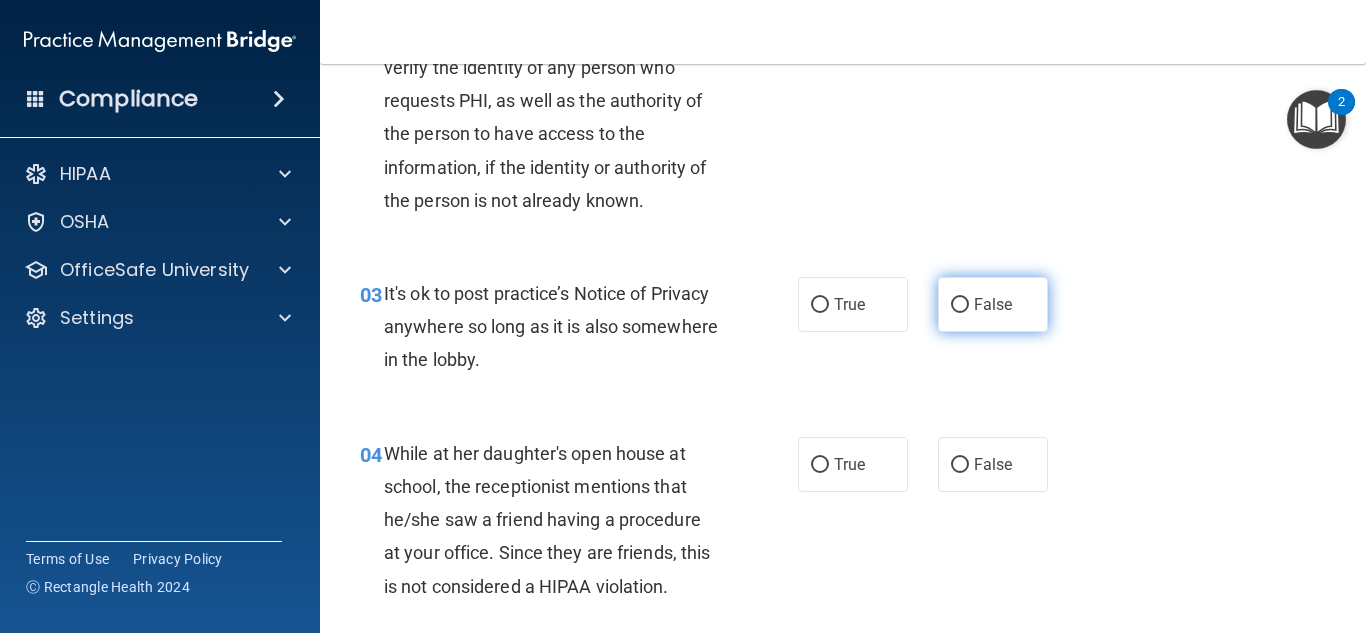 click on "False" at bounding box center (993, 304) 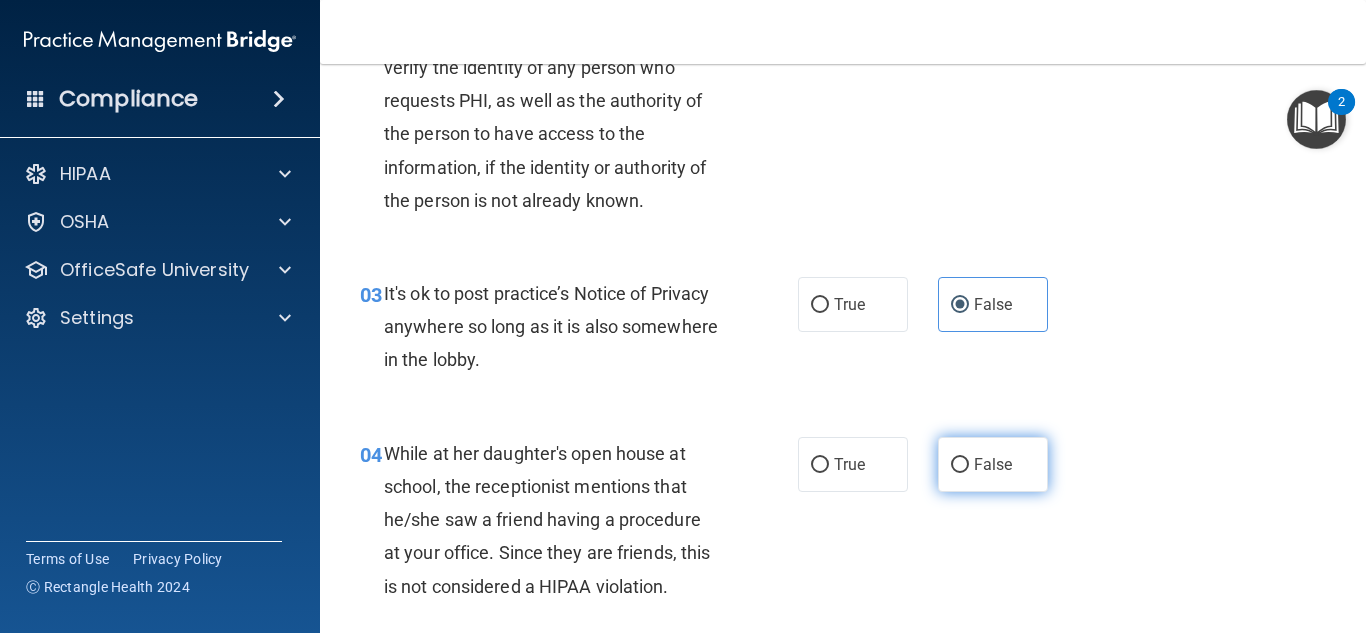 click on "False" at bounding box center [993, 464] 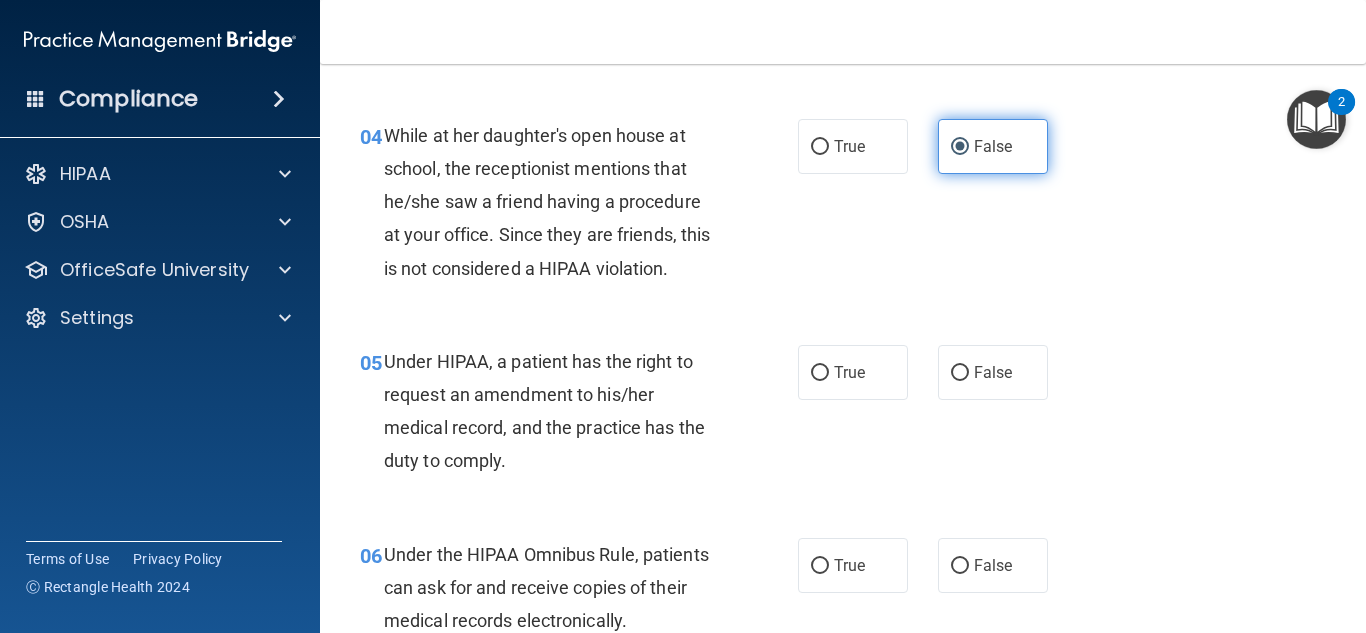 scroll, scrollTop: 720, scrollLeft: 0, axis: vertical 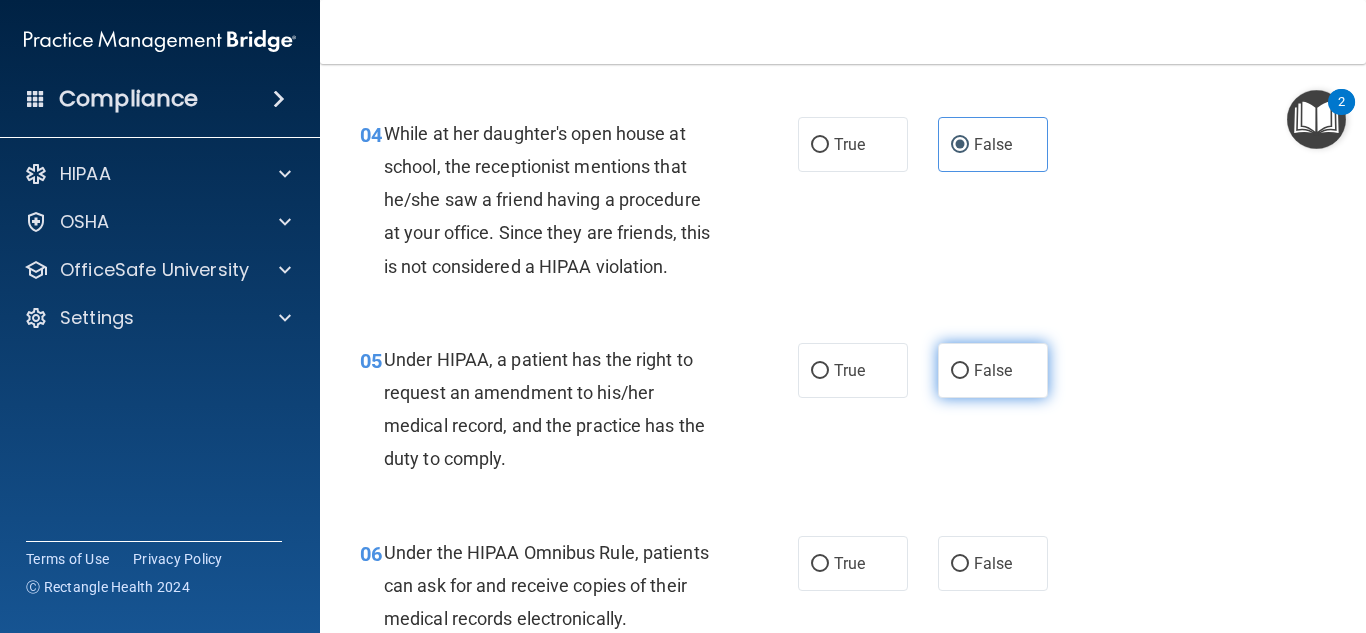click on "False" at bounding box center (960, 371) 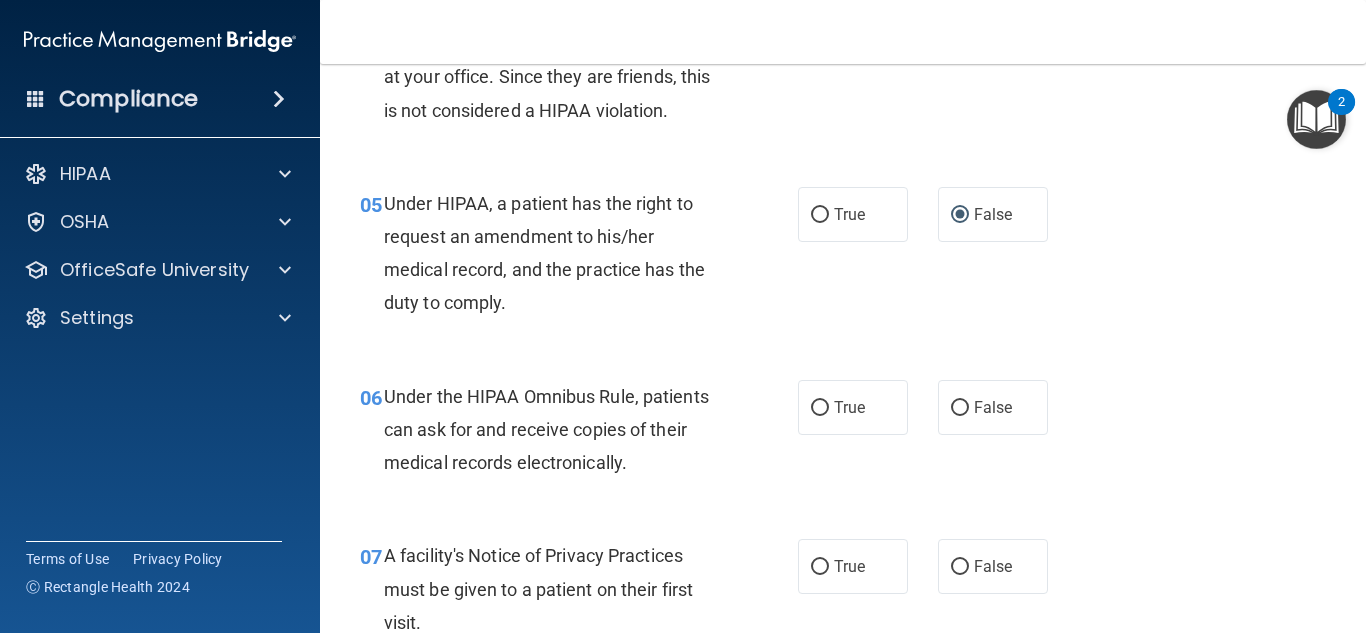 scroll, scrollTop: 880, scrollLeft: 0, axis: vertical 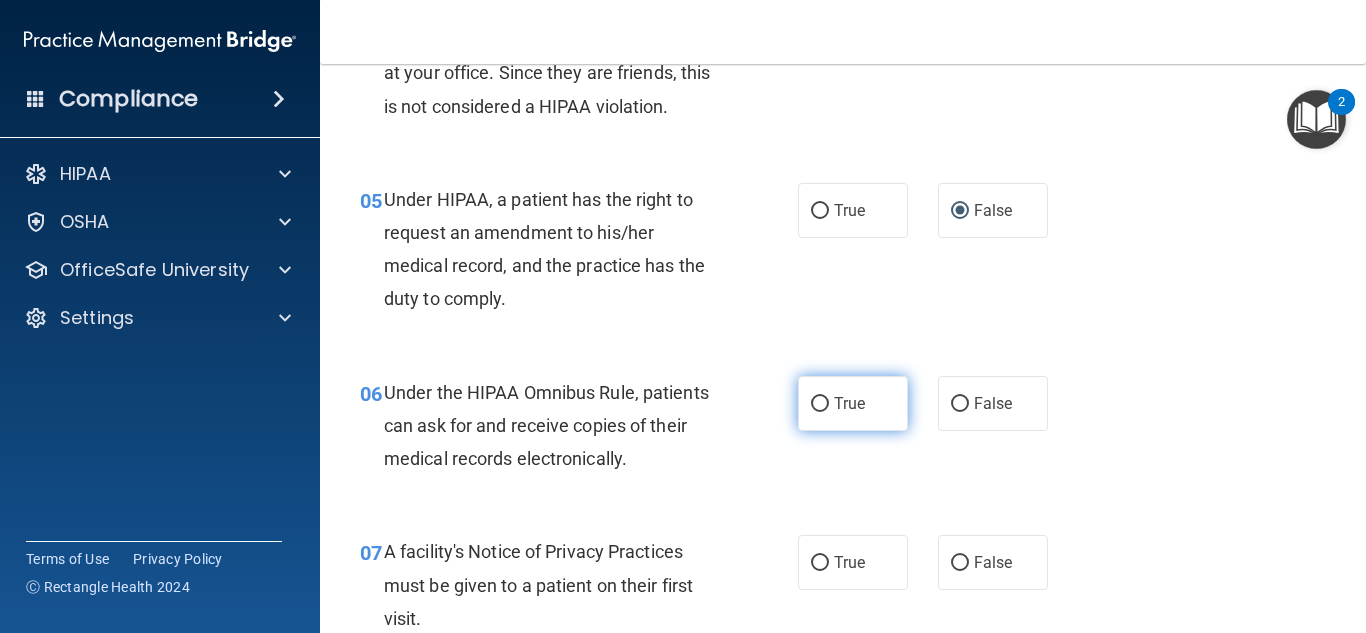 click on "True" at bounding box center [820, 404] 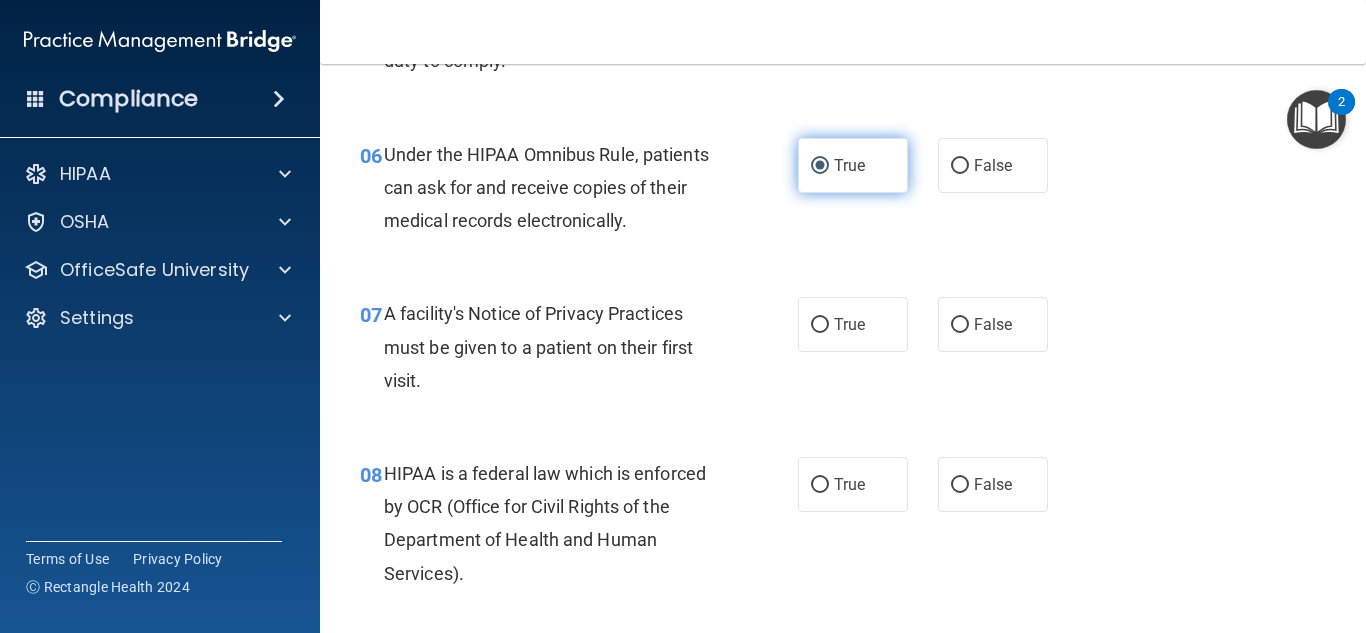 scroll, scrollTop: 1120, scrollLeft: 0, axis: vertical 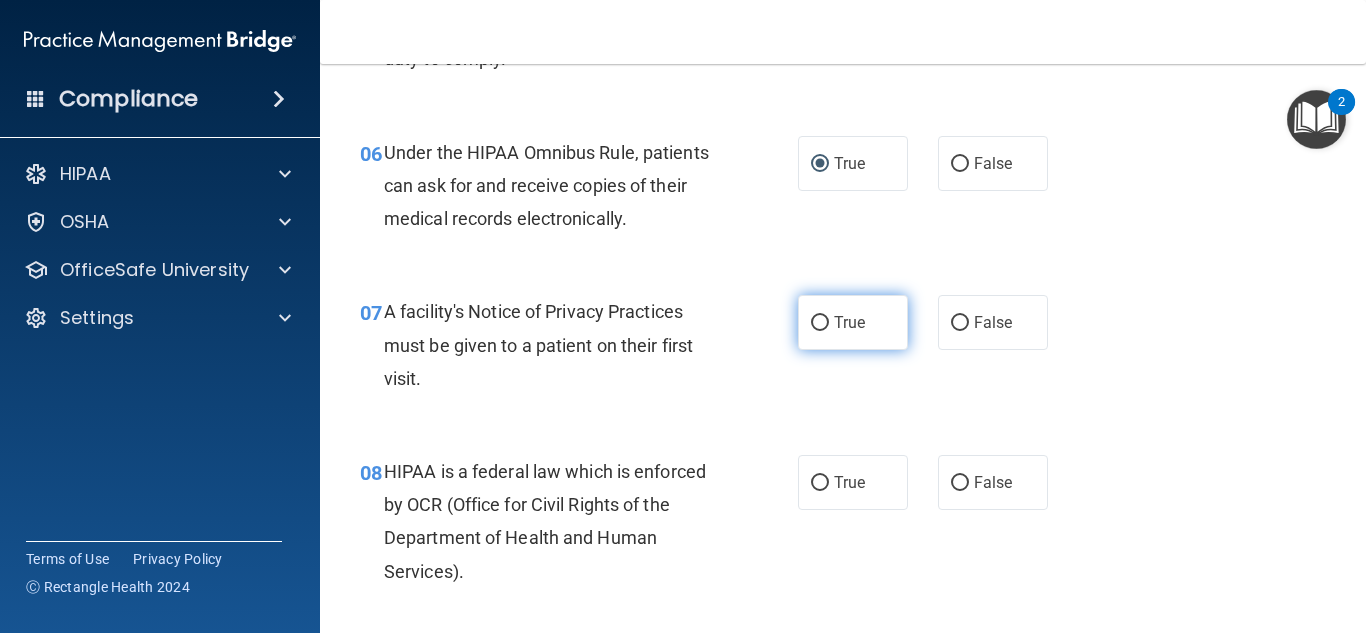 click on "True" at bounding box center [820, 323] 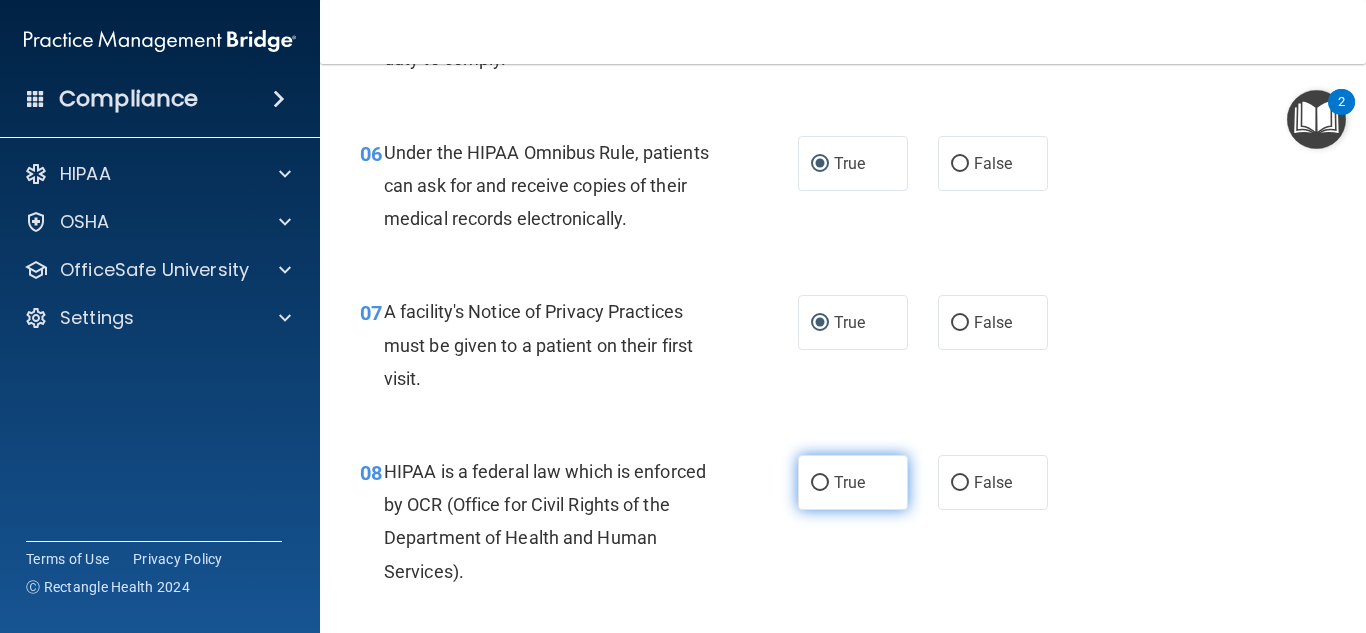 click on "True" at bounding box center (820, 483) 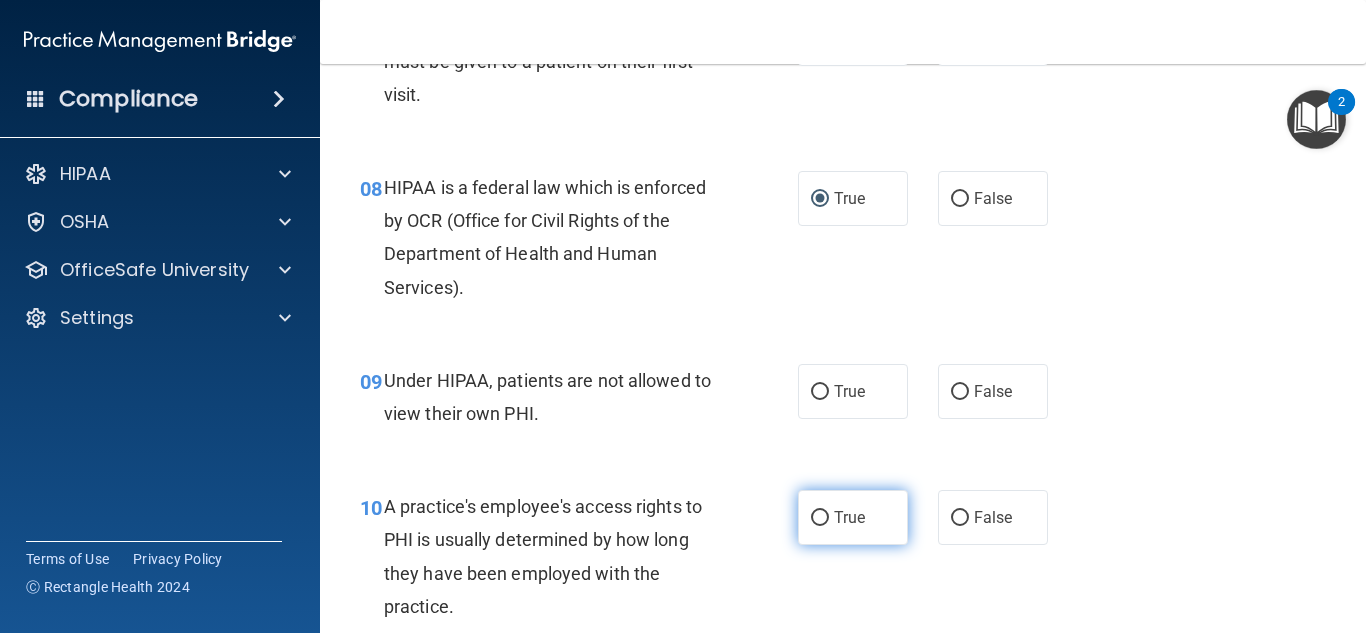 scroll, scrollTop: 1440, scrollLeft: 0, axis: vertical 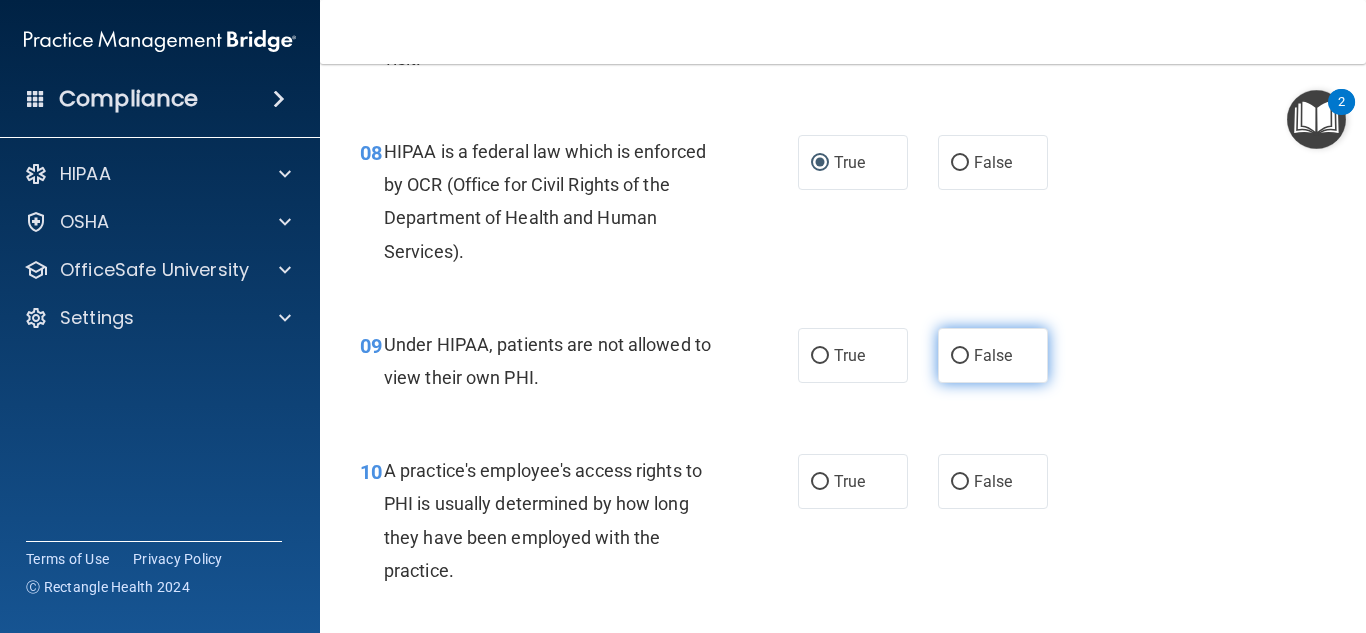 click on "False" at bounding box center [960, 356] 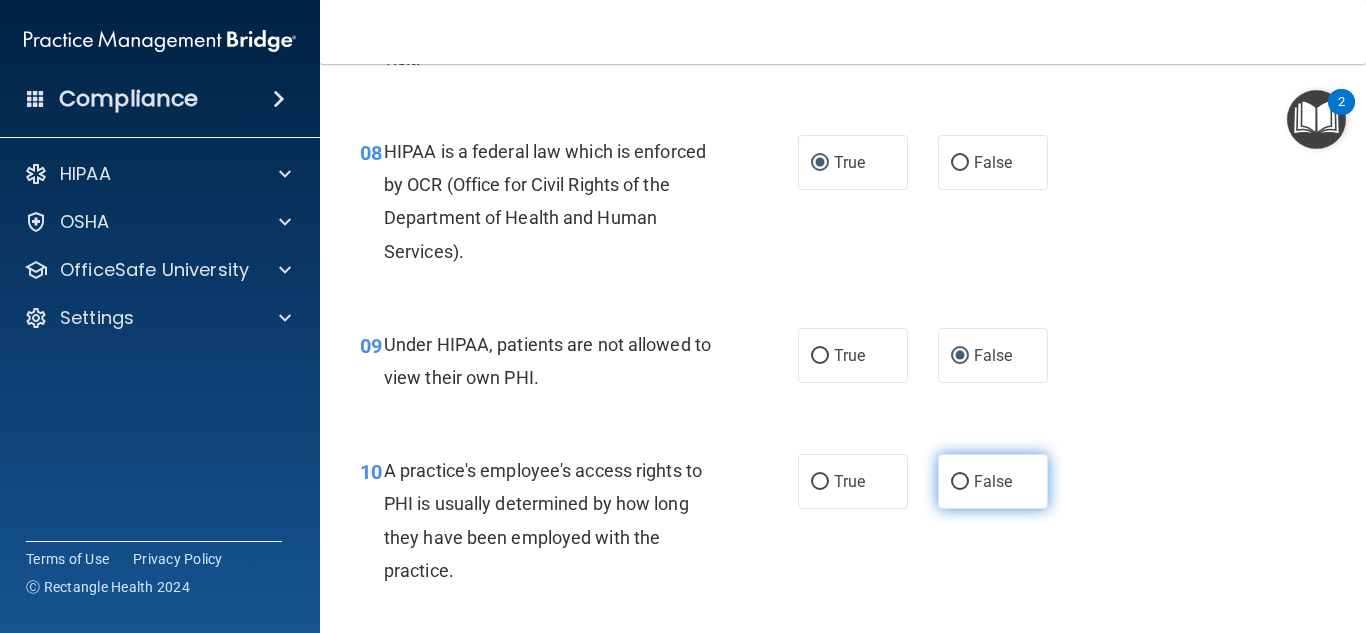 click on "False" at bounding box center [993, 481] 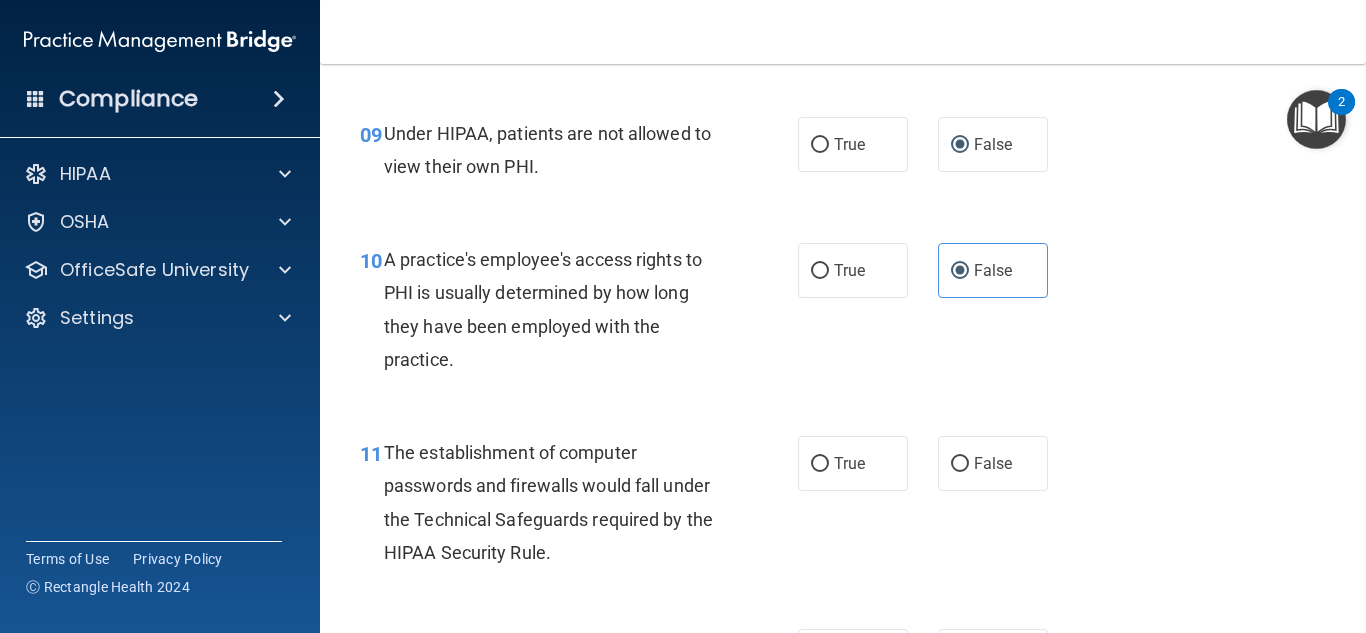 scroll, scrollTop: 1800, scrollLeft: 0, axis: vertical 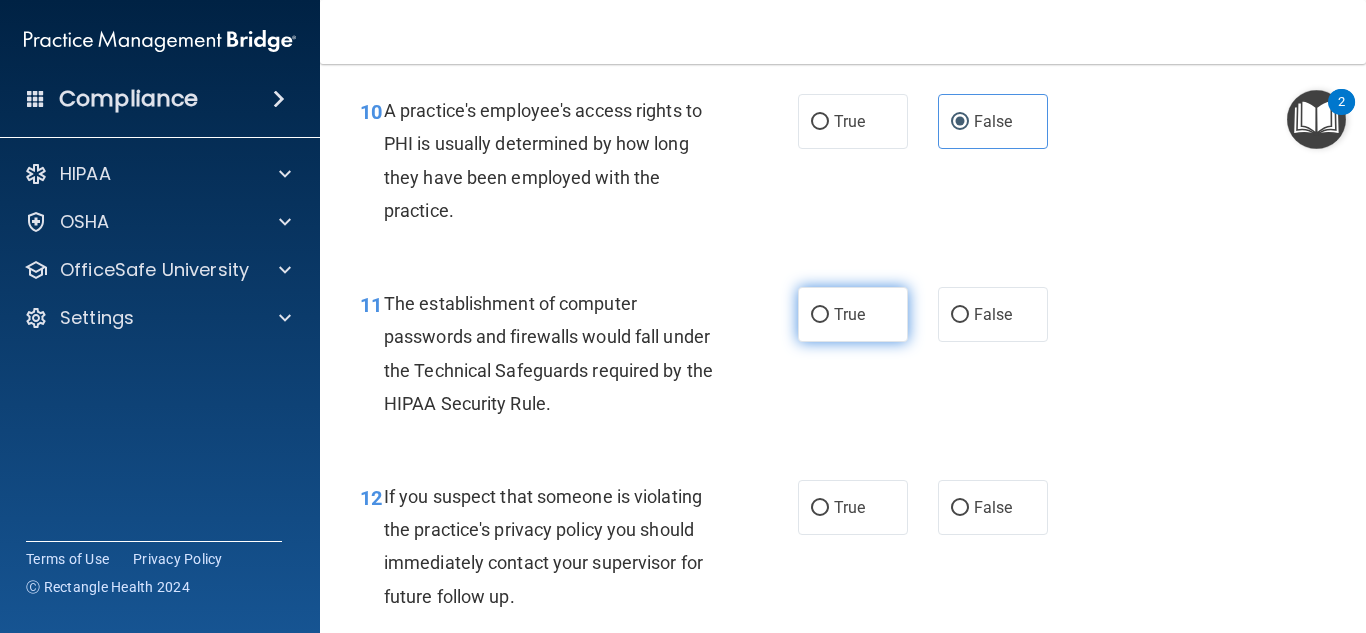 click on "True" at bounding box center (820, 315) 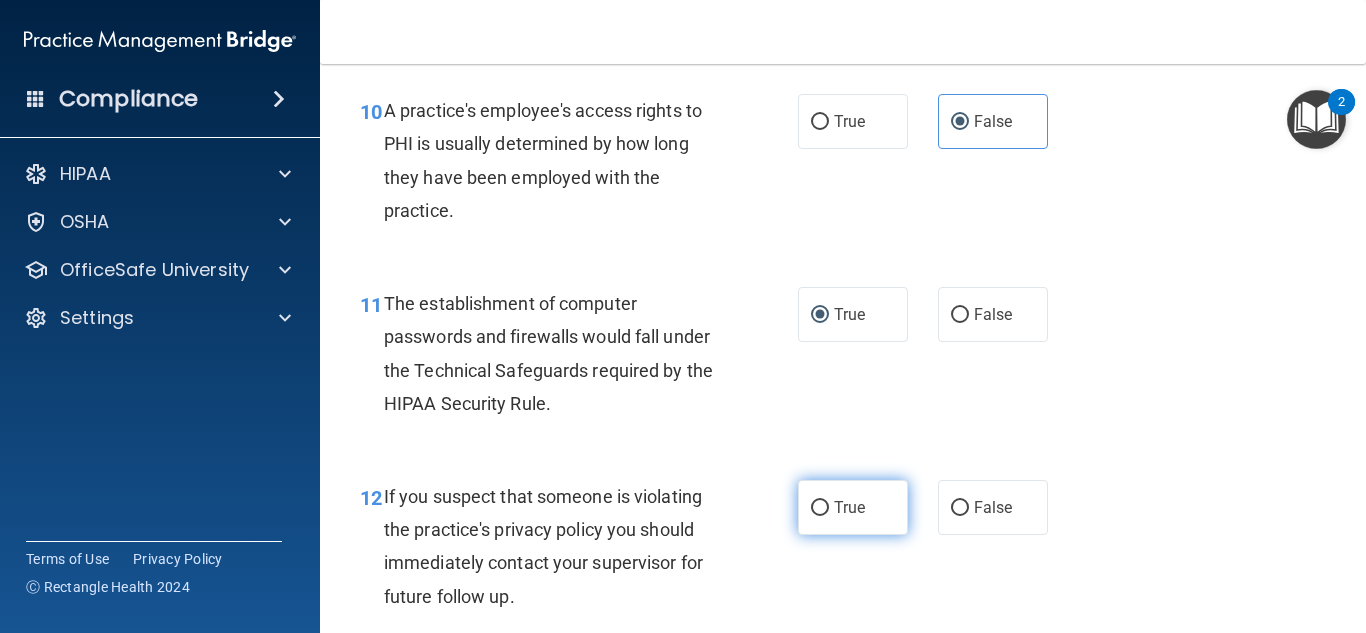 click on "True" at bounding box center (820, 508) 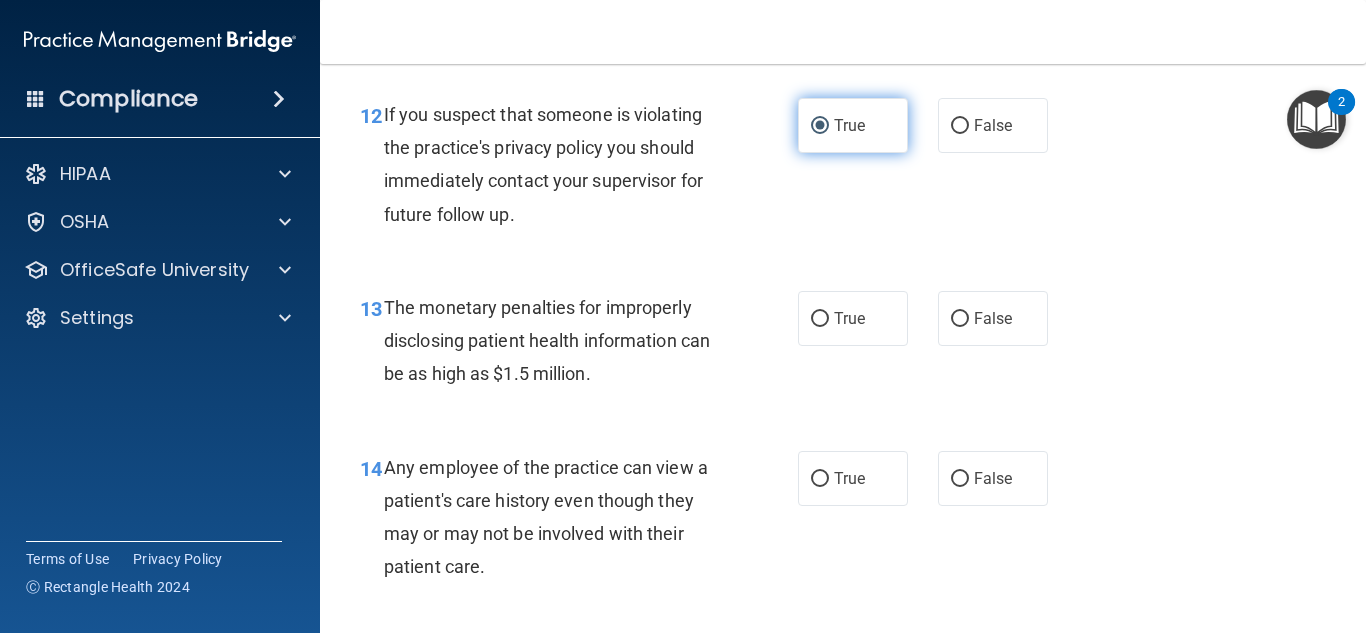 scroll, scrollTop: 2200, scrollLeft: 0, axis: vertical 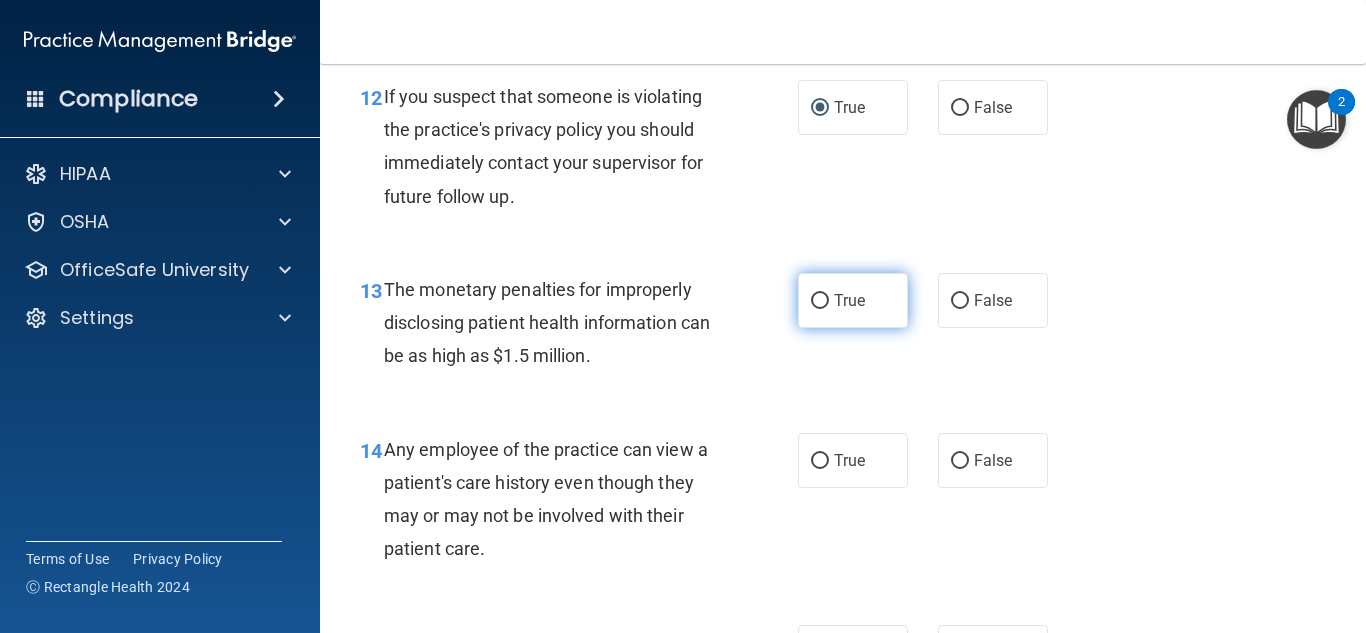click on "True" at bounding box center [820, 301] 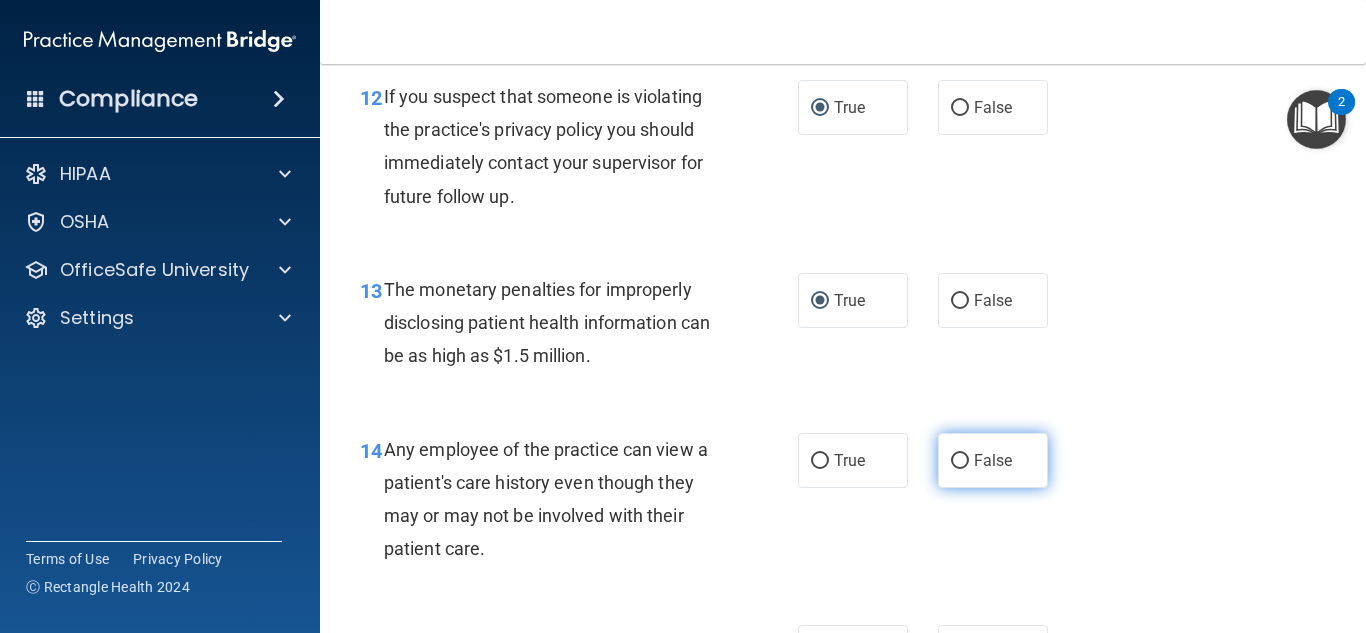 click on "False" at bounding box center [960, 461] 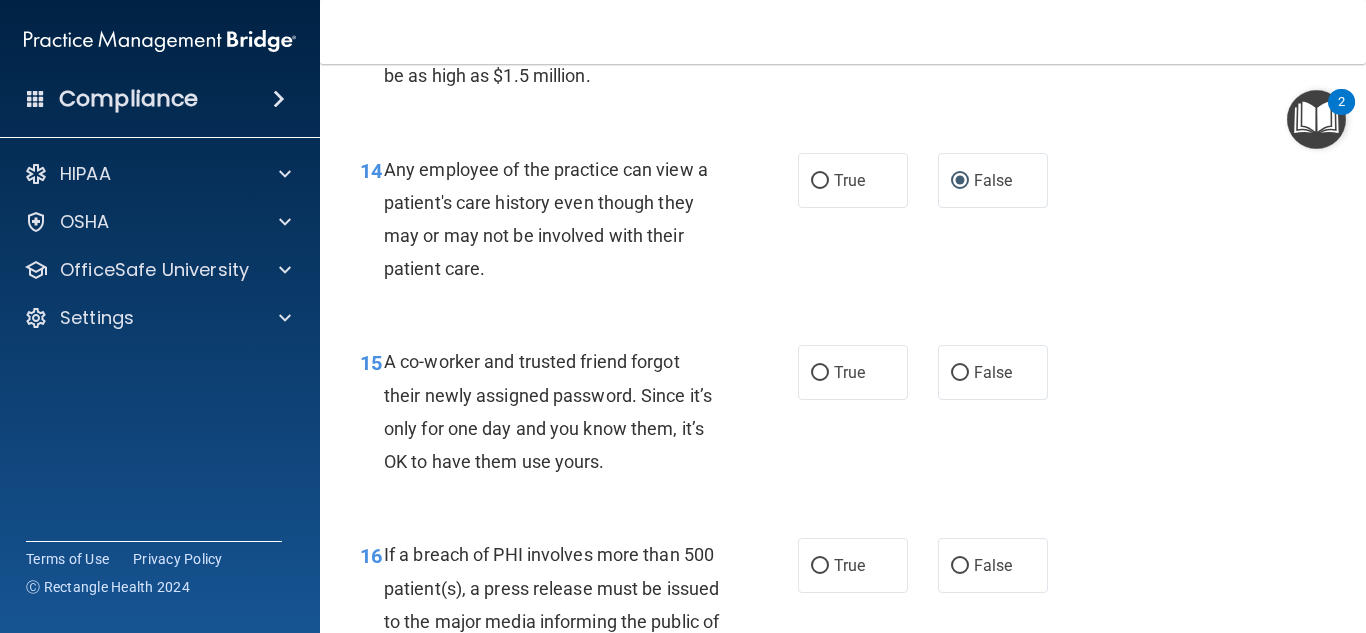 scroll, scrollTop: 2520, scrollLeft: 0, axis: vertical 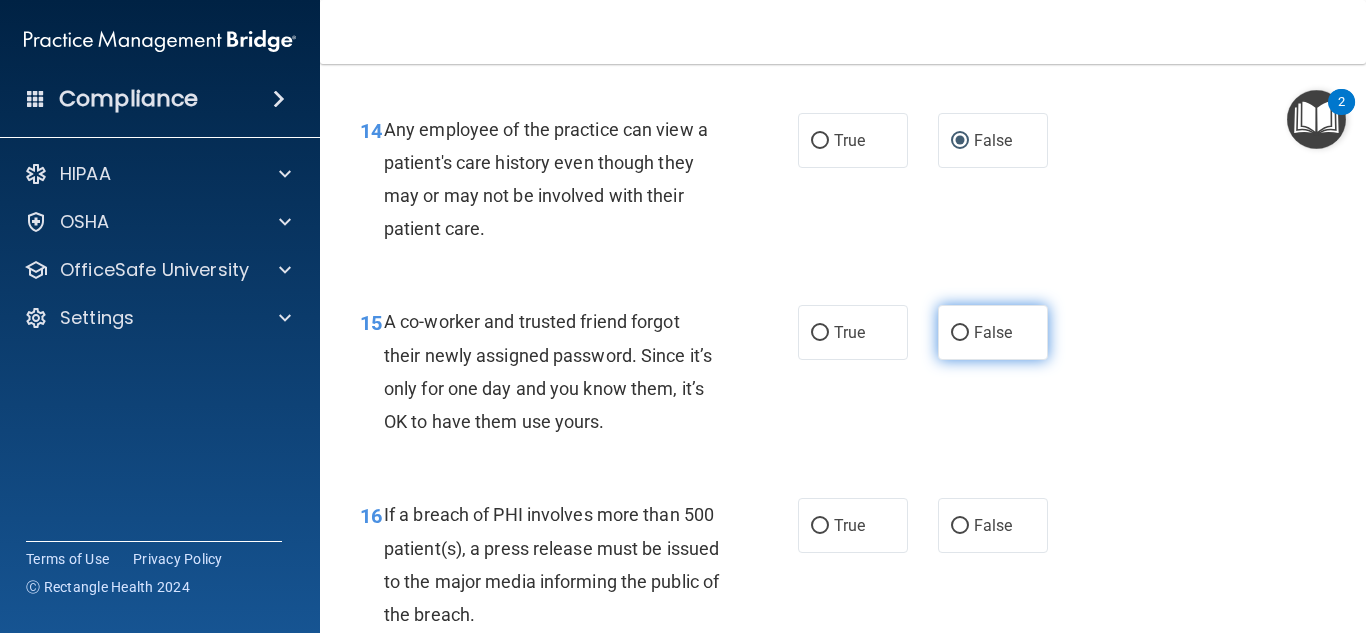 click on "False" at bounding box center [993, 332] 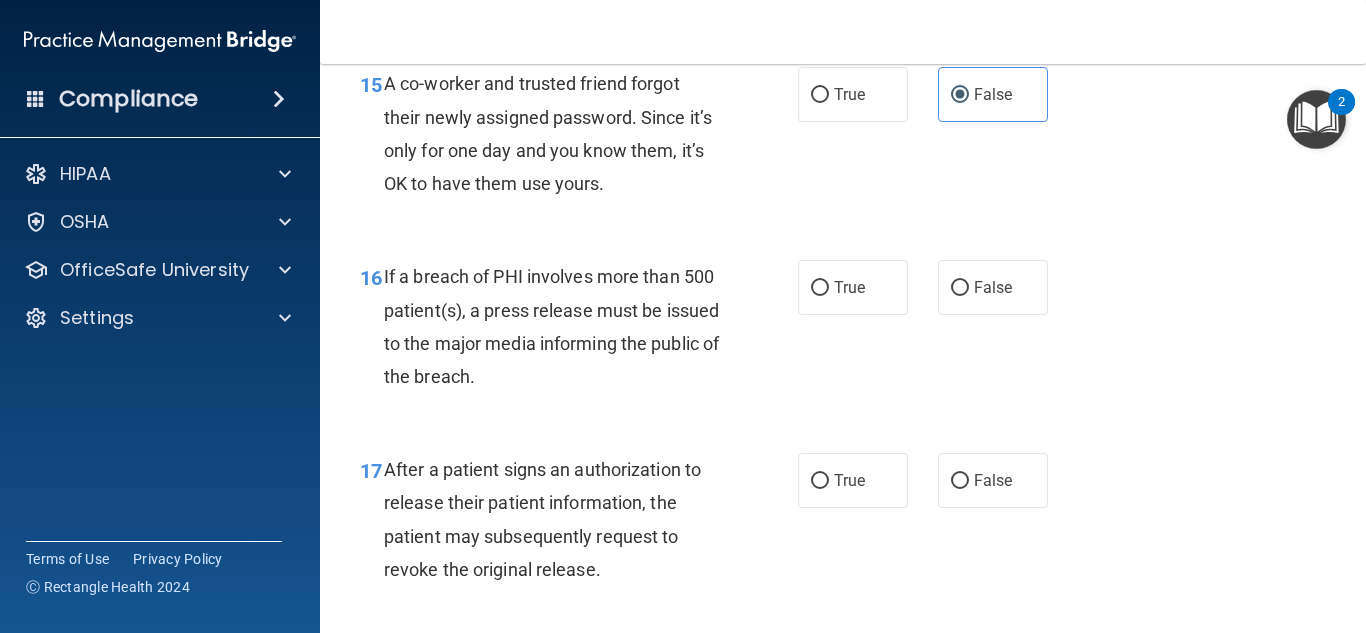 scroll, scrollTop: 2760, scrollLeft: 0, axis: vertical 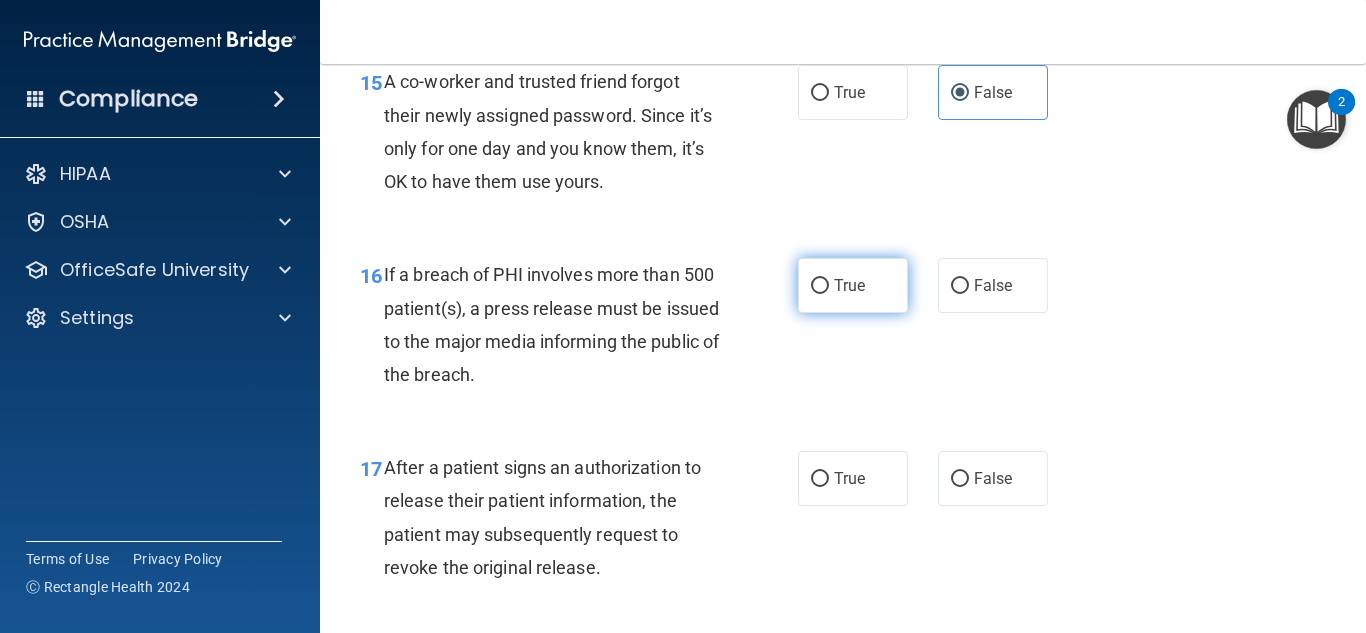 click on "True" at bounding box center [820, 286] 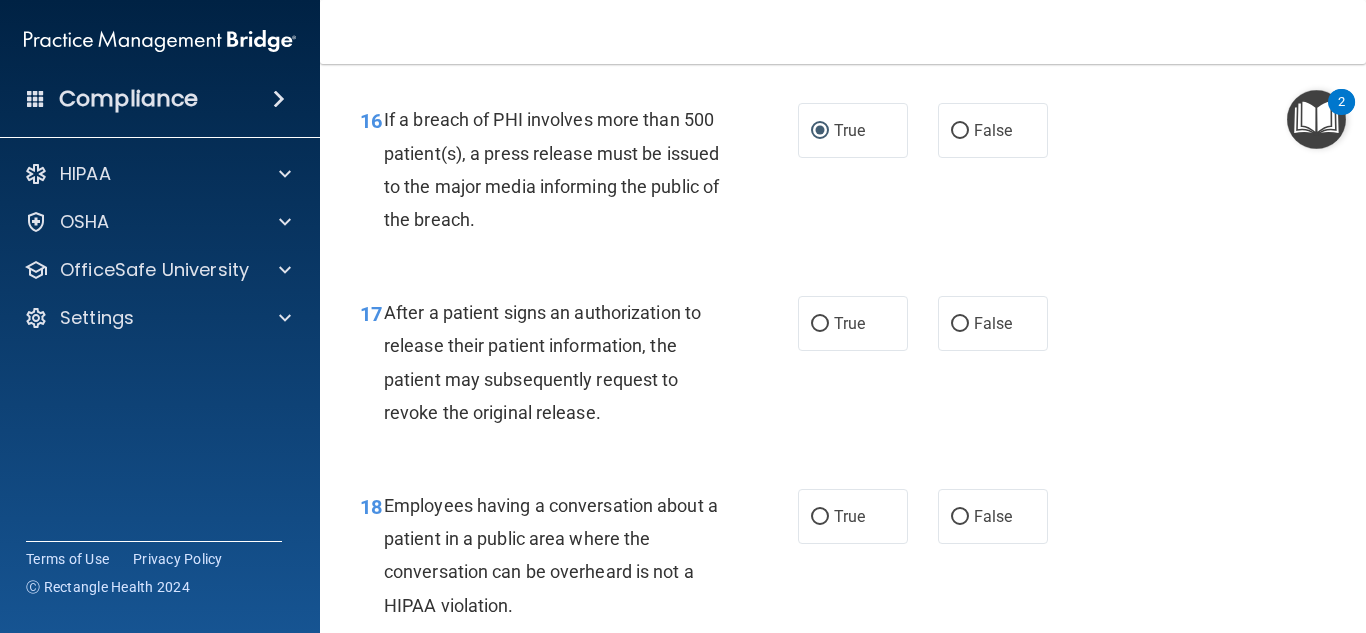 scroll, scrollTop: 2920, scrollLeft: 0, axis: vertical 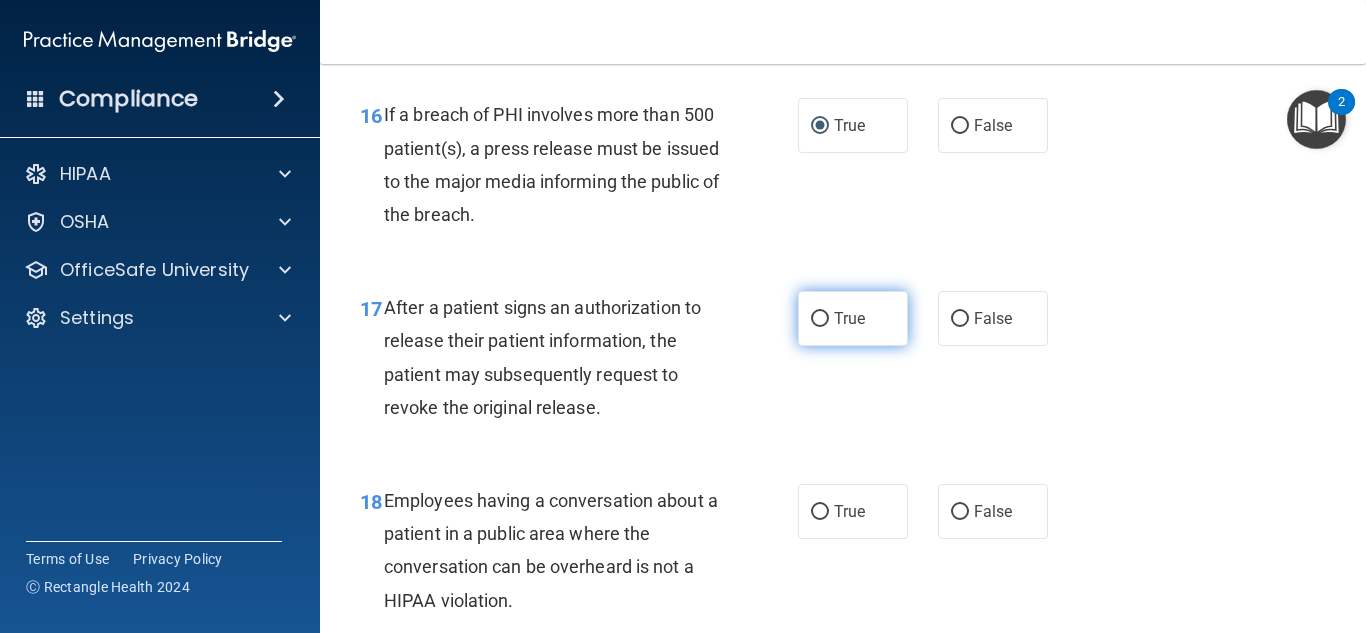click on "True" at bounding box center (853, 318) 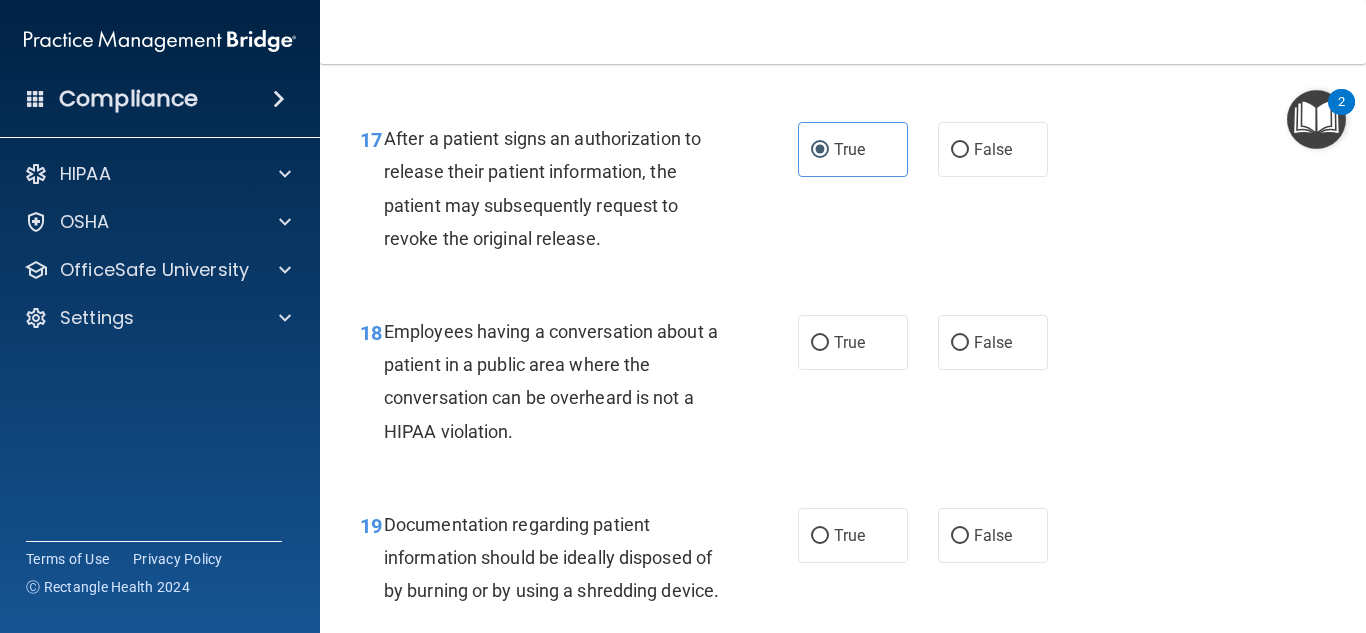 scroll, scrollTop: 3160, scrollLeft: 0, axis: vertical 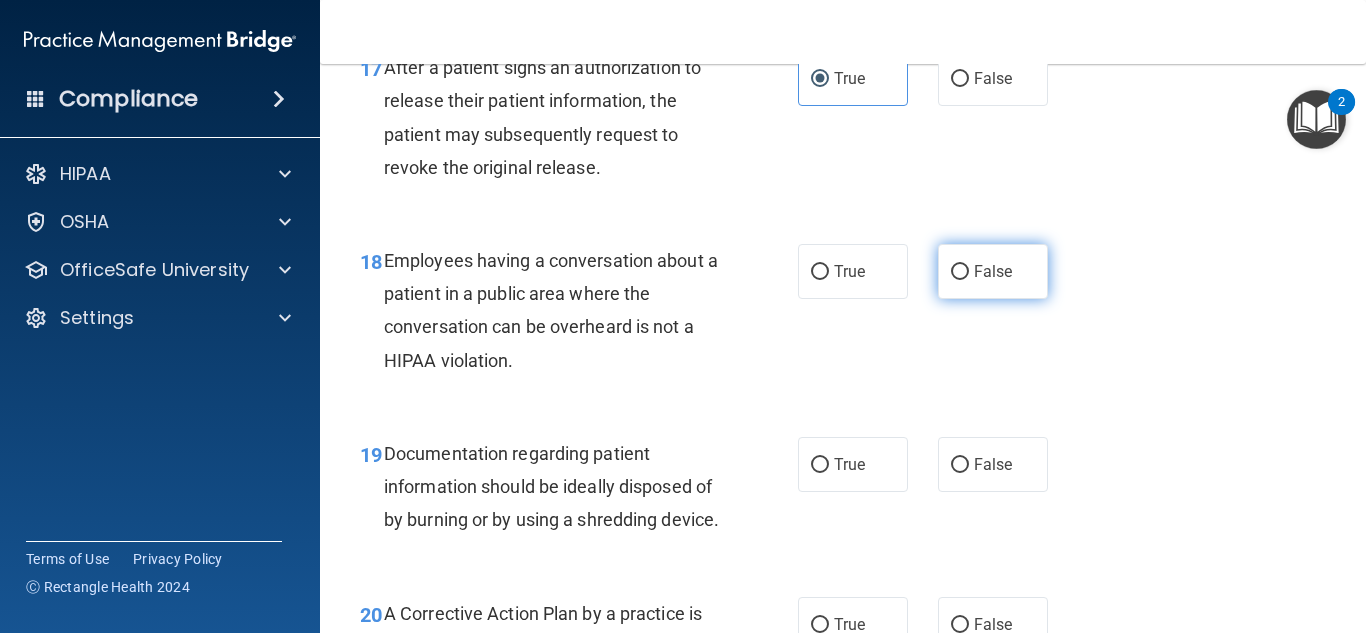 click on "False" at bounding box center (993, 271) 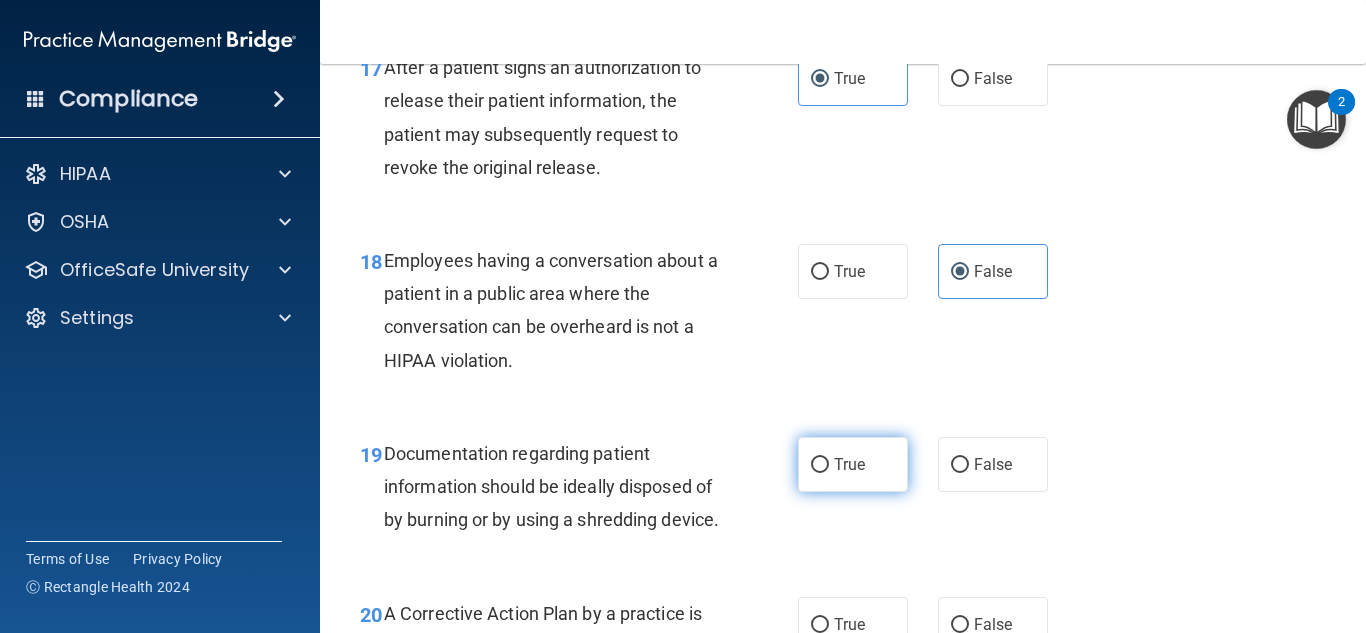 click on "True" at bounding box center (820, 465) 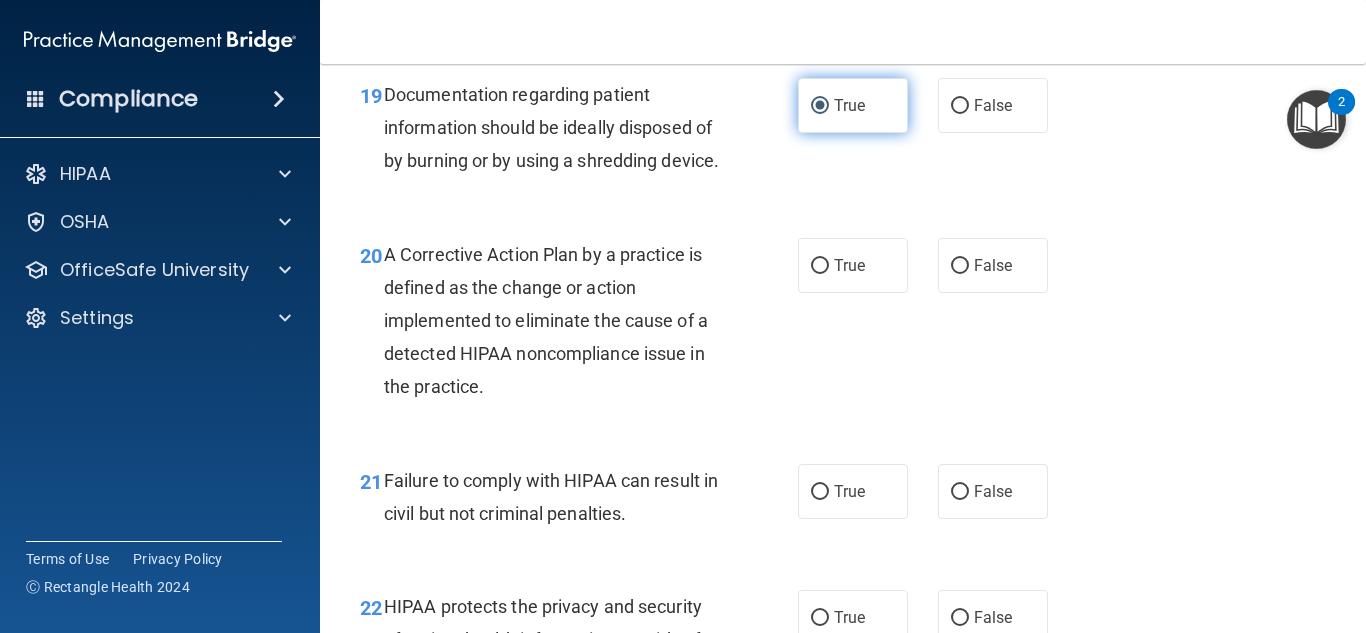 scroll, scrollTop: 3560, scrollLeft: 0, axis: vertical 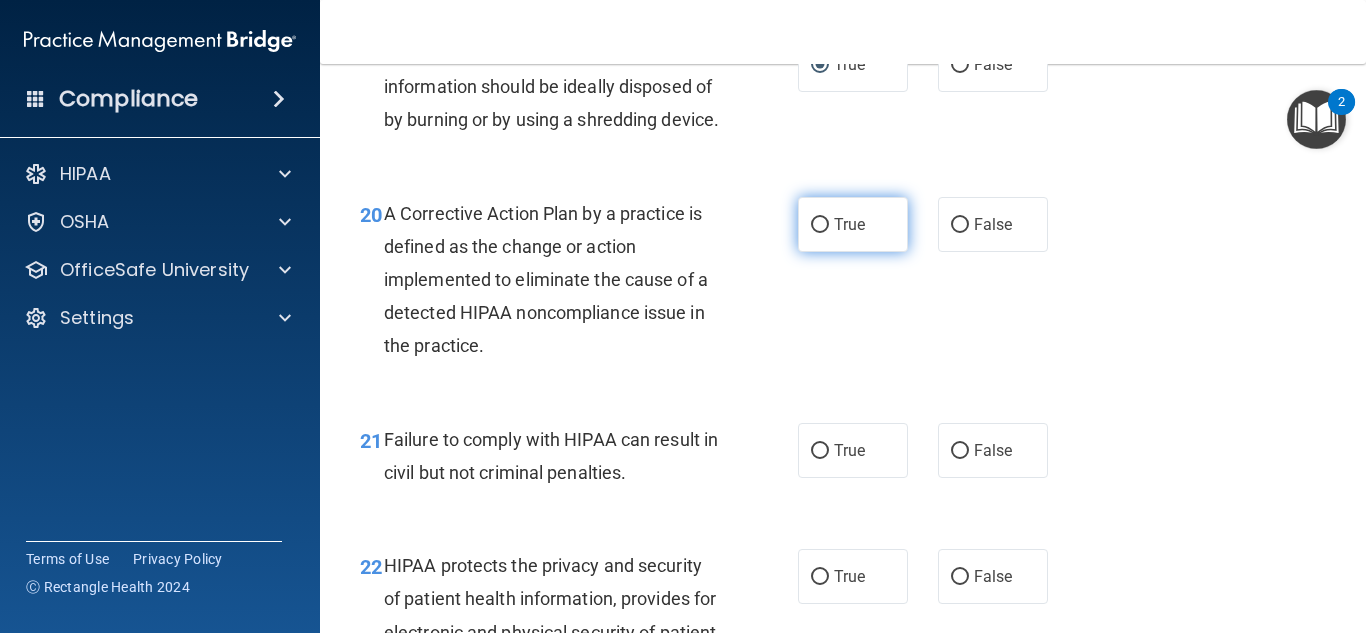 click on "True" at bounding box center (820, 225) 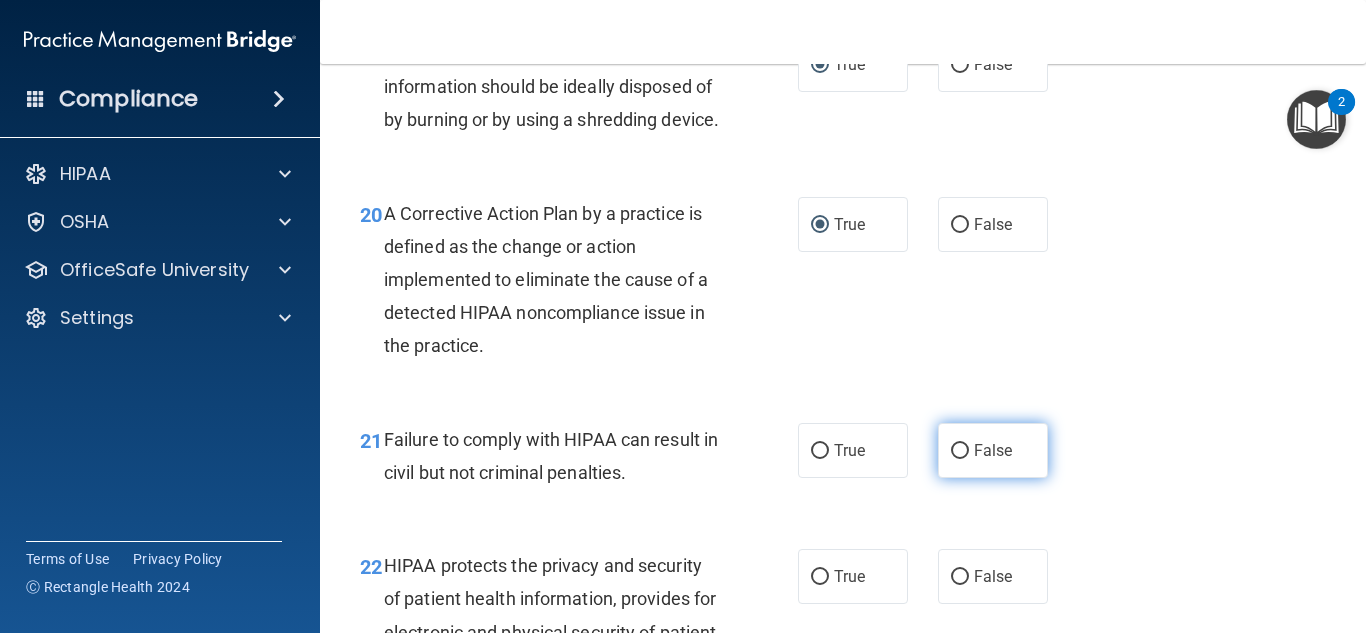click on "False" at bounding box center (960, 451) 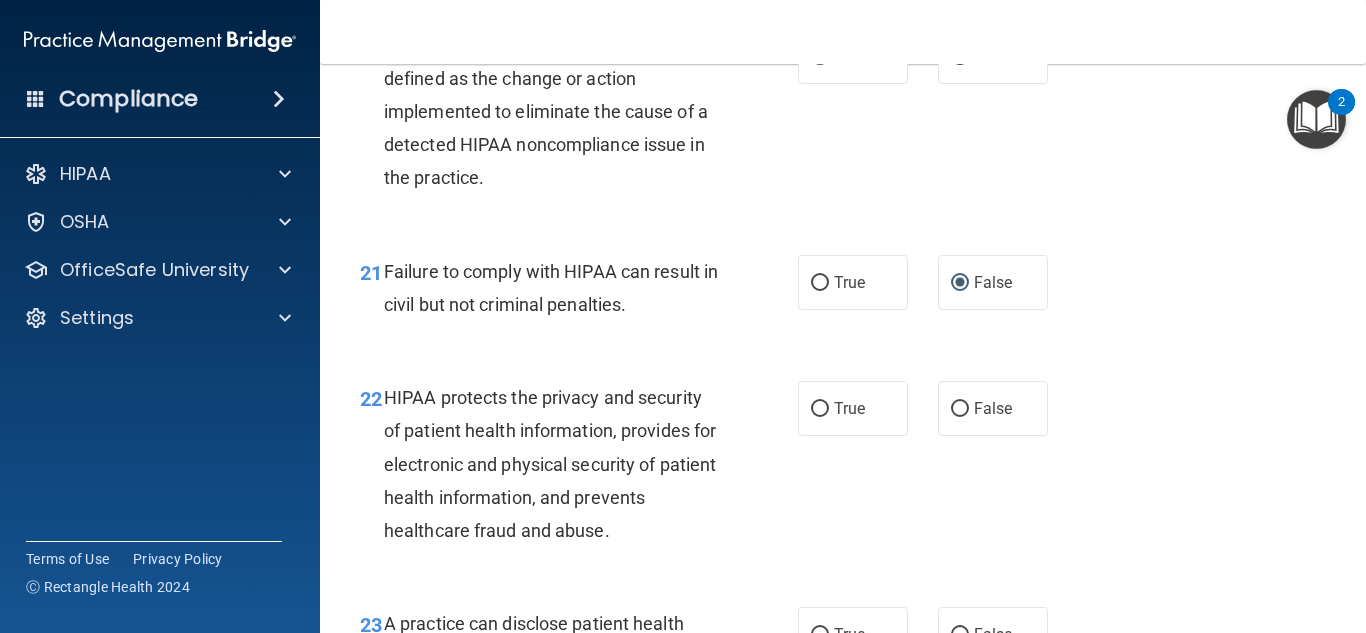scroll, scrollTop: 3840, scrollLeft: 0, axis: vertical 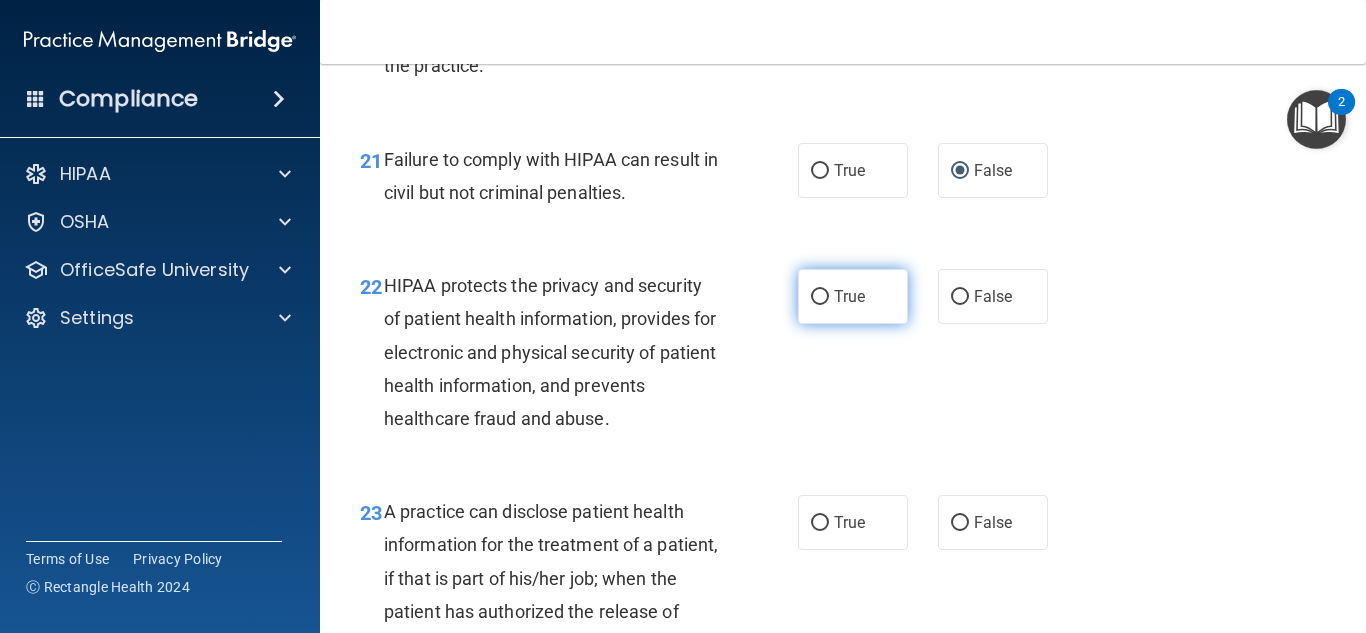 click on "True" at bounding box center (820, 297) 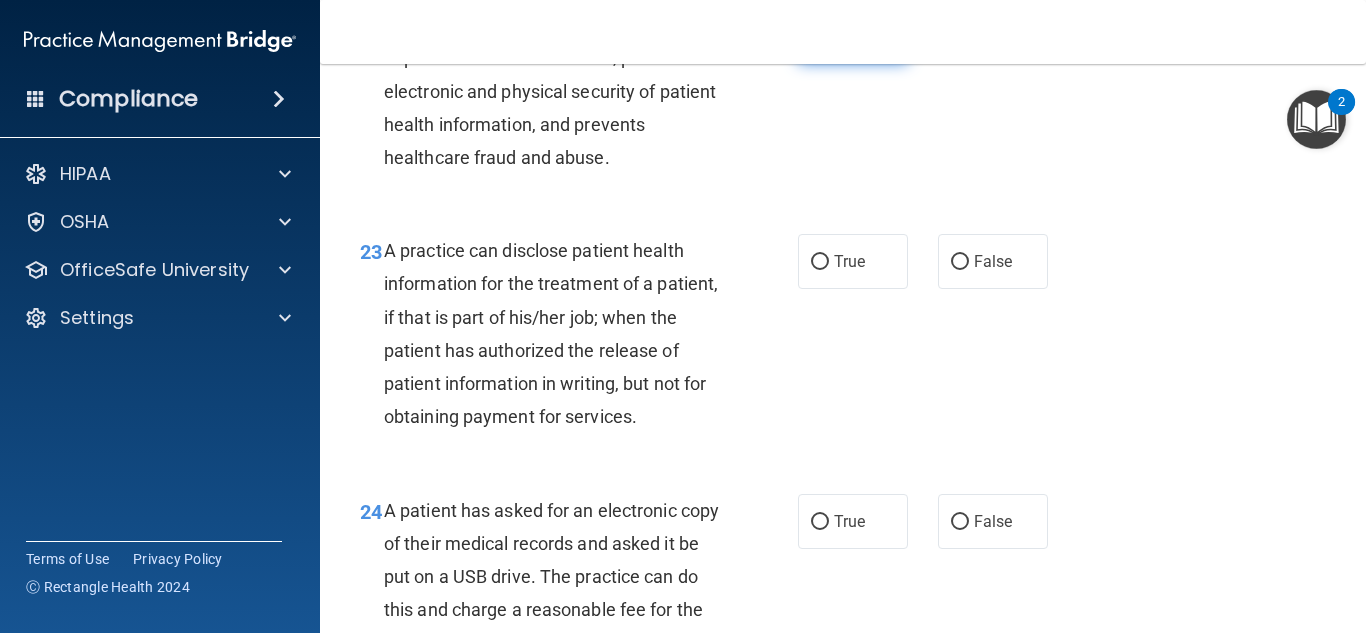 scroll, scrollTop: 4120, scrollLeft: 0, axis: vertical 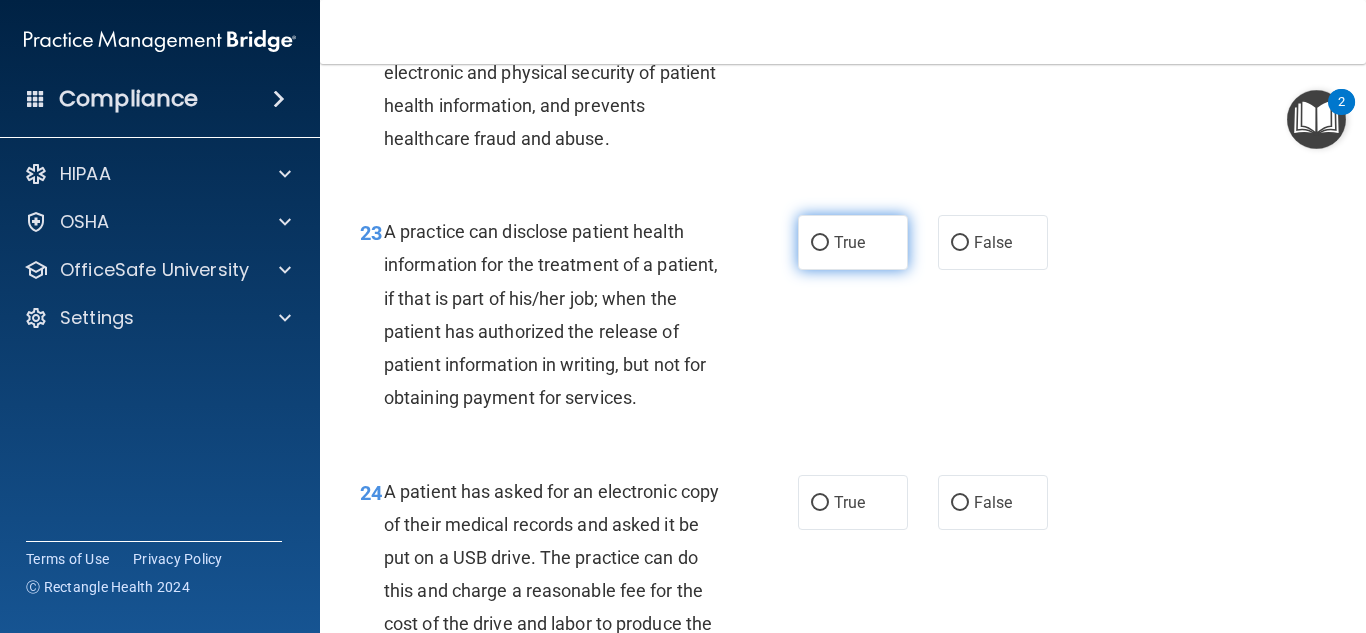 click on "True" at bounding box center (820, 243) 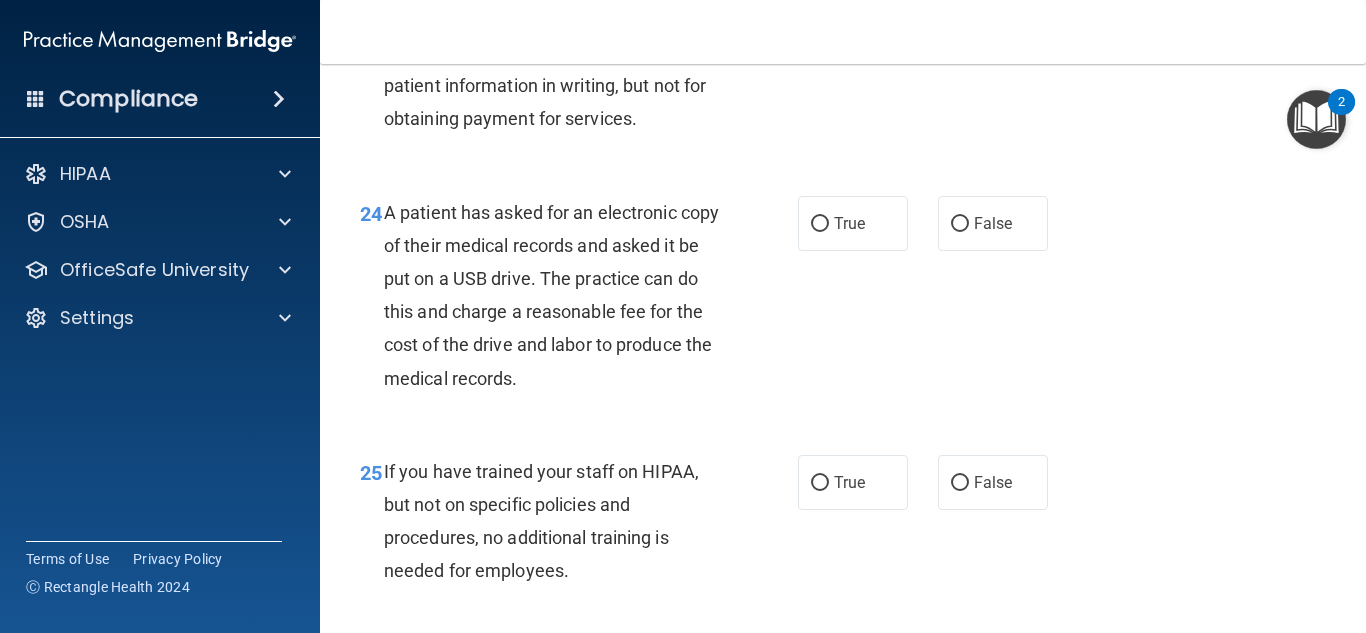 scroll, scrollTop: 4440, scrollLeft: 0, axis: vertical 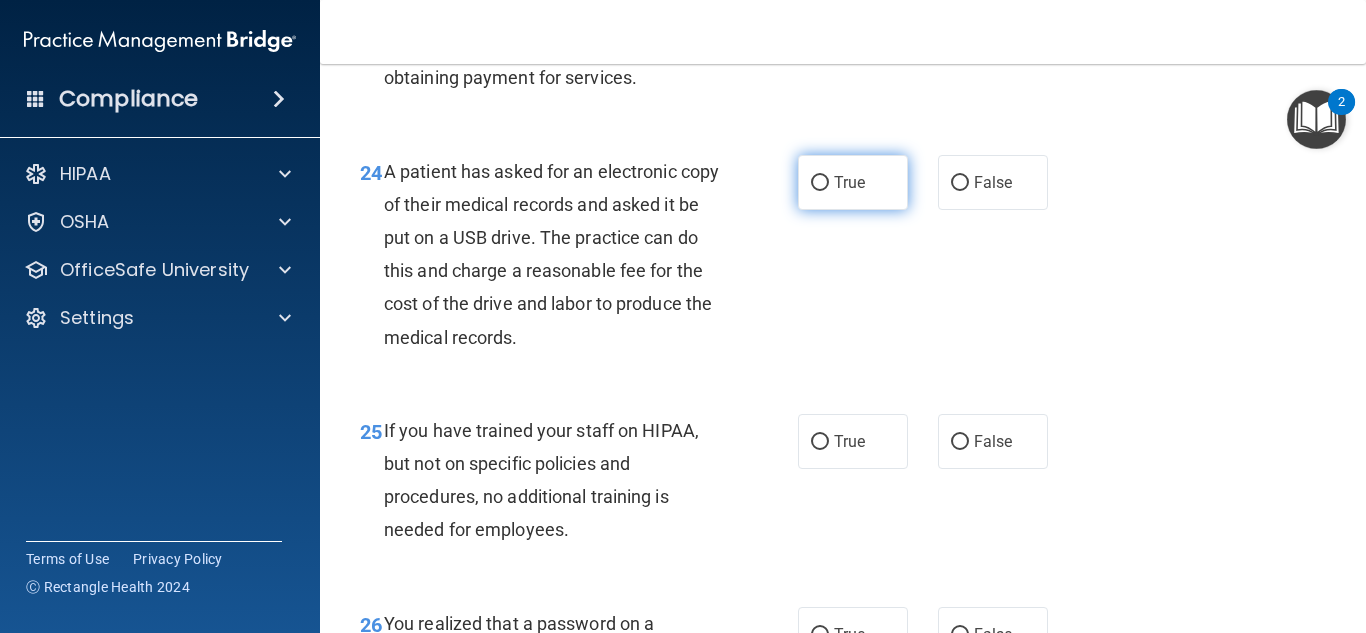 click on "True" at bounding box center [820, 183] 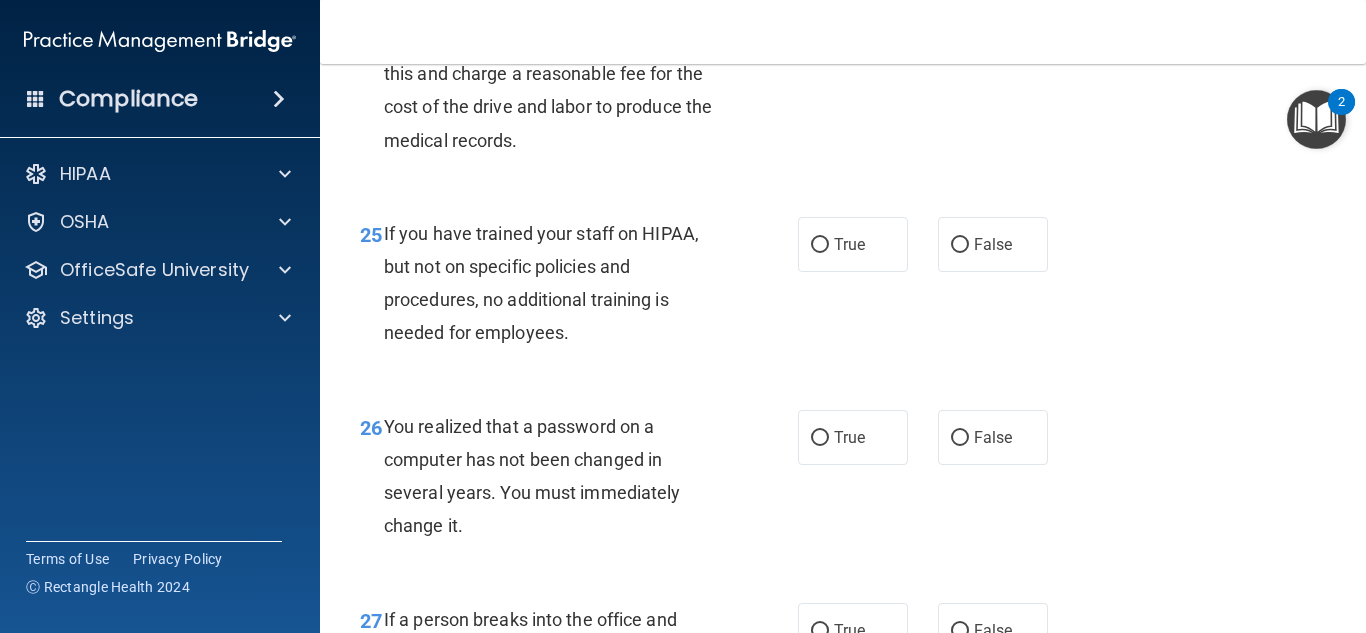 scroll, scrollTop: 4720, scrollLeft: 0, axis: vertical 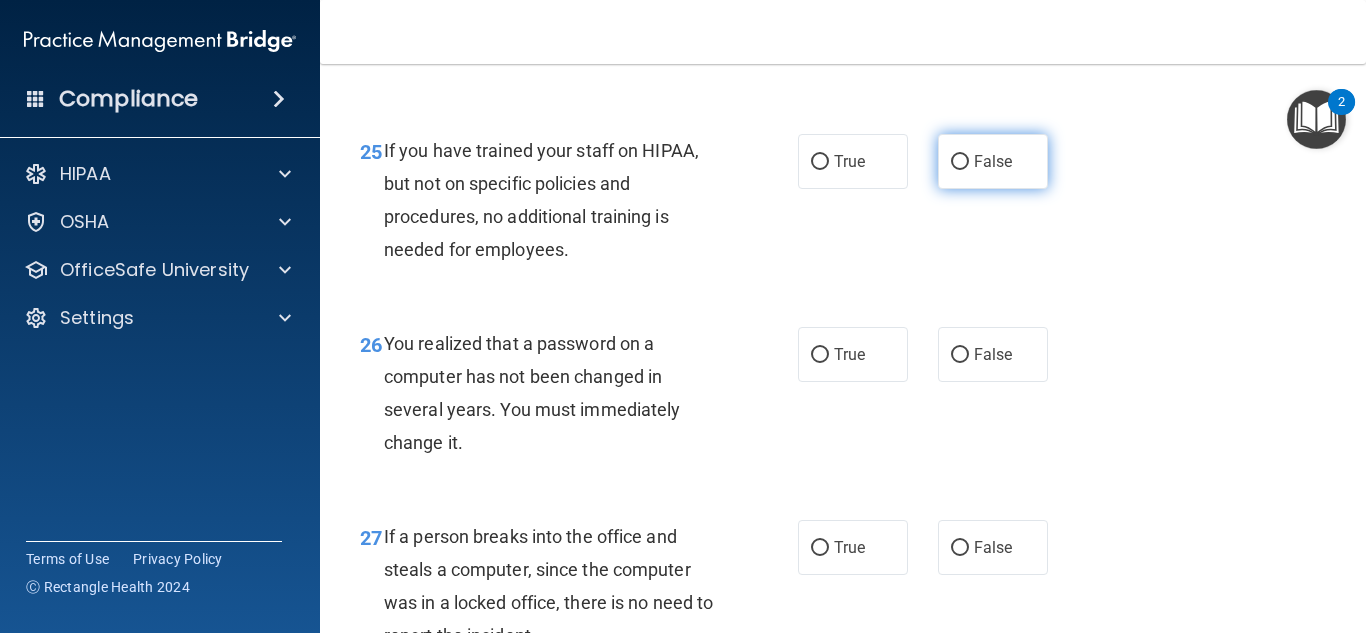 click on "False" at bounding box center (960, 162) 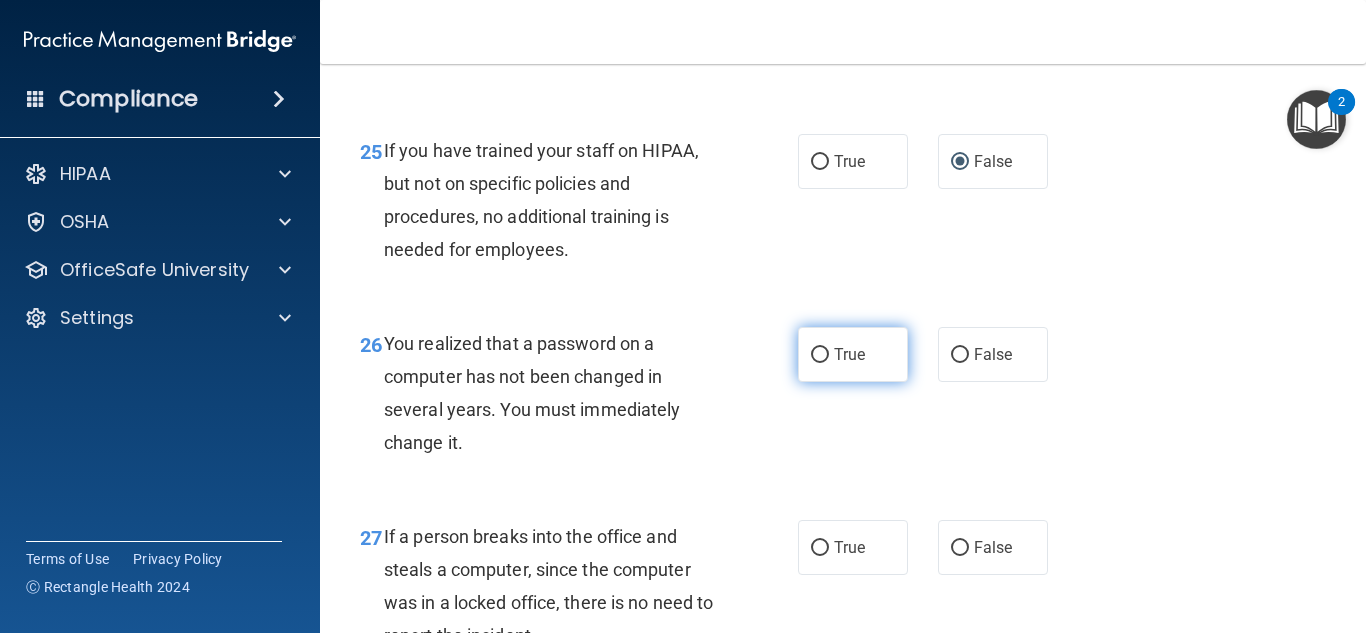 click on "True" at bounding box center (820, 355) 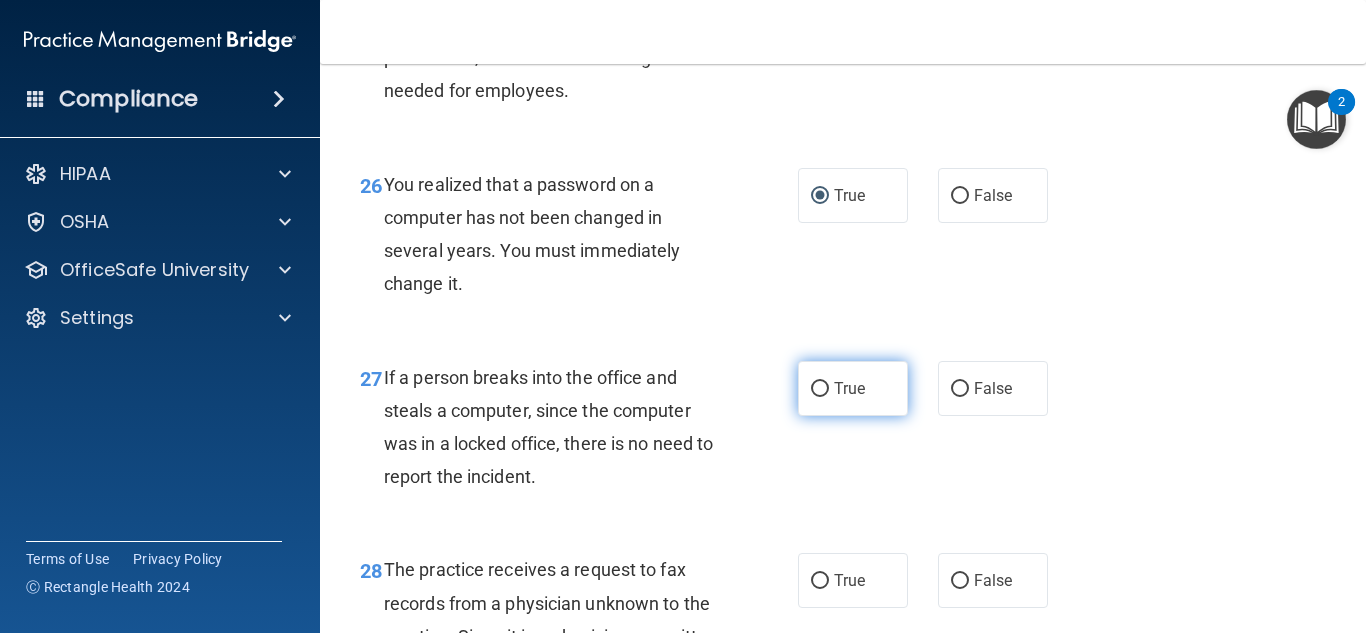 scroll, scrollTop: 4880, scrollLeft: 0, axis: vertical 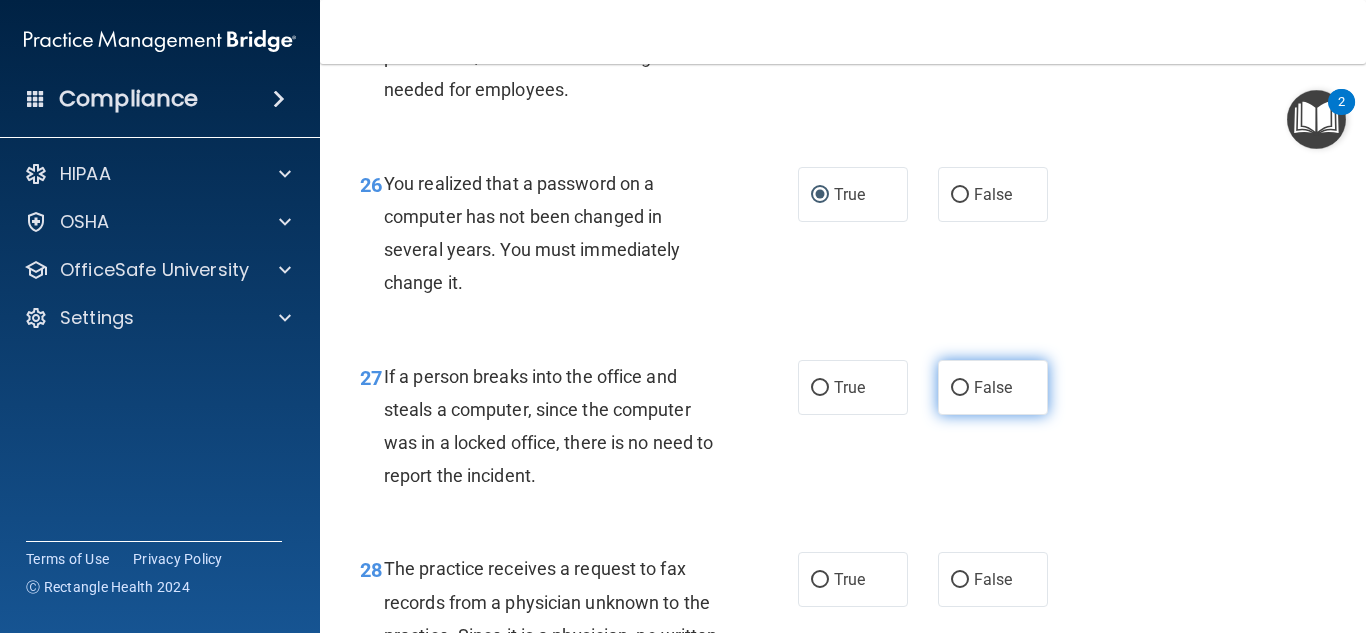 click on "False" at bounding box center [960, 388] 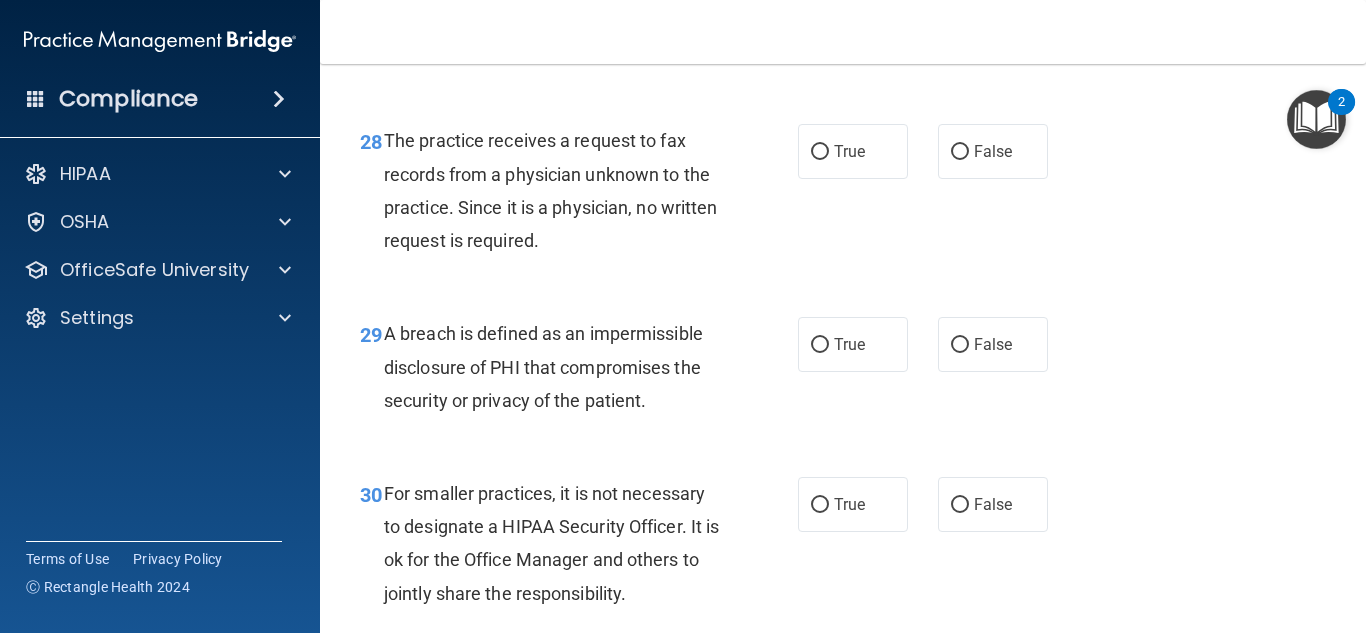 scroll, scrollTop: 5360, scrollLeft: 0, axis: vertical 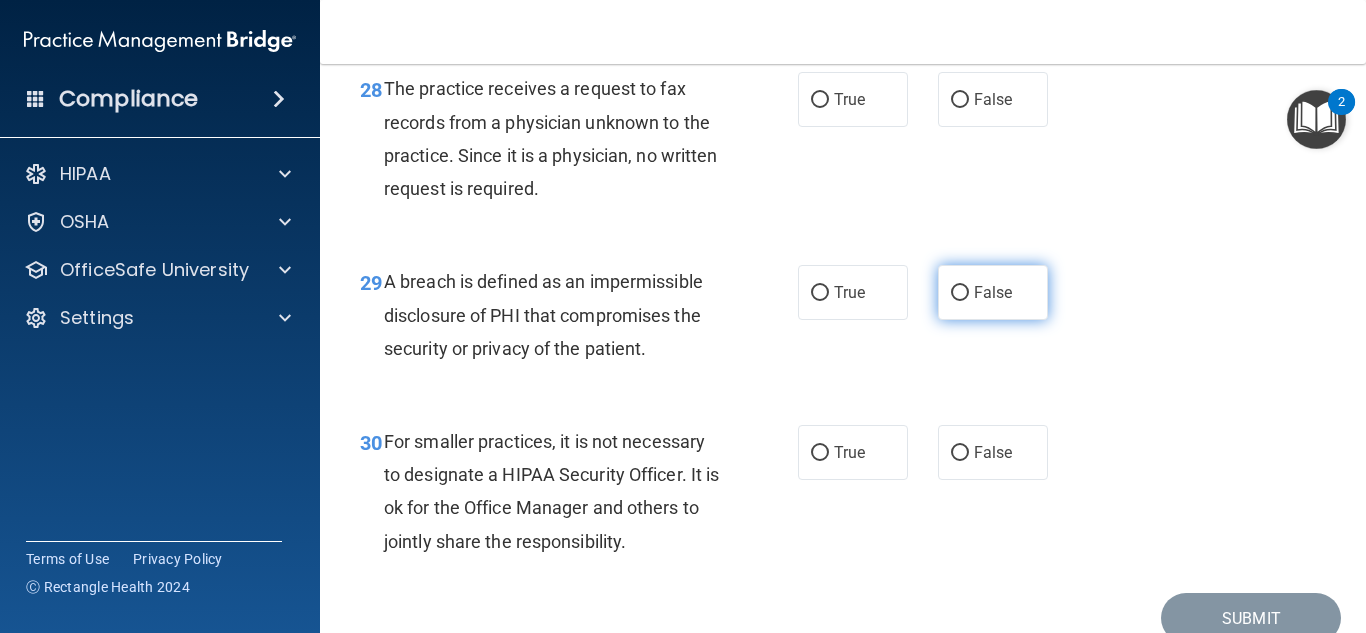 click on "False" at bounding box center [960, 293] 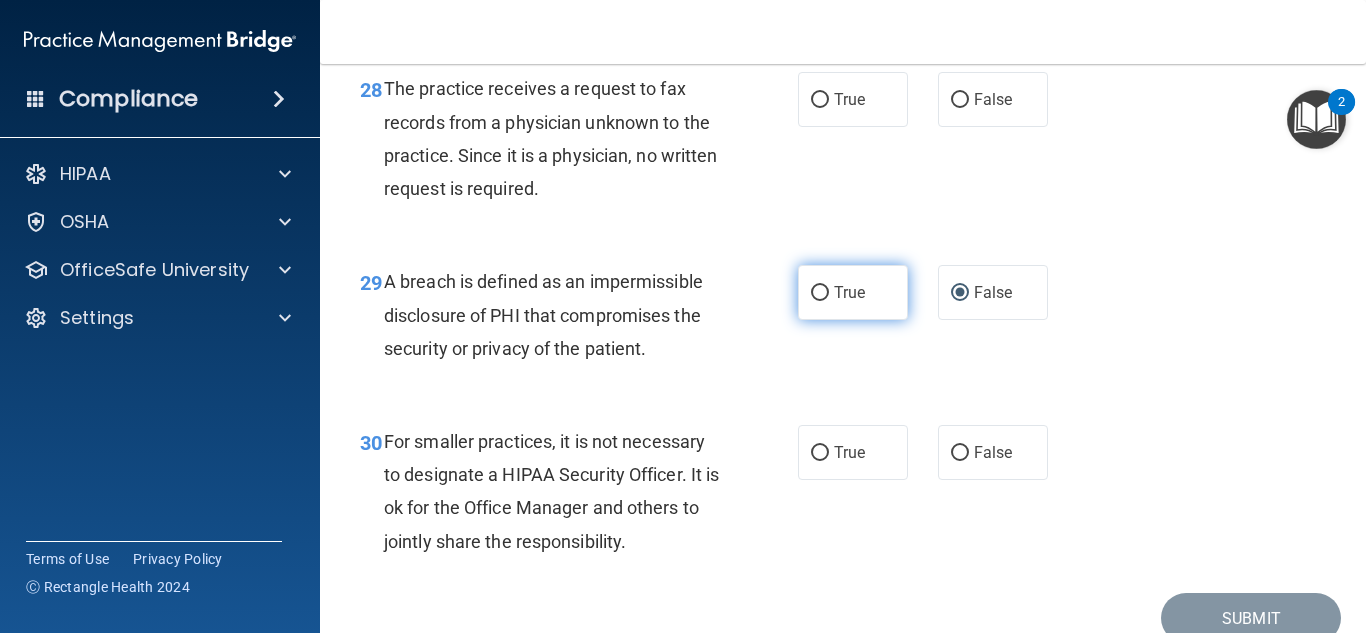 click on "True" at bounding box center [853, 292] 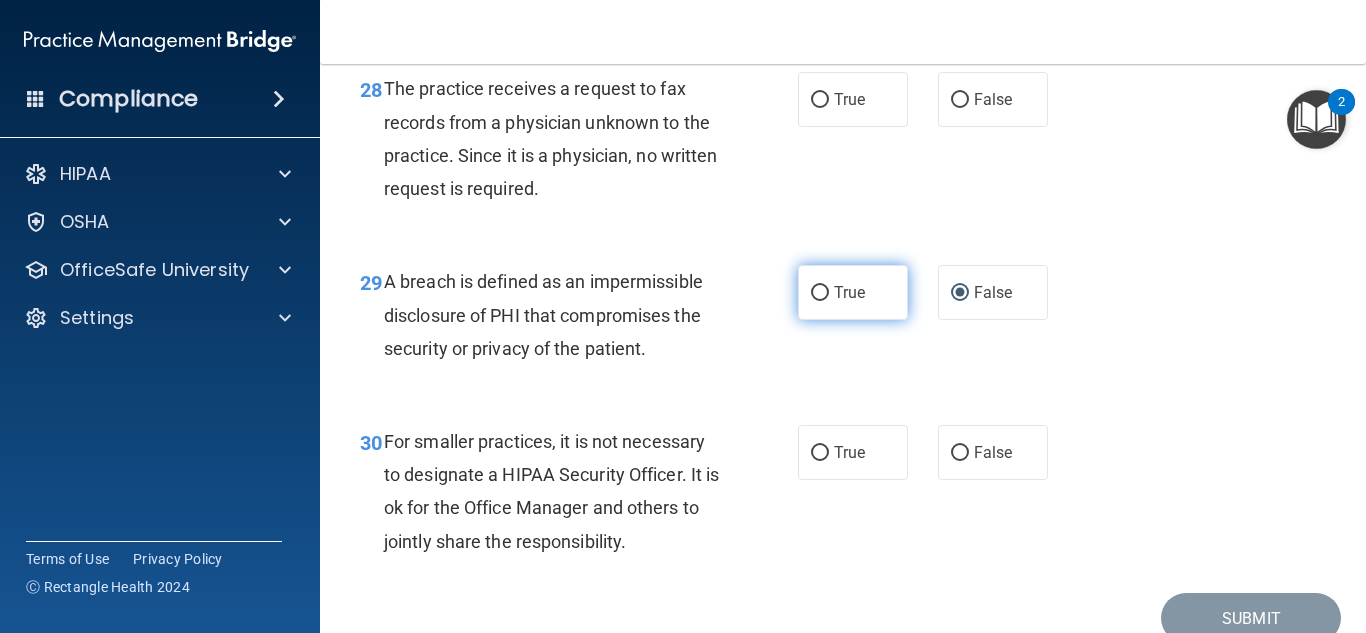 radio on "true" 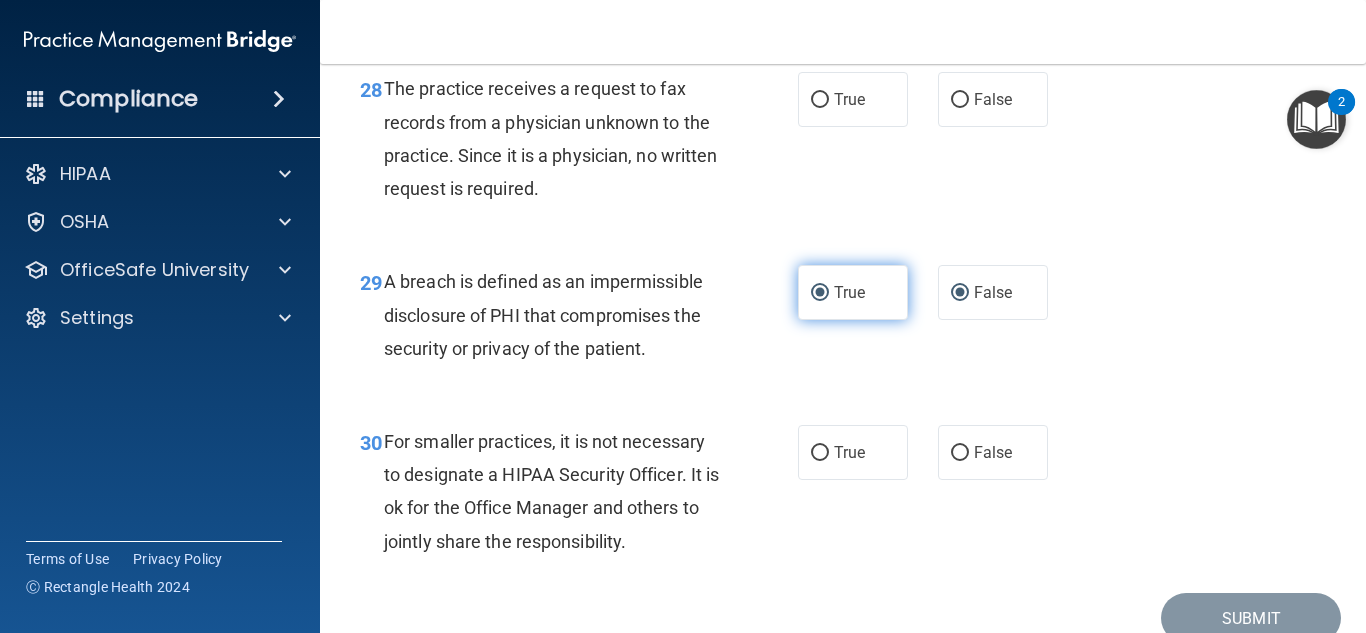 radio on "false" 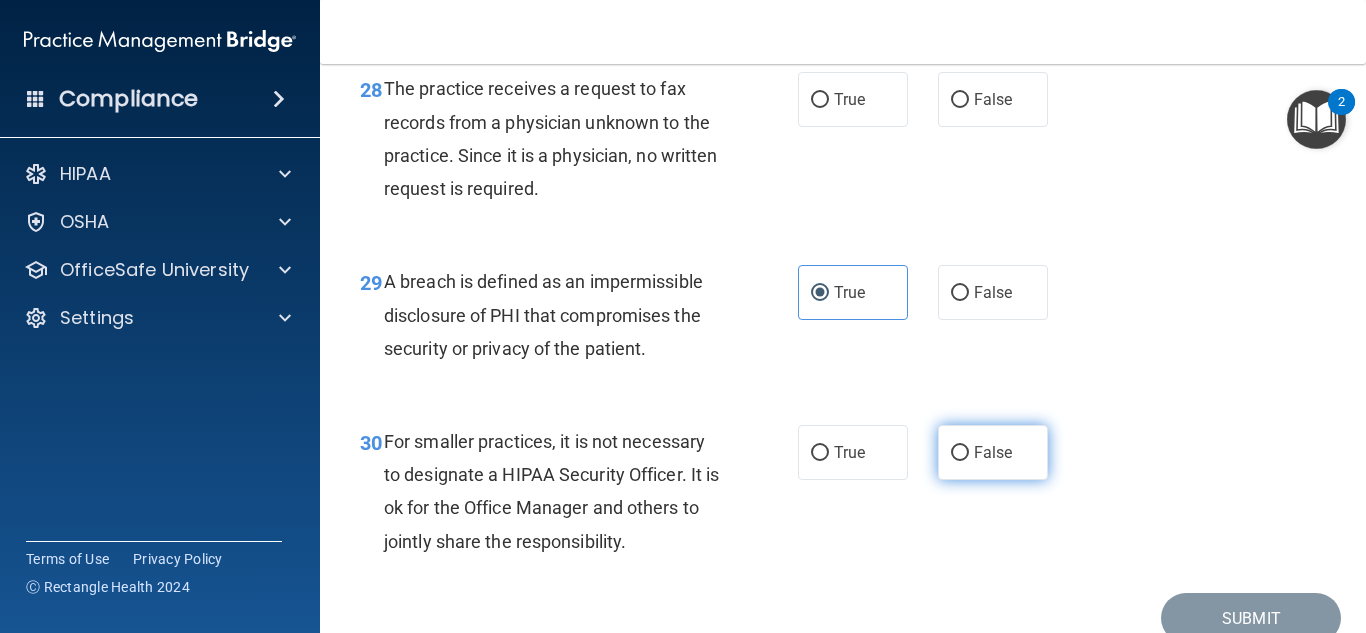 click on "False" at bounding box center [960, 453] 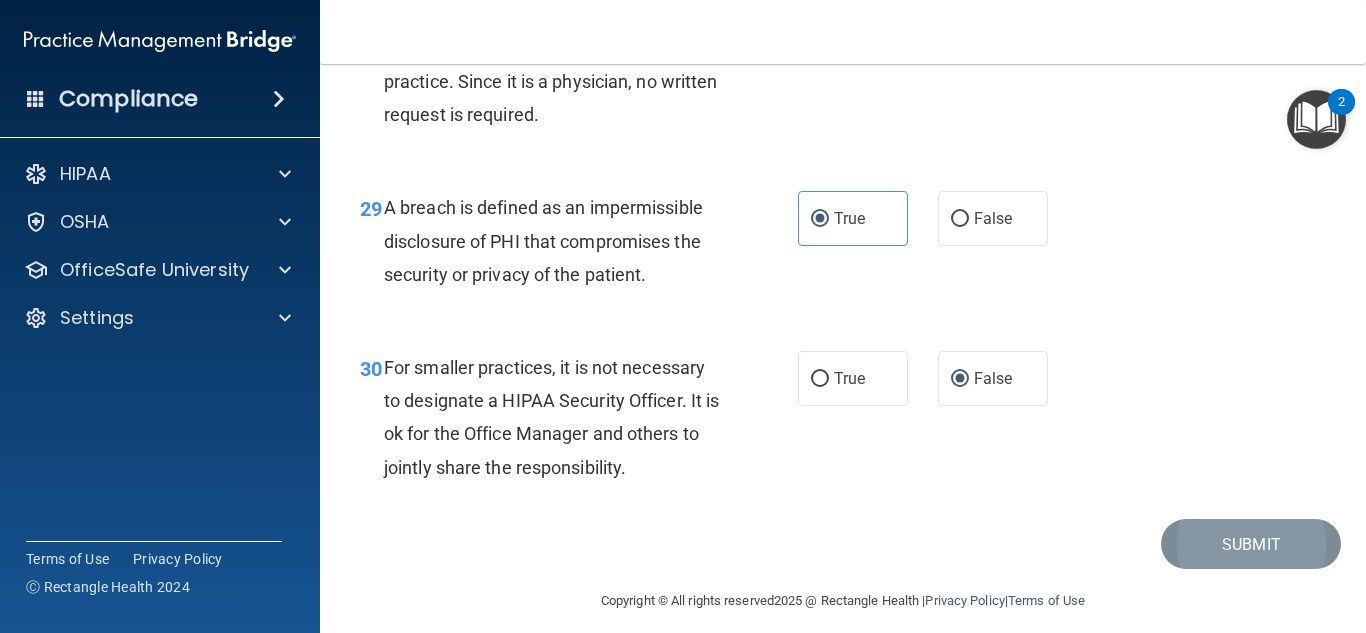 scroll, scrollTop: 5440, scrollLeft: 0, axis: vertical 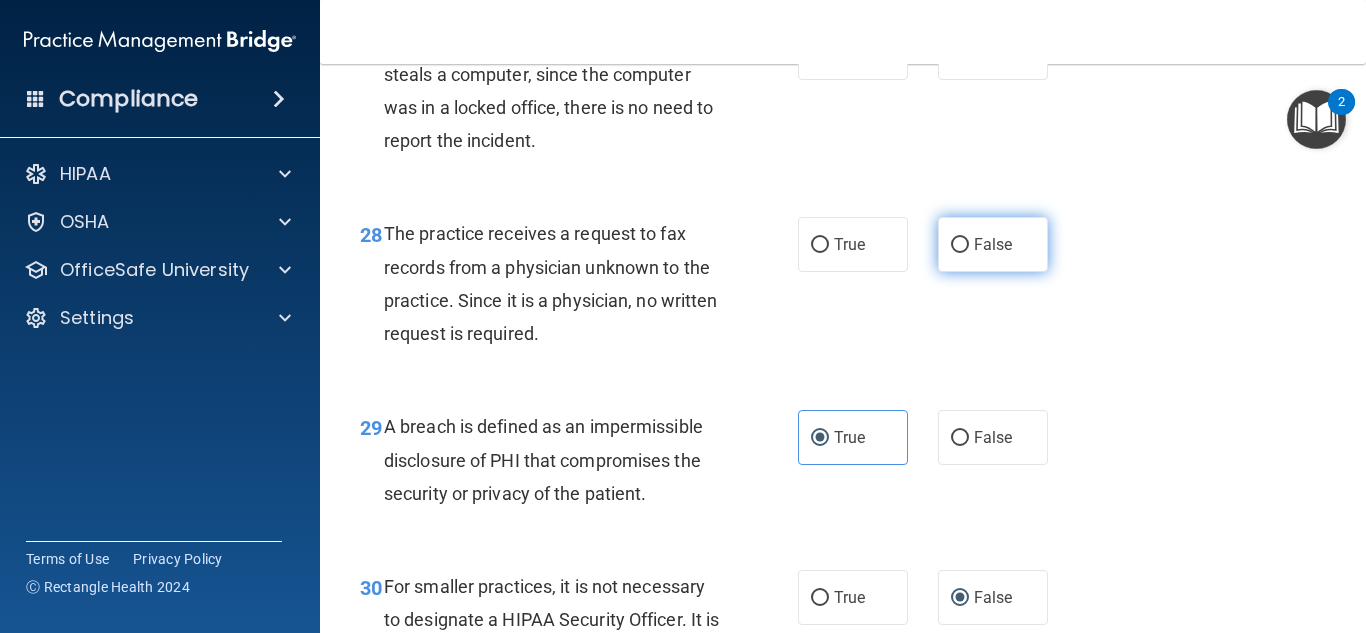 click on "False" at bounding box center (960, 245) 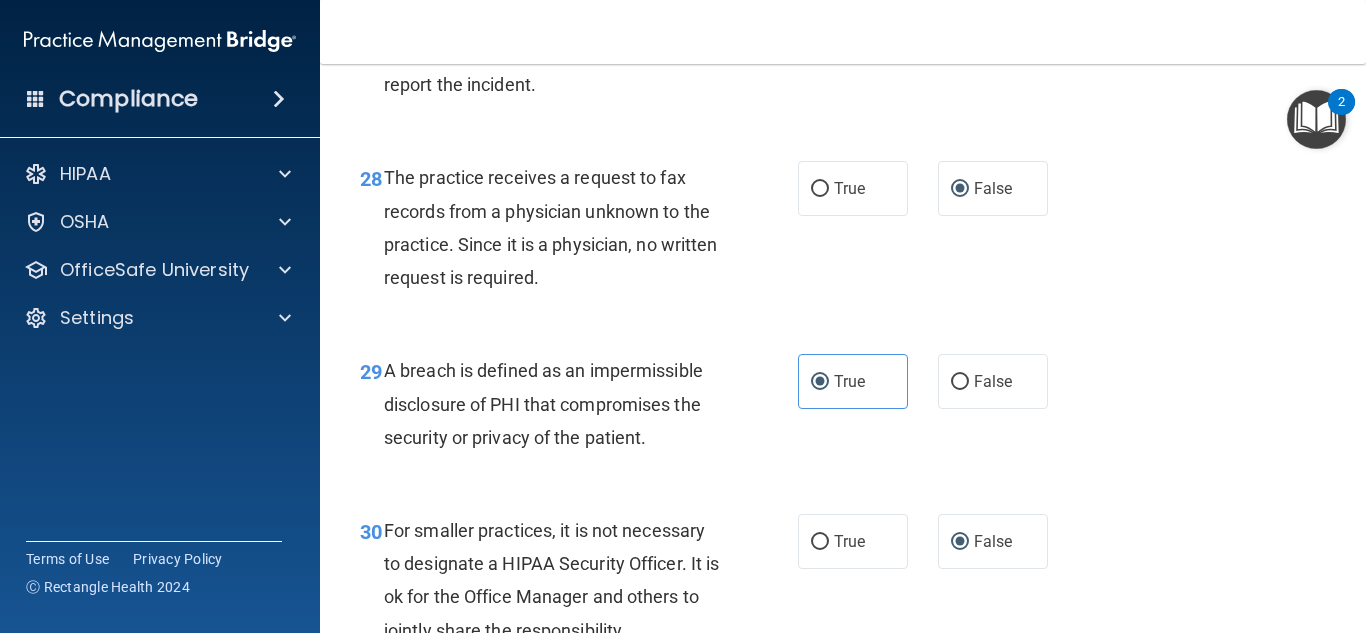 scroll, scrollTop: 5484, scrollLeft: 0, axis: vertical 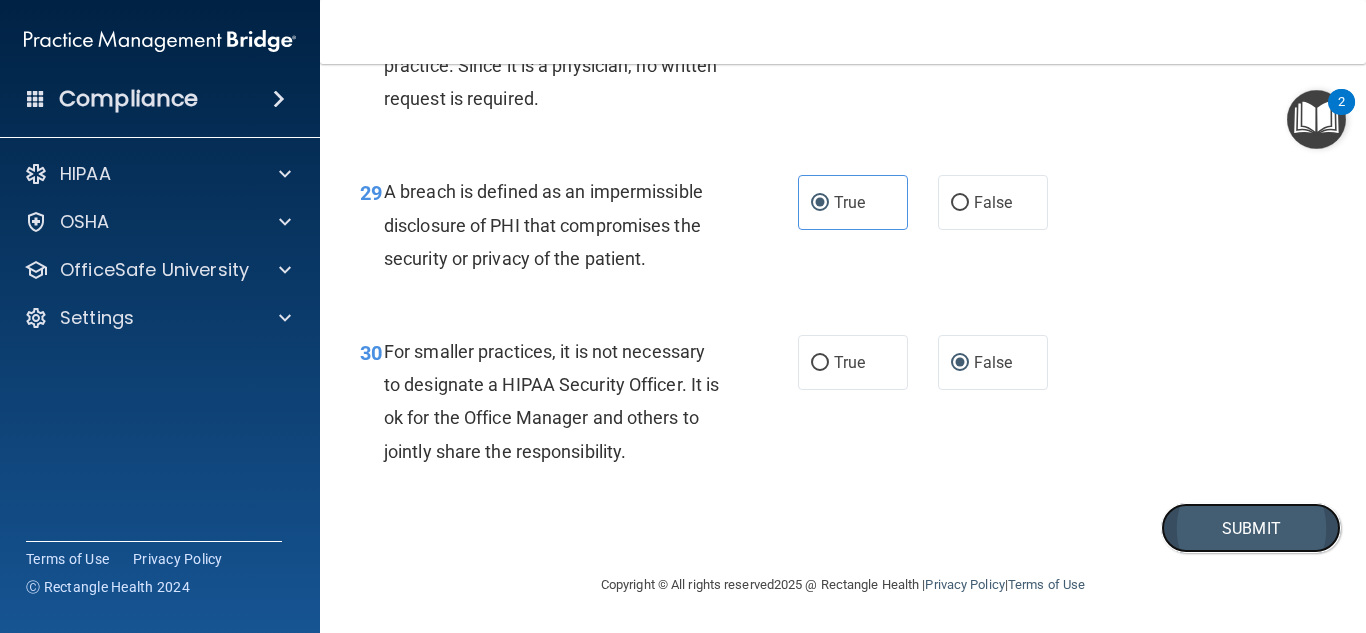 click on "Submit" at bounding box center [1251, 528] 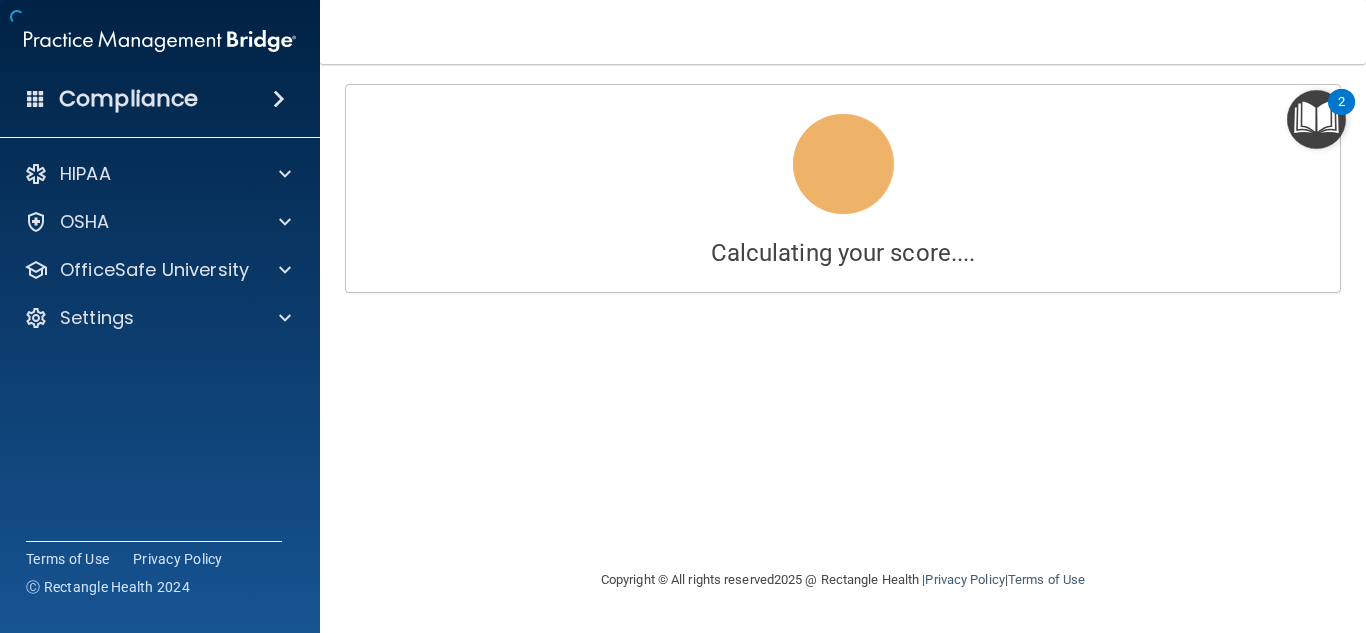 scroll, scrollTop: 0, scrollLeft: 0, axis: both 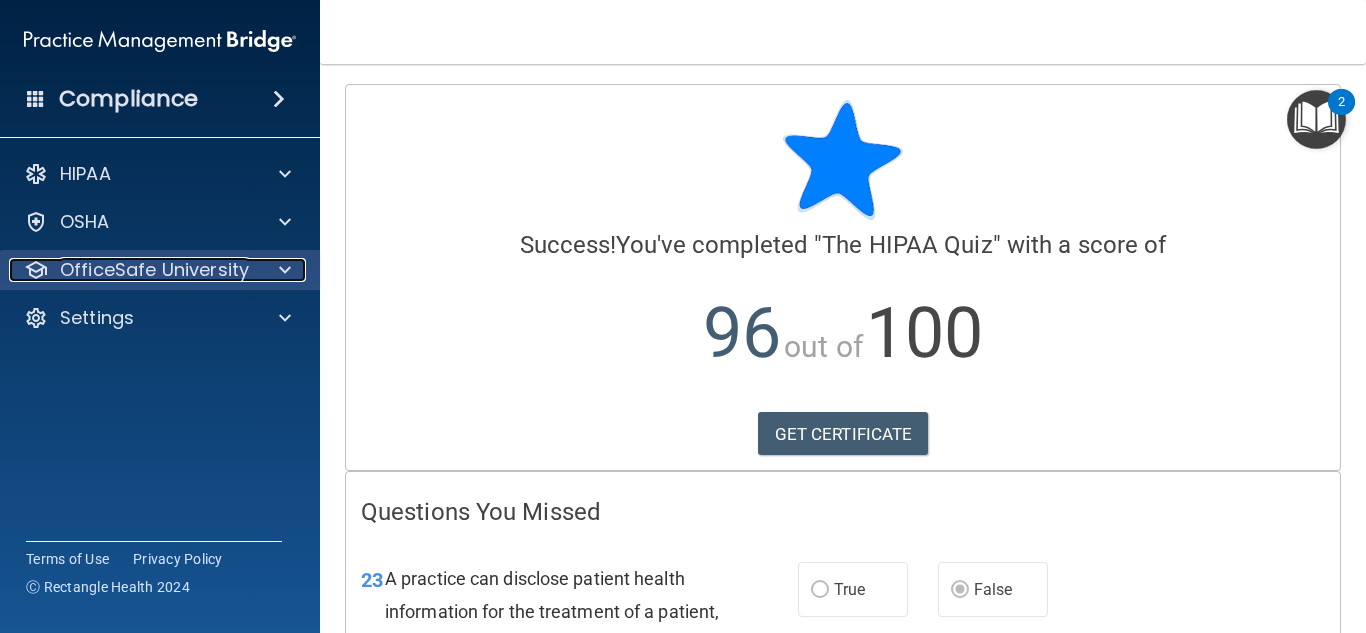 click on "OfficeSafe University" at bounding box center (154, 270) 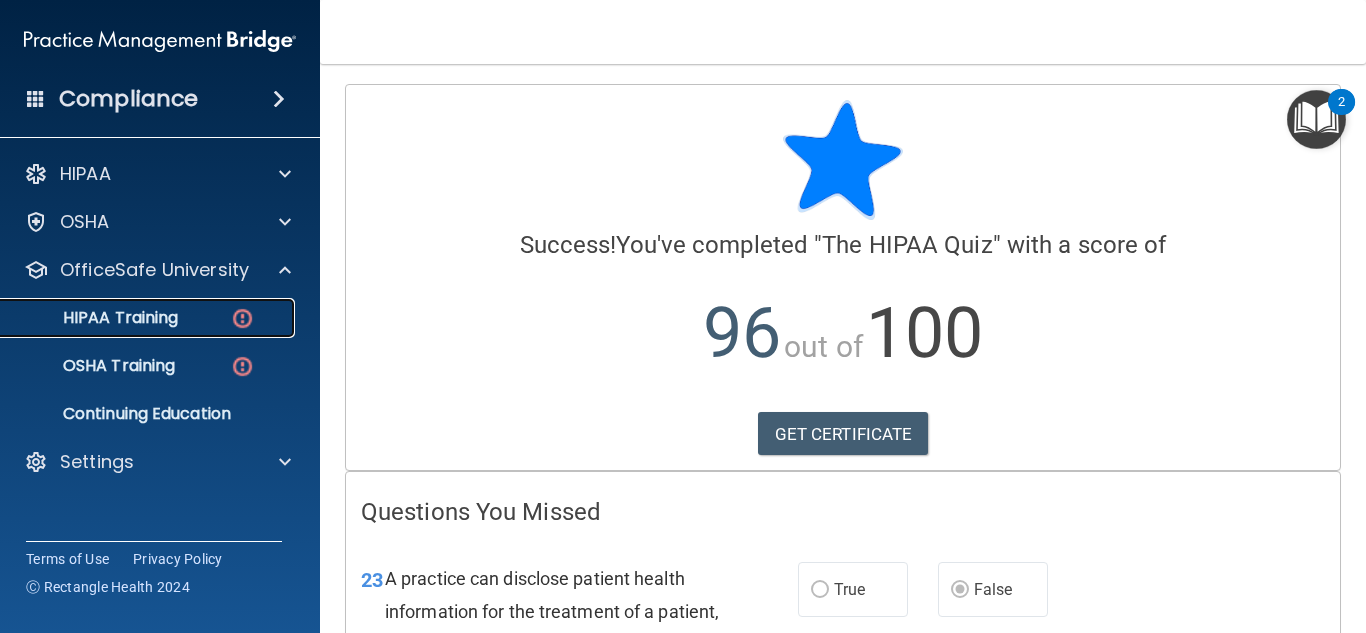 click on "HIPAA Training" at bounding box center [95, 318] 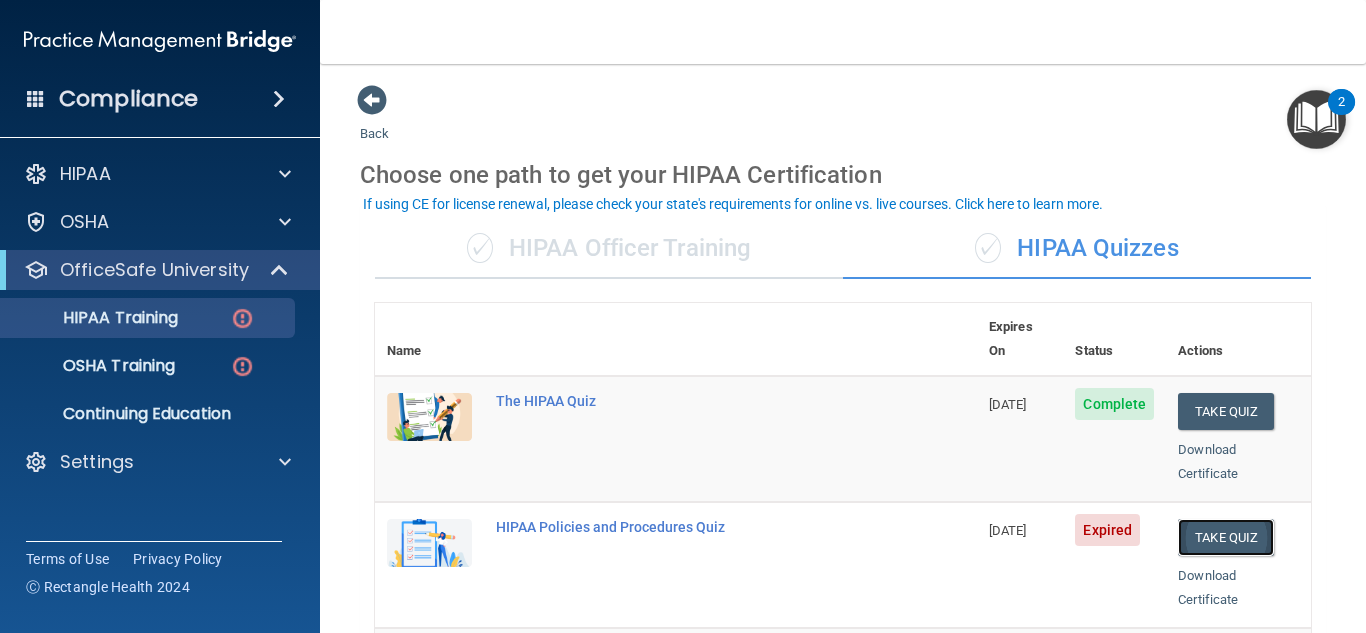 click on "Take Quiz" at bounding box center [1226, 537] 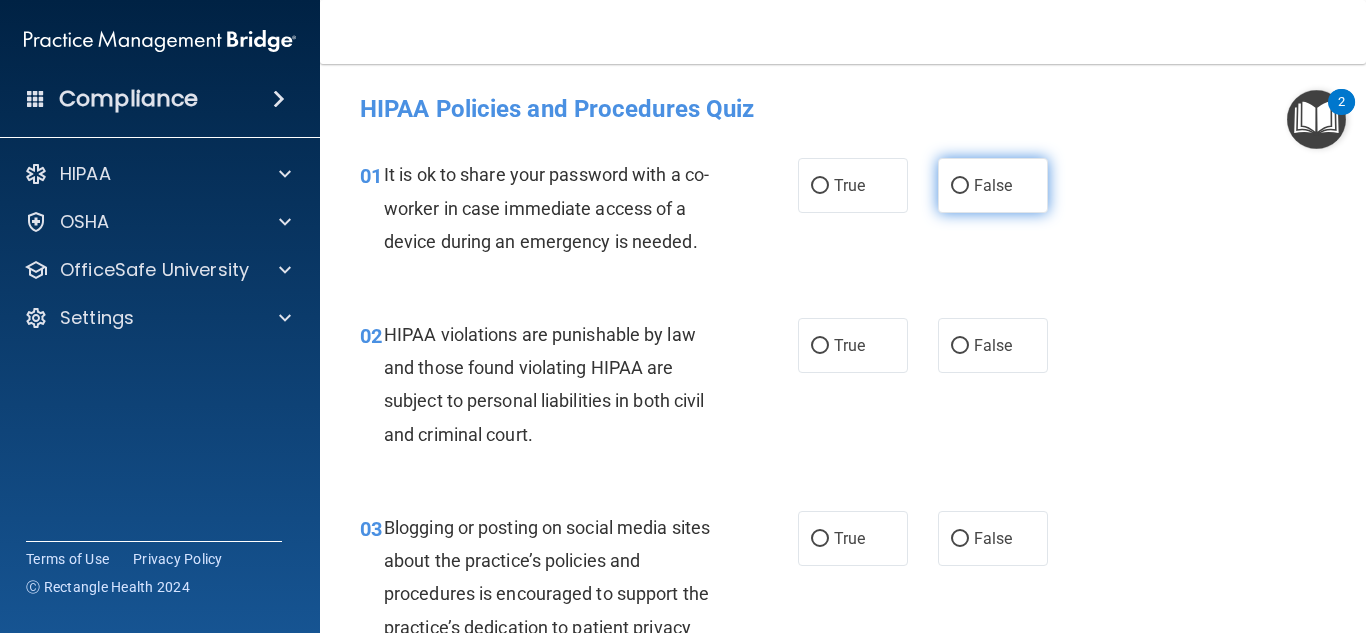 click on "False" at bounding box center (960, 186) 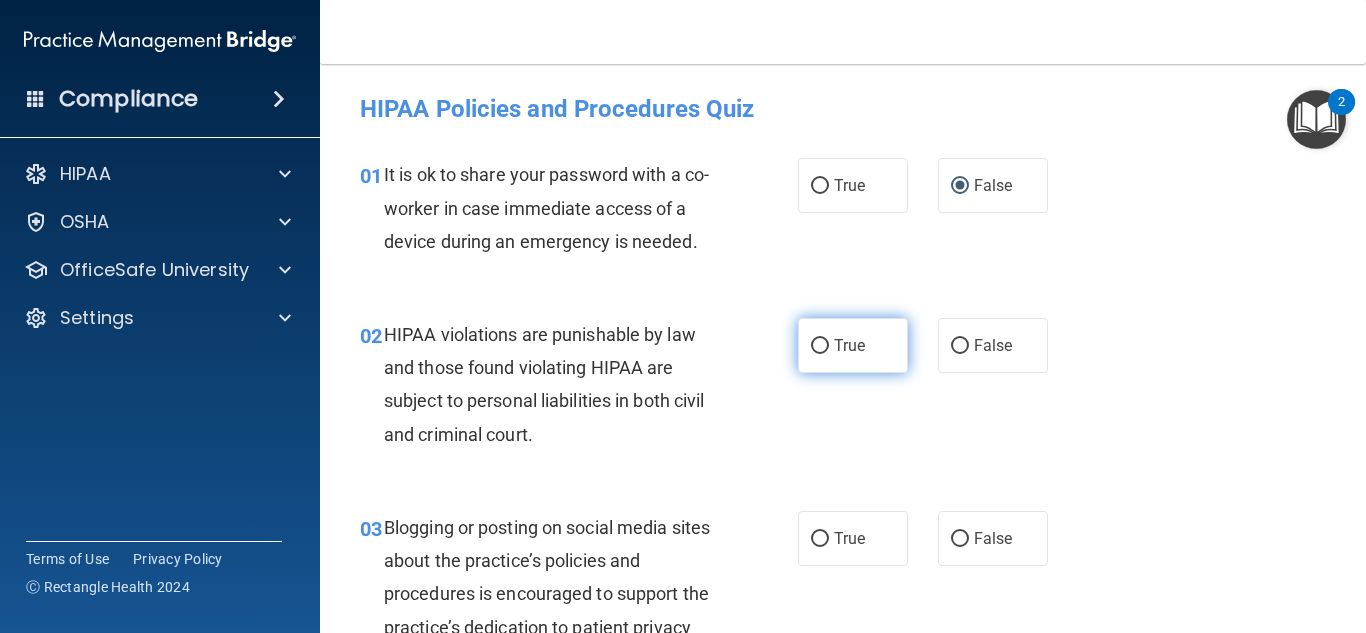 click on "True" at bounding box center (820, 346) 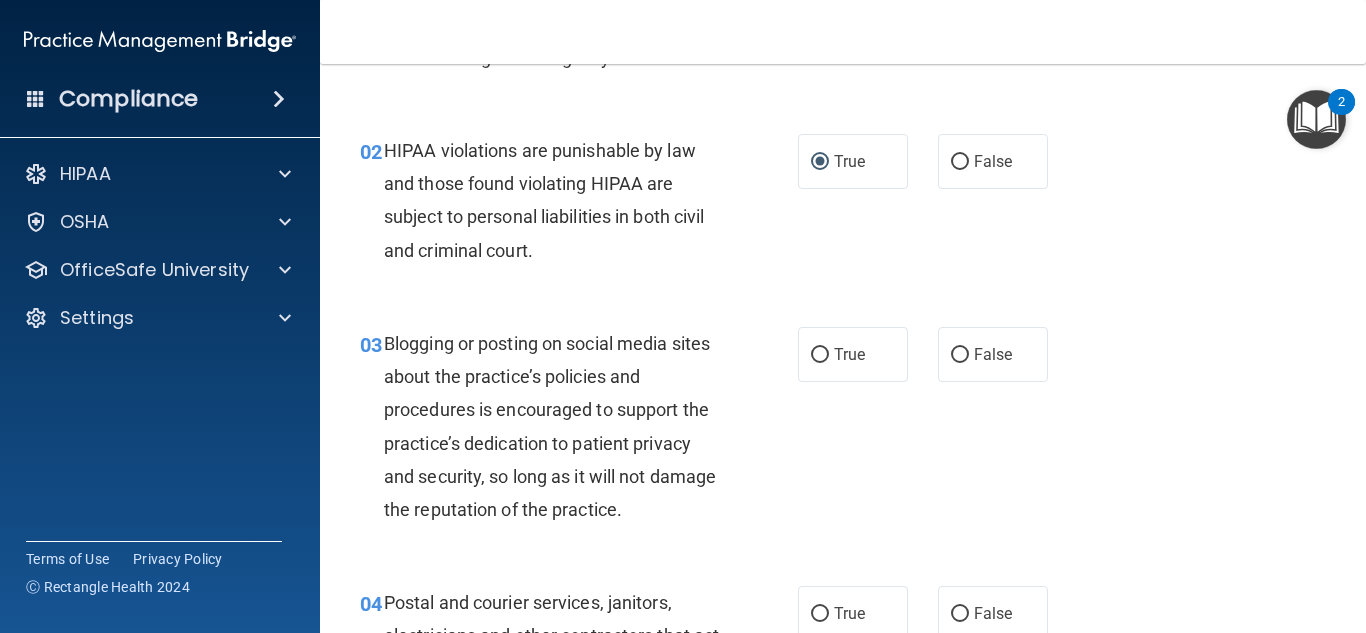 scroll, scrollTop: 240, scrollLeft: 0, axis: vertical 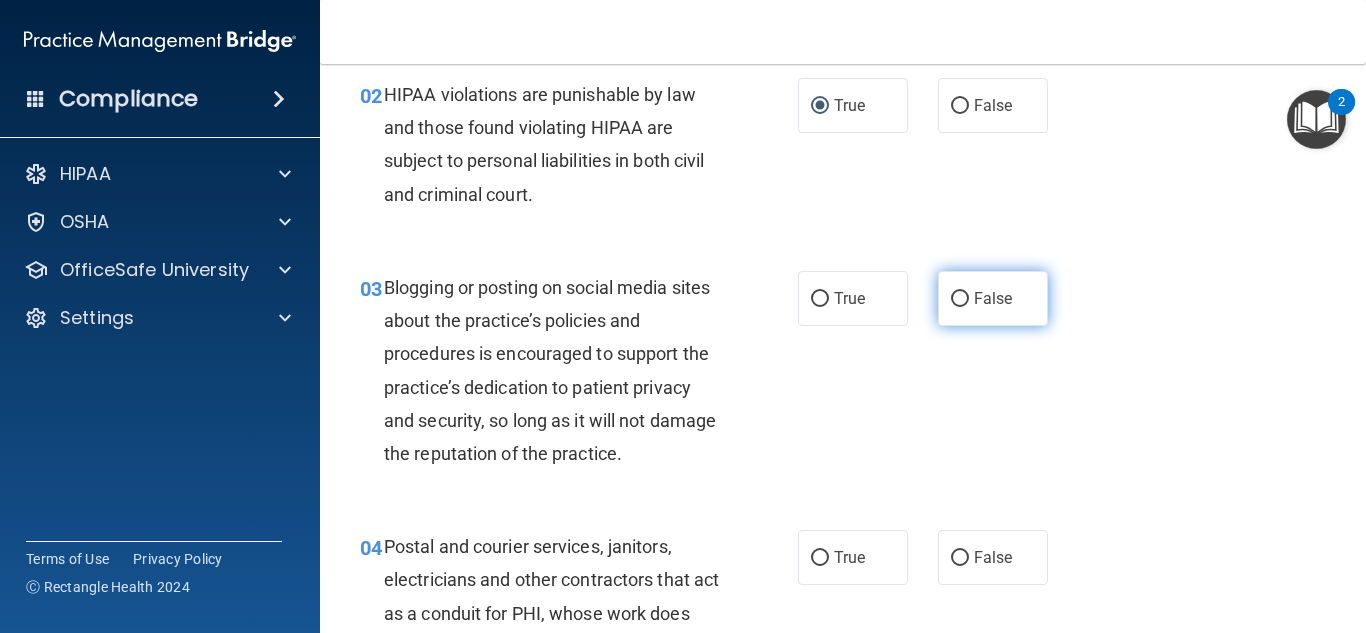 click on "False" at bounding box center (960, 299) 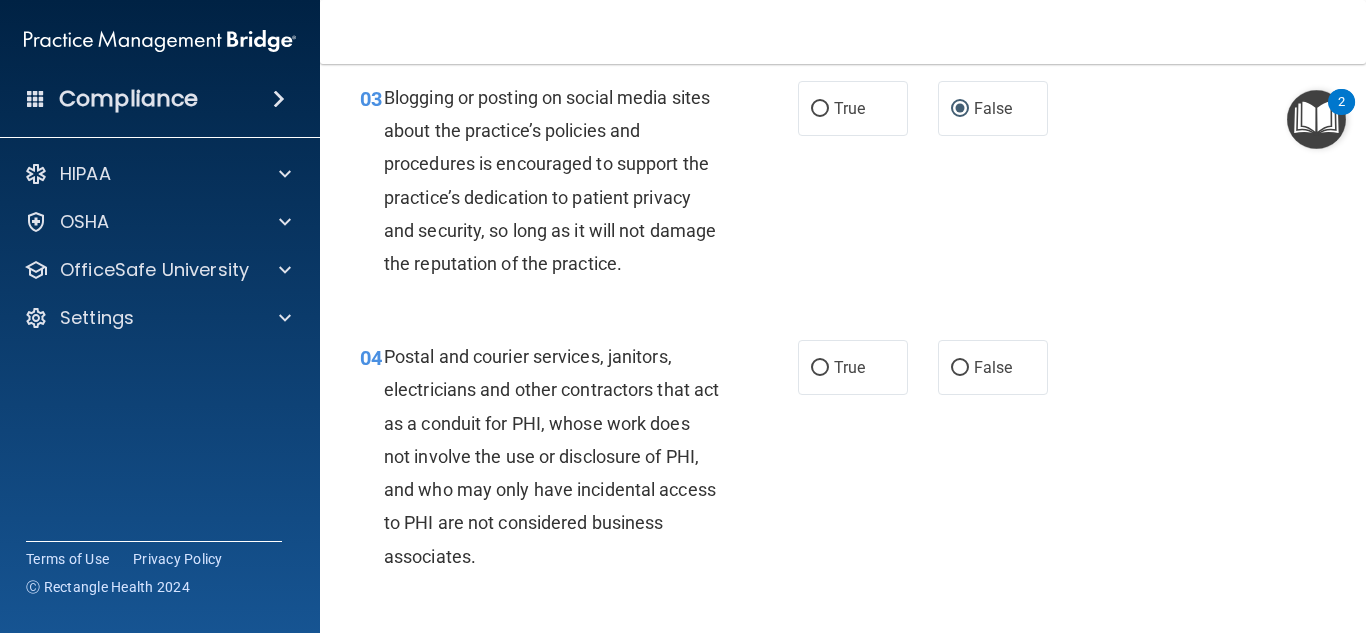 scroll, scrollTop: 440, scrollLeft: 0, axis: vertical 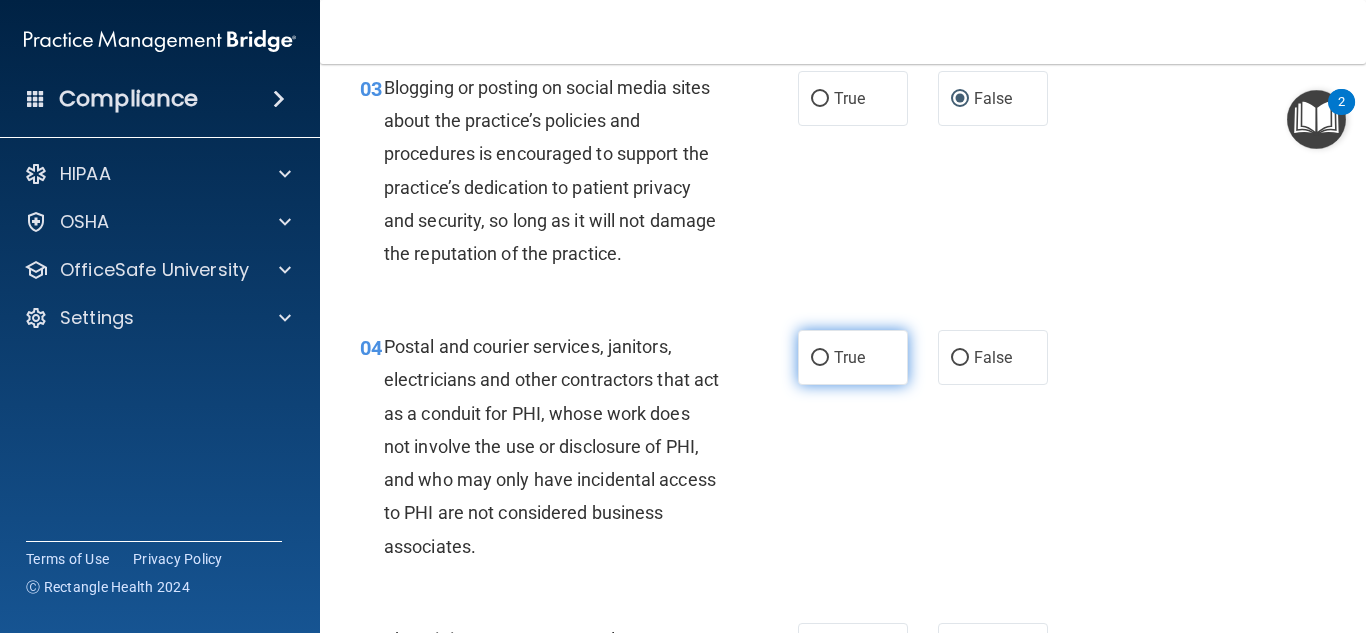 click on "True" at bounding box center [853, 357] 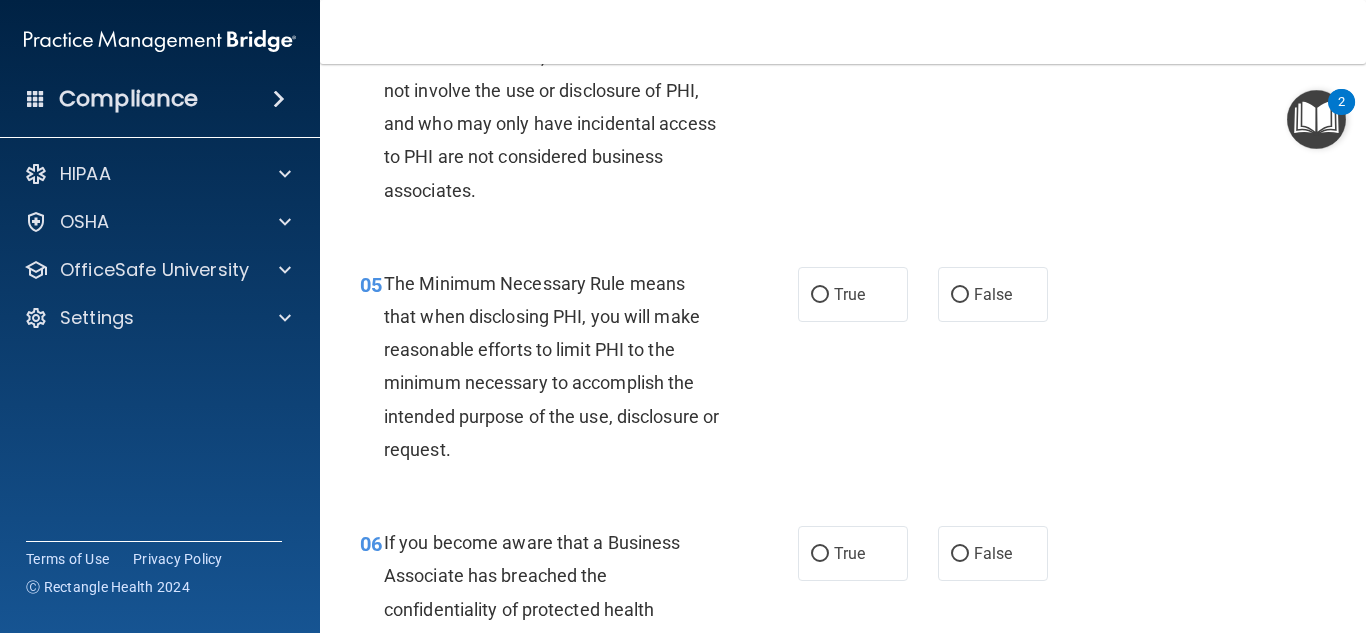 scroll, scrollTop: 800, scrollLeft: 0, axis: vertical 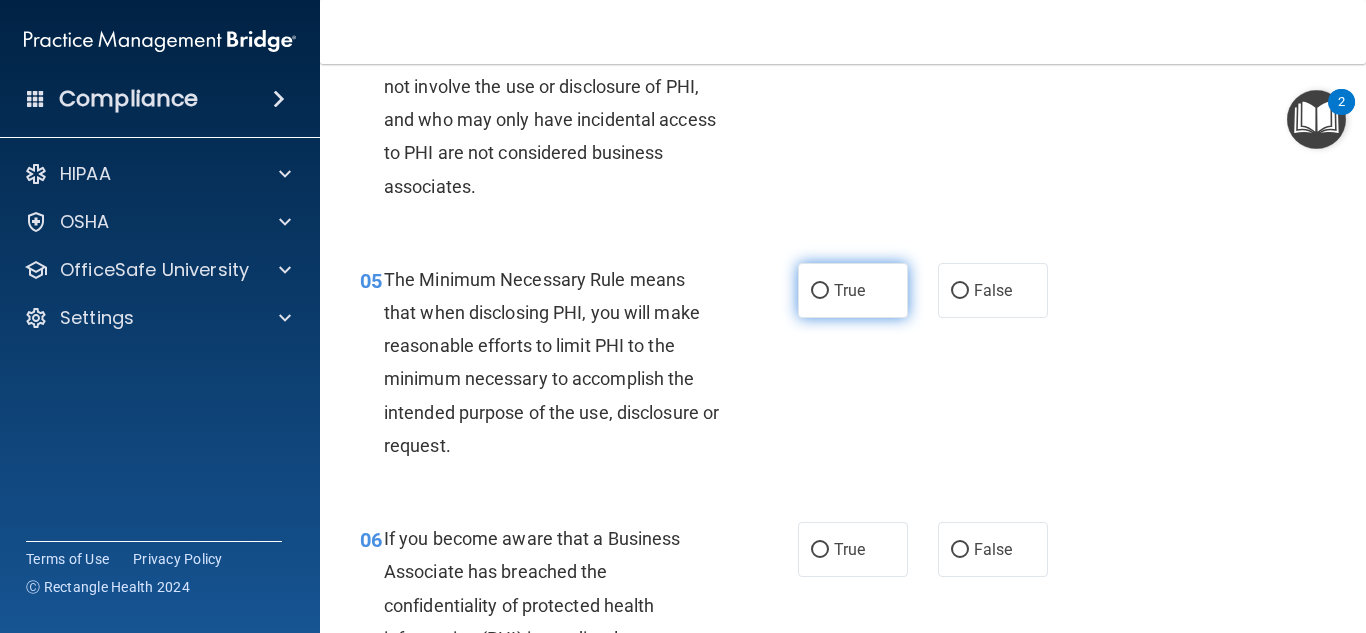 click on "True" at bounding box center [820, 291] 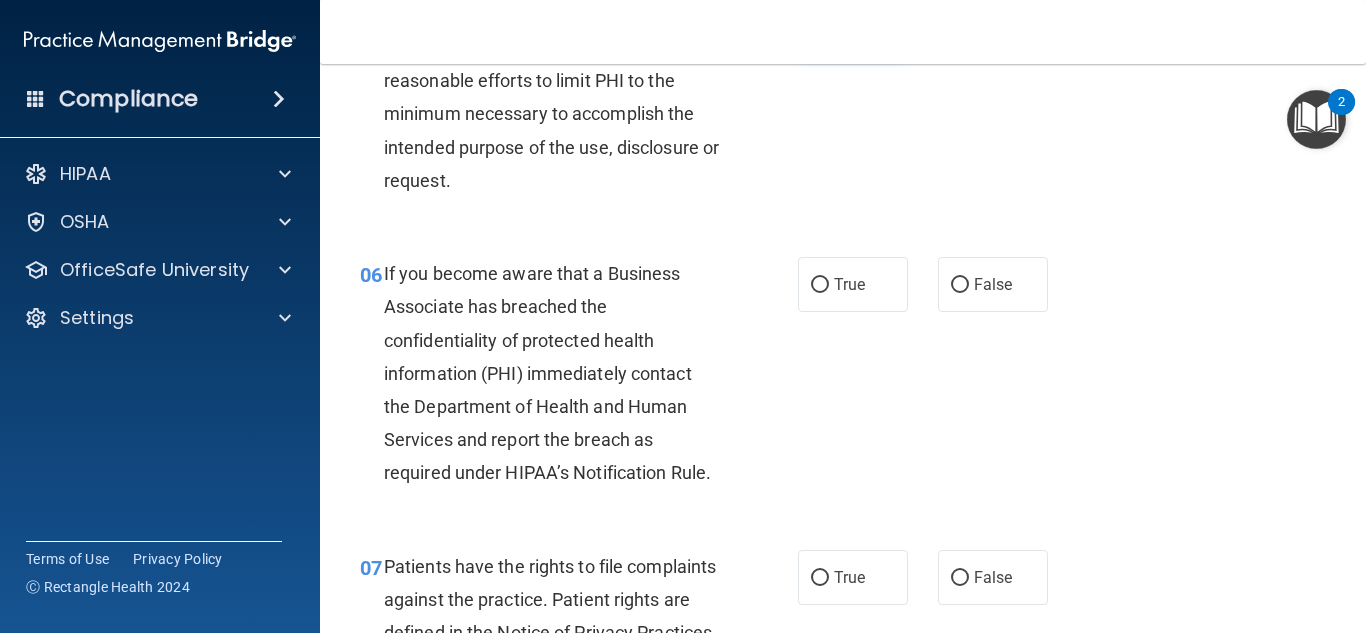 scroll, scrollTop: 1080, scrollLeft: 0, axis: vertical 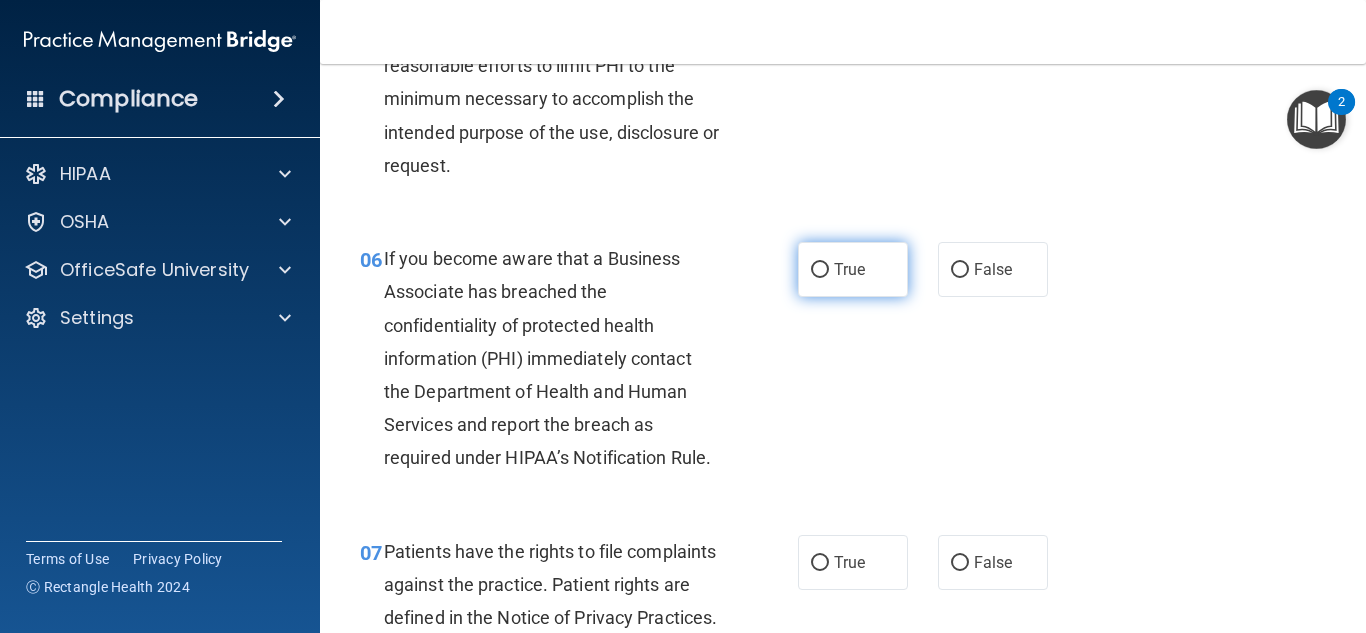 click on "True" at bounding box center (820, 270) 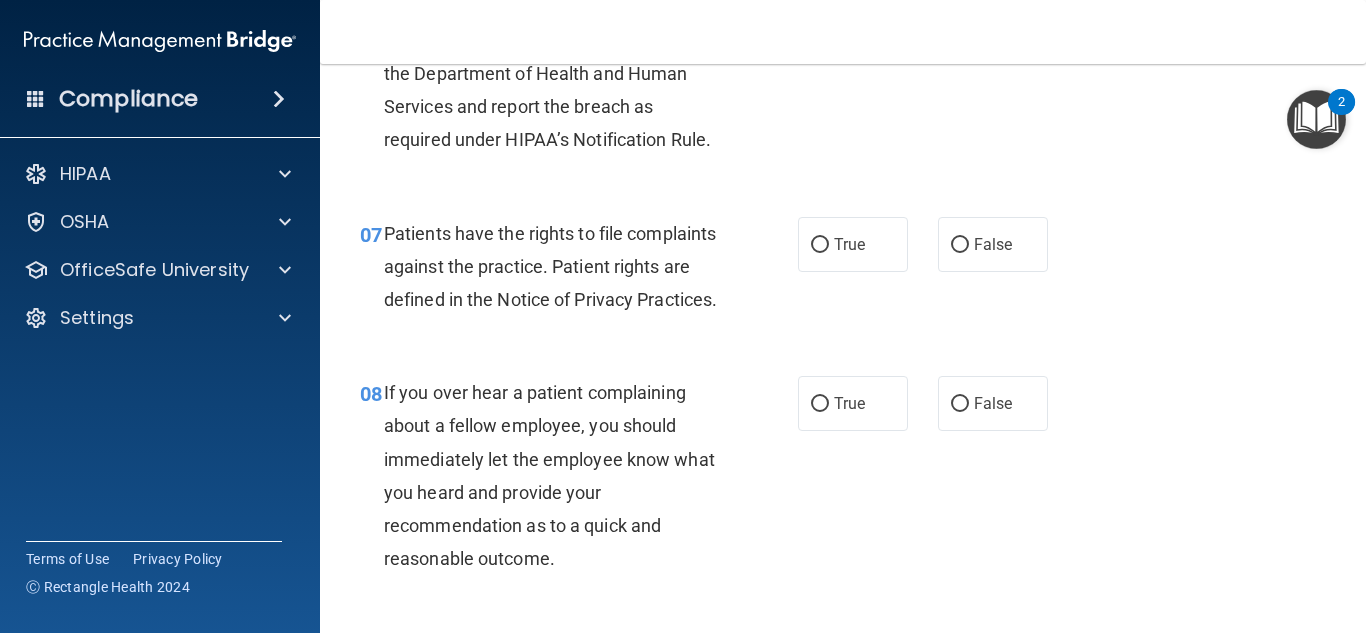 scroll, scrollTop: 1400, scrollLeft: 0, axis: vertical 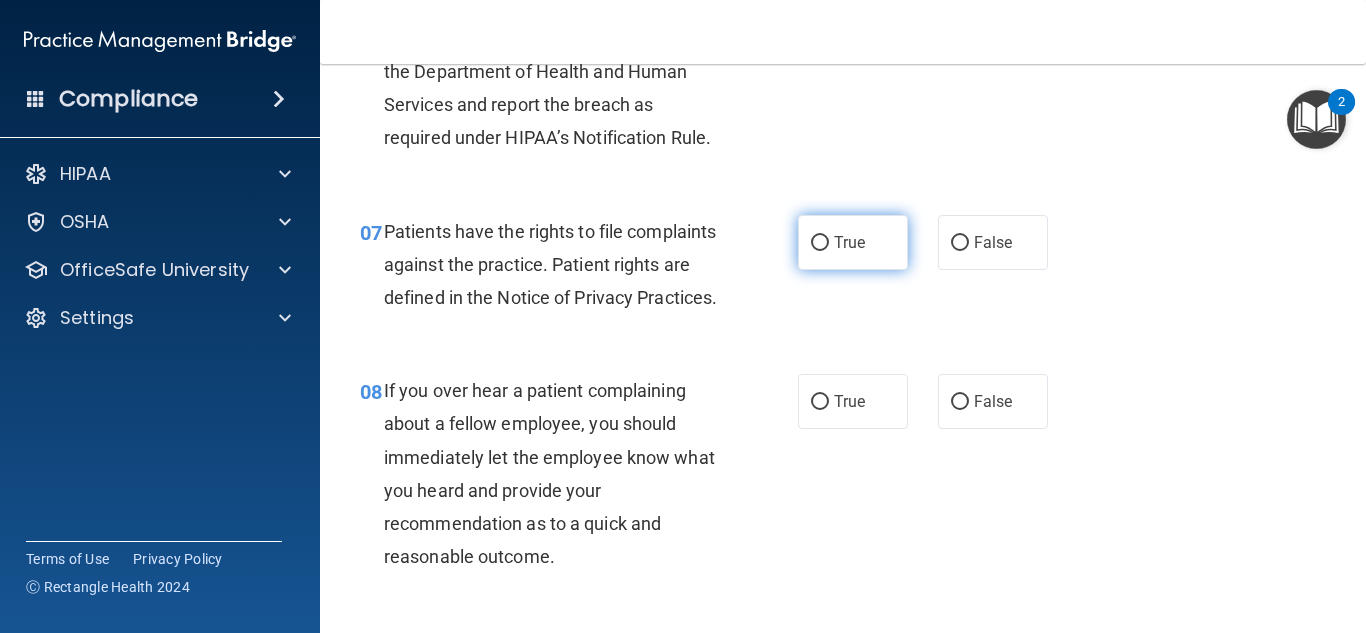 click on "True" at bounding box center [820, 243] 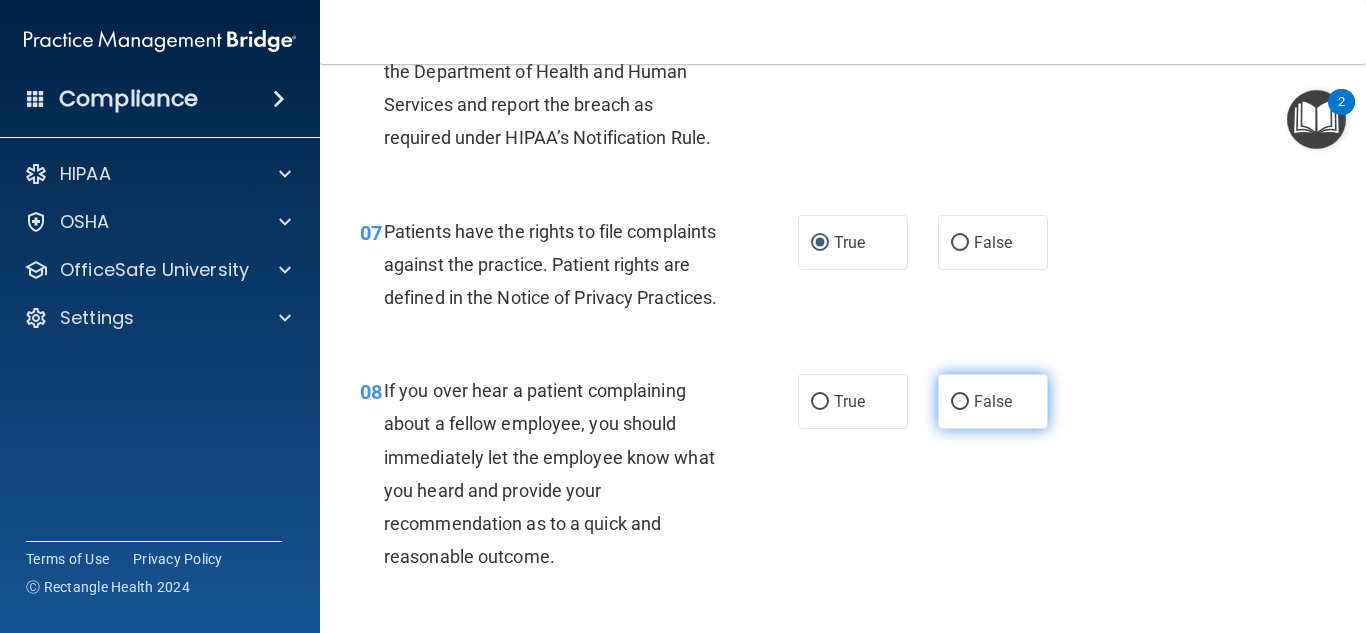 click on "False" at bounding box center [993, 401] 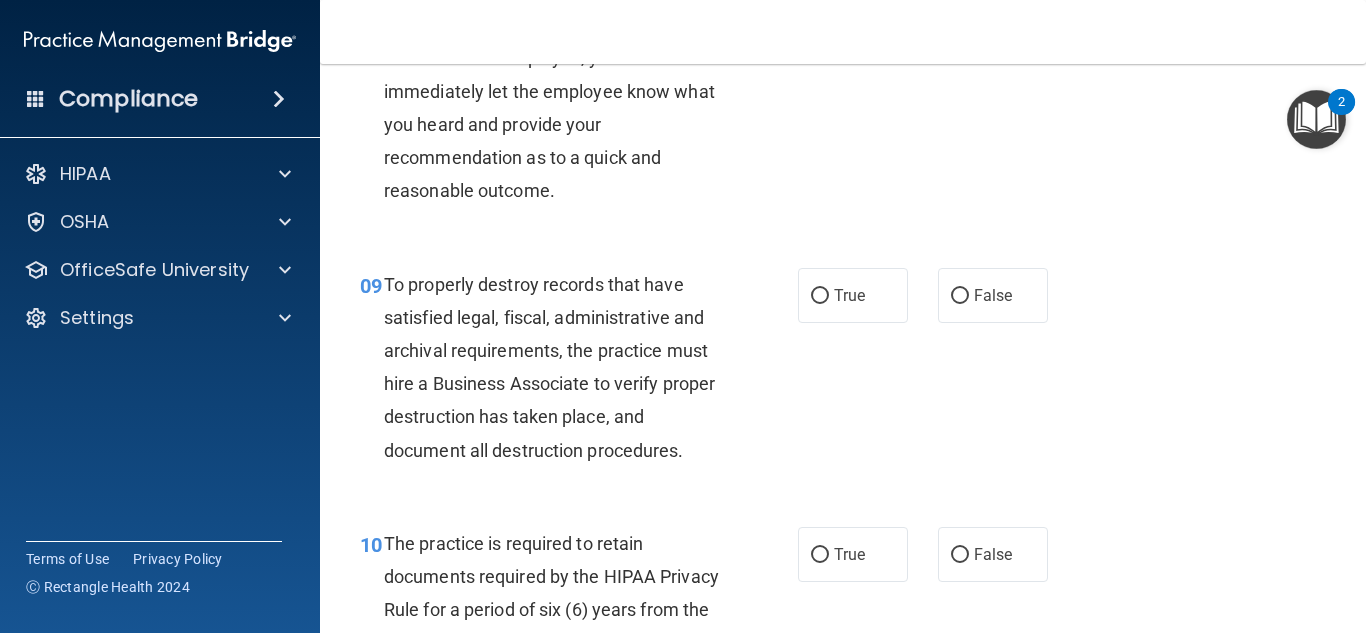 scroll, scrollTop: 1880, scrollLeft: 0, axis: vertical 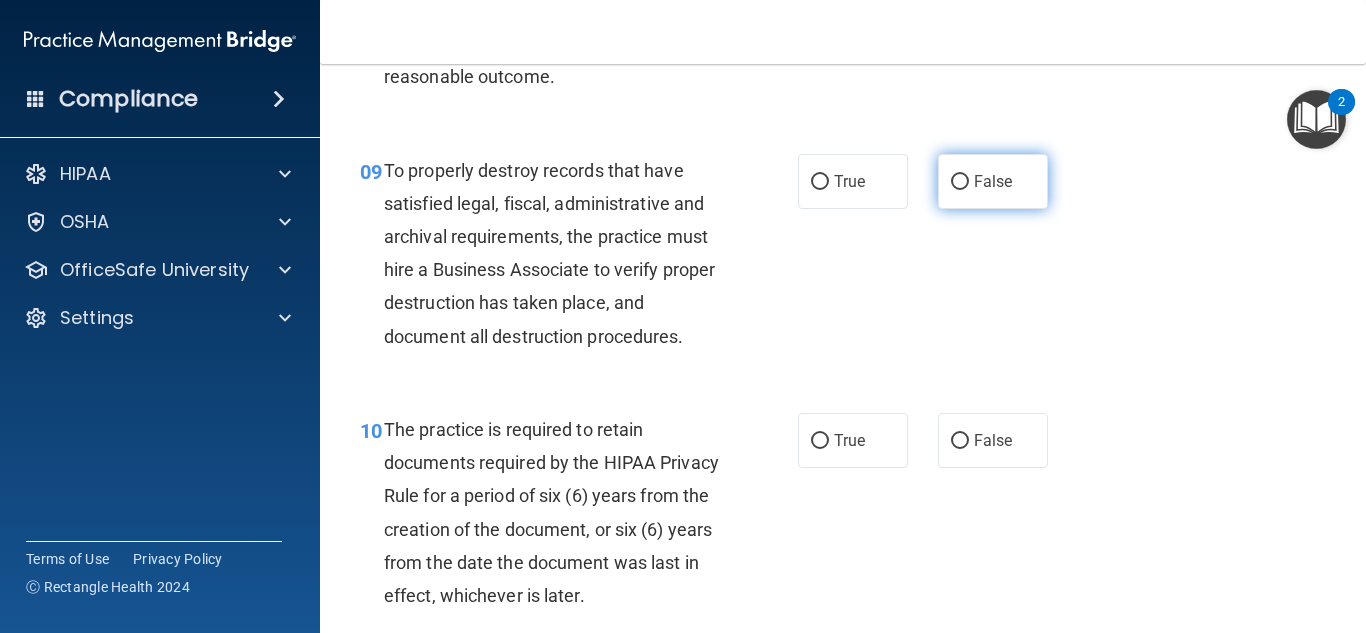click on "False" at bounding box center (960, 182) 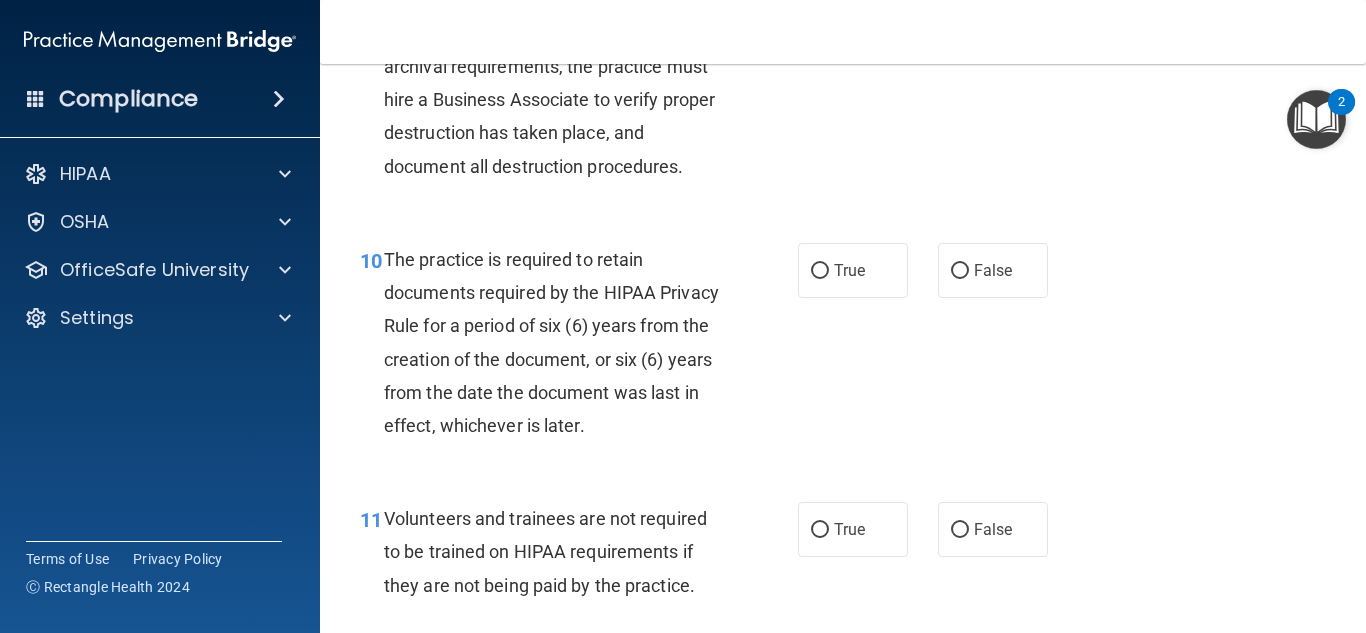 scroll, scrollTop: 2160, scrollLeft: 0, axis: vertical 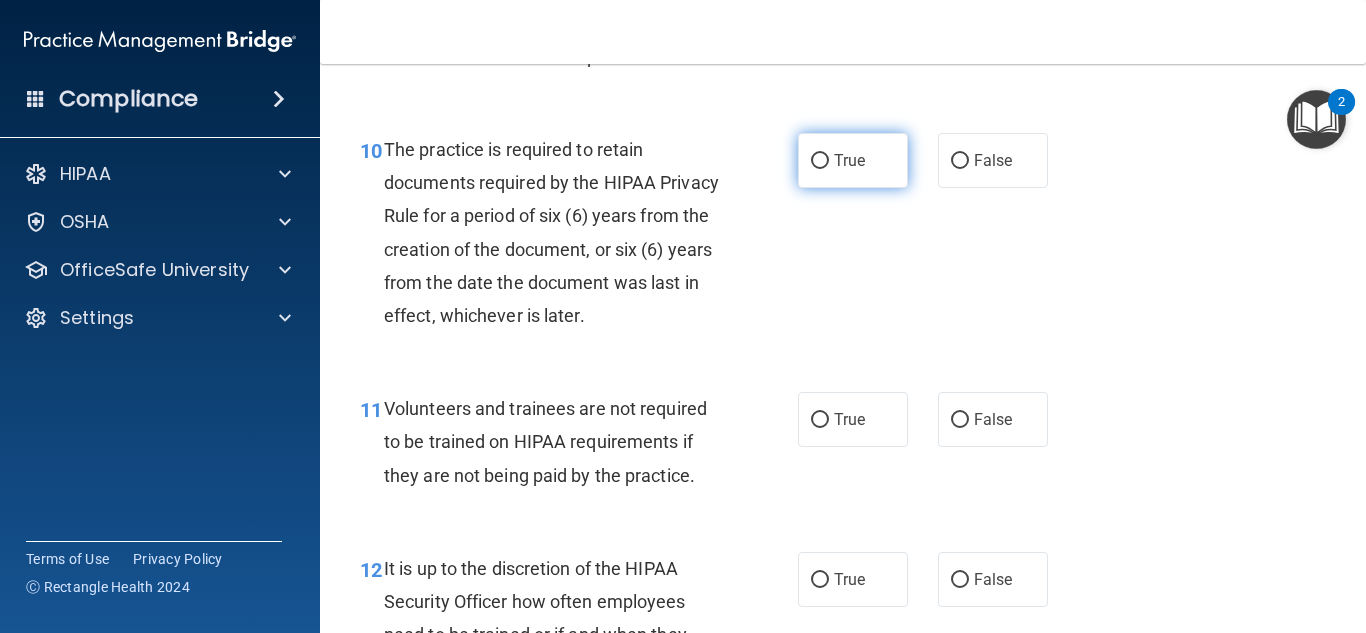 click on "True" at bounding box center [853, 160] 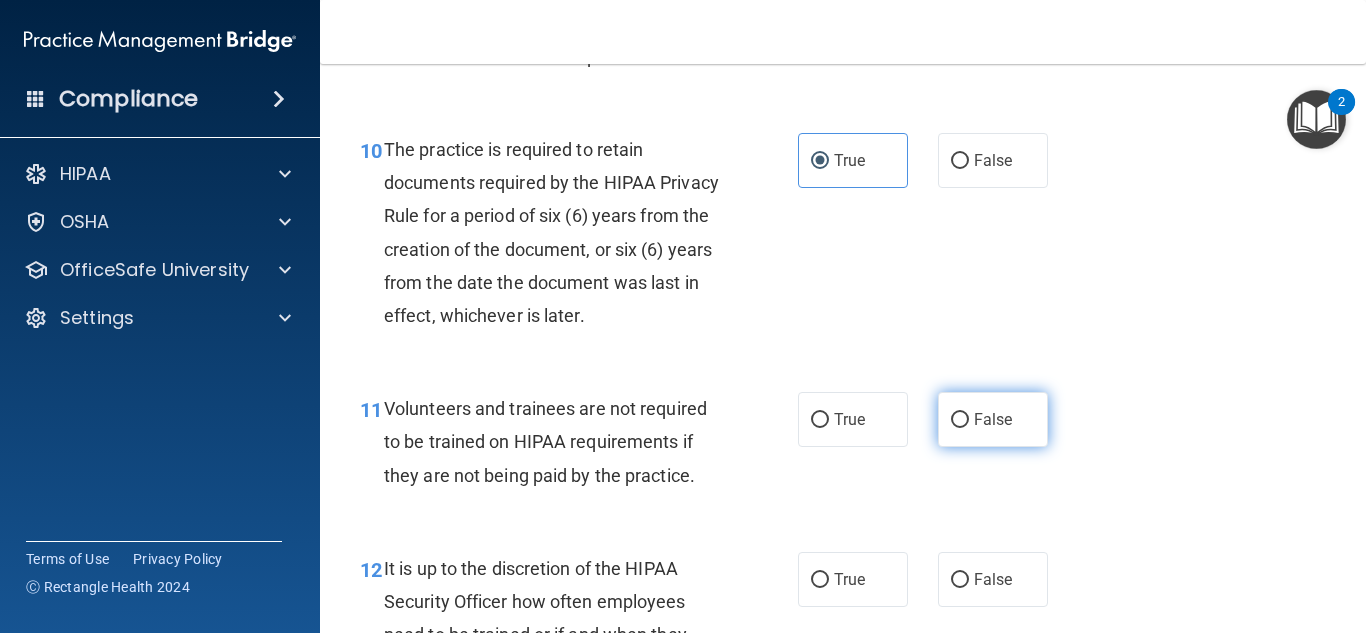 click on "False" at bounding box center [960, 420] 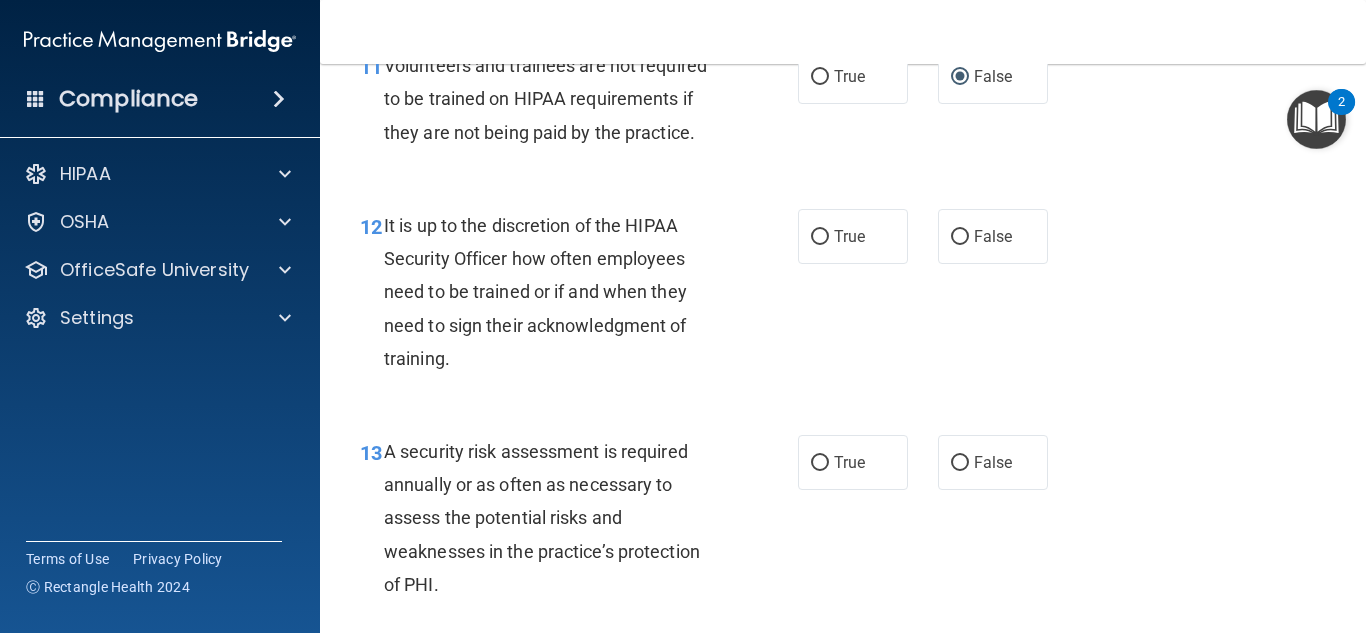scroll, scrollTop: 2520, scrollLeft: 0, axis: vertical 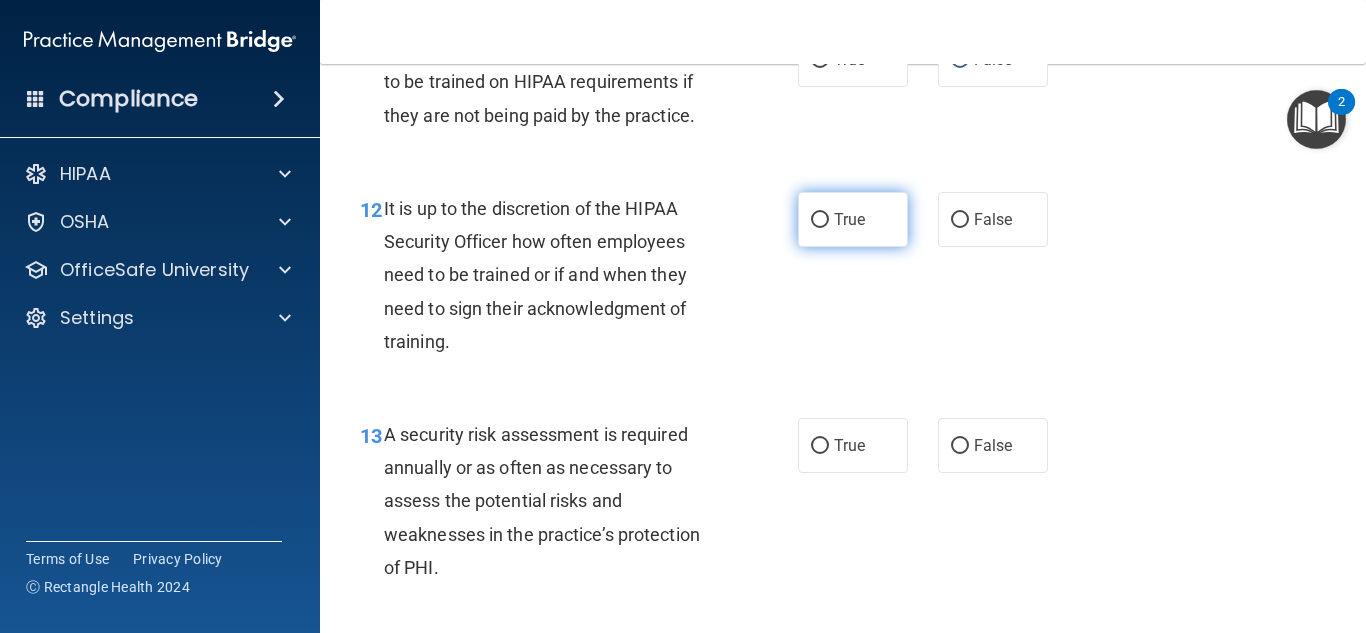 click on "True" at bounding box center (853, 219) 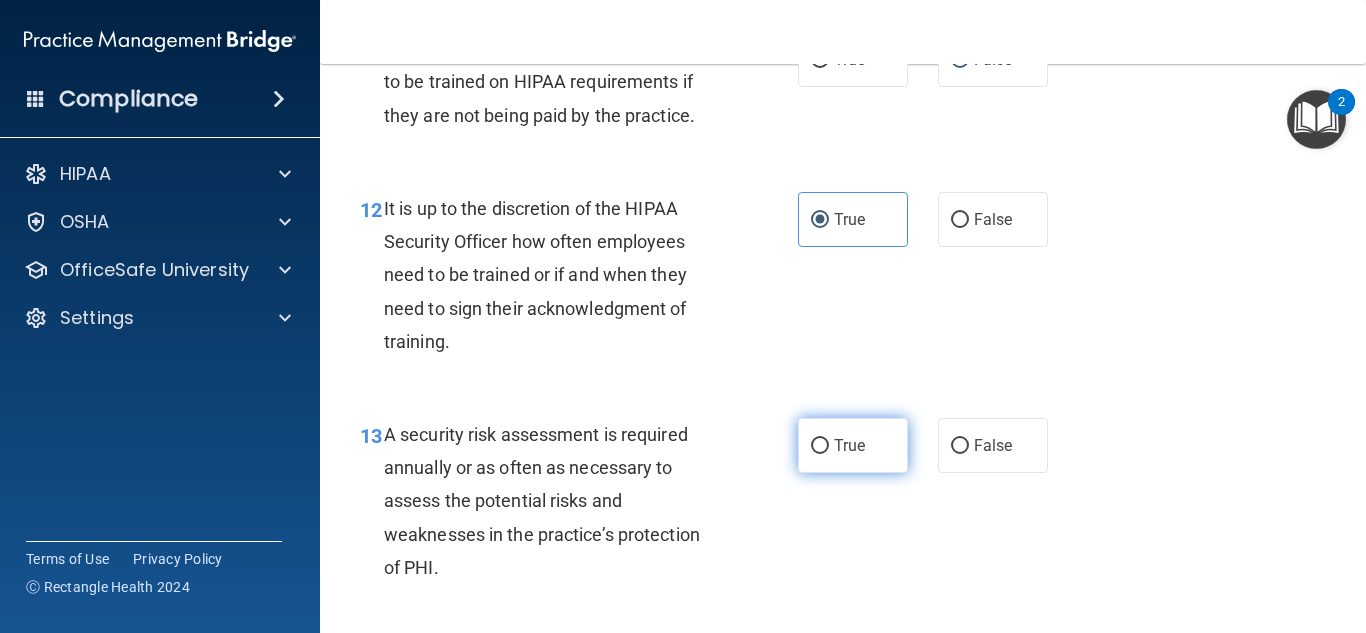 click on "True" at bounding box center (820, 446) 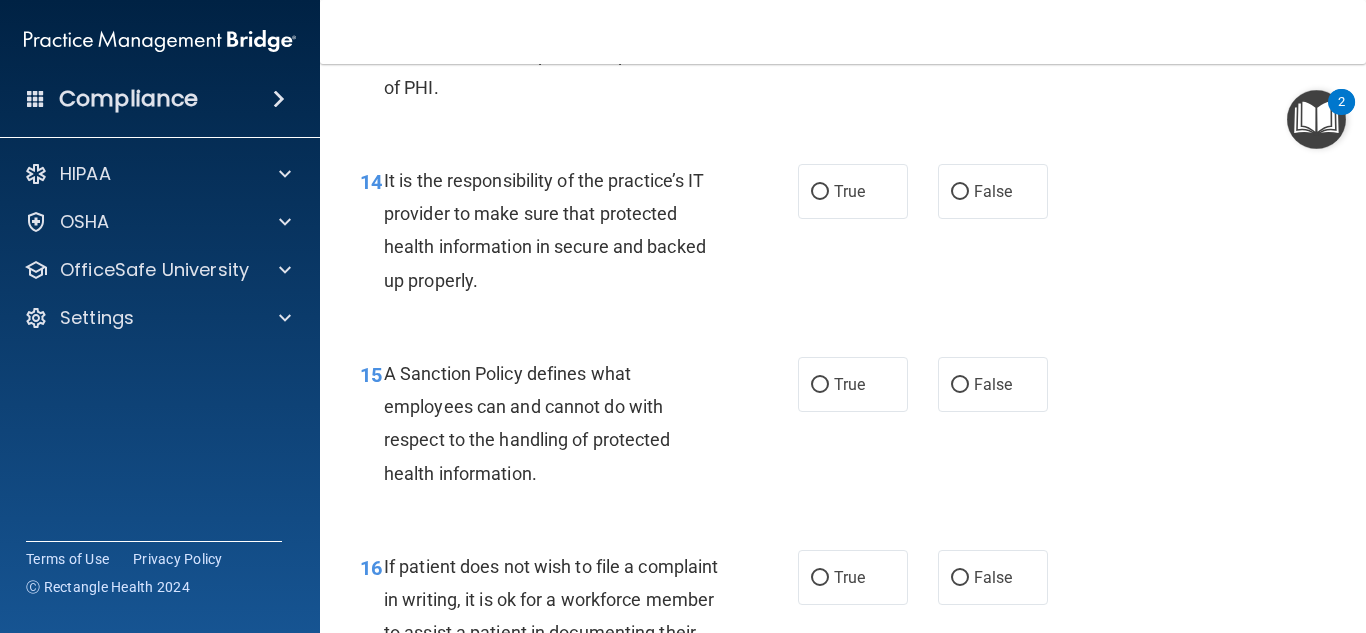 scroll, scrollTop: 3040, scrollLeft: 0, axis: vertical 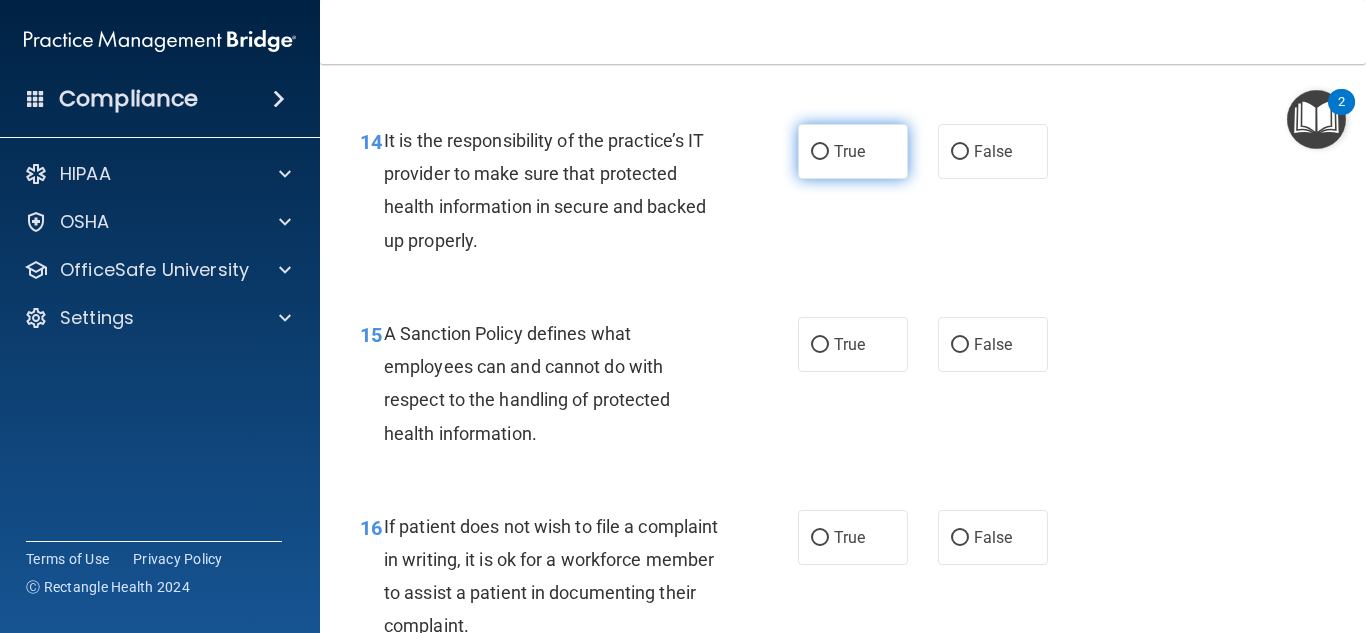 click on "True" at bounding box center [820, 152] 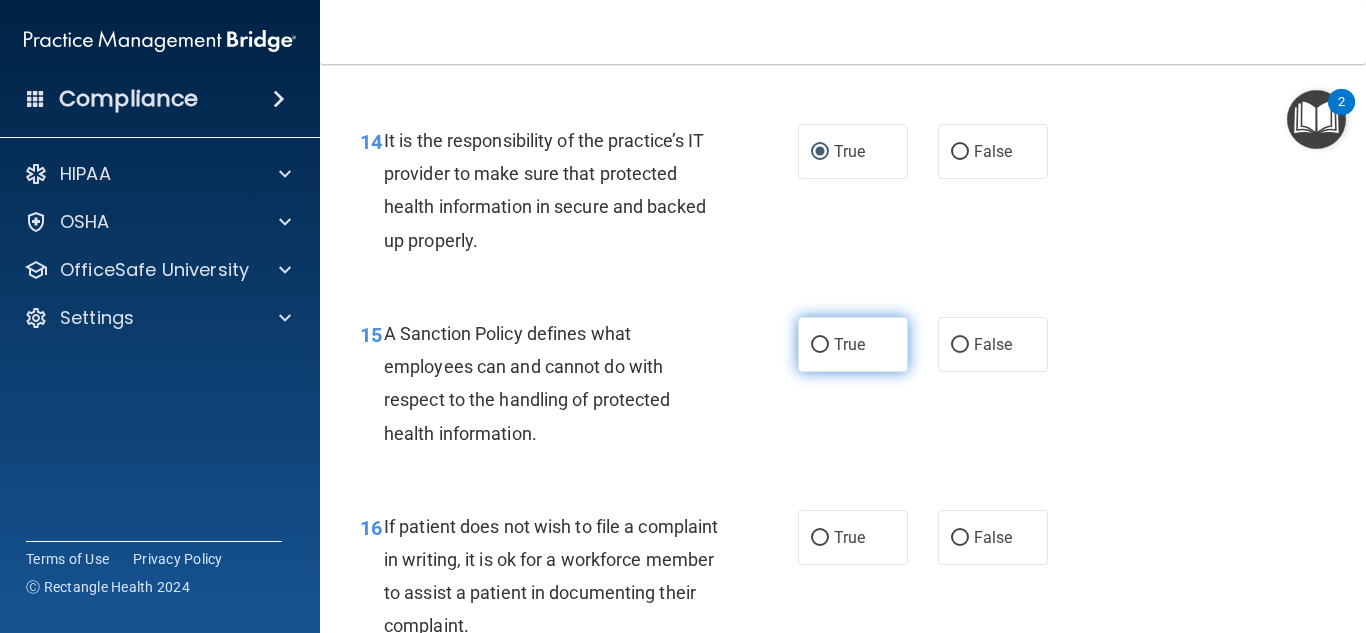 click on "True" at bounding box center (820, 345) 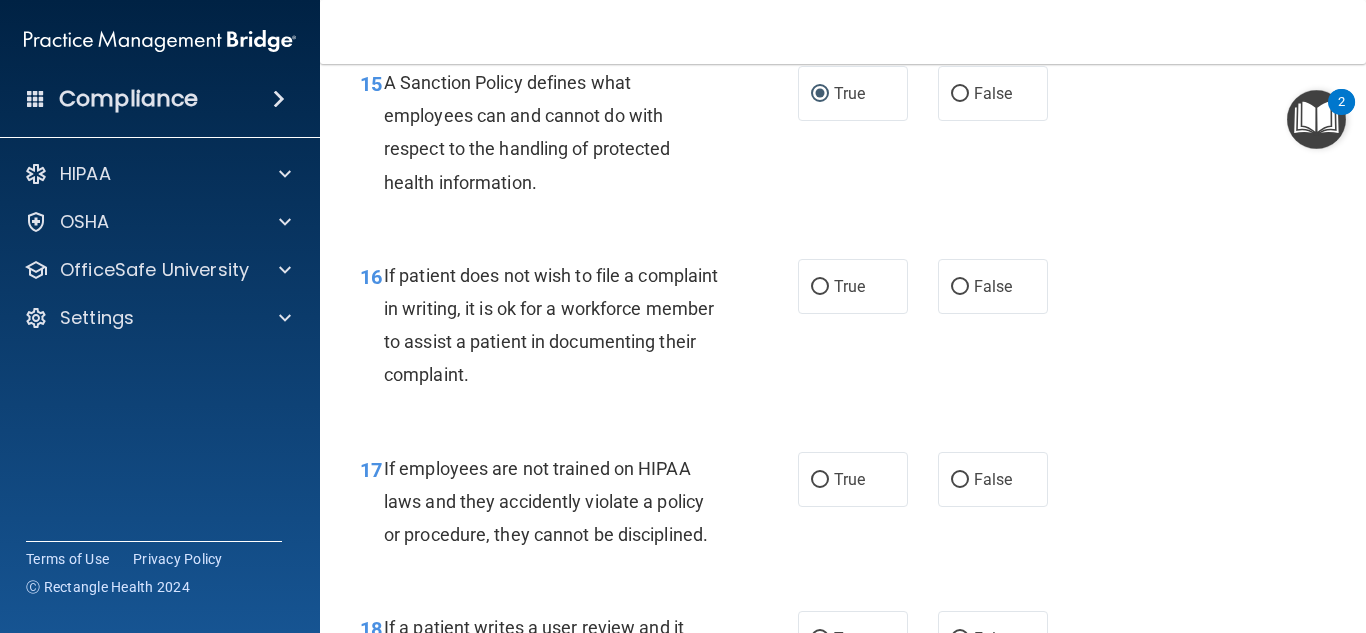 scroll, scrollTop: 3320, scrollLeft: 0, axis: vertical 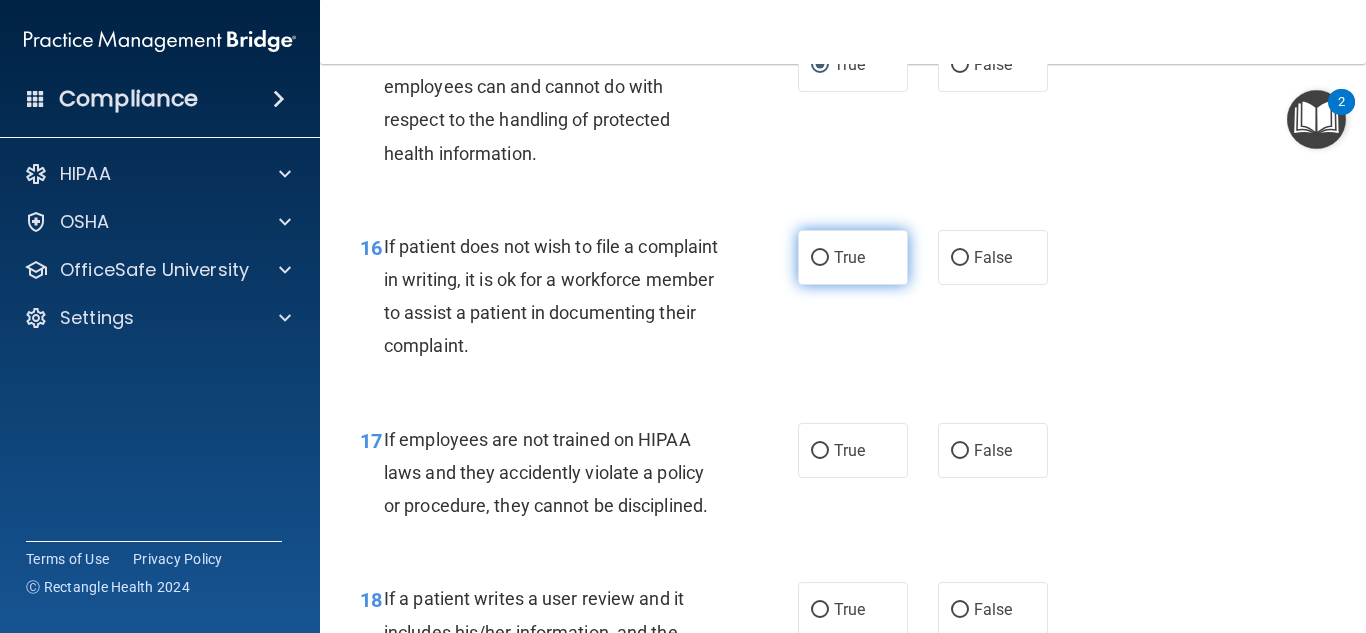 click on "True" at bounding box center [820, 258] 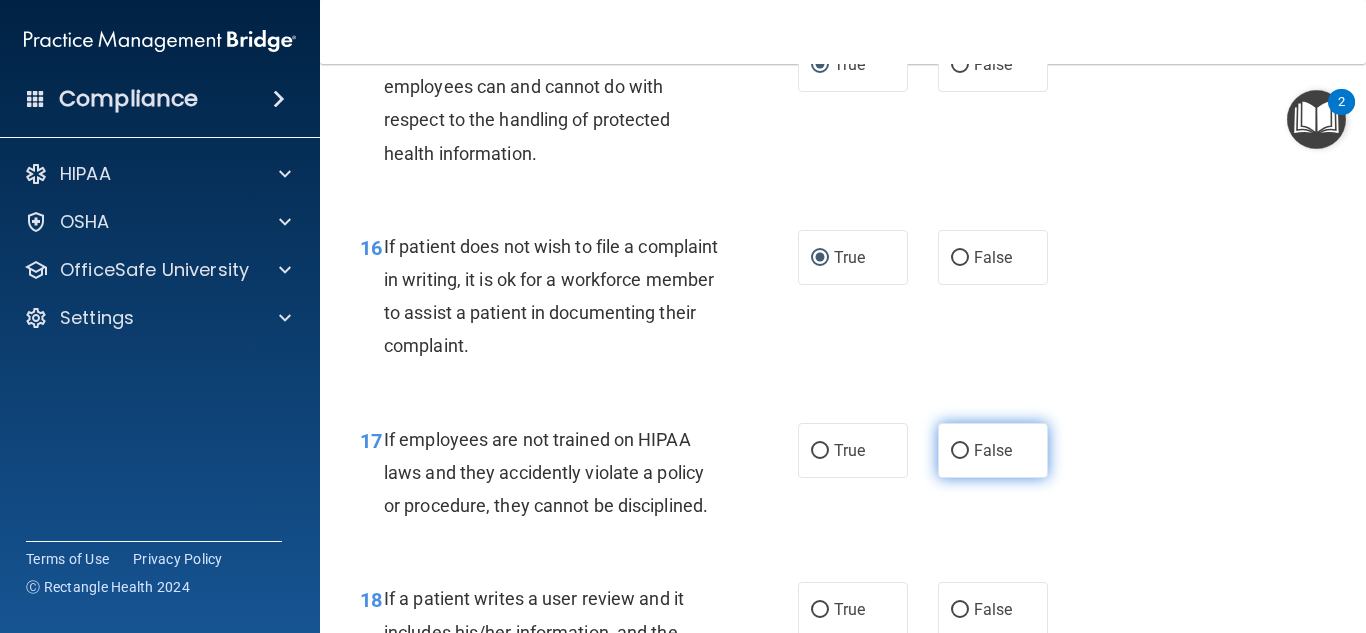 click on "False" at bounding box center [960, 451] 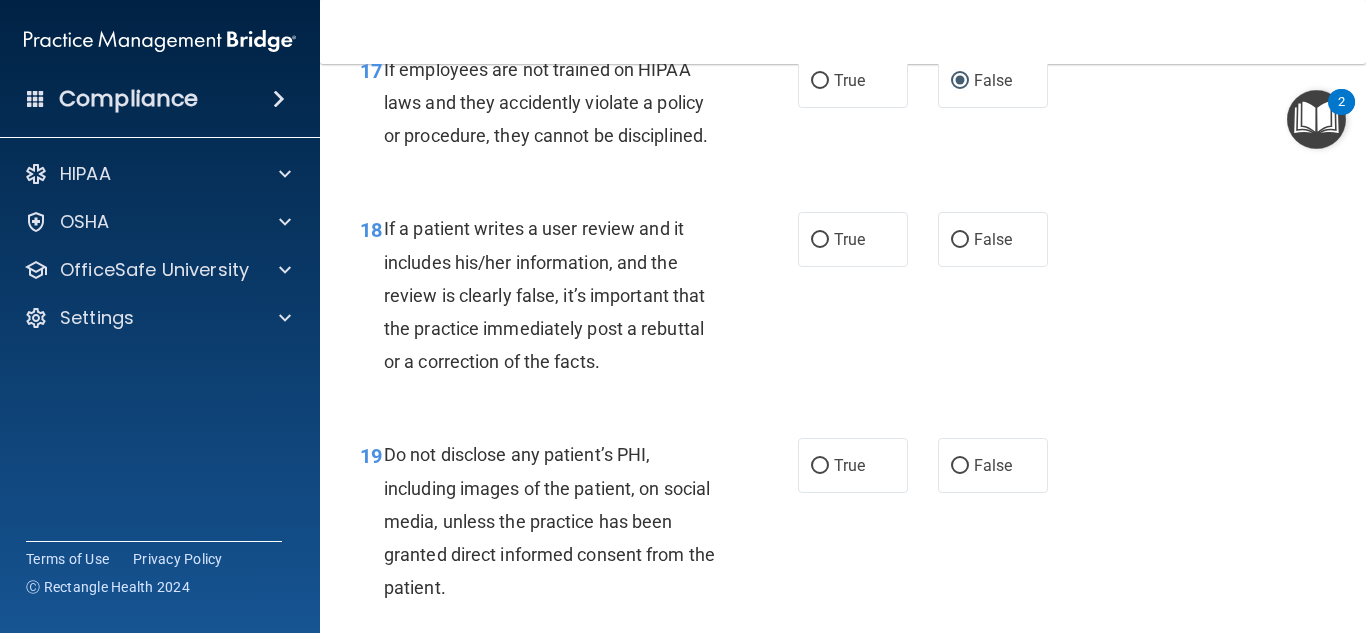 scroll, scrollTop: 3720, scrollLeft: 0, axis: vertical 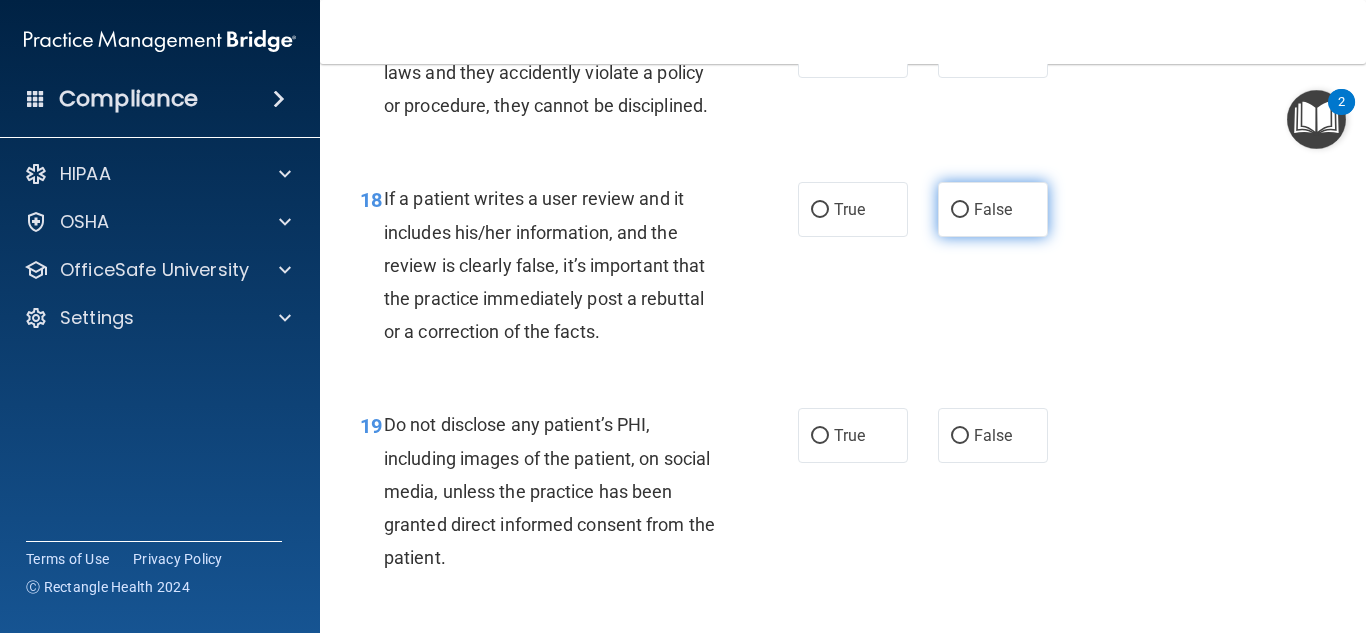 click on "False" at bounding box center (960, 210) 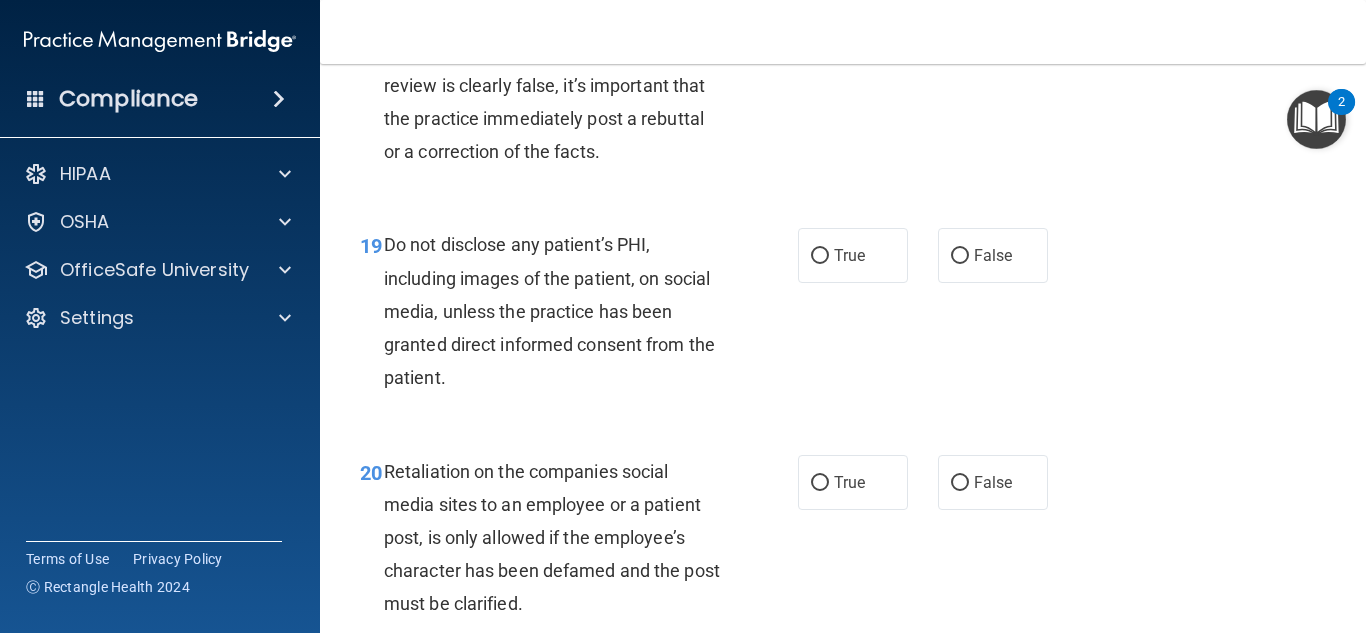 scroll, scrollTop: 3920, scrollLeft: 0, axis: vertical 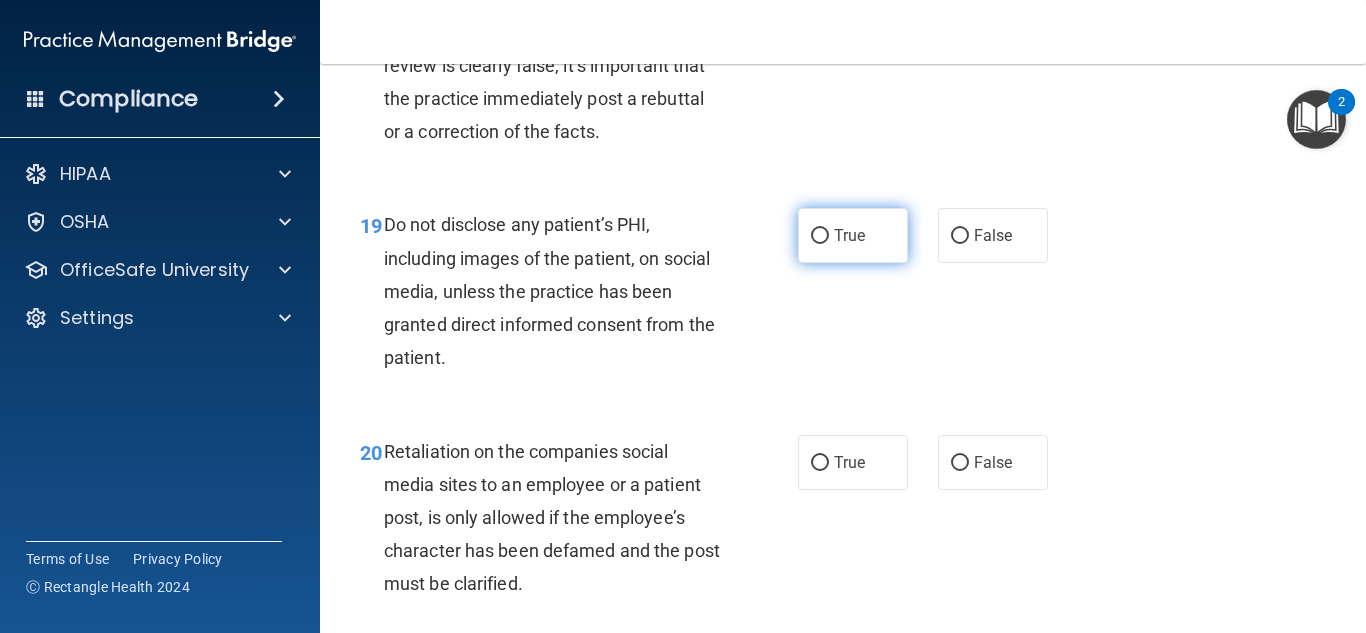 click on "True" at bounding box center [820, 236] 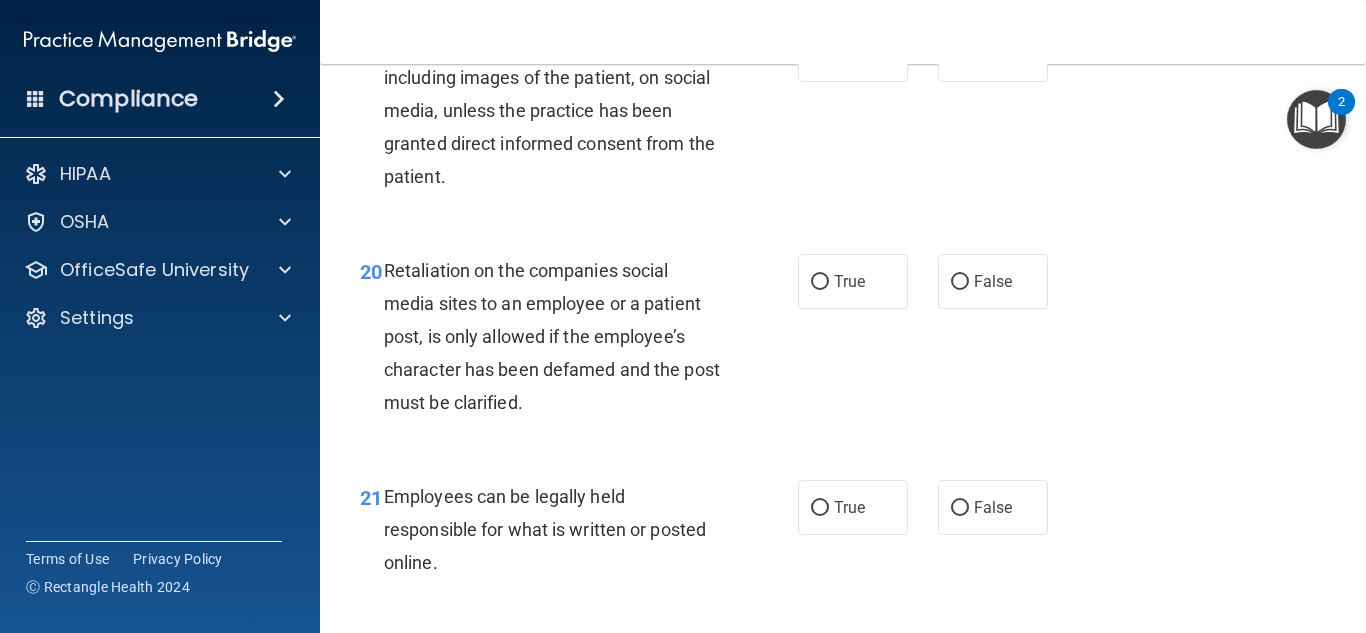 scroll, scrollTop: 4200, scrollLeft: 0, axis: vertical 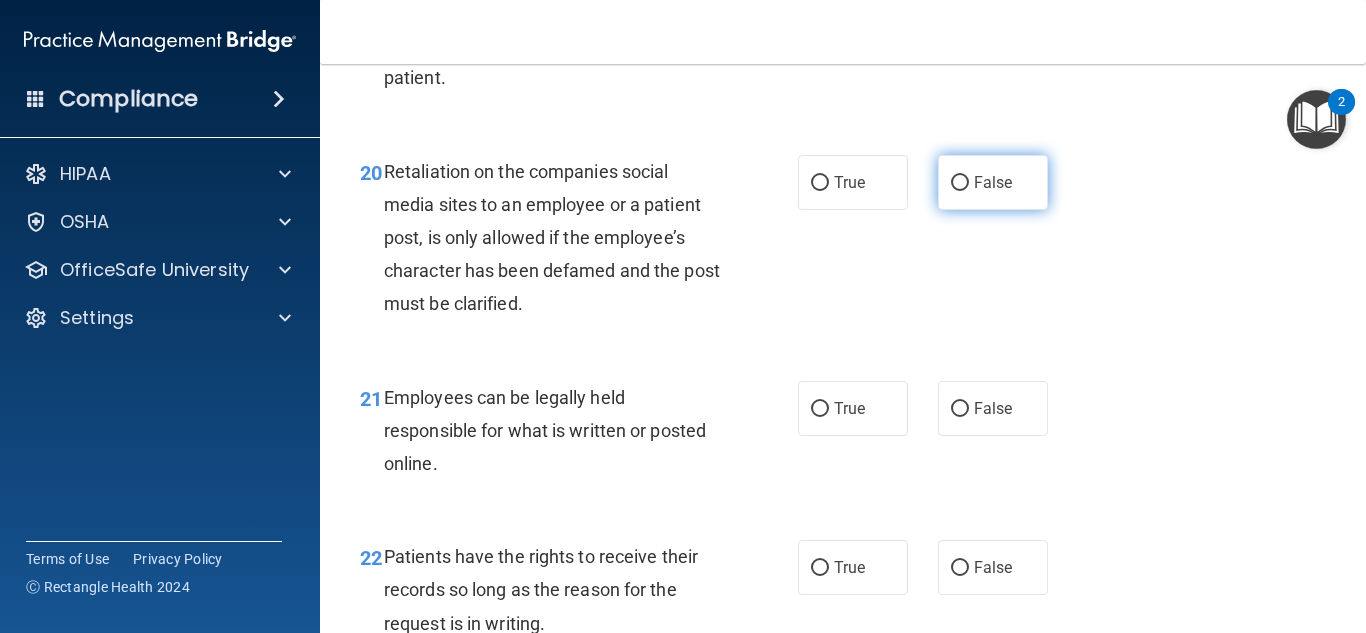 click on "False" at bounding box center [960, 183] 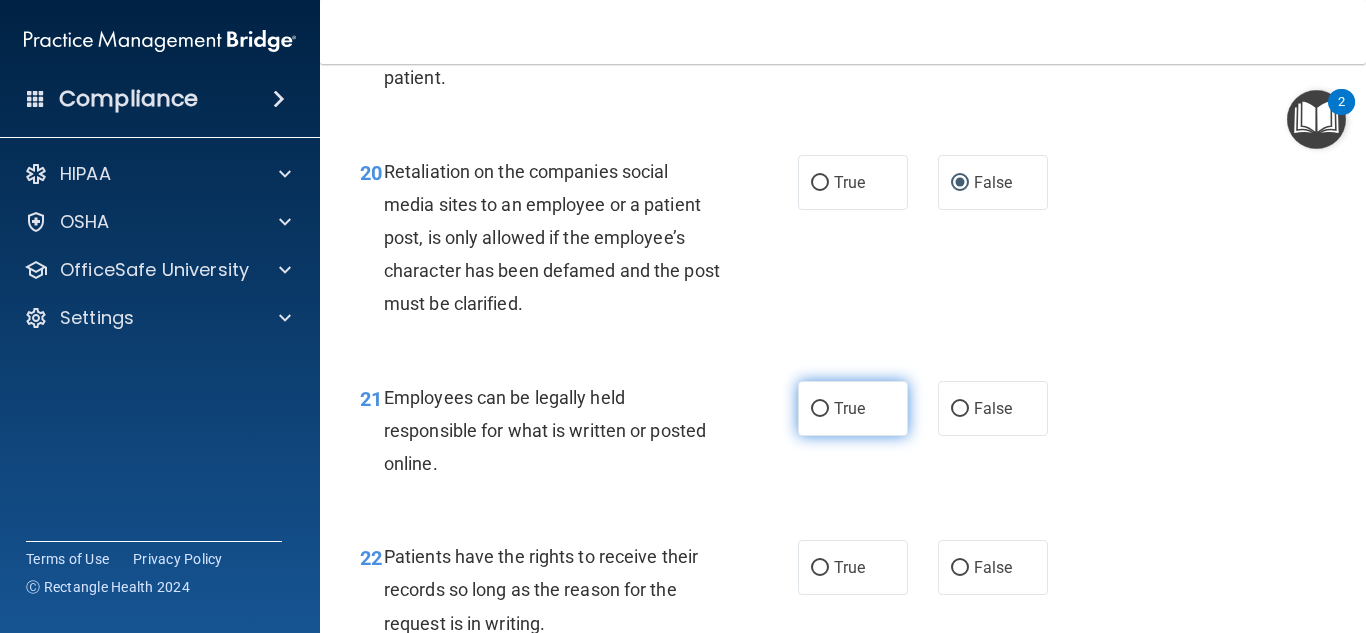 click on "True" at bounding box center (820, 409) 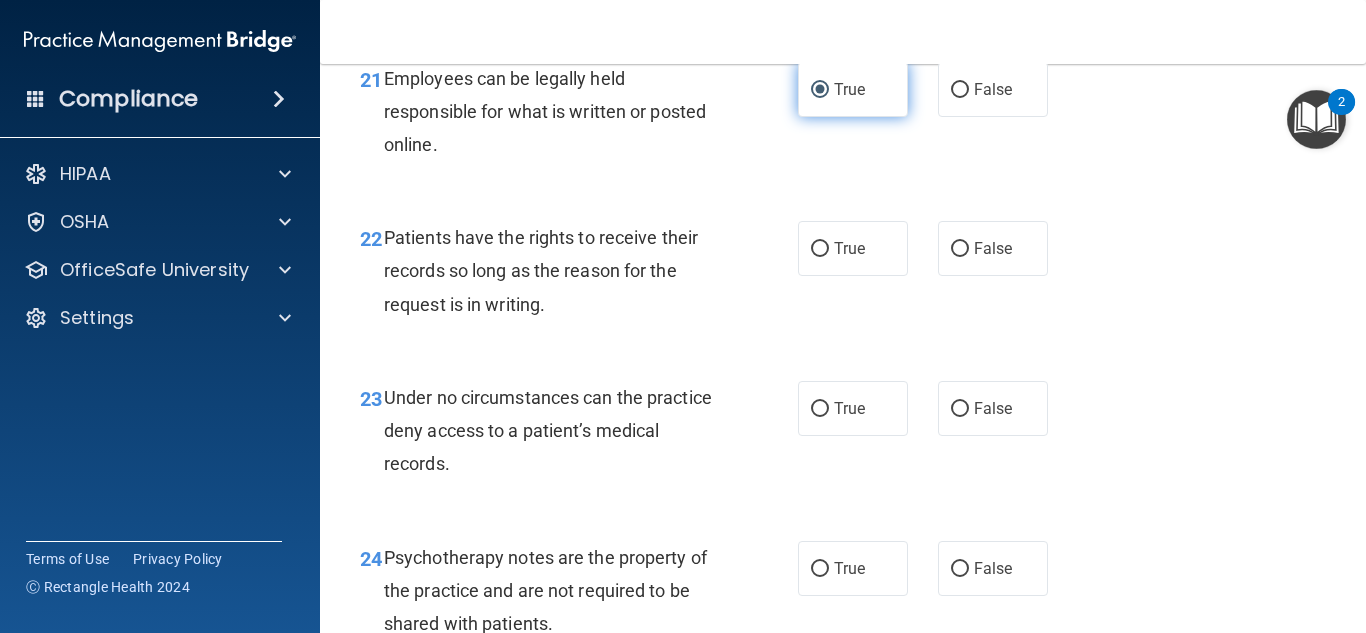 scroll, scrollTop: 4520, scrollLeft: 0, axis: vertical 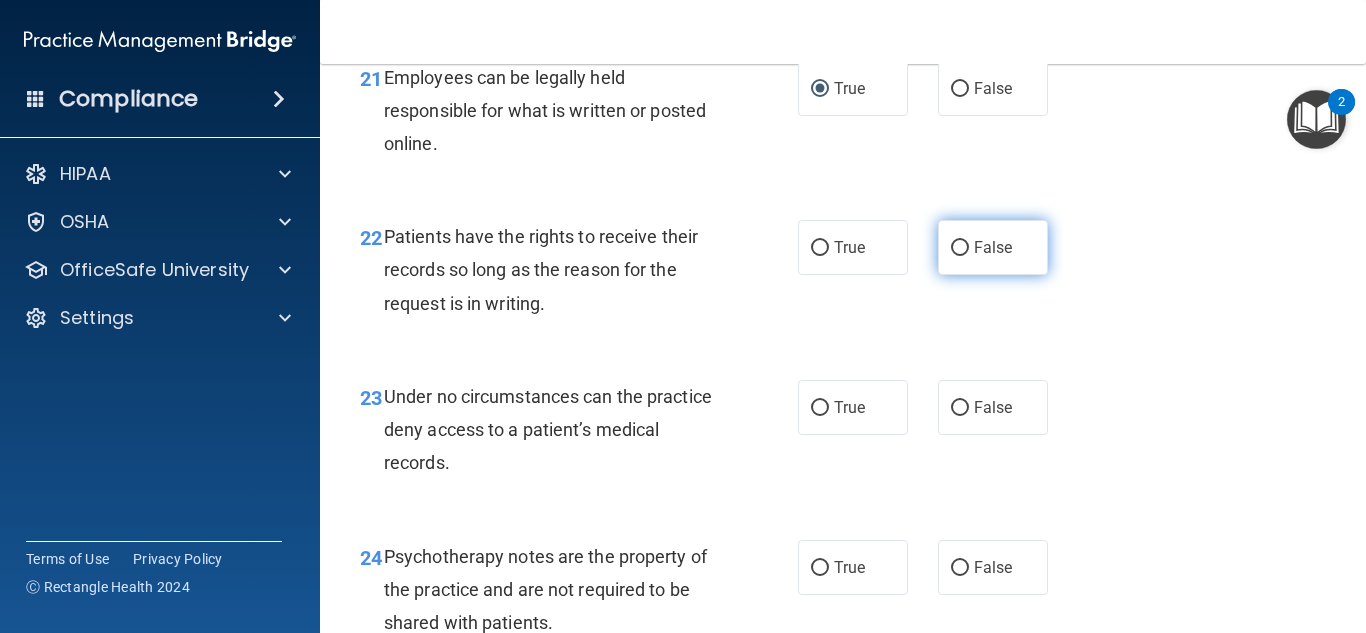 click on "False" at bounding box center [960, 248] 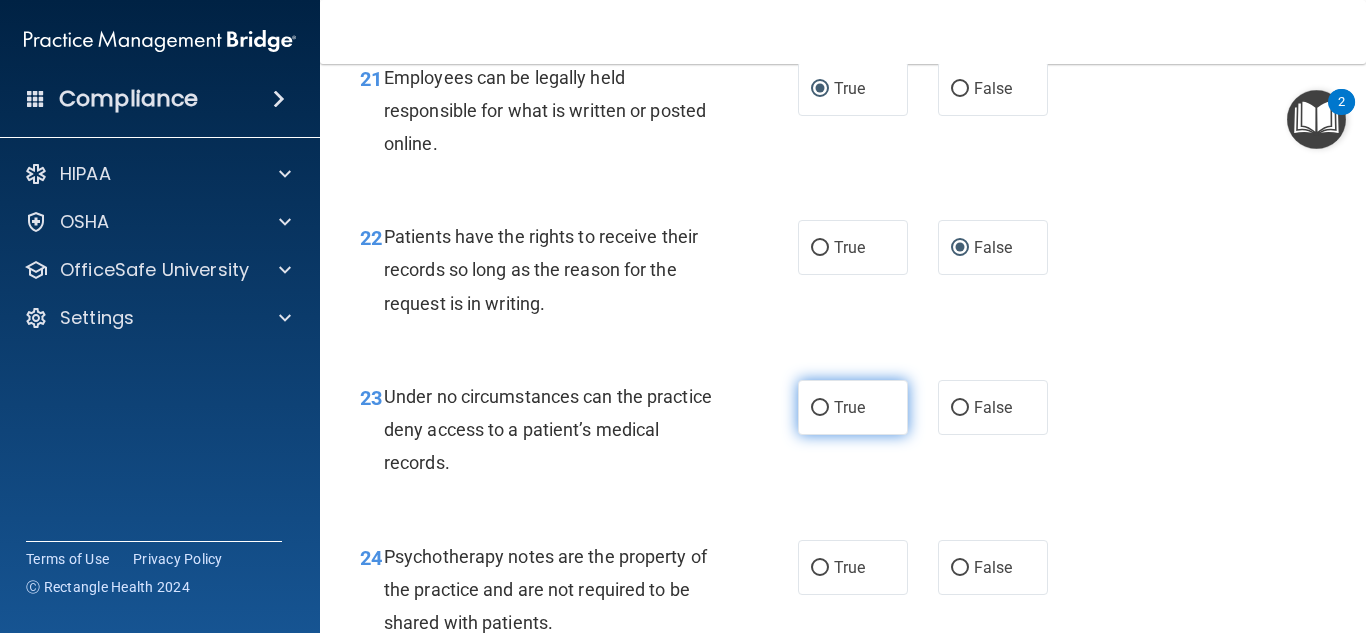 click on "True" at bounding box center (820, 408) 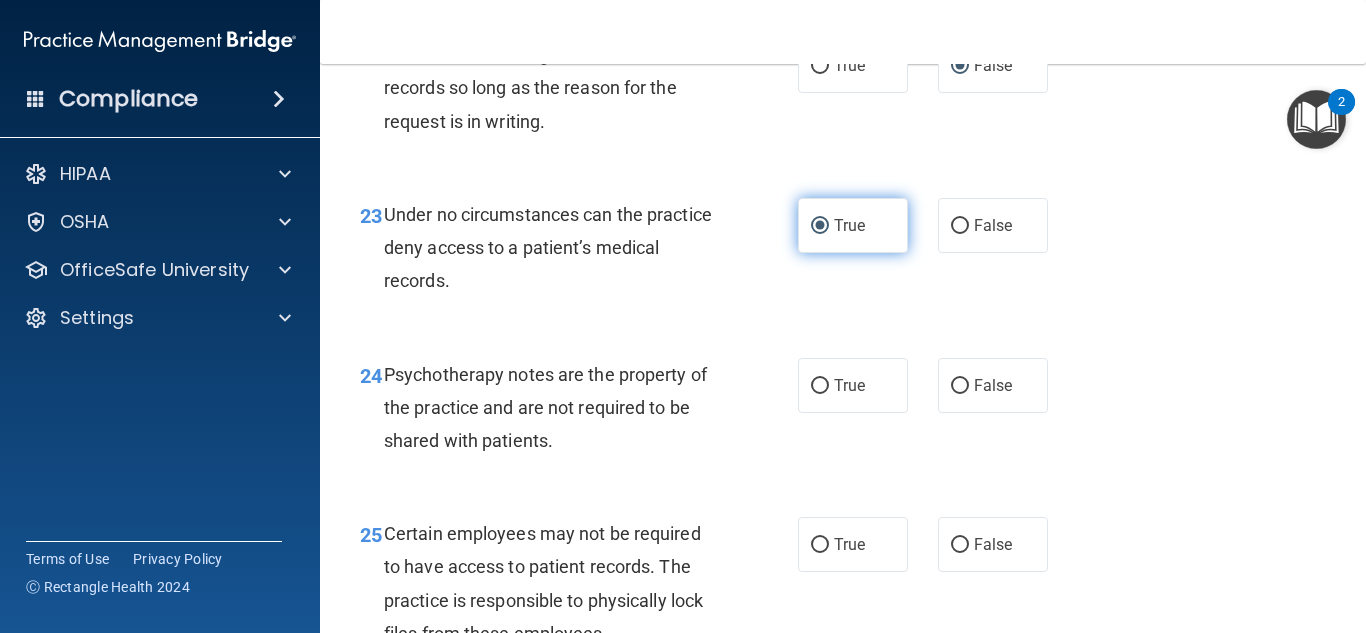 scroll, scrollTop: 4760, scrollLeft: 0, axis: vertical 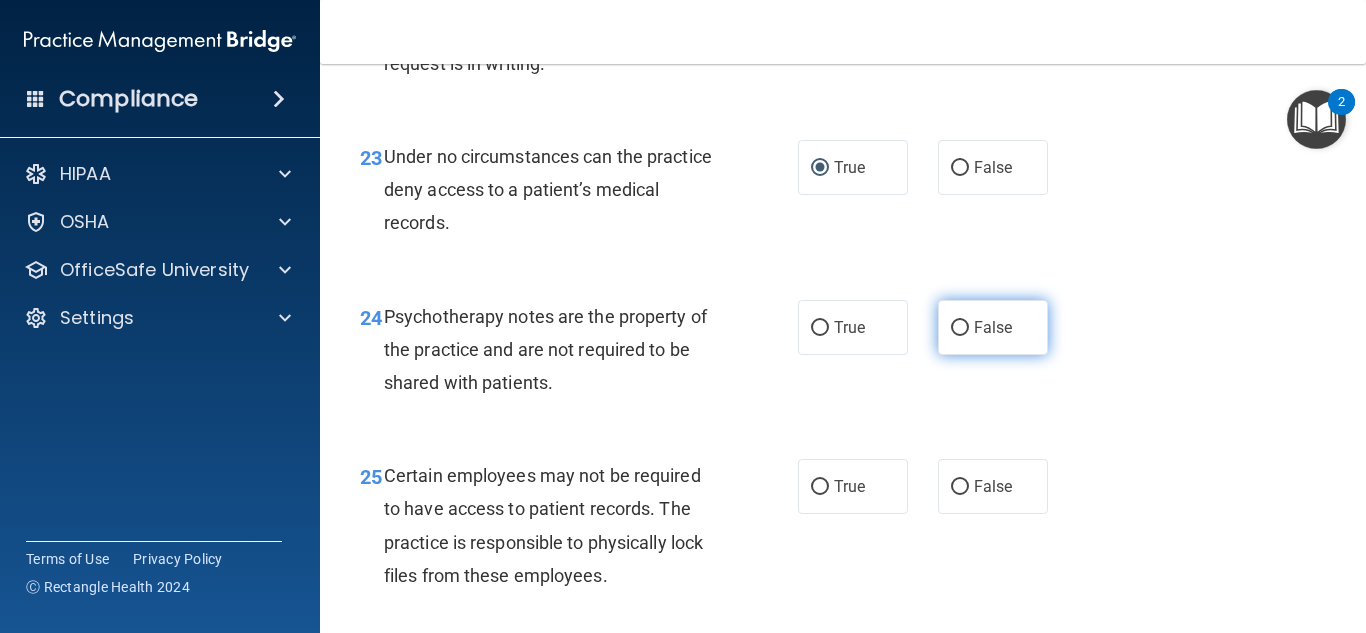 click on "False" at bounding box center (960, 328) 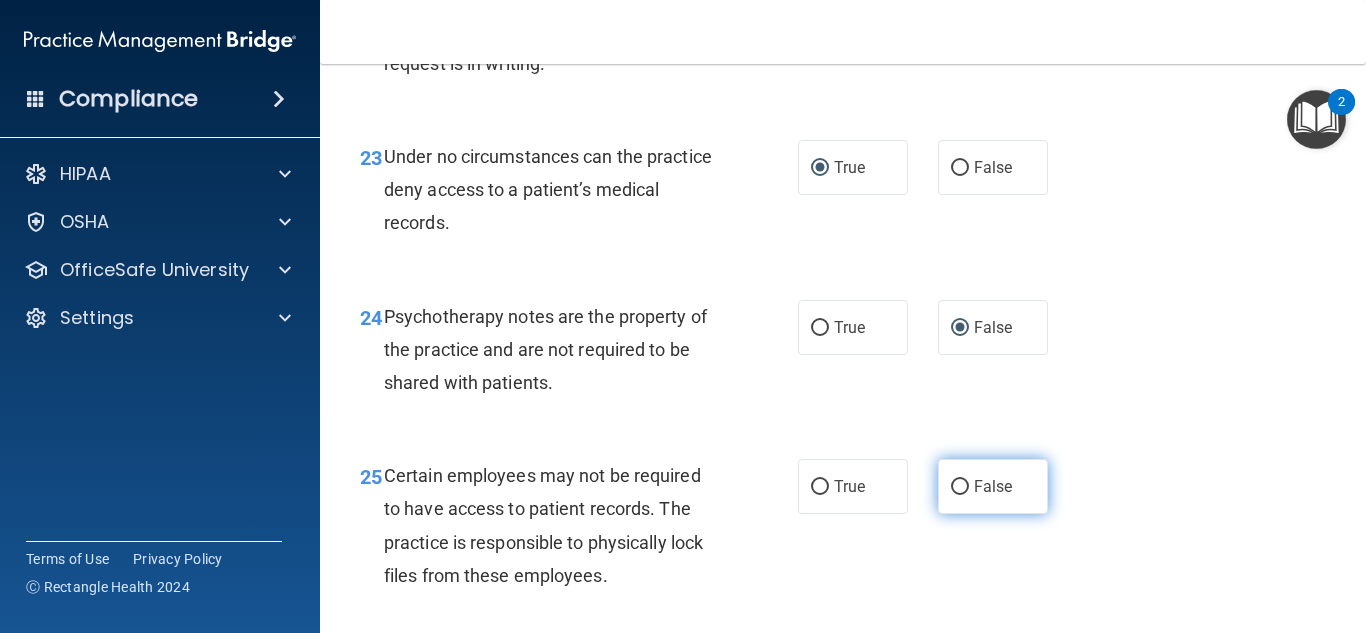 click on "False" at bounding box center (960, 487) 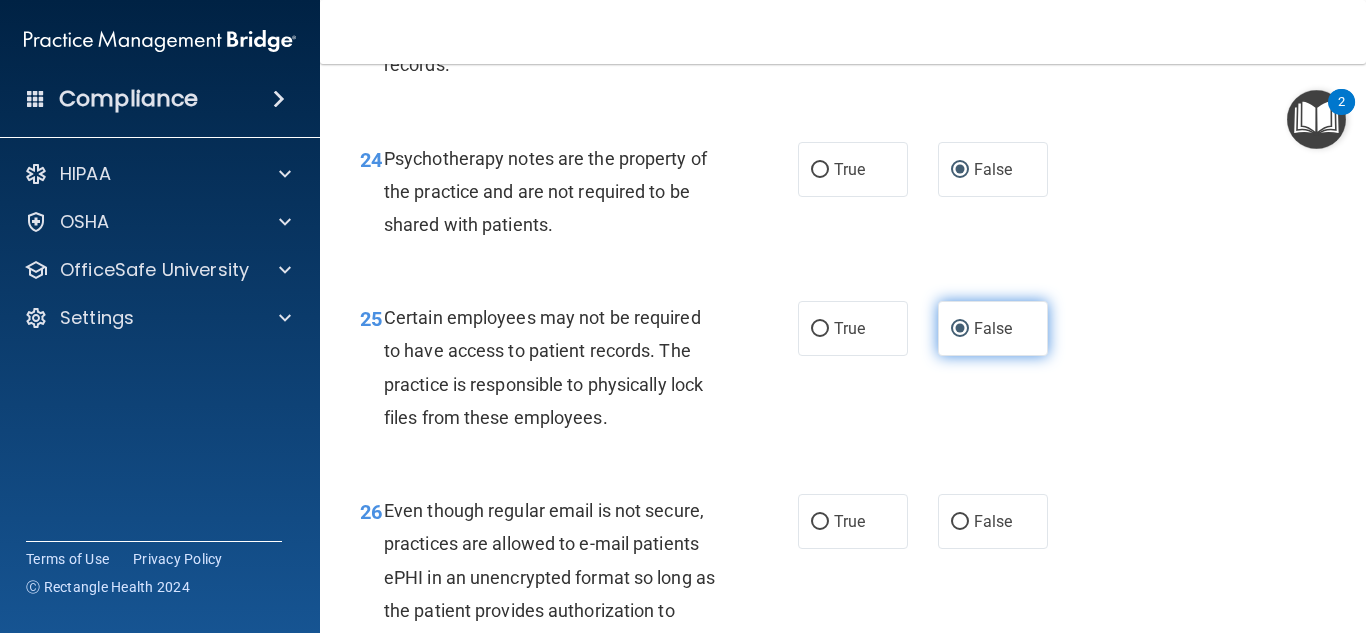 scroll, scrollTop: 4920, scrollLeft: 0, axis: vertical 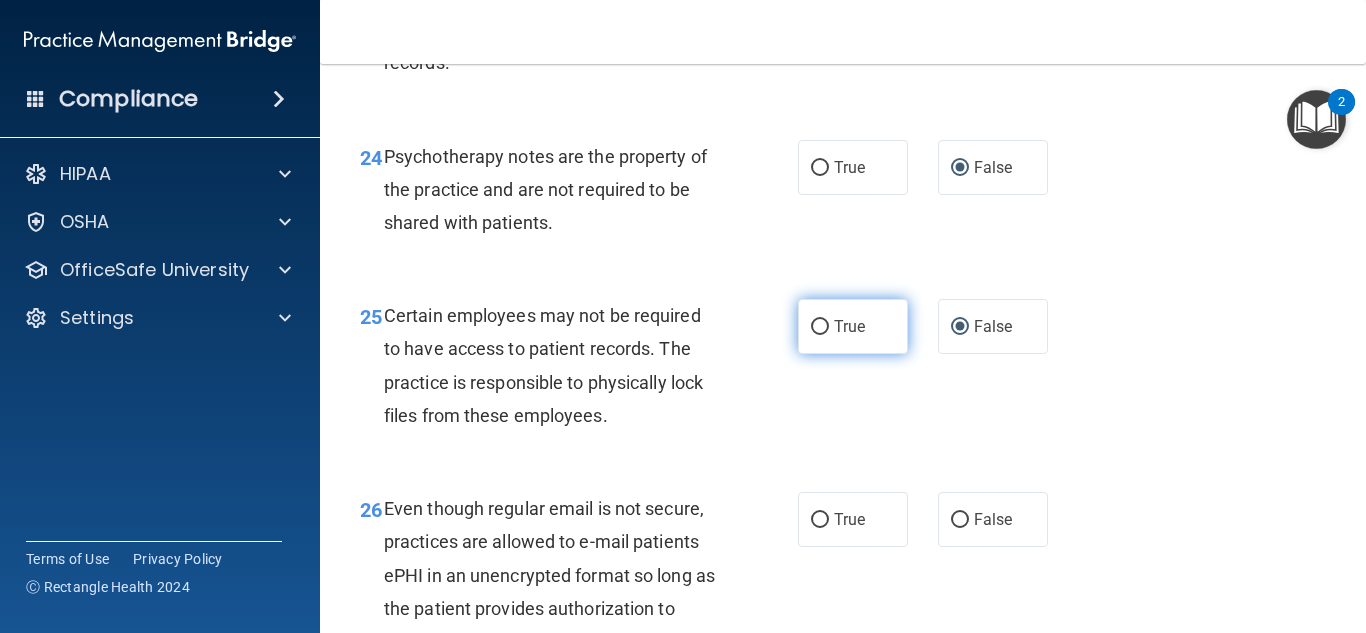 click on "True" at bounding box center (820, 327) 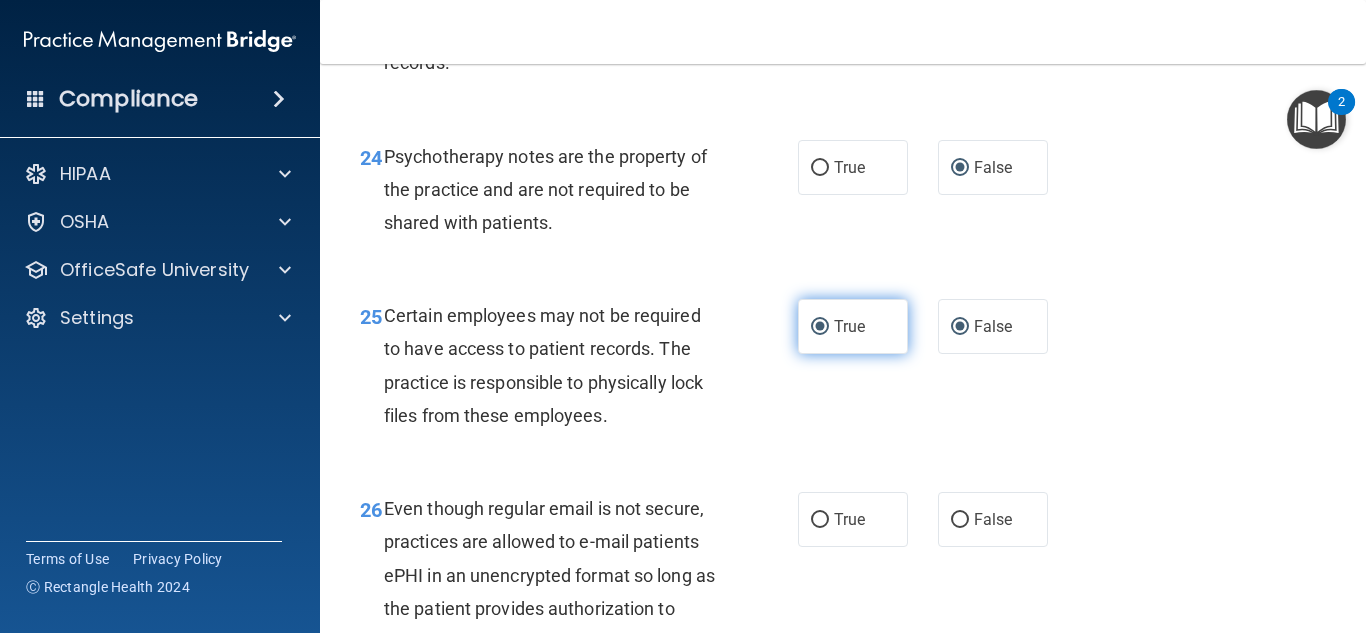 radio on "false" 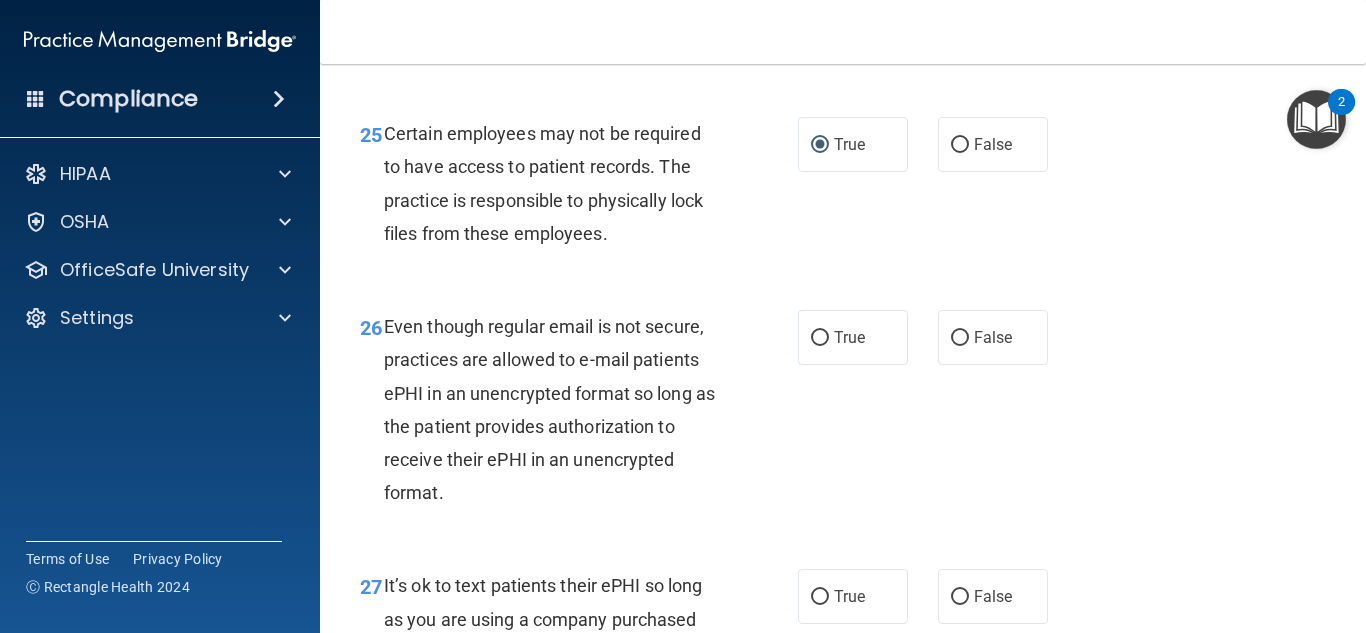 scroll, scrollTop: 5240, scrollLeft: 0, axis: vertical 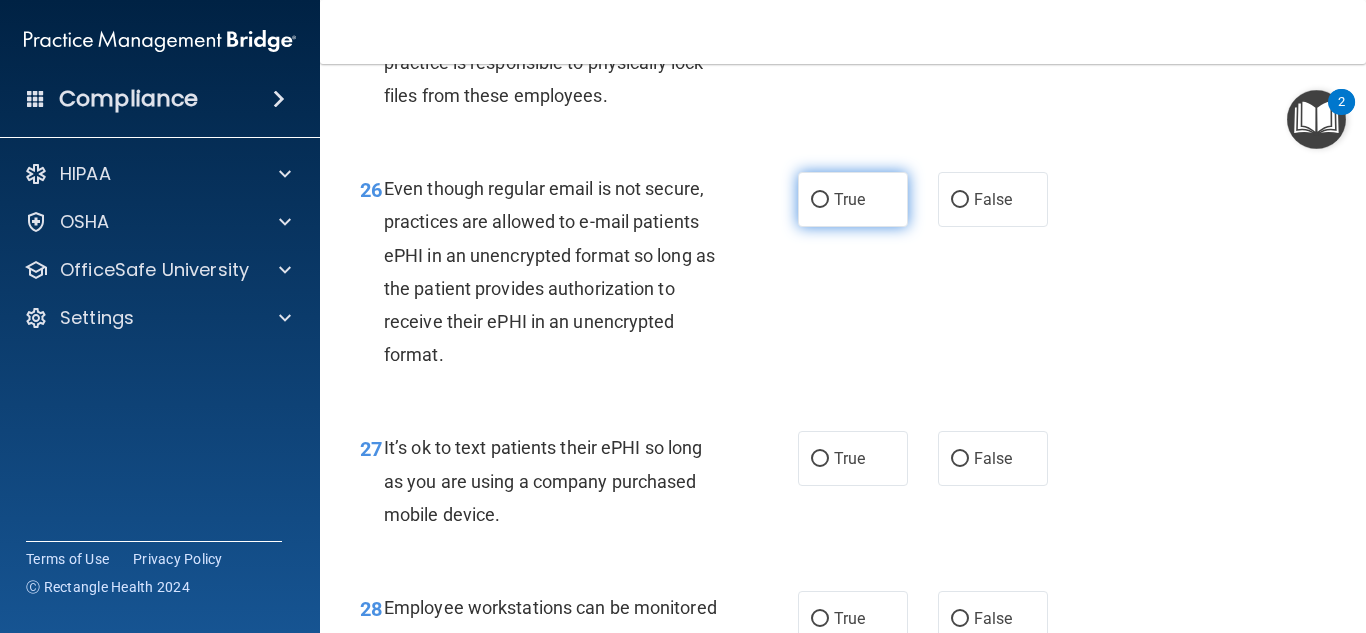 click on "True" at bounding box center [820, 200] 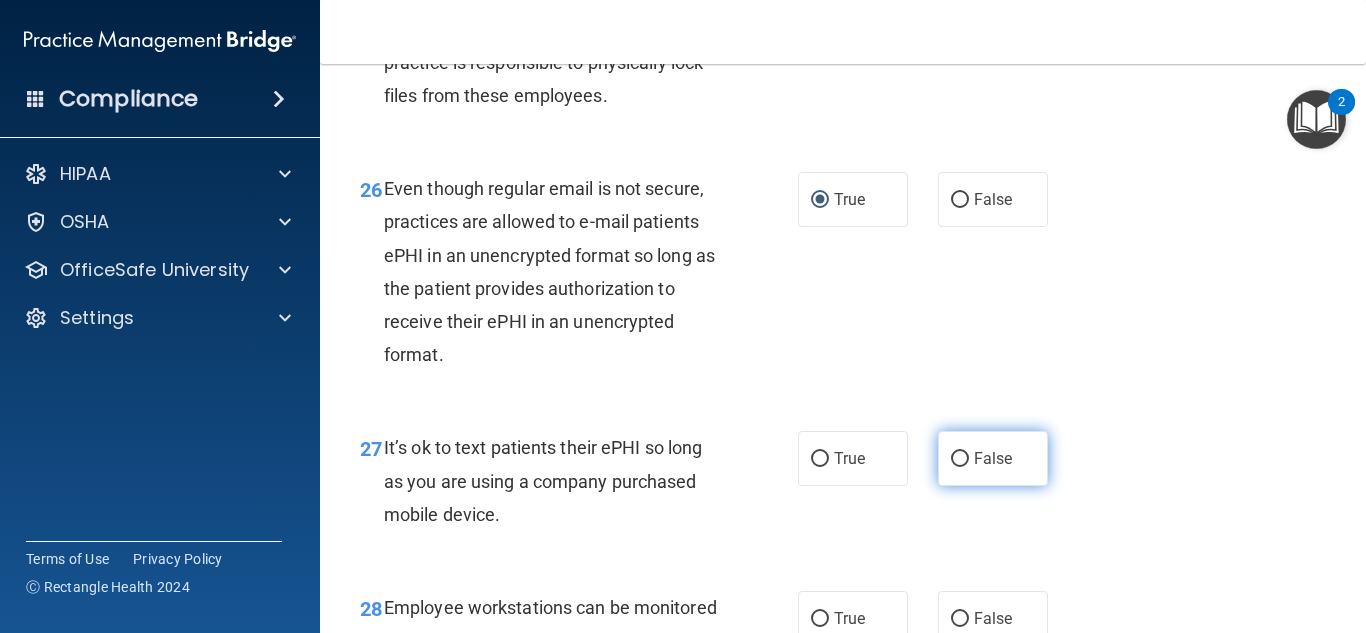 click on "False" at bounding box center (960, 459) 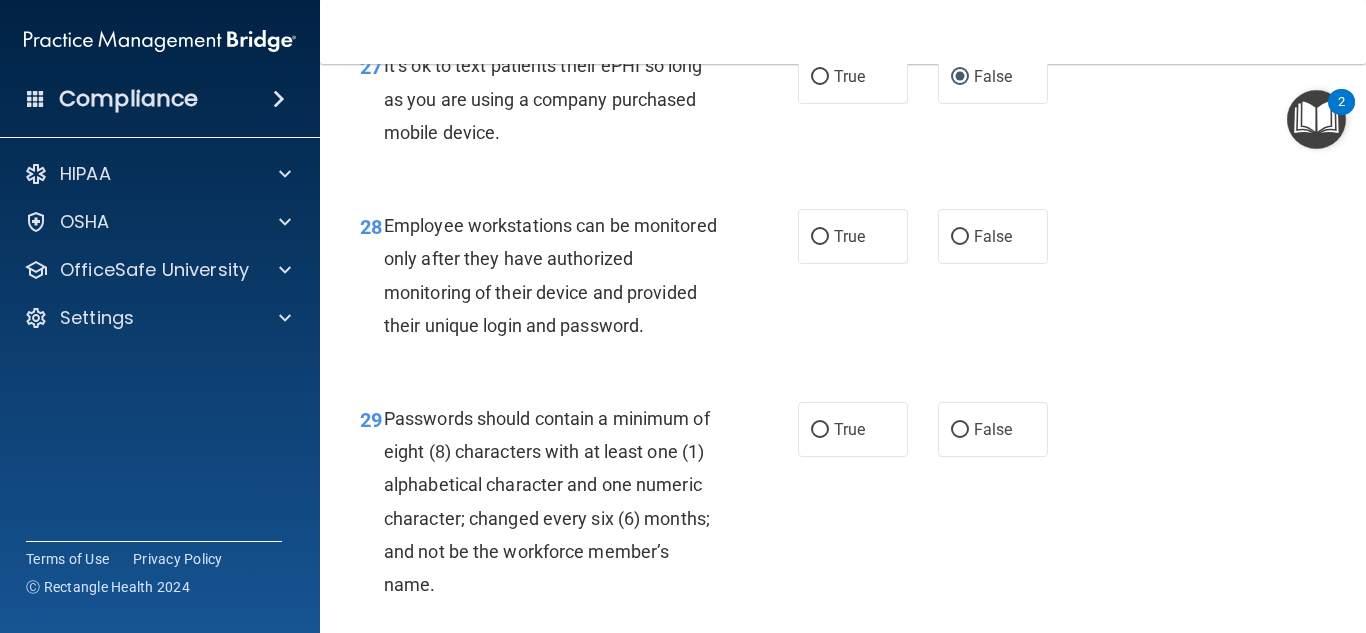 scroll, scrollTop: 5640, scrollLeft: 0, axis: vertical 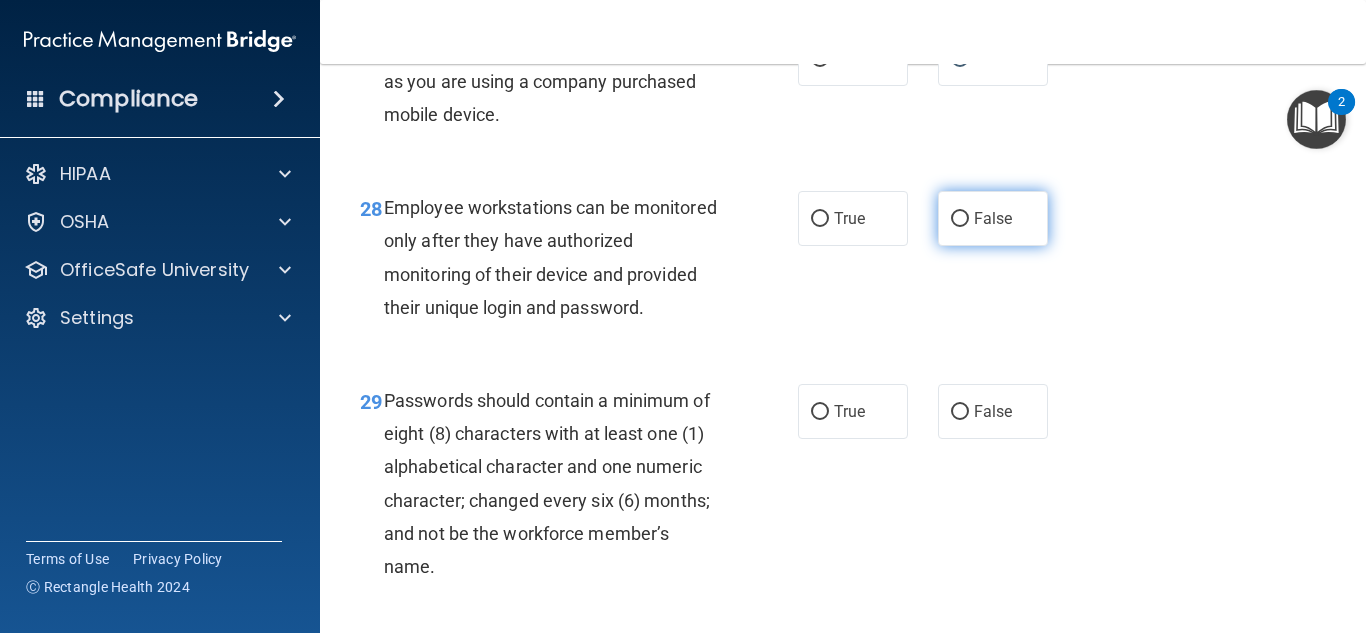 click on "False" at bounding box center [960, 219] 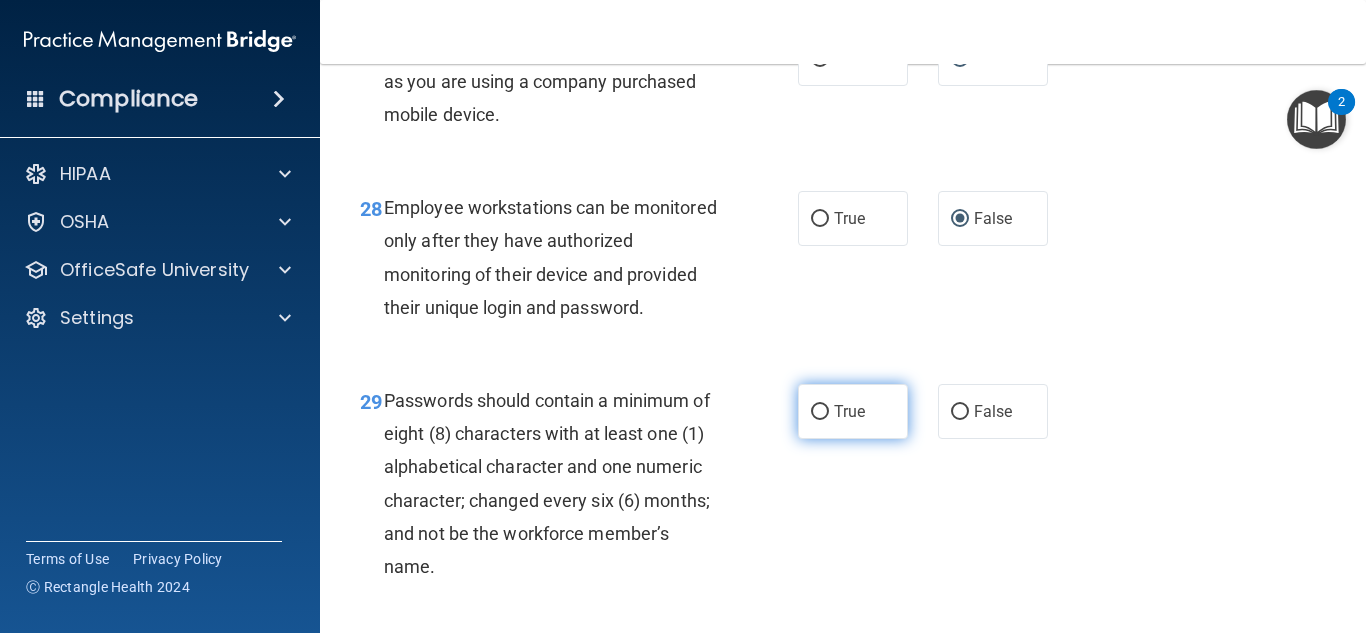 click on "True" at bounding box center (820, 412) 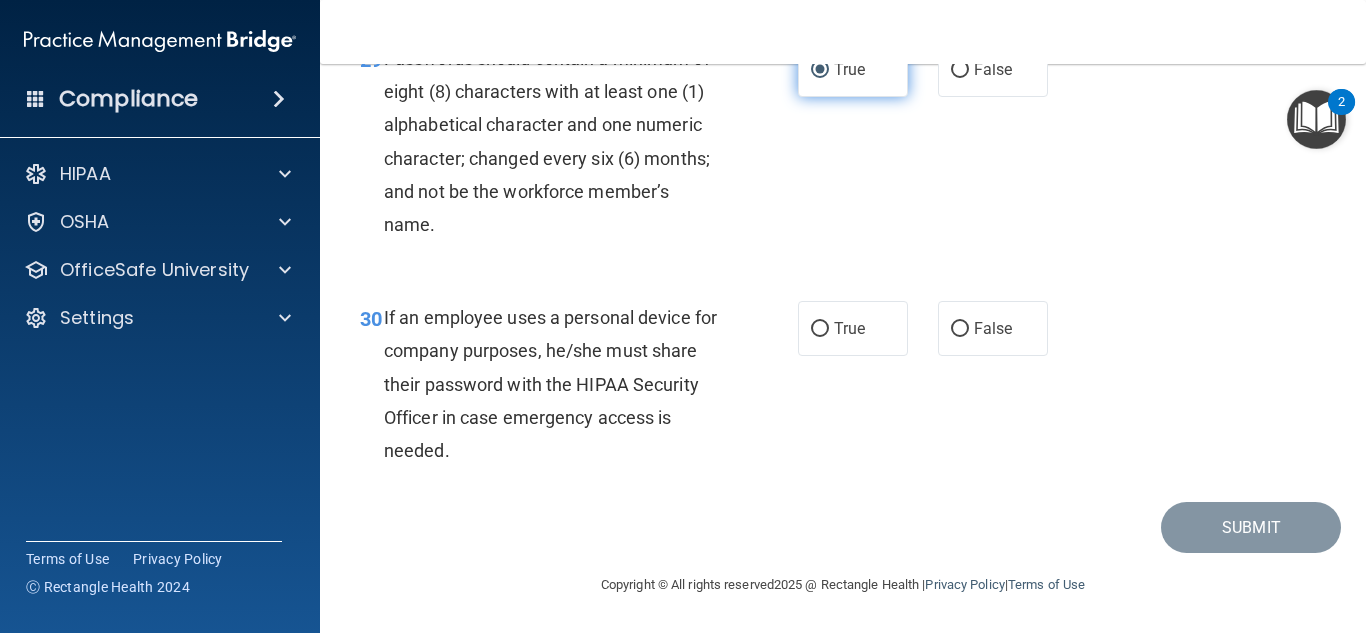 scroll, scrollTop: 6015, scrollLeft: 0, axis: vertical 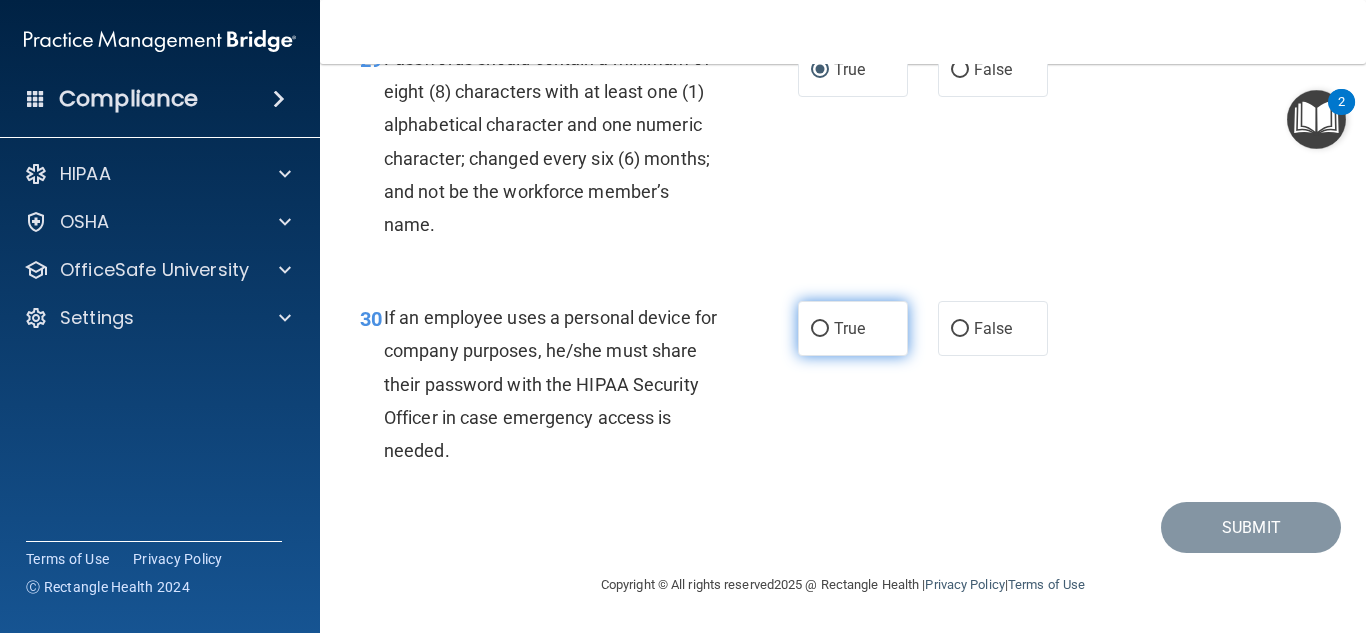click on "True" at bounding box center (820, 329) 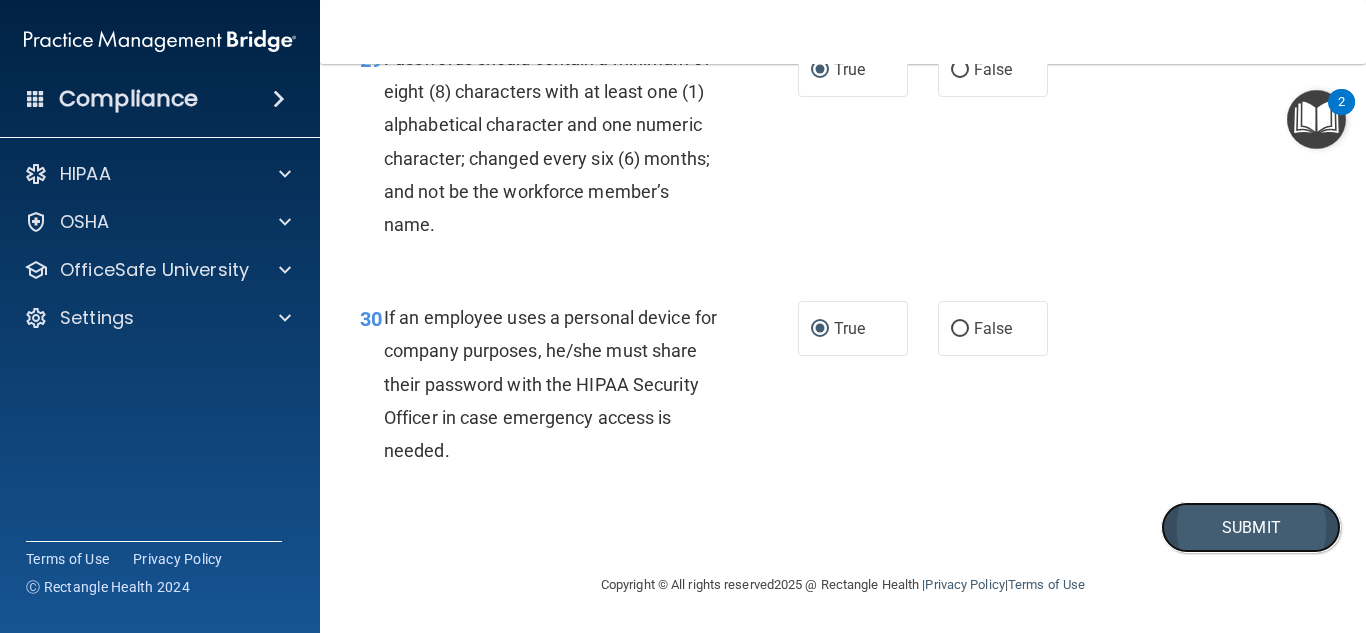 click on "Submit" at bounding box center (1251, 527) 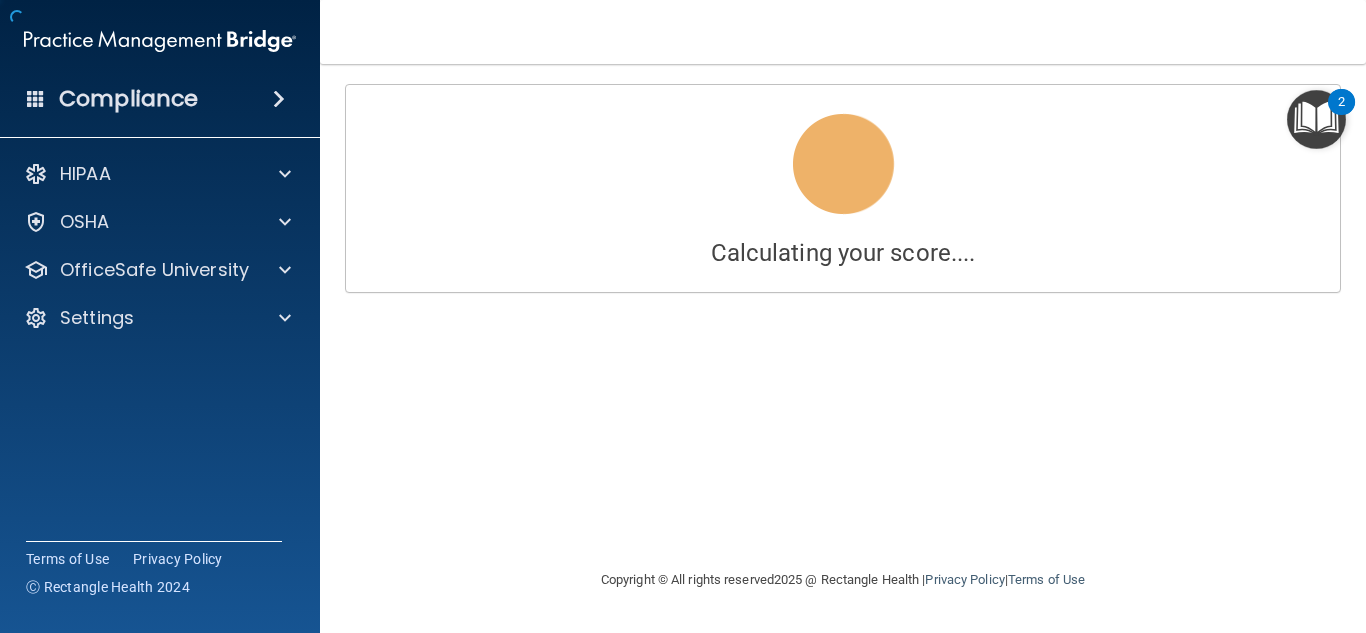 scroll, scrollTop: 0, scrollLeft: 0, axis: both 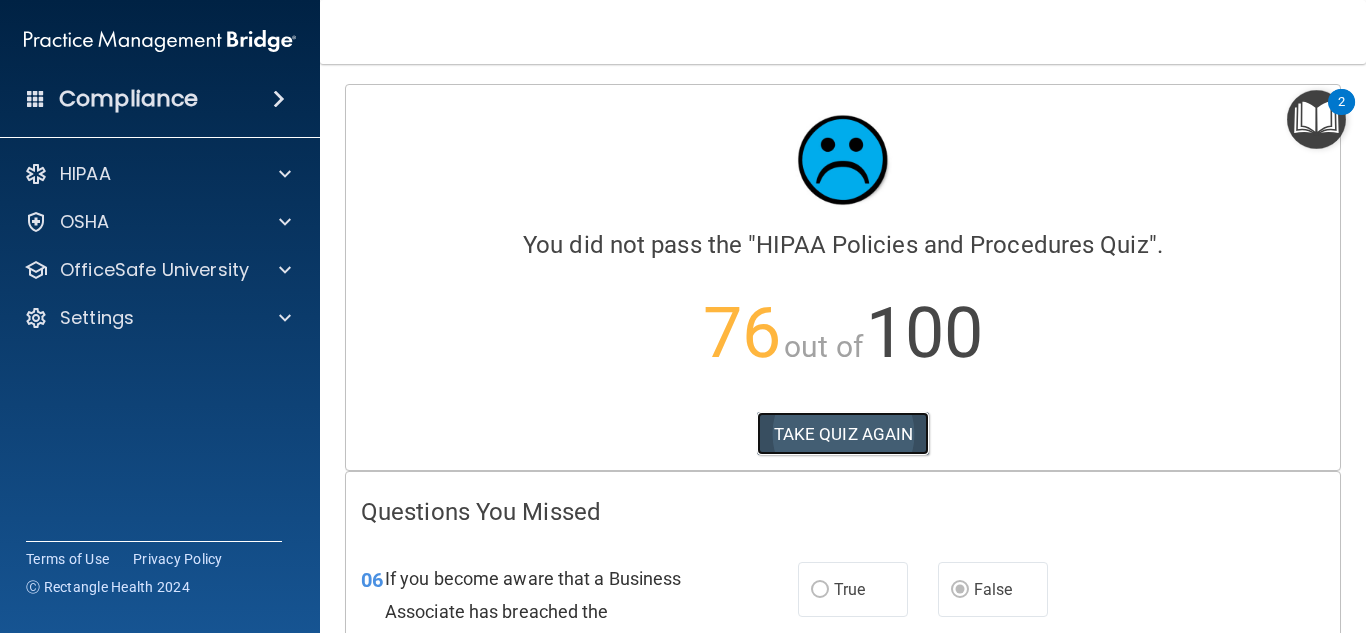click on "TAKE QUIZ AGAIN" at bounding box center [843, 434] 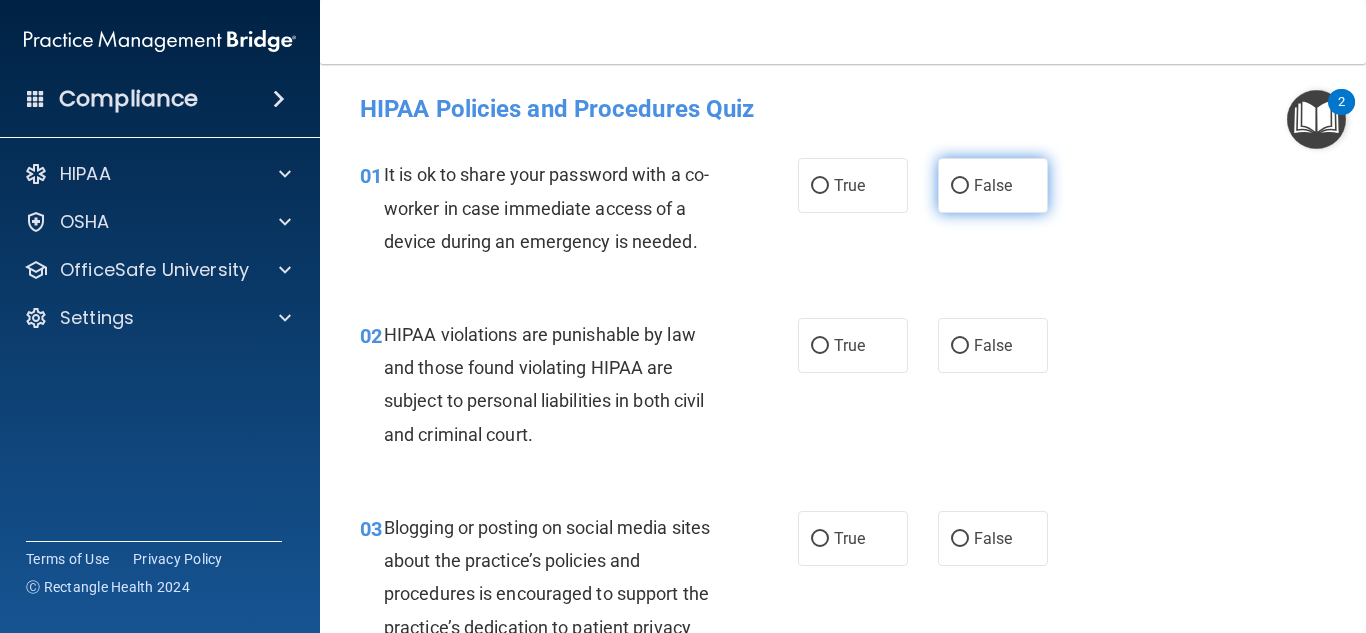 click on "False" at bounding box center [960, 186] 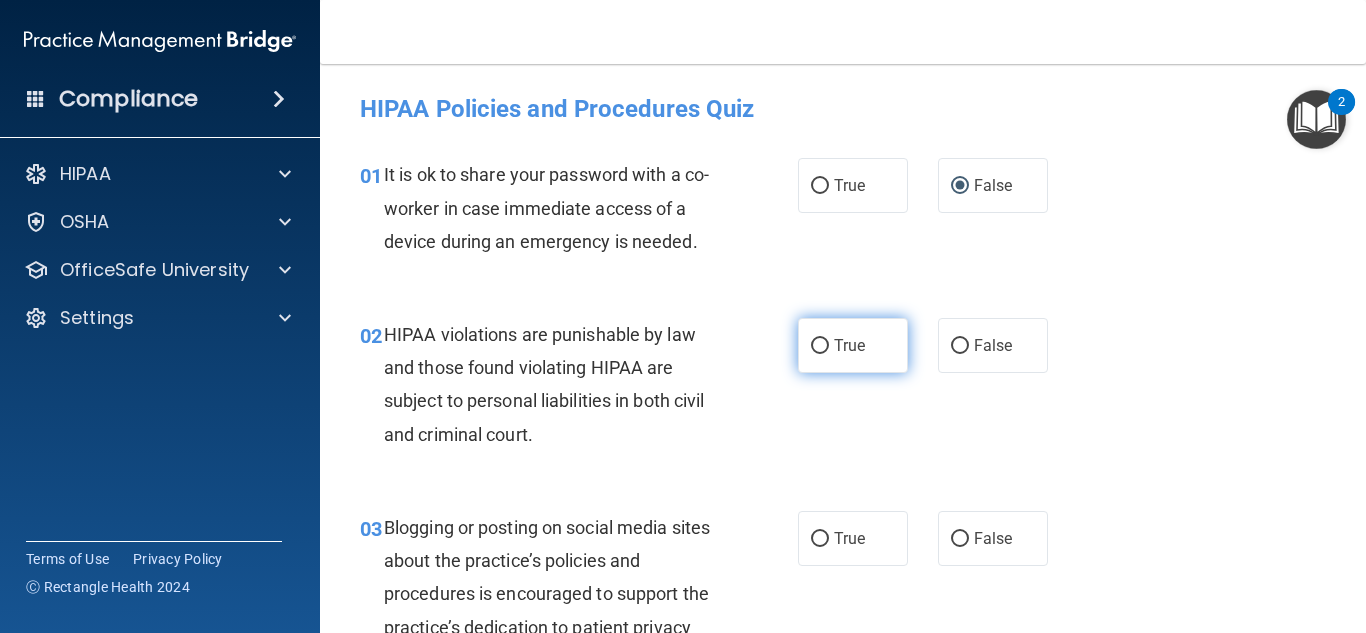 click on "True" at bounding box center (820, 346) 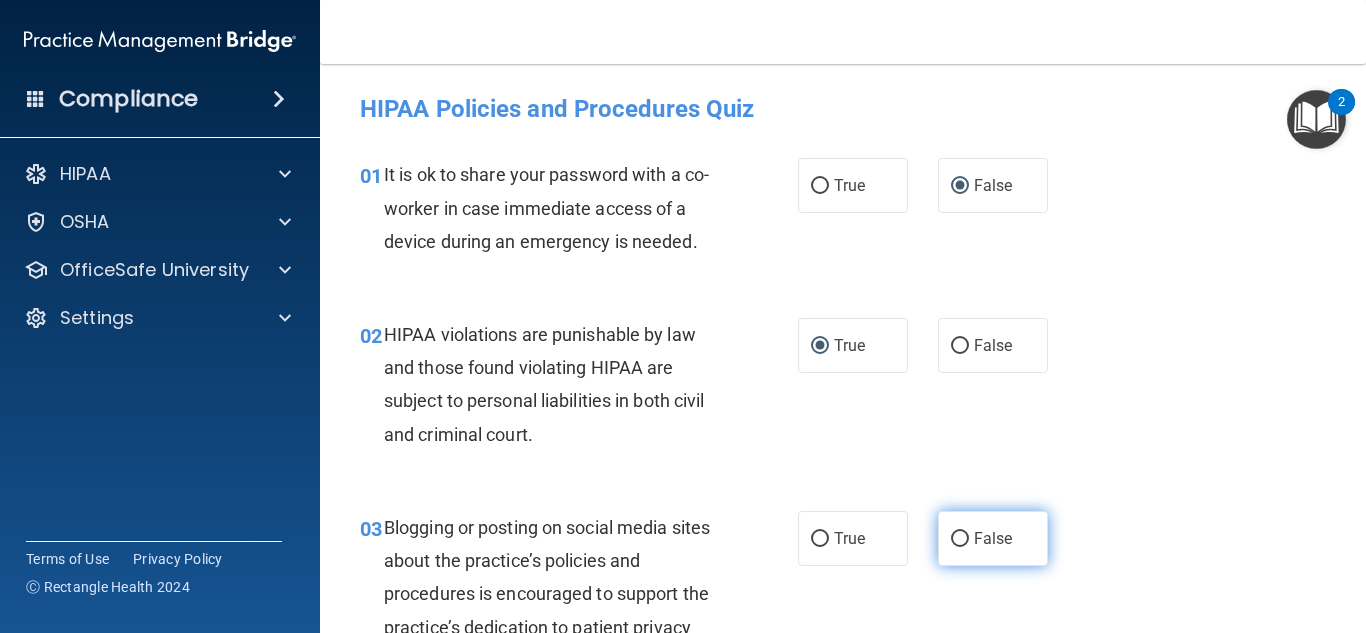click on "False" at bounding box center [993, 538] 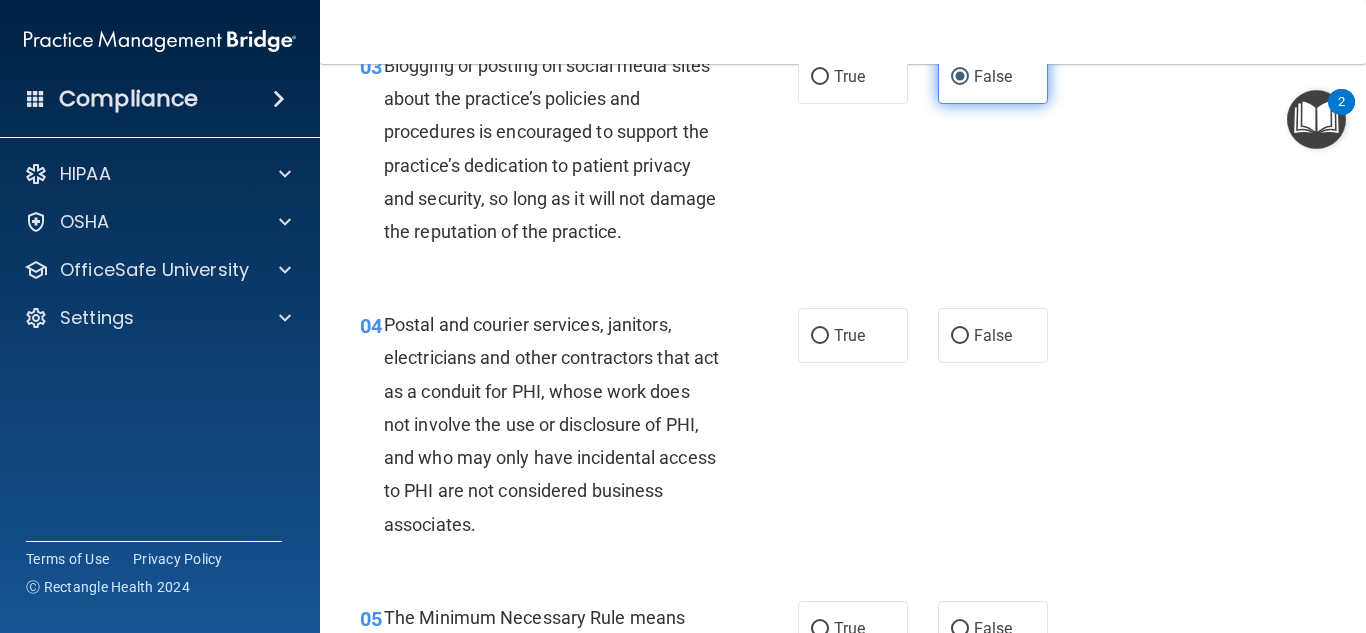 scroll, scrollTop: 480, scrollLeft: 0, axis: vertical 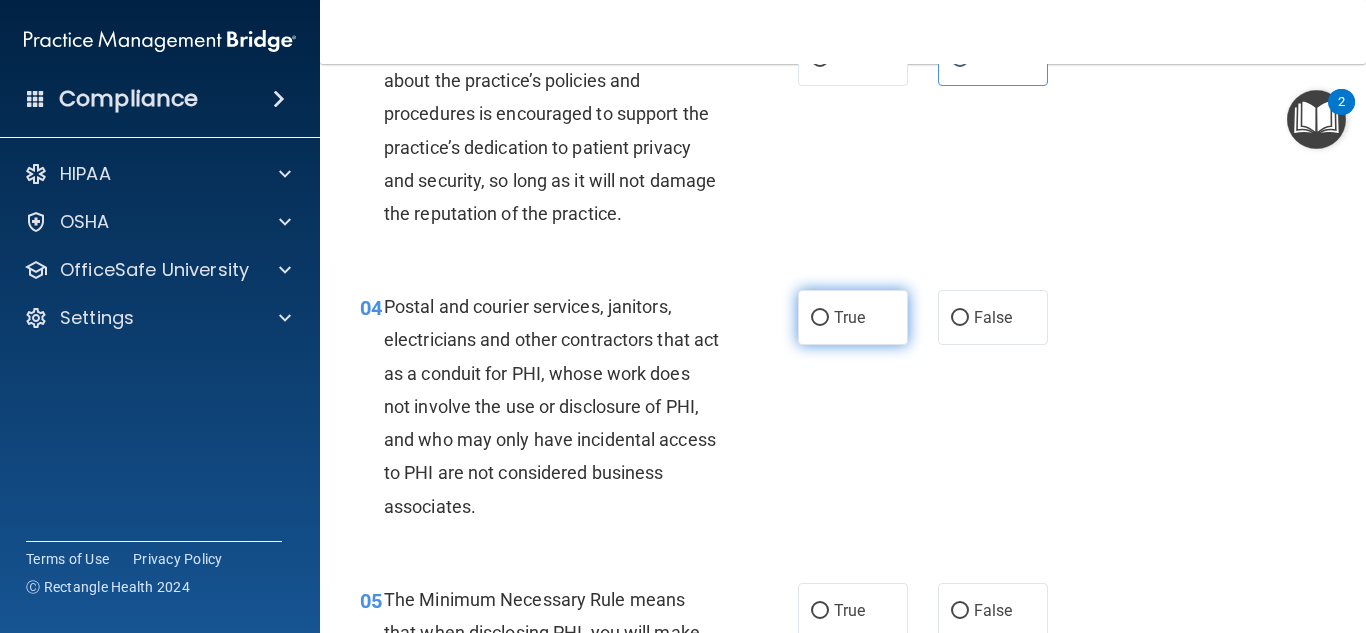 click on "True" at bounding box center (820, 318) 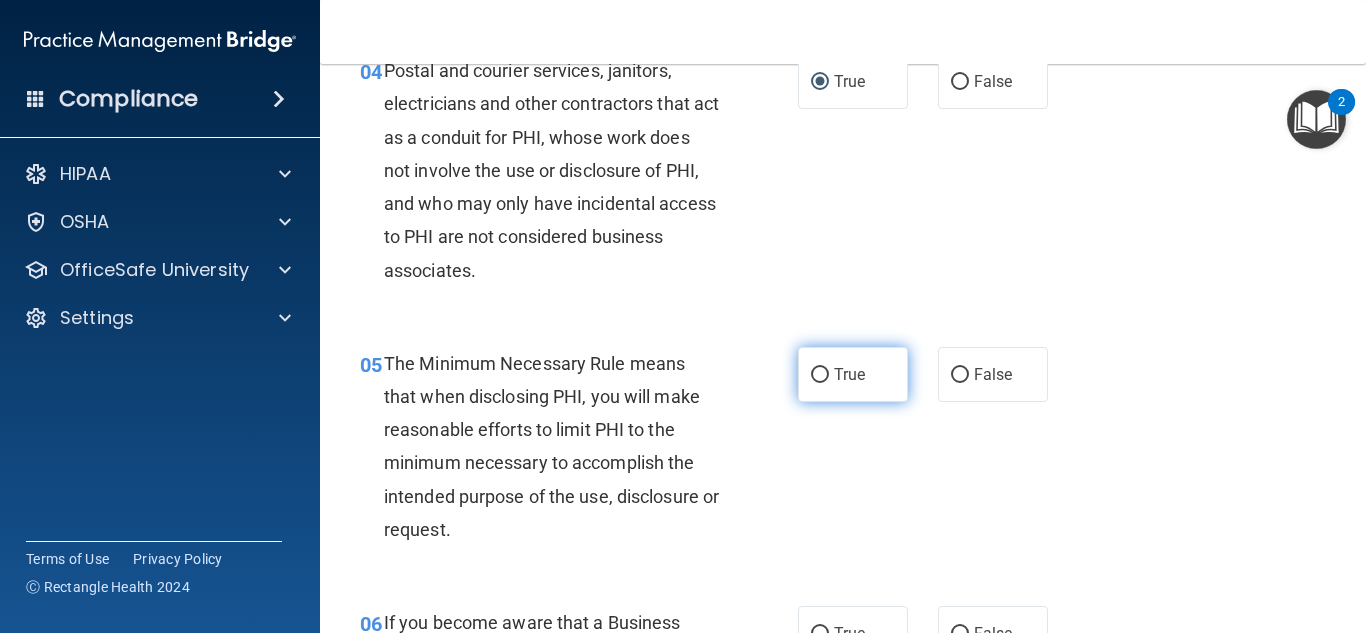 scroll, scrollTop: 720, scrollLeft: 0, axis: vertical 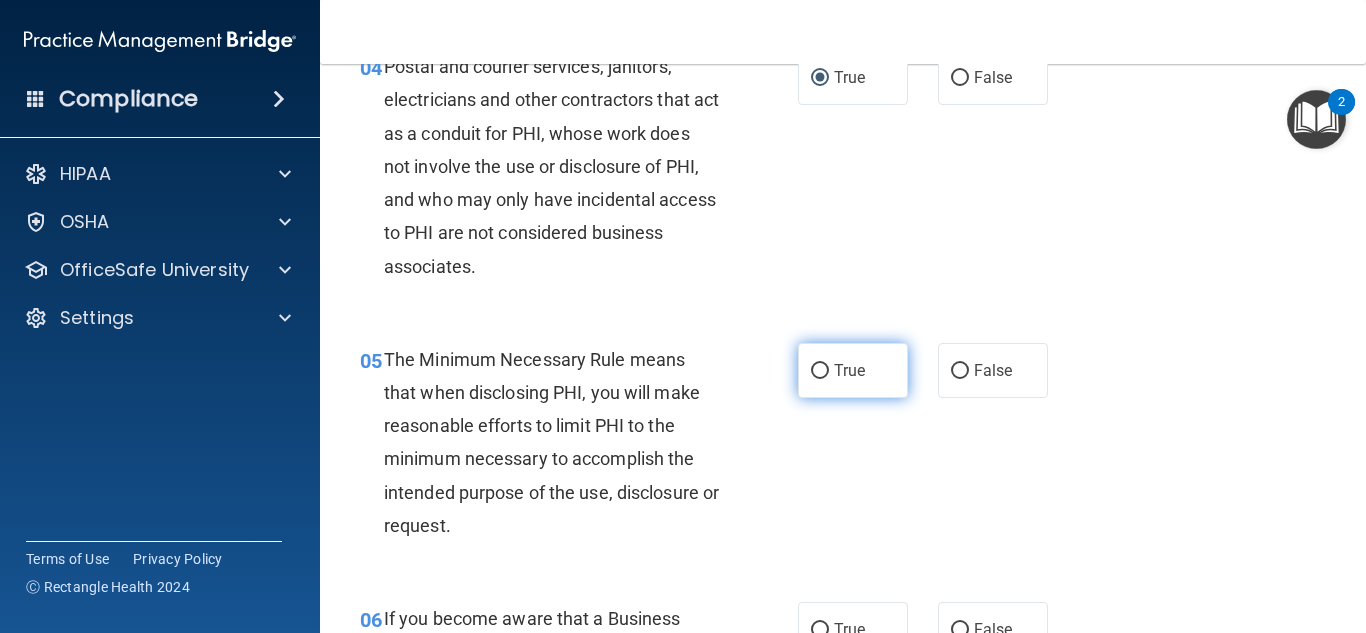 click on "True" at bounding box center [820, 371] 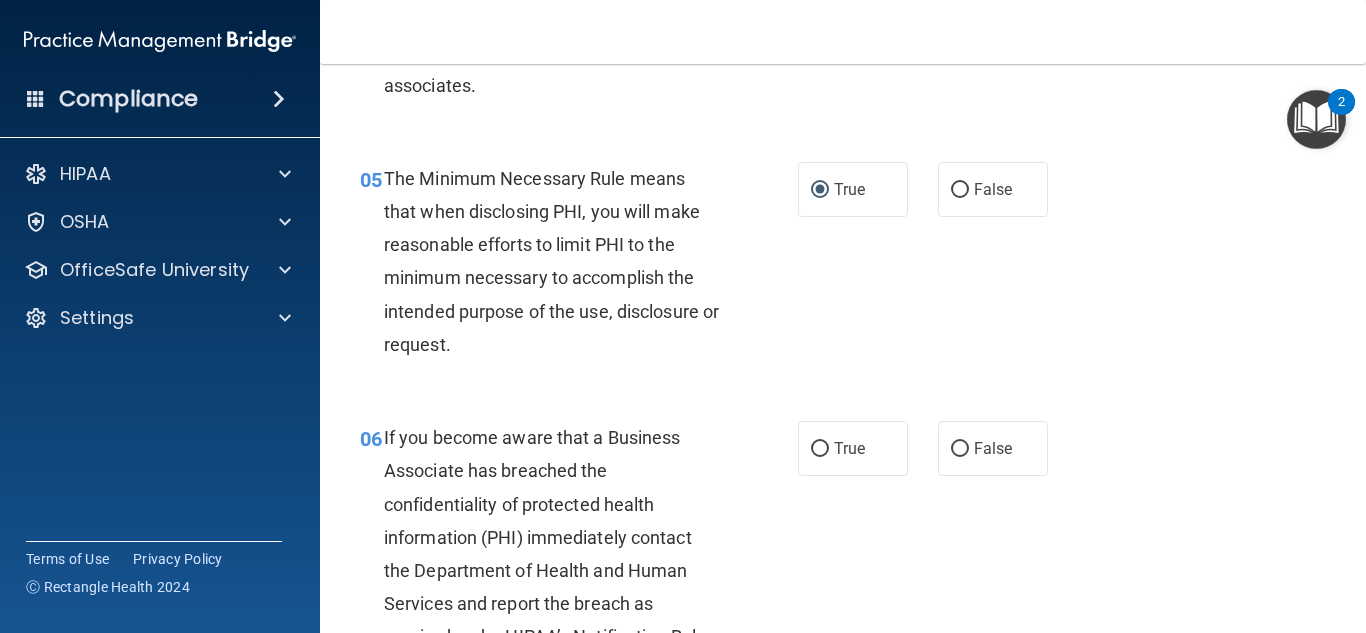 scroll, scrollTop: 1000, scrollLeft: 0, axis: vertical 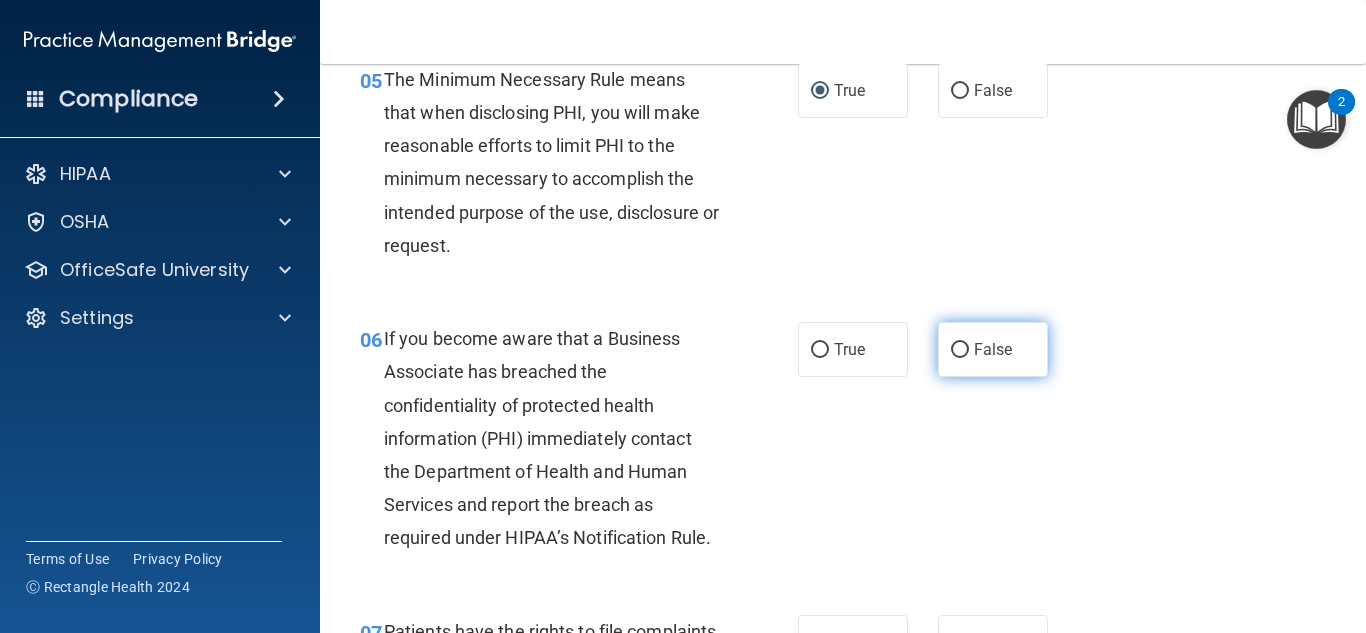 click on "False" at bounding box center (960, 350) 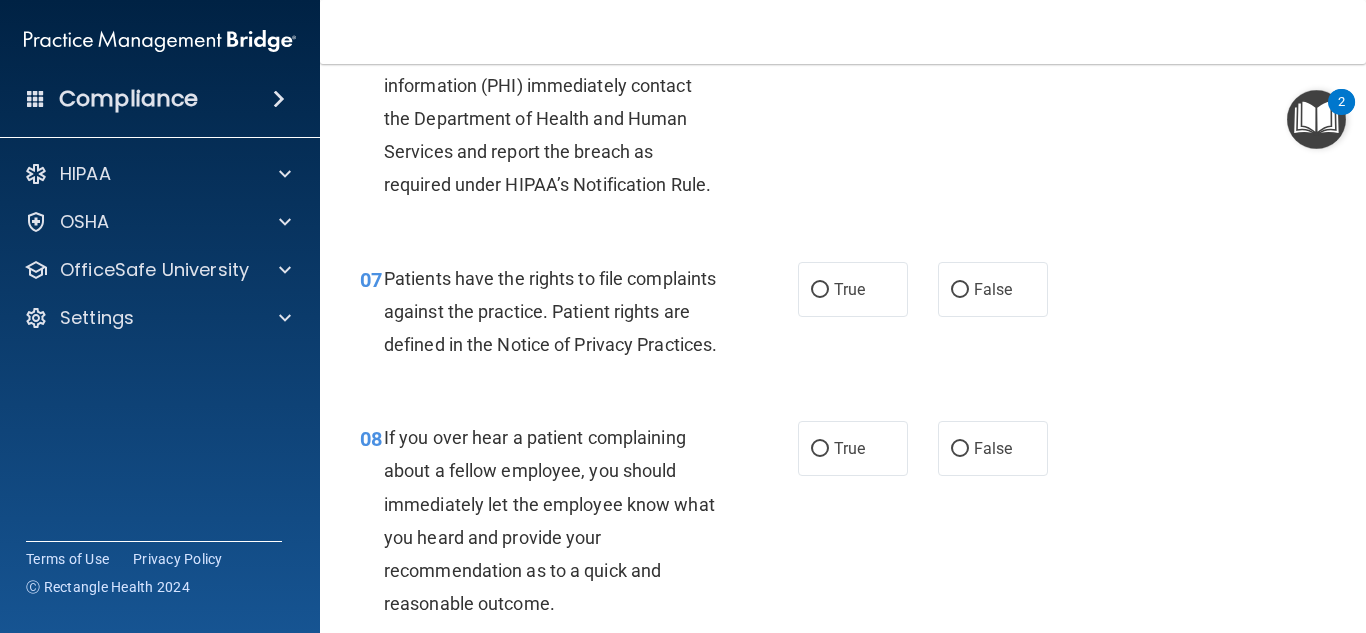 scroll, scrollTop: 1360, scrollLeft: 0, axis: vertical 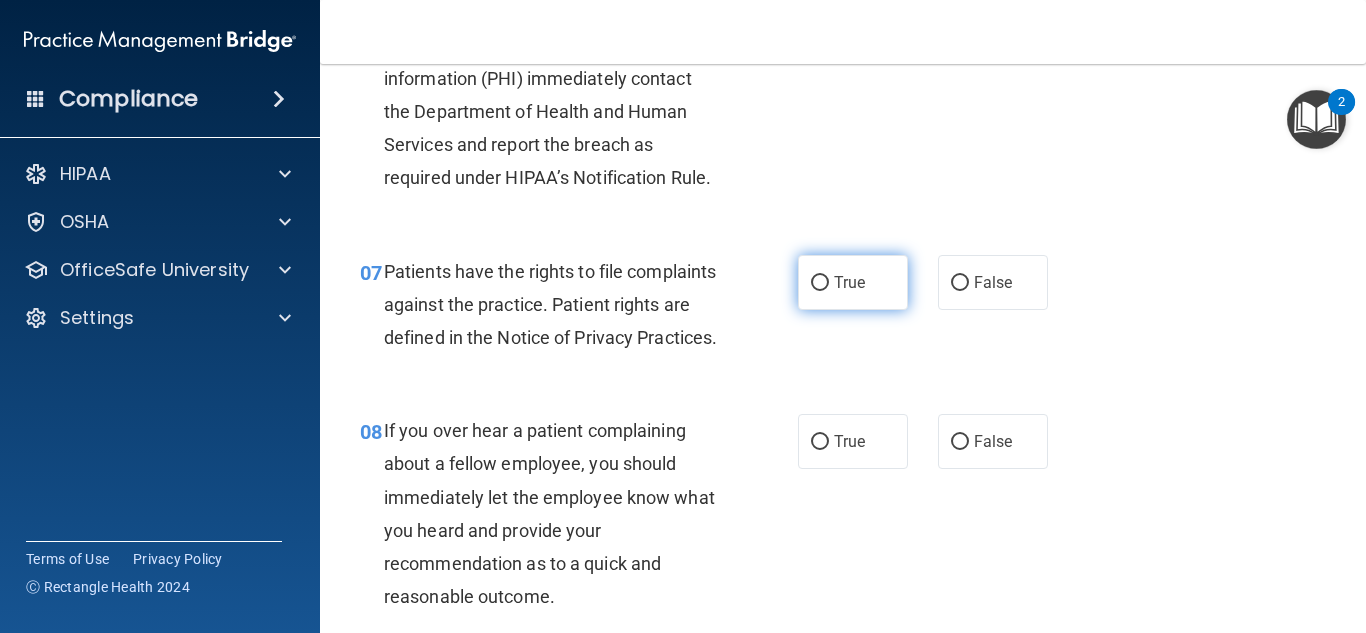 click on "True" at bounding box center [820, 283] 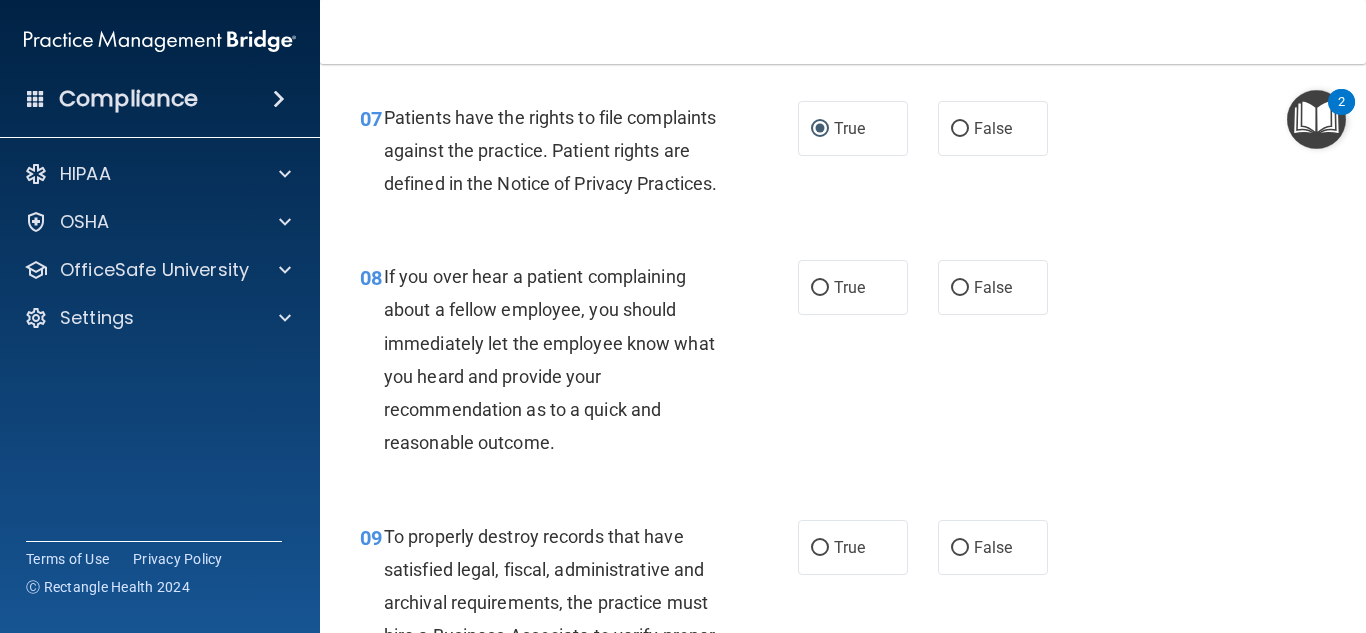 scroll, scrollTop: 1520, scrollLeft: 0, axis: vertical 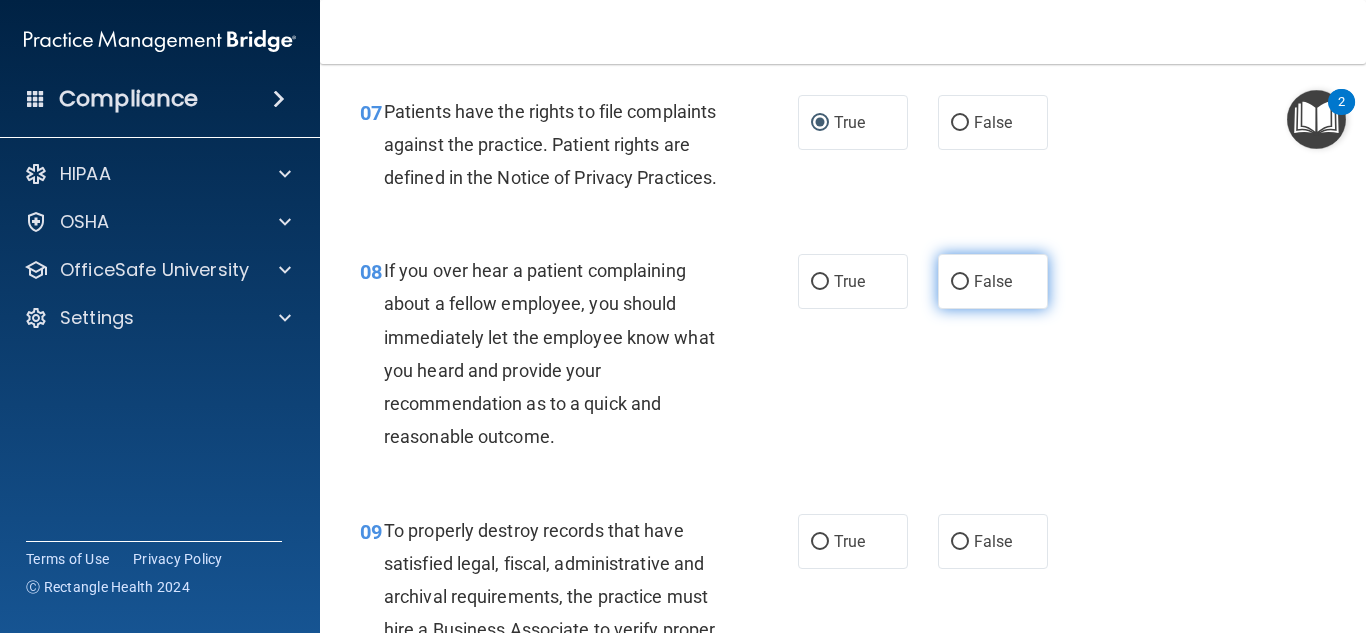 click on "False" at bounding box center (960, 282) 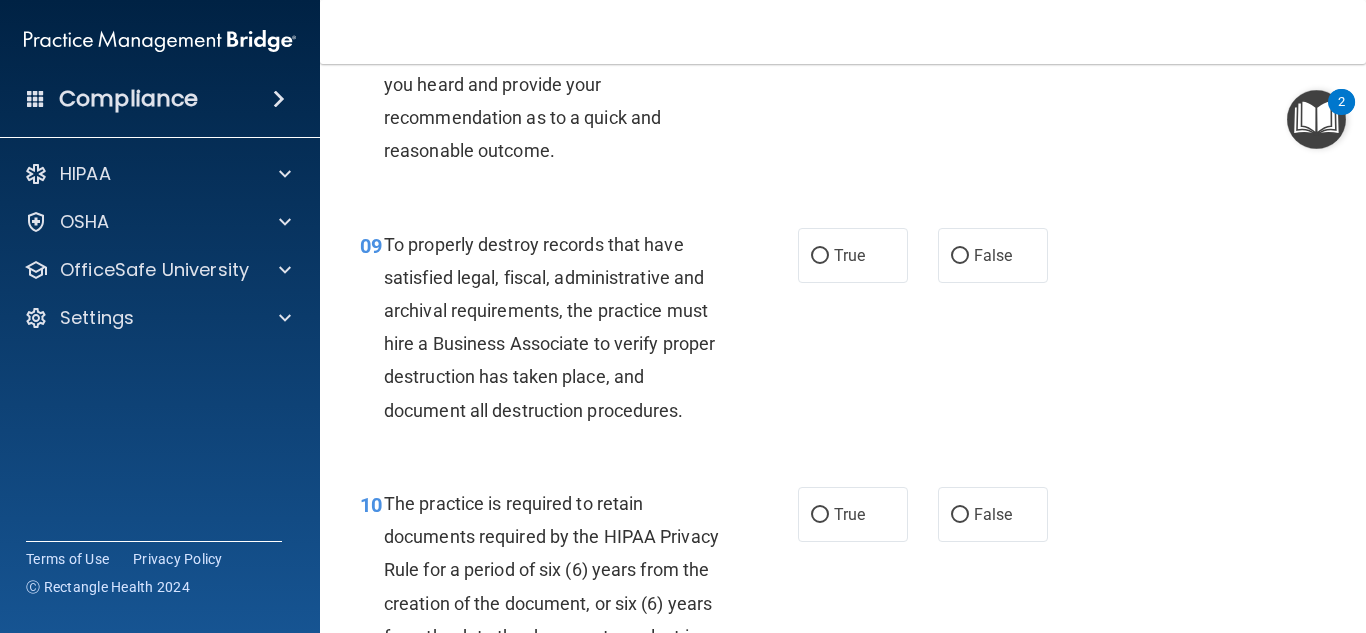 scroll, scrollTop: 1840, scrollLeft: 0, axis: vertical 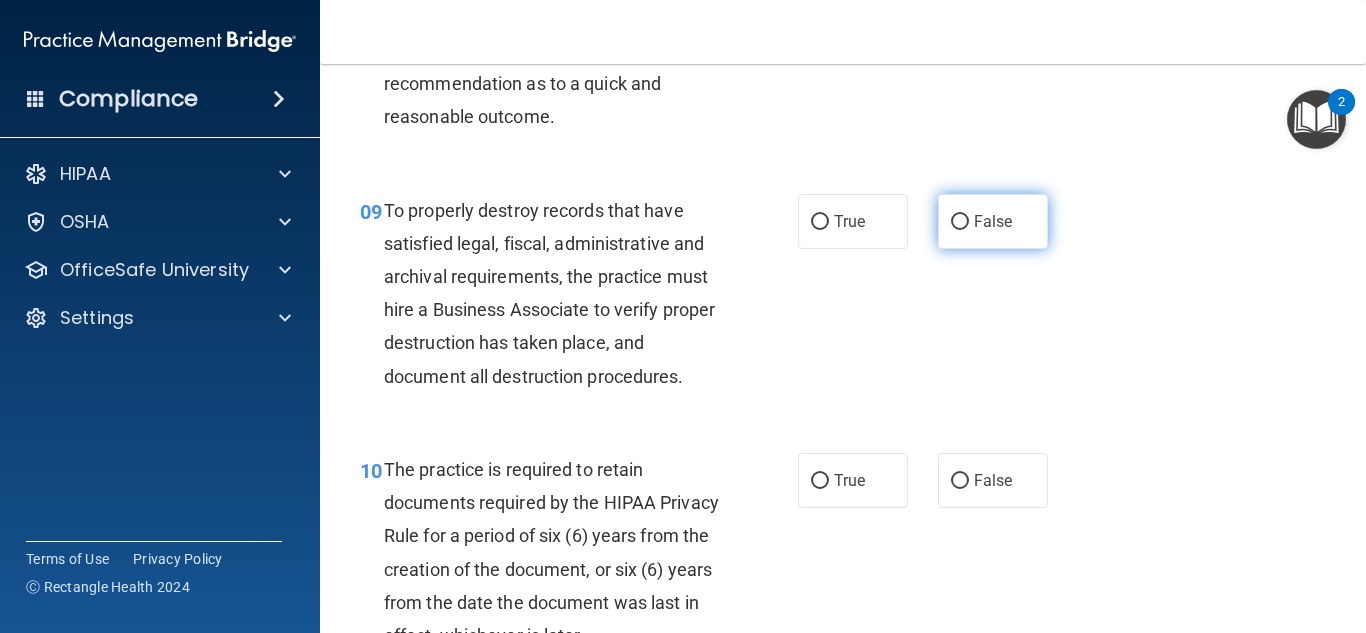 click on "False" at bounding box center (960, 222) 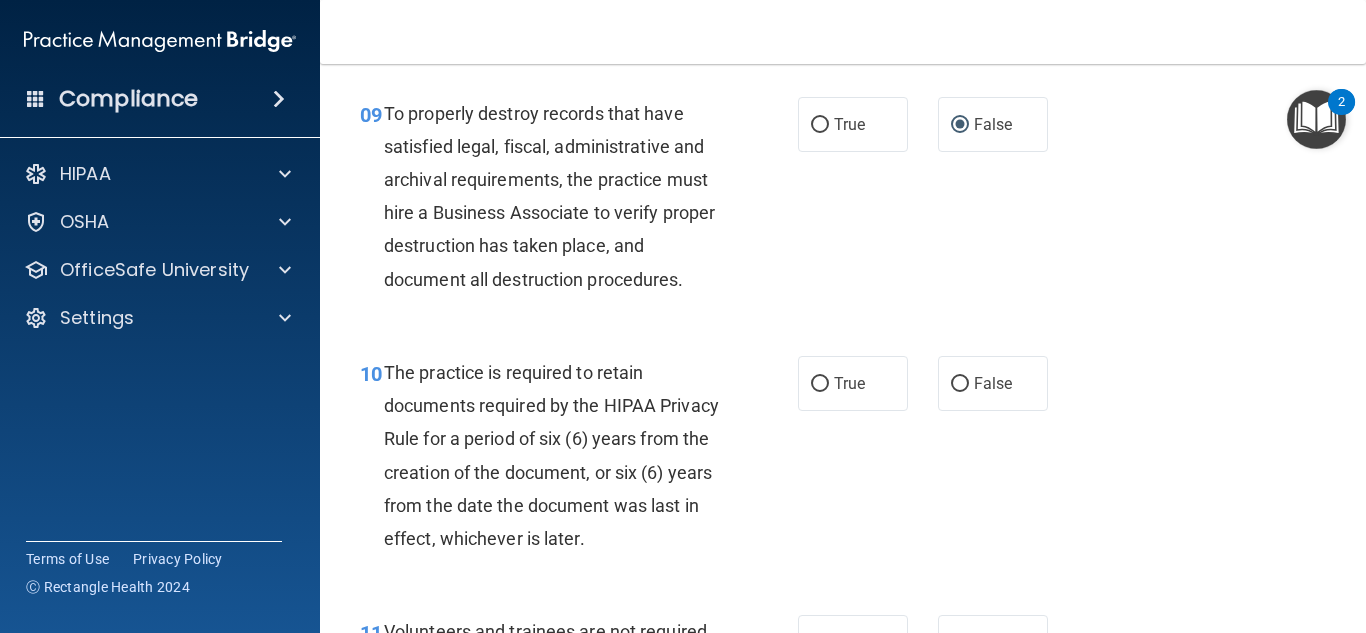 scroll, scrollTop: 1960, scrollLeft: 0, axis: vertical 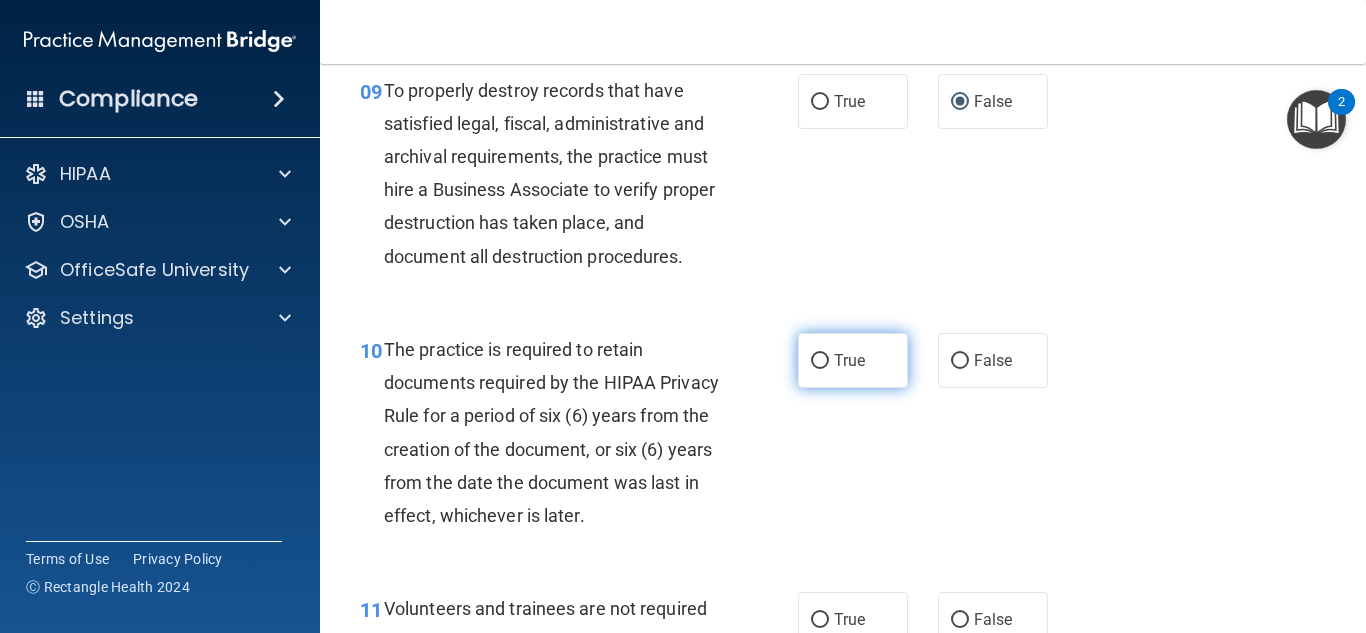 click on "True" at bounding box center [820, 361] 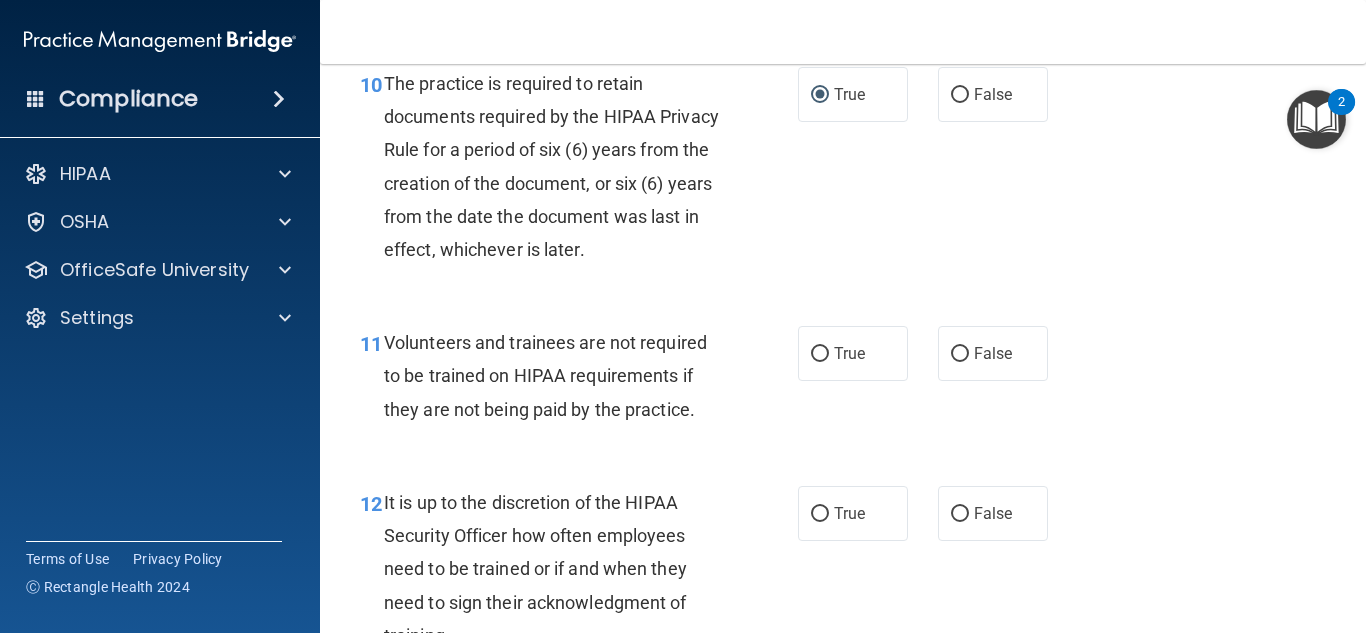 scroll, scrollTop: 2280, scrollLeft: 0, axis: vertical 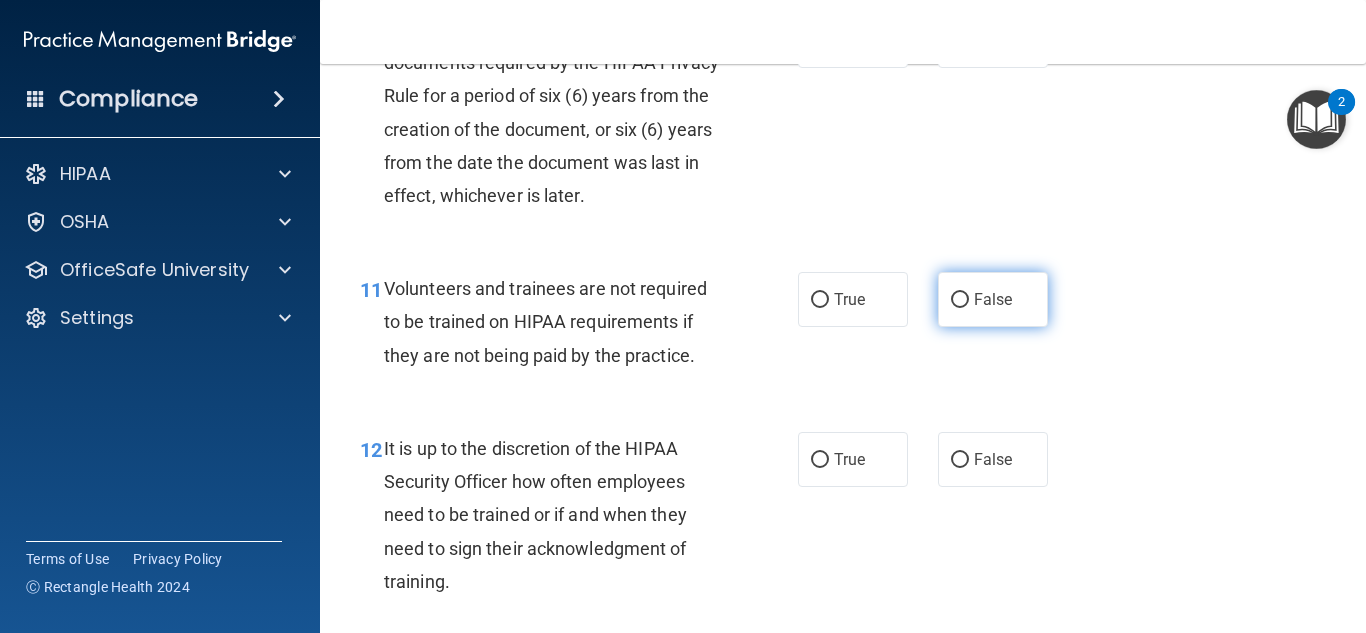 click on "False" at bounding box center [960, 300] 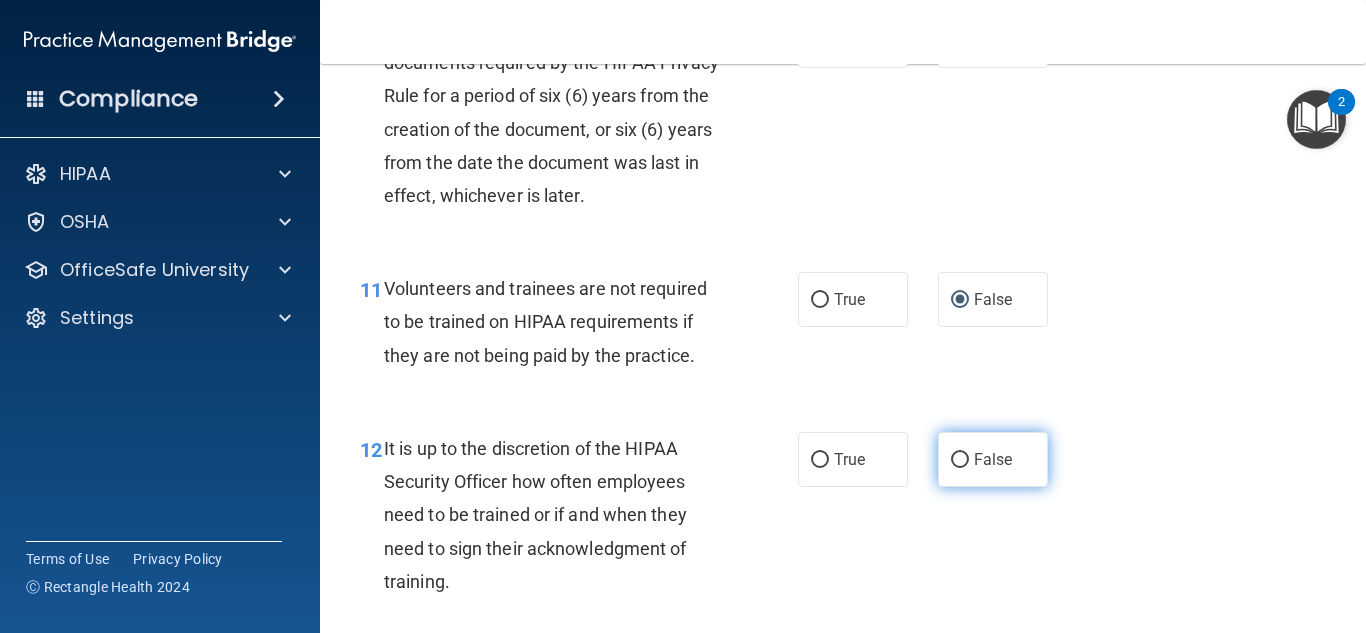 click on "False" at bounding box center (960, 460) 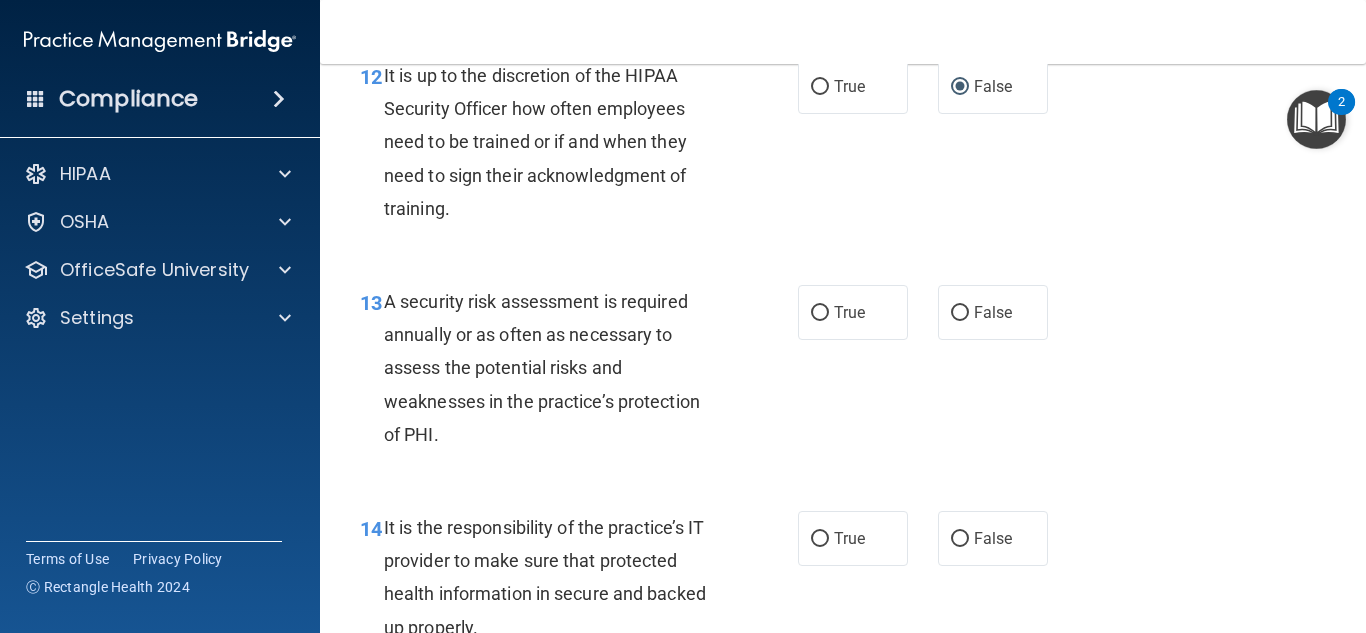 scroll, scrollTop: 2760, scrollLeft: 0, axis: vertical 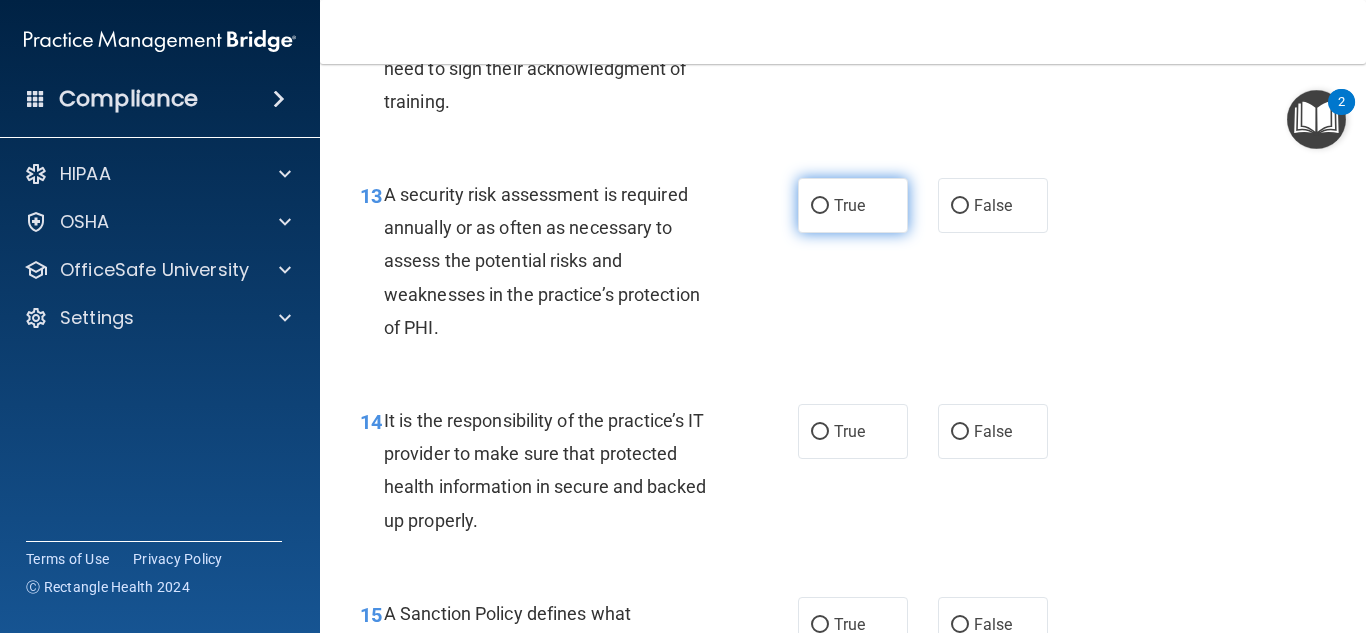 click on "True" at bounding box center [820, 206] 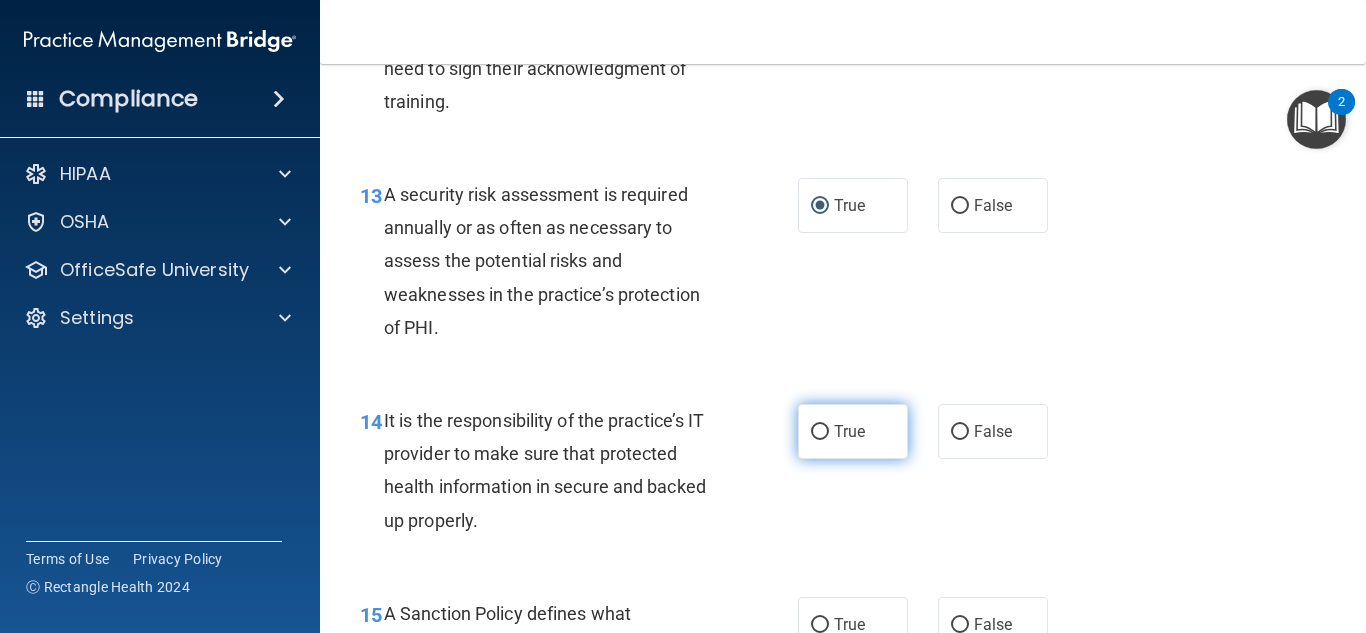 click on "True" at bounding box center [820, 432] 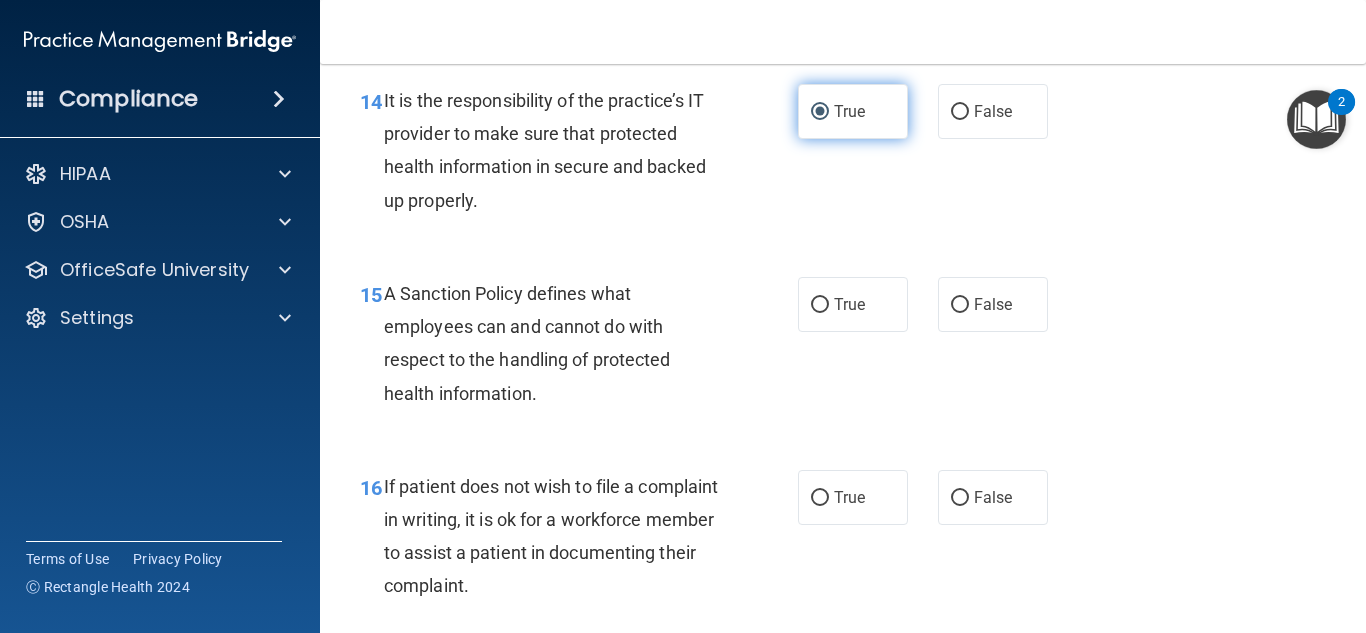 scroll, scrollTop: 3120, scrollLeft: 0, axis: vertical 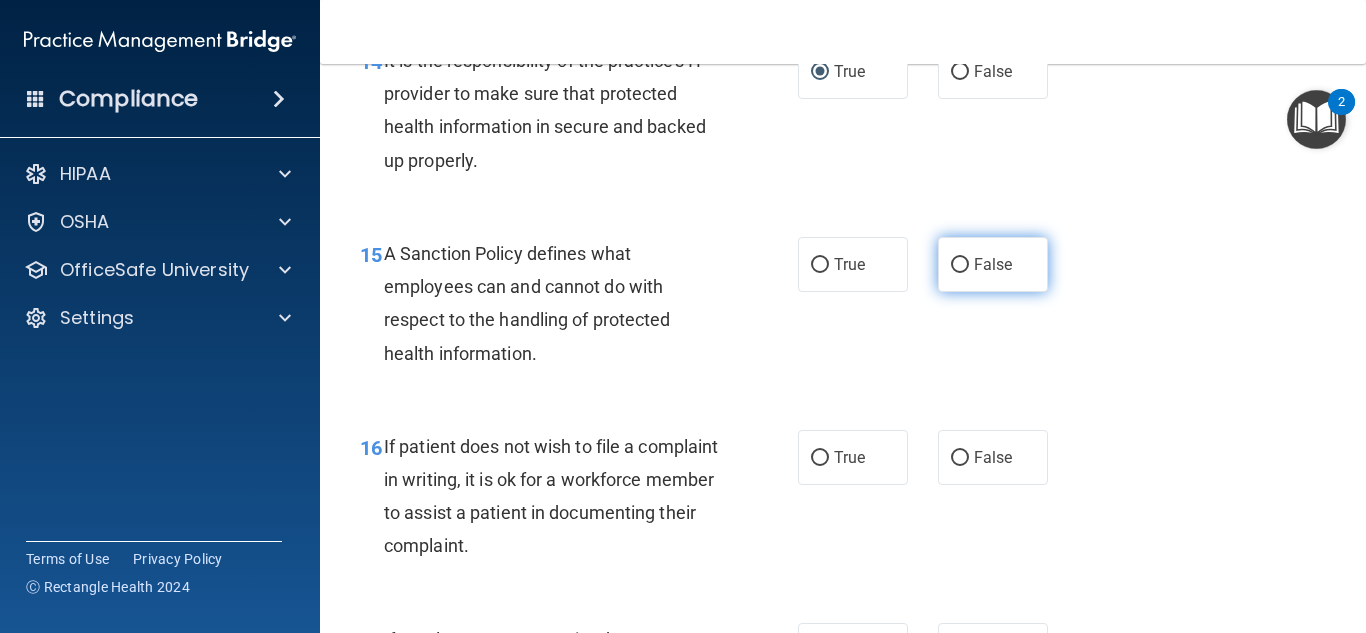 click on "False" at bounding box center (960, 265) 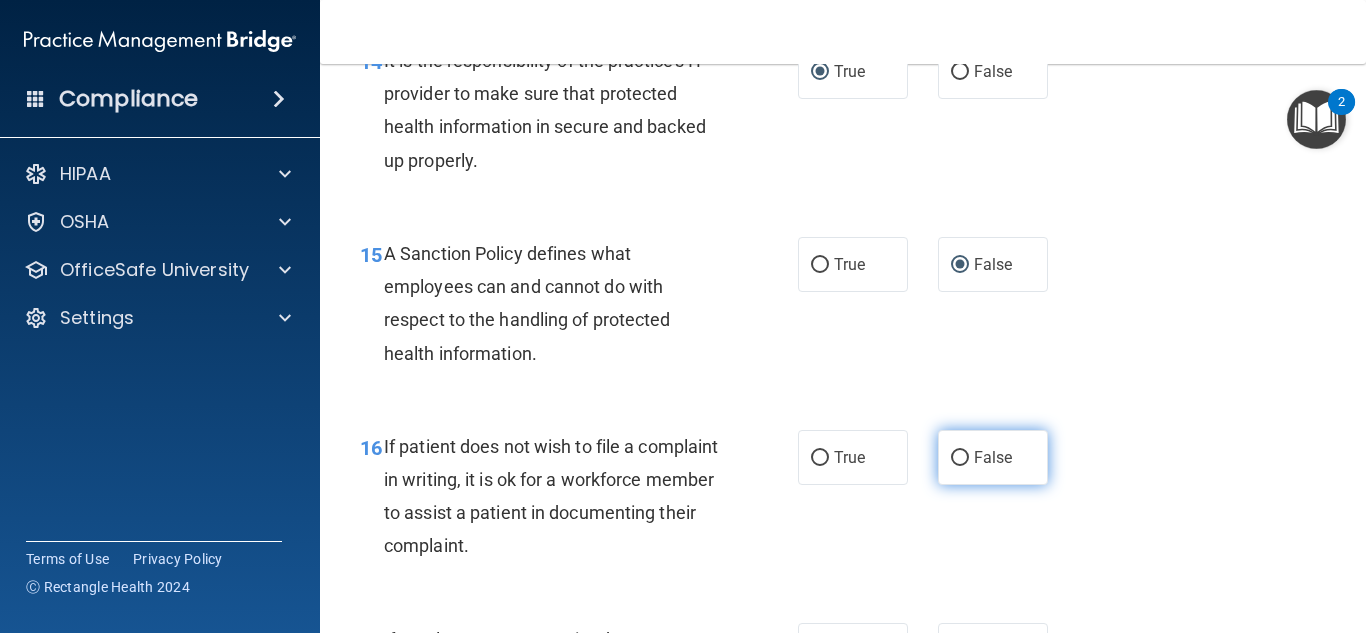 click on "False" at bounding box center (960, 458) 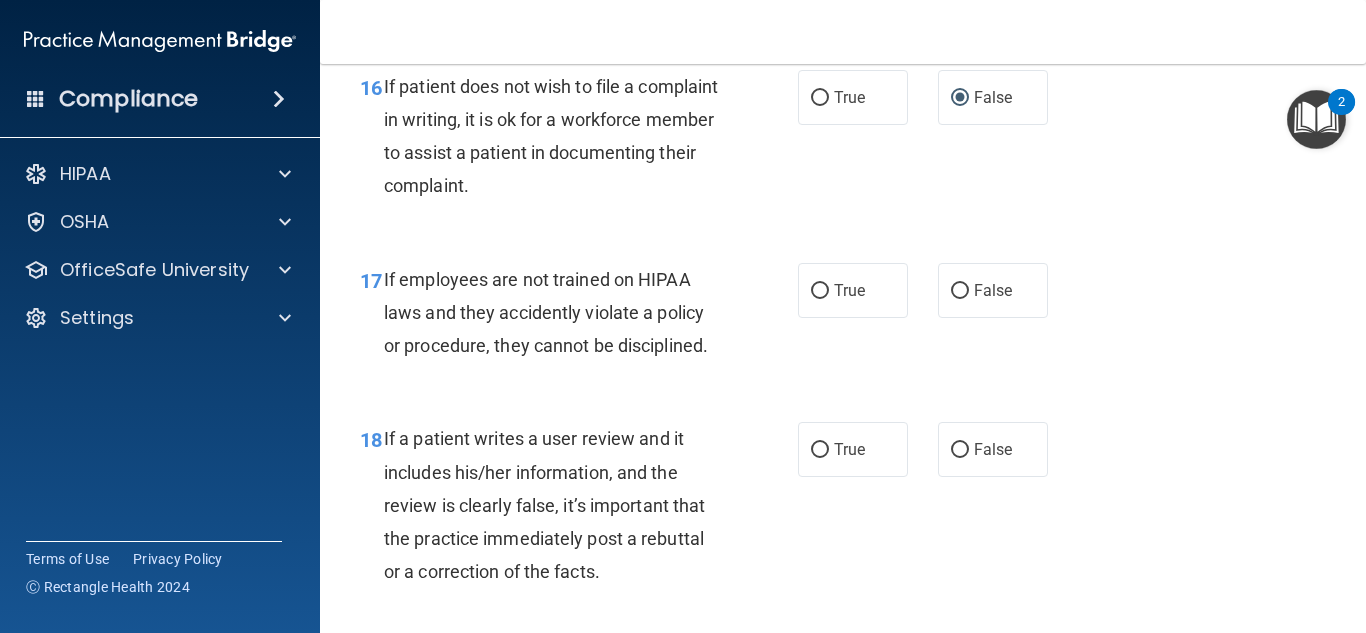scroll, scrollTop: 3520, scrollLeft: 0, axis: vertical 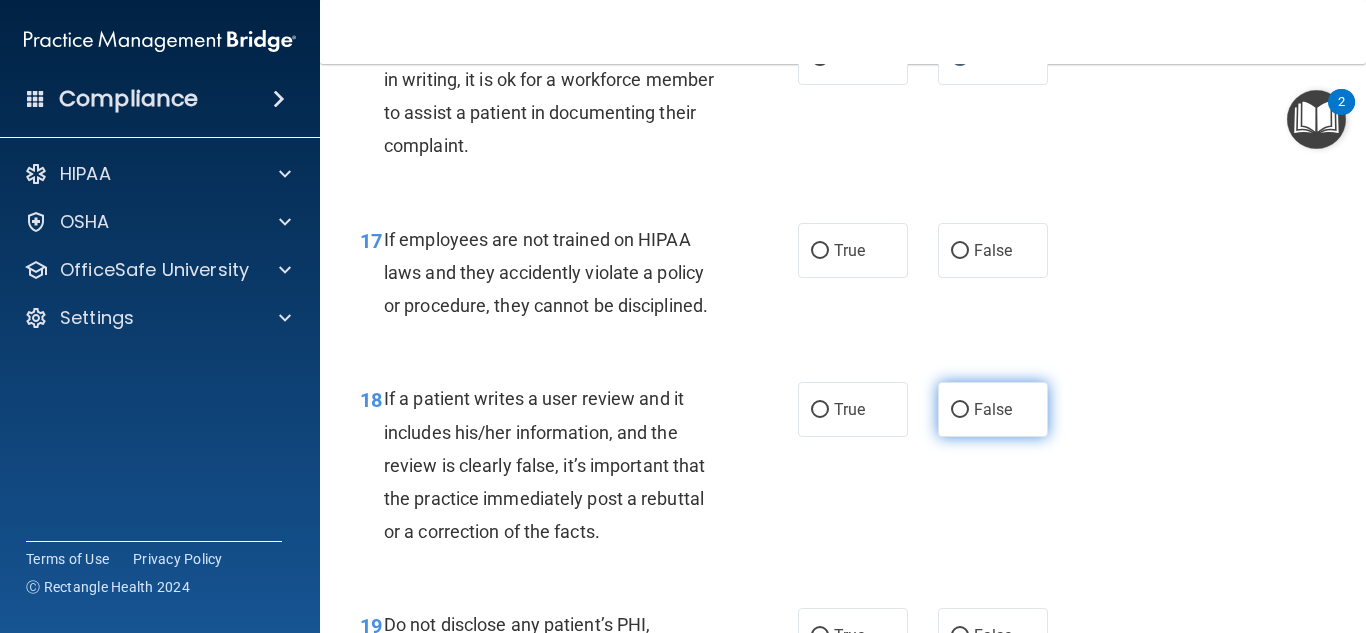 click on "False" at bounding box center [993, 409] 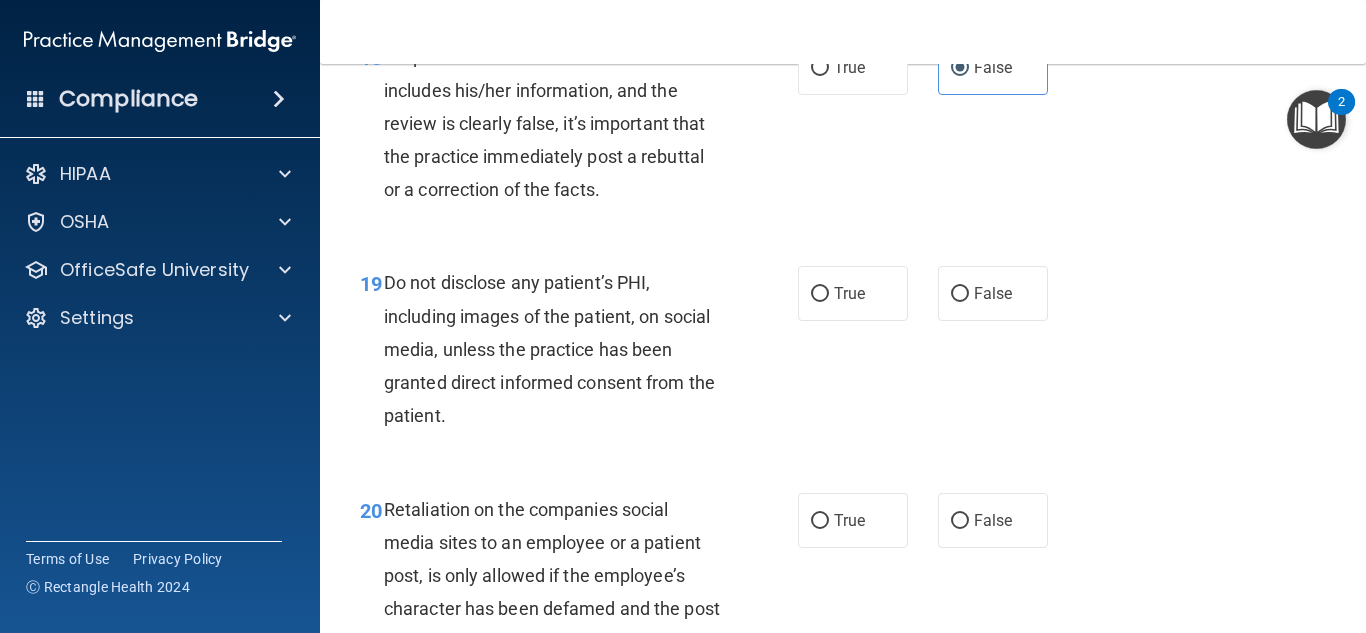 scroll, scrollTop: 3880, scrollLeft: 0, axis: vertical 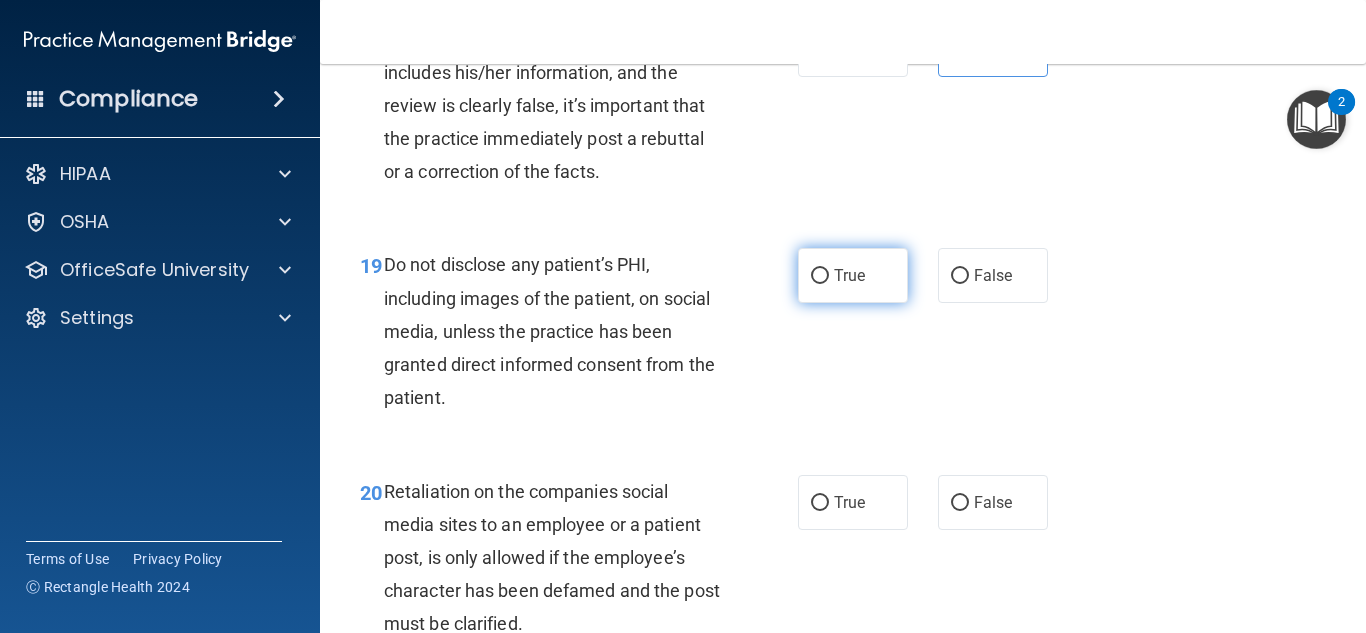 click on "True" at bounding box center (820, 276) 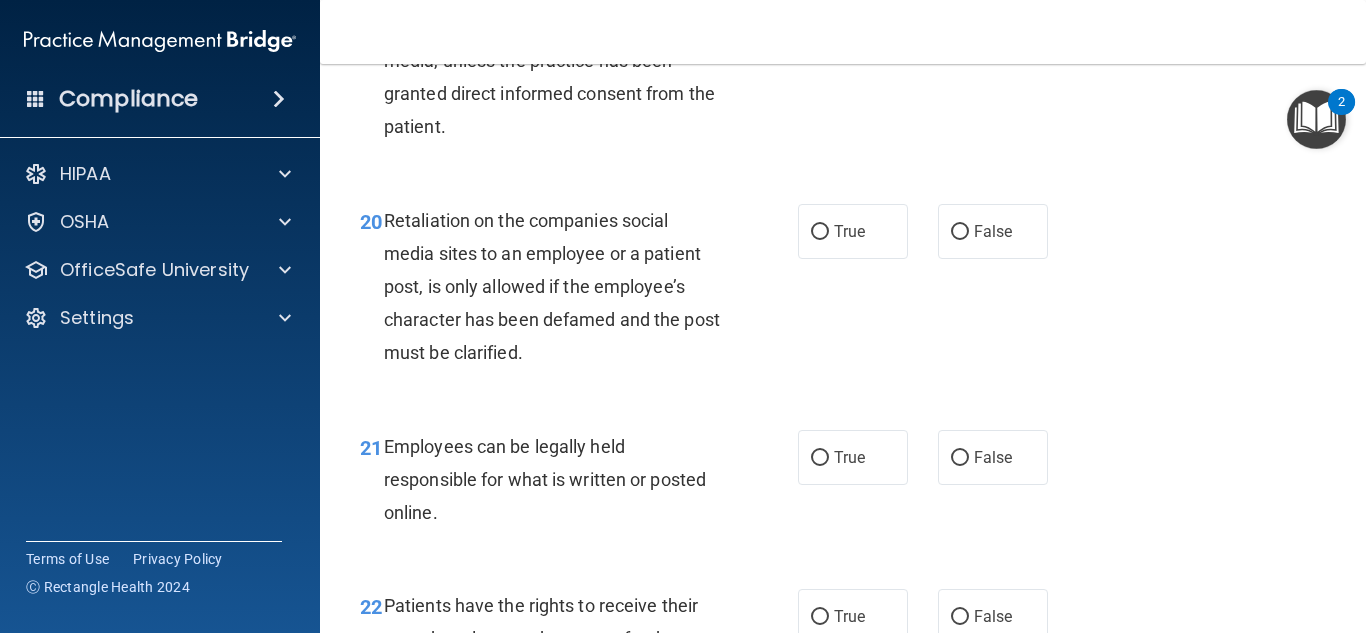 scroll, scrollTop: 4160, scrollLeft: 0, axis: vertical 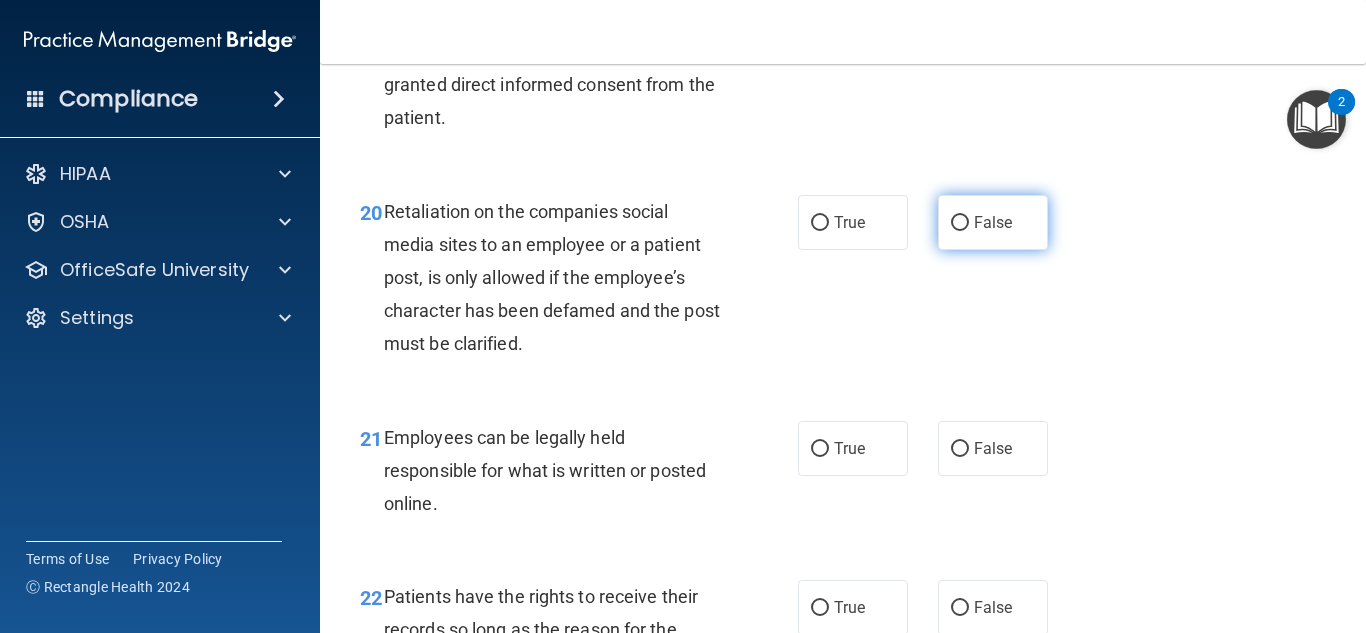 click on "False" at bounding box center (960, 223) 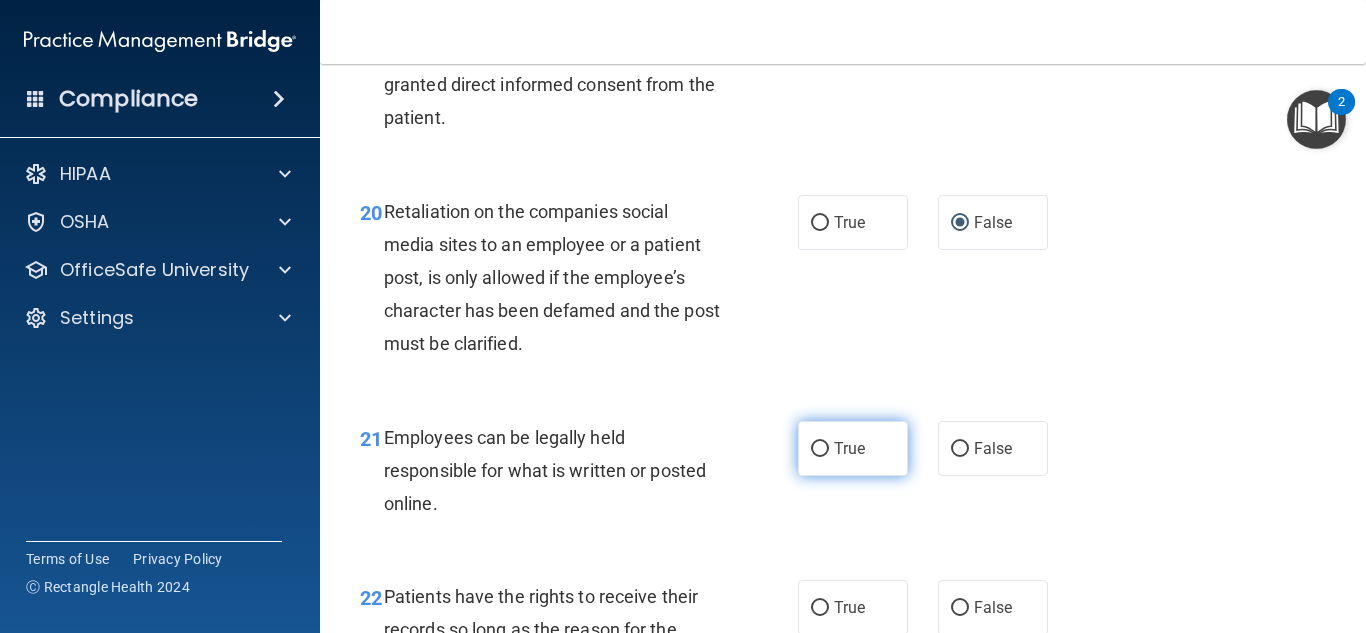 click on "True" at bounding box center [820, 449] 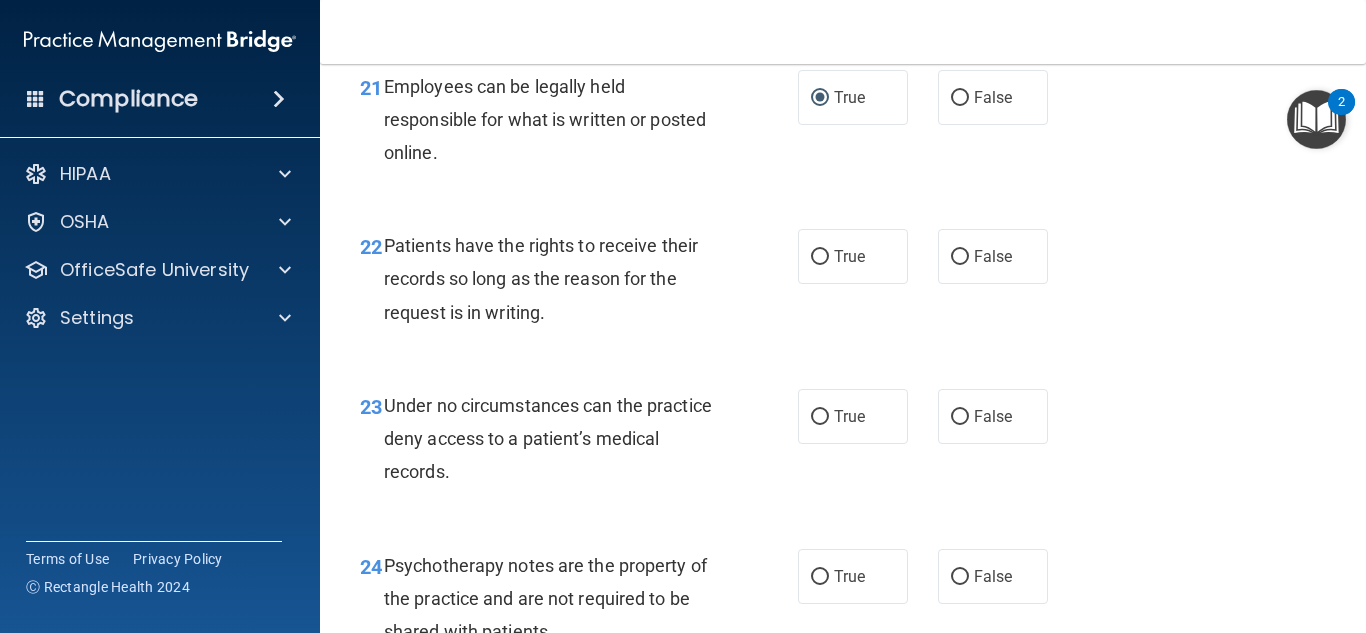 scroll, scrollTop: 4520, scrollLeft: 0, axis: vertical 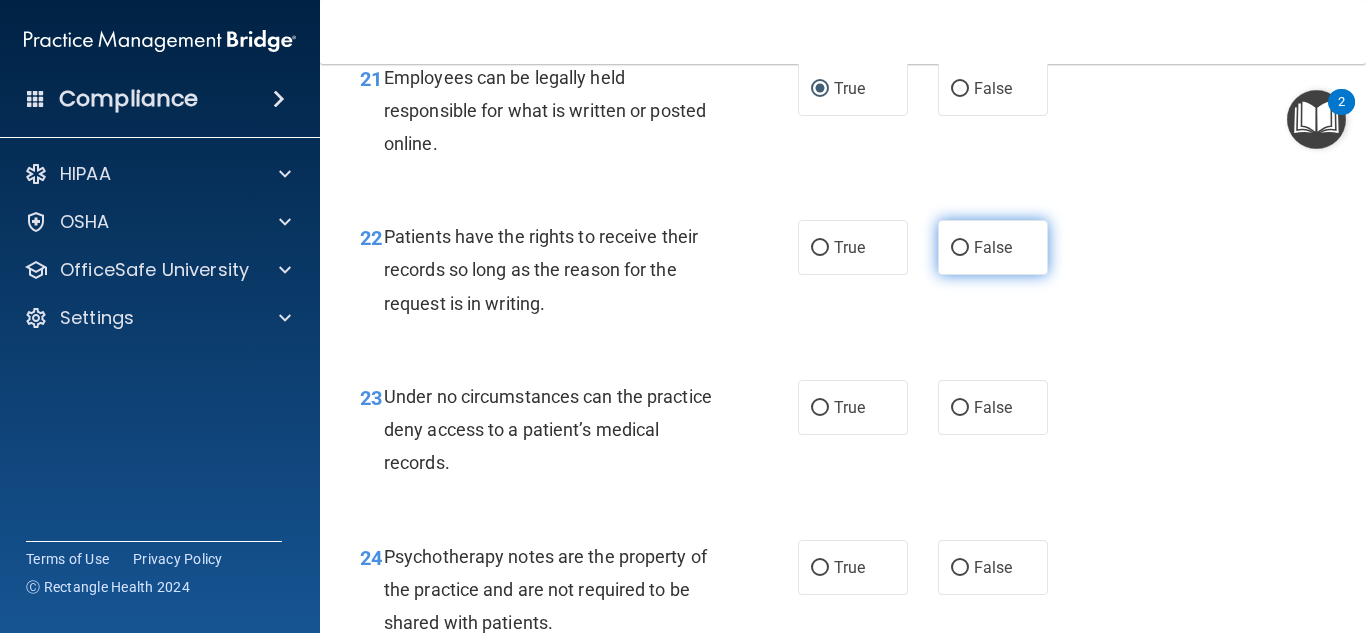 click on "False" at bounding box center (993, 247) 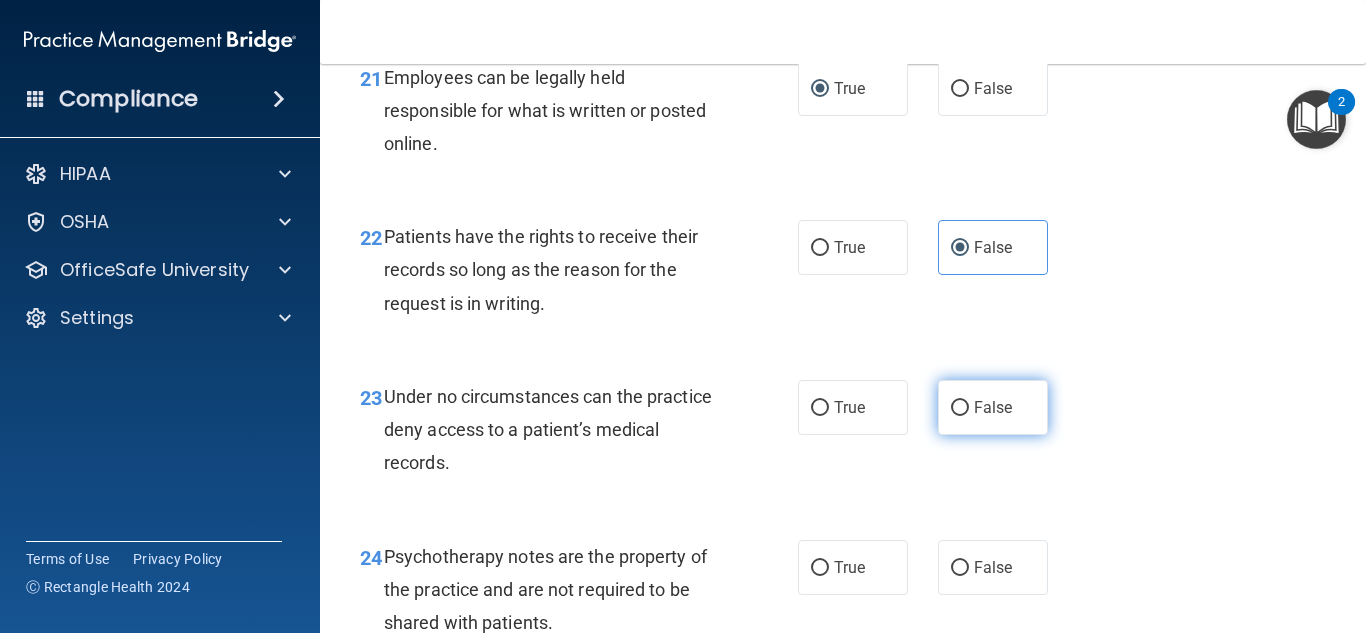 click on "False" at bounding box center [960, 408] 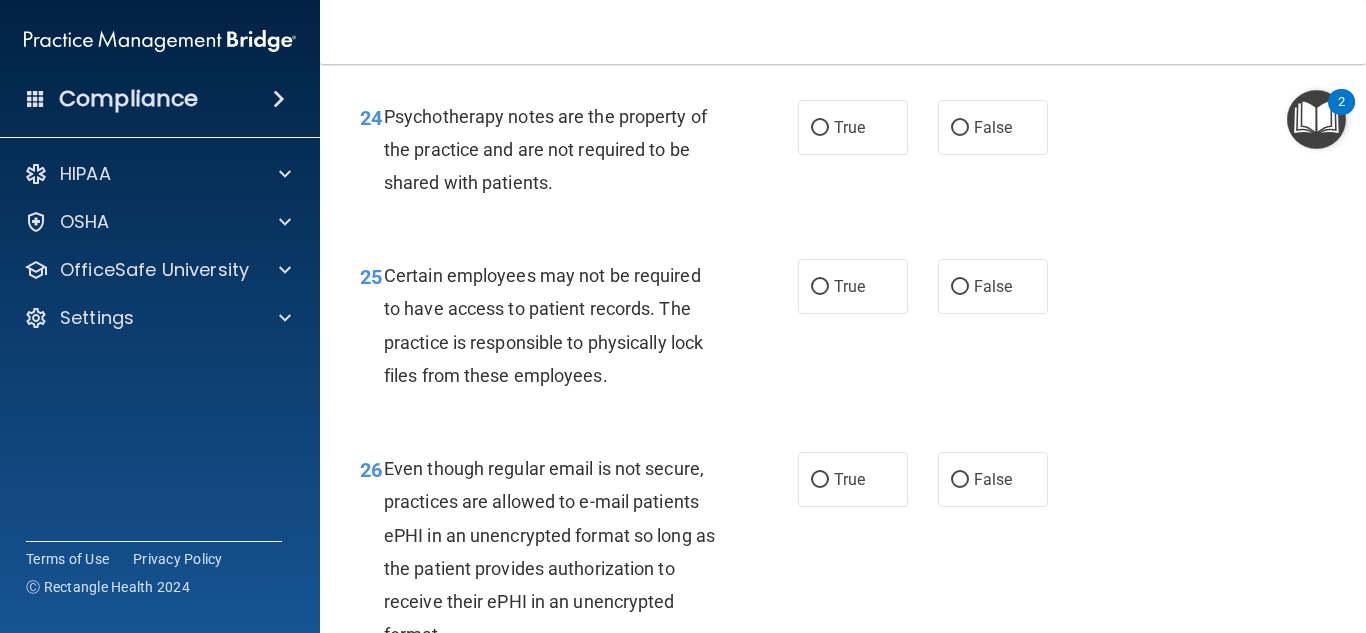 scroll, scrollTop: 5000, scrollLeft: 0, axis: vertical 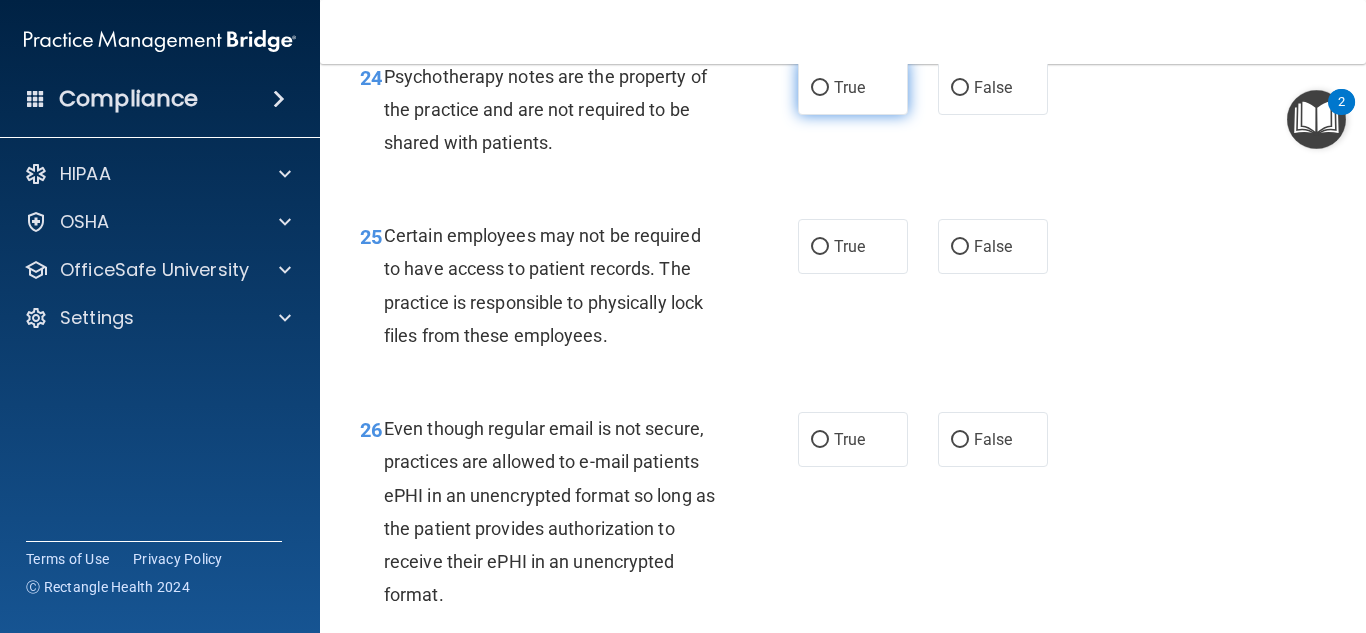 click on "True" at bounding box center [820, 88] 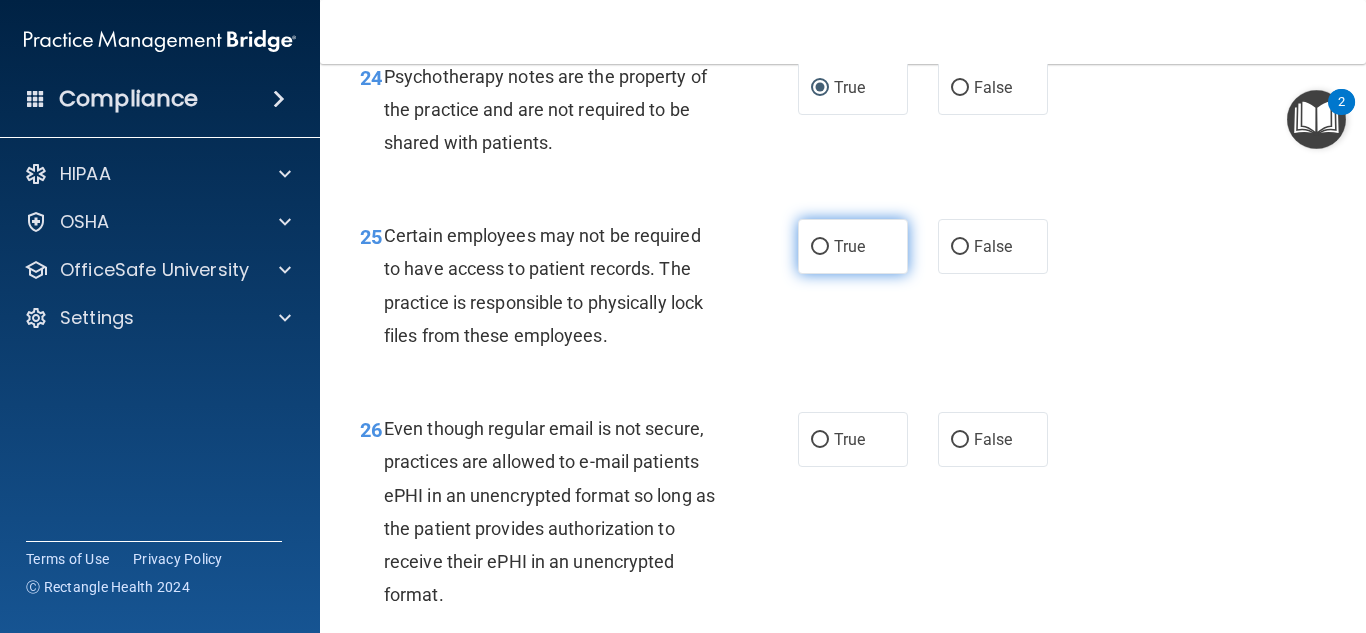 click on "True" at bounding box center (853, 246) 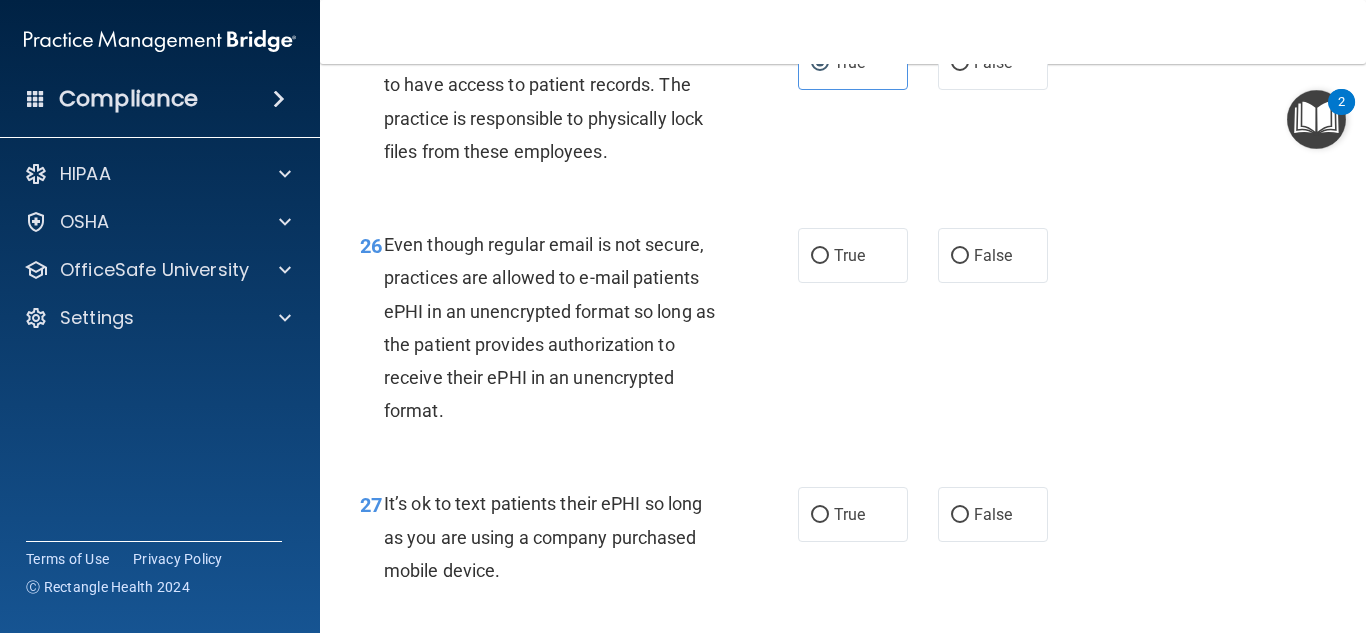 scroll, scrollTop: 5240, scrollLeft: 0, axis: vertical 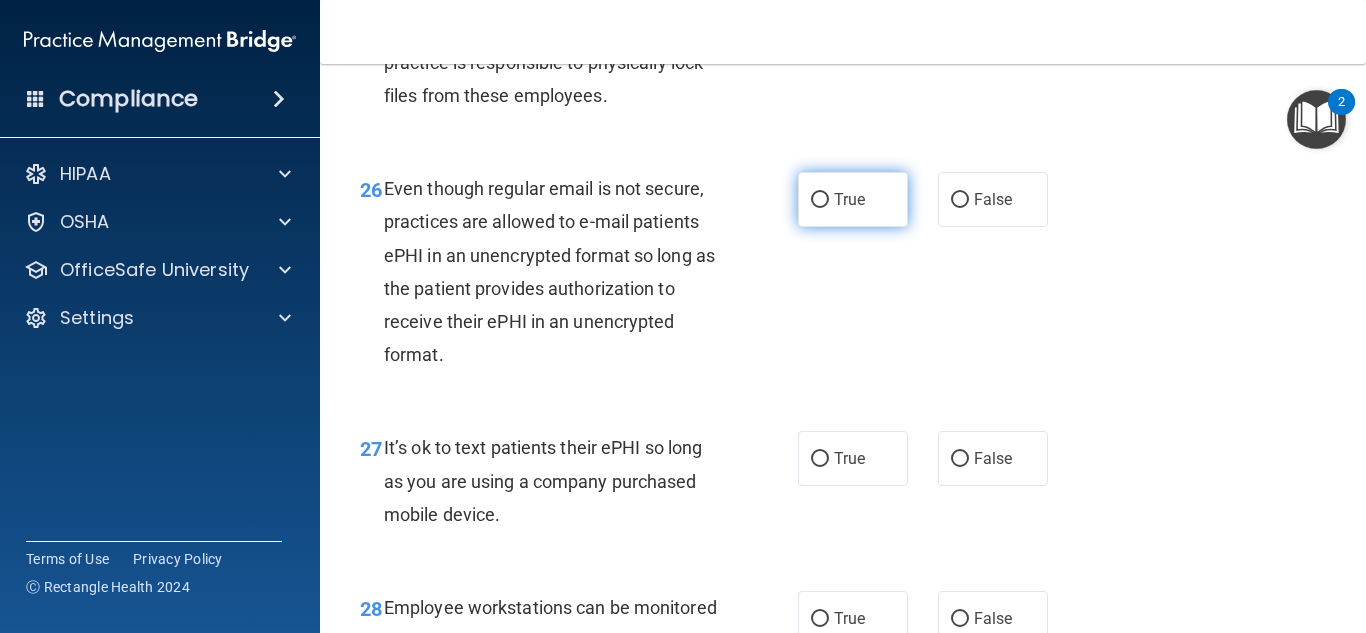 click on "True" at bounding box center [820, 200] 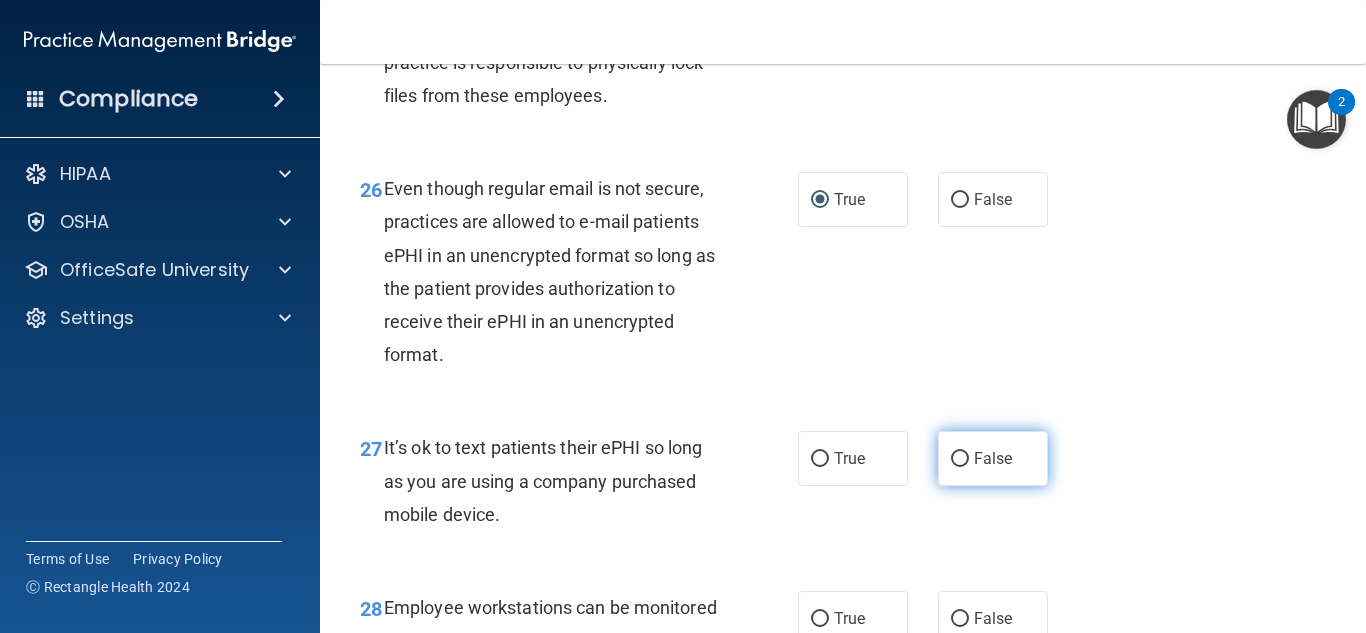 click on "False" at bounding box center (960, 459) 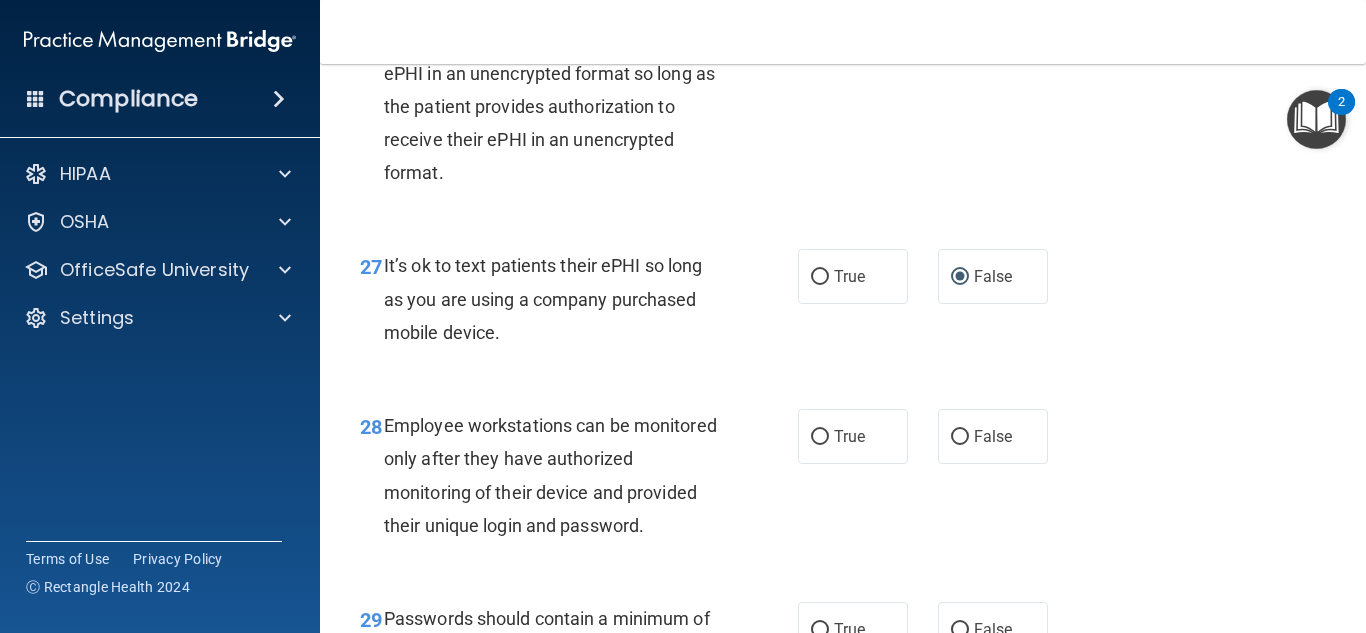scroll, scrollTop: 5520, scrollLeft: 0, axis: vertical 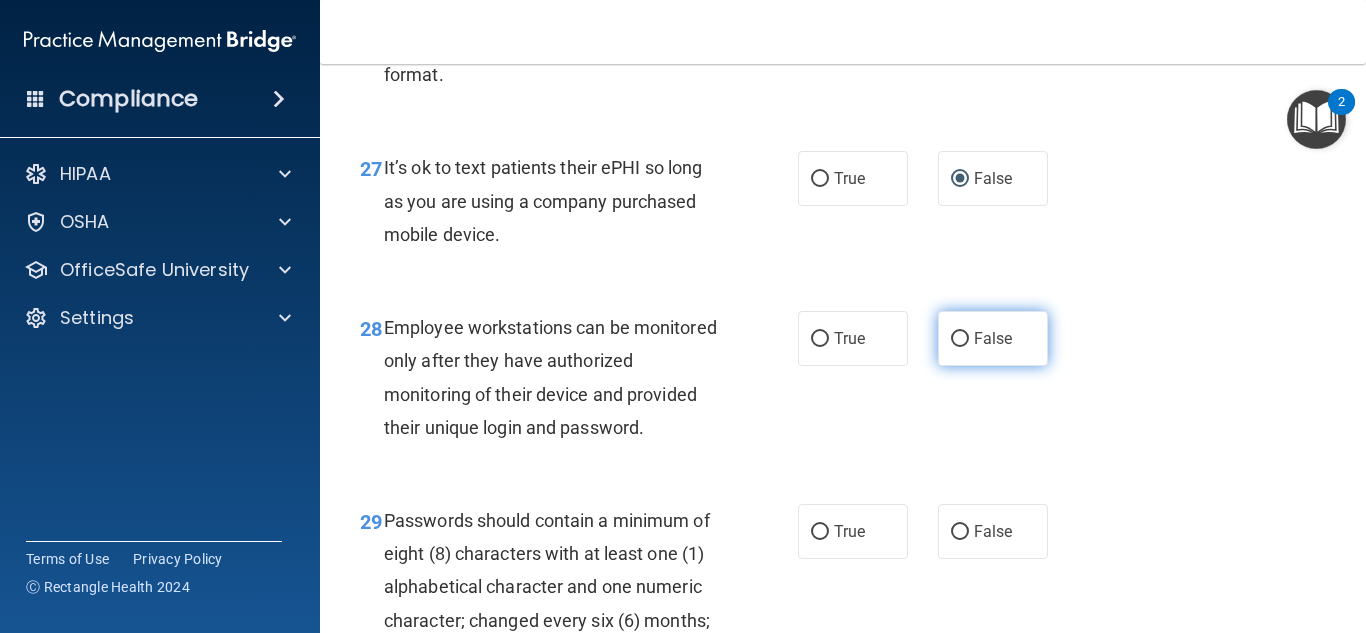click on "False" at bounding box center (960, 339) 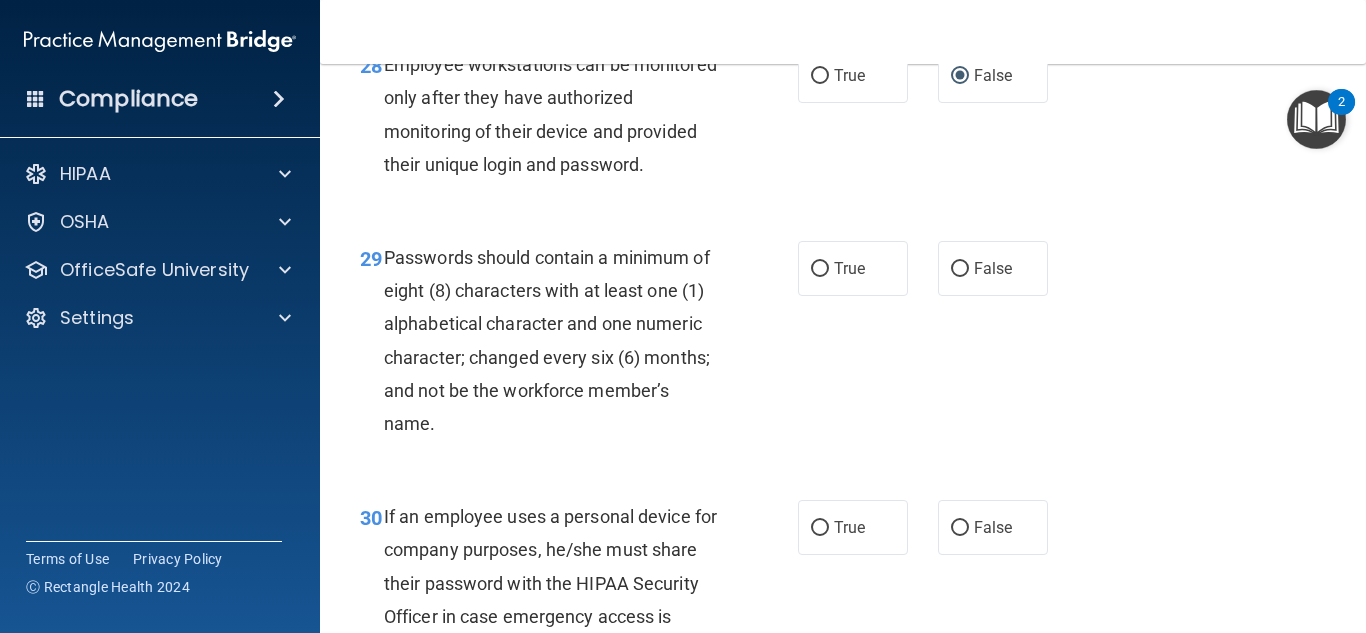 scroll, scrollTop: 5800, scrollLeft: 0, axis: vertical 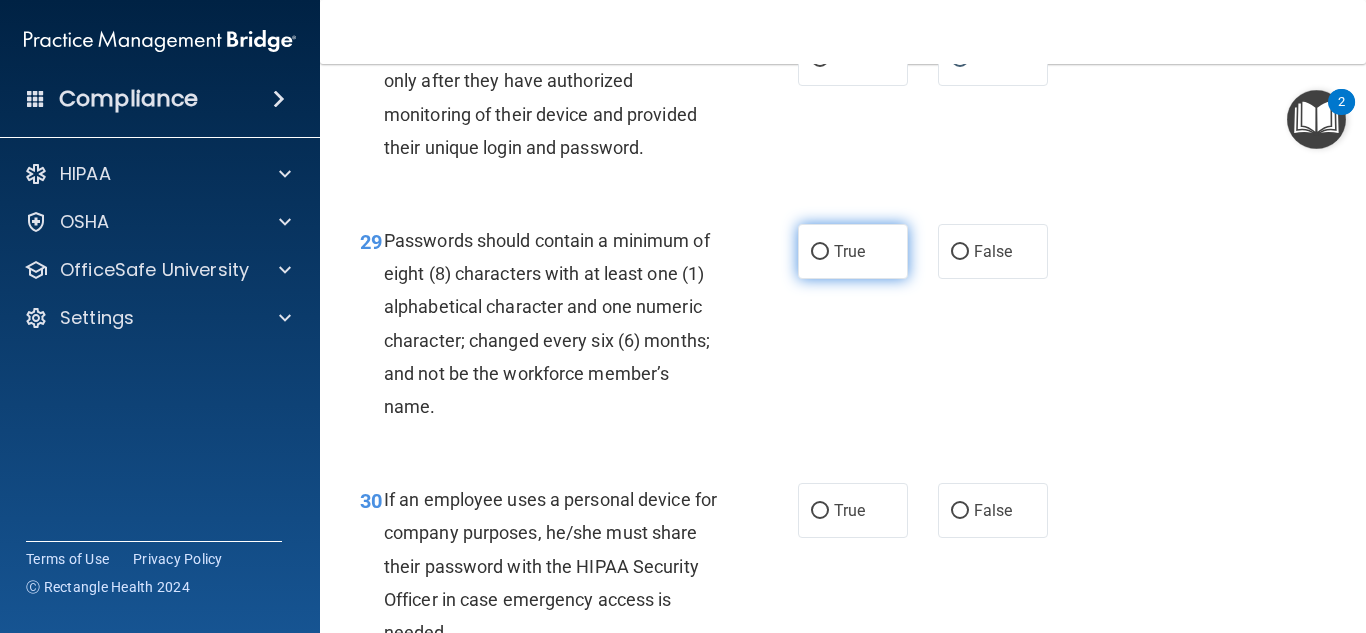 click on "True" at bounding box center [853, 251] 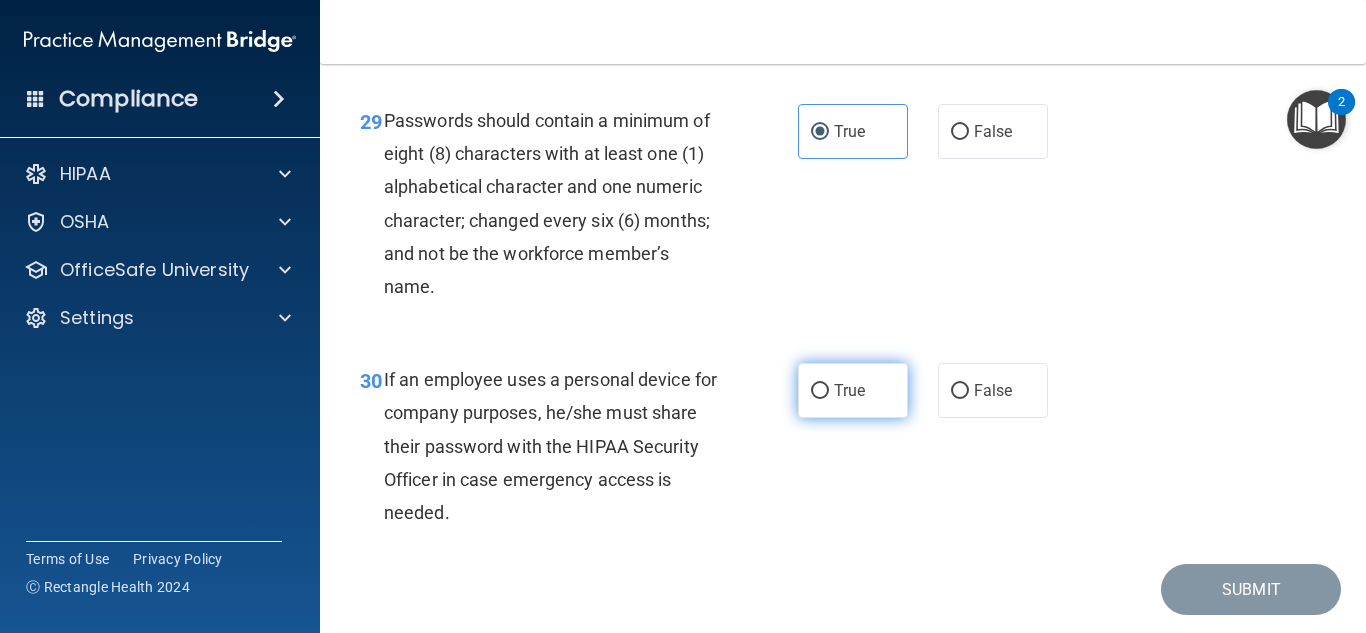 scroll, scrollTop: 5960, scrollLeft: 0, axis: vertical 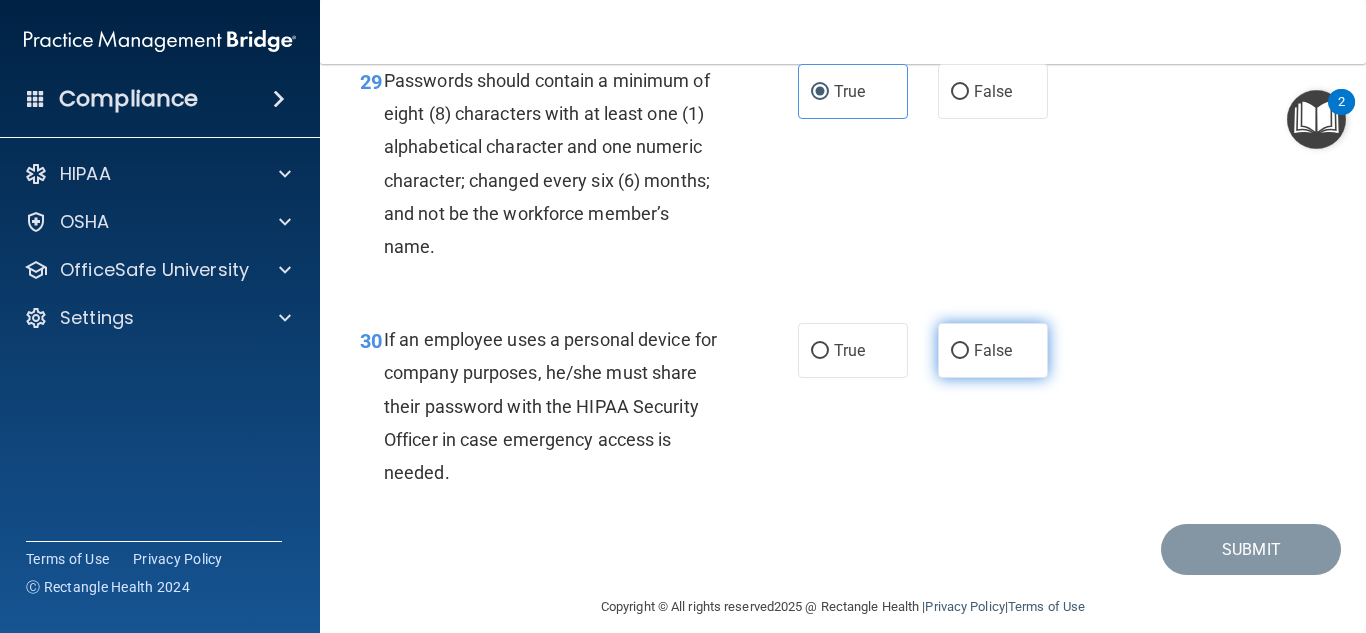 click on "False" at bounding box center (960, 351) 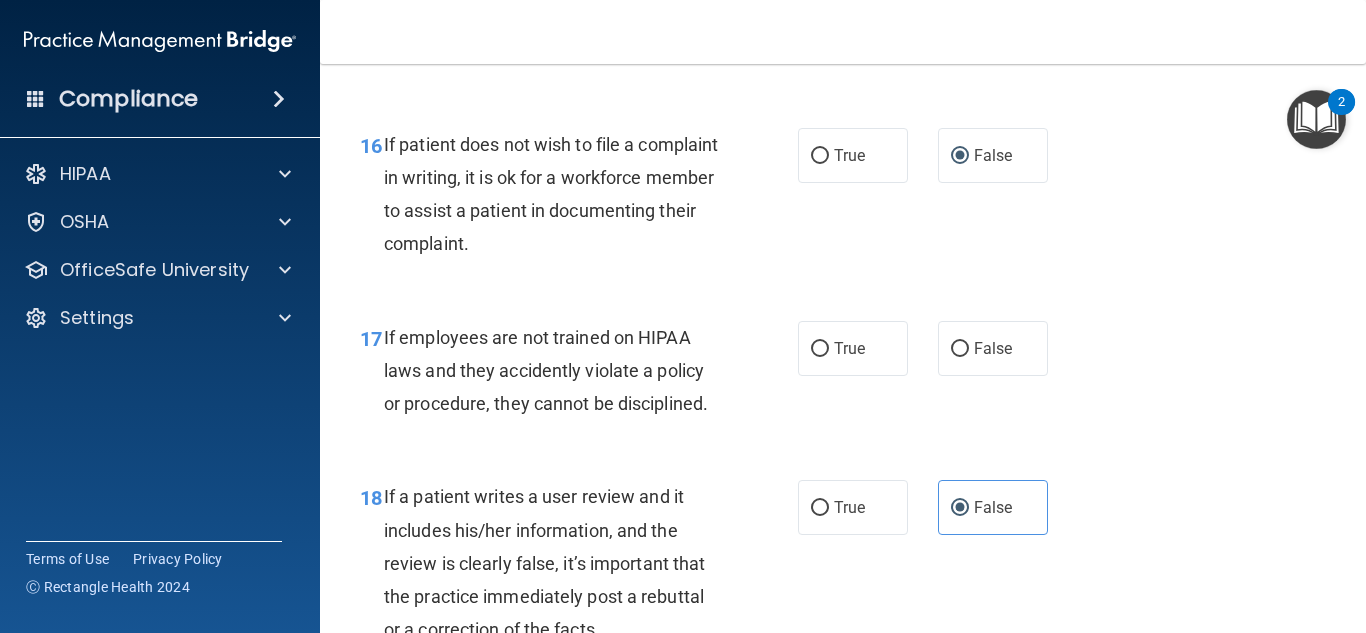 scroll, scrollTop: 3410, scrollLeft: 0, axis: vertical 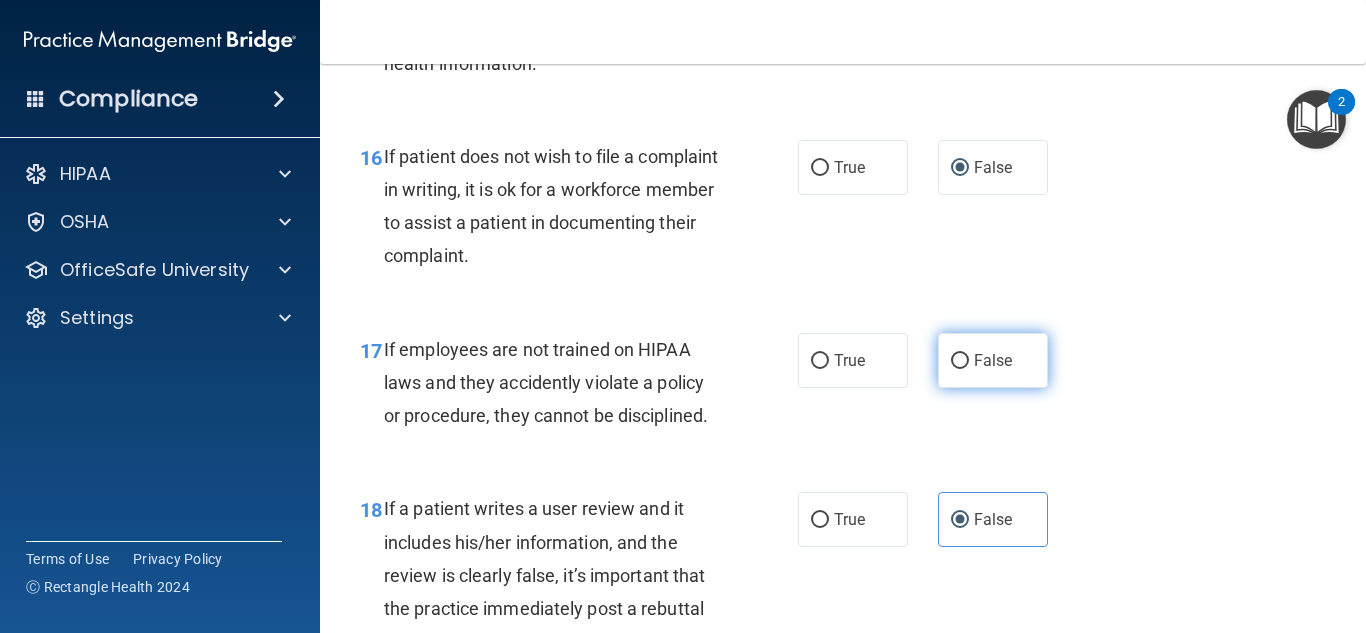 click on "False" at bounding box center (960, 361) 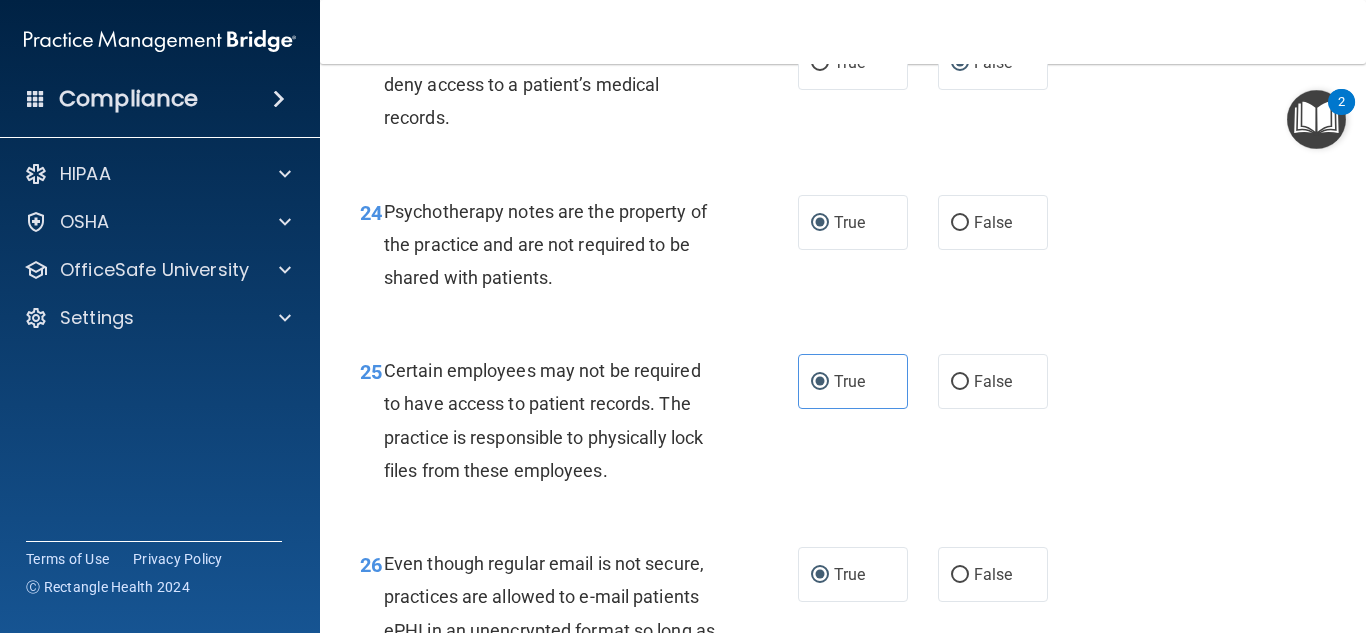 scroll, scrollTop: 6015, scrollLeft: 0, axis: vertical 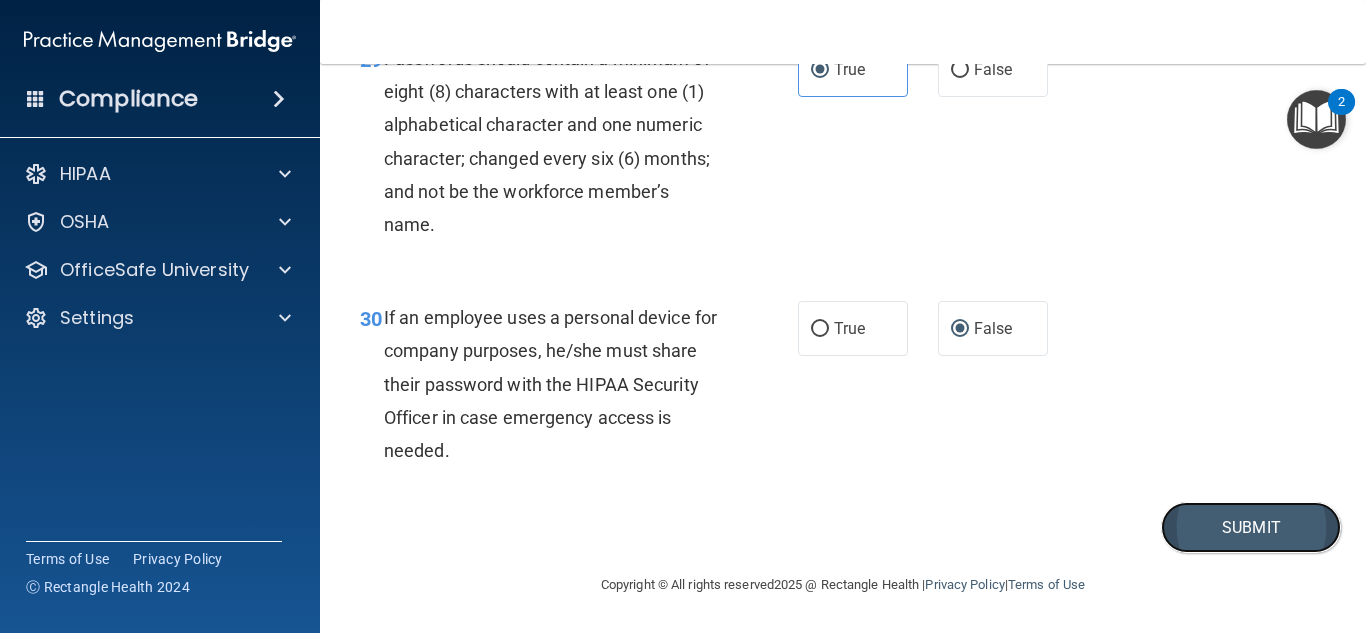 click on "Submit" at bounding box center (1251, 527) 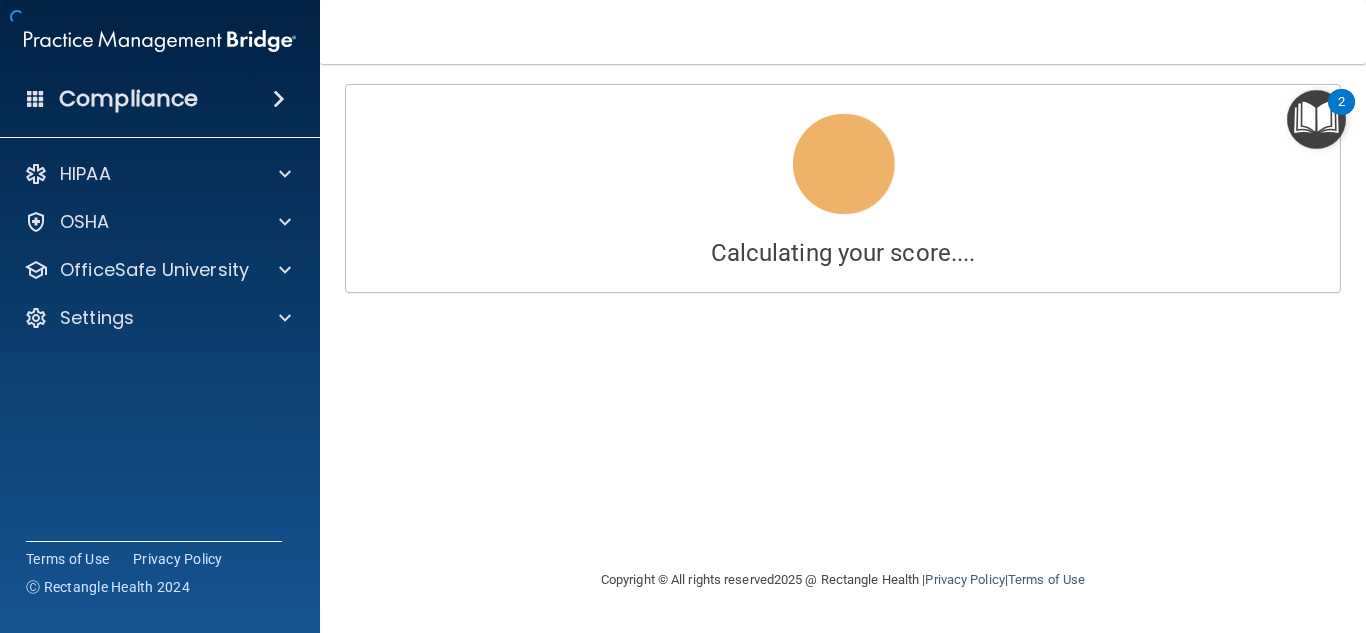 scroll, scrollTop: 0, scrollLeft: 0, axis: both 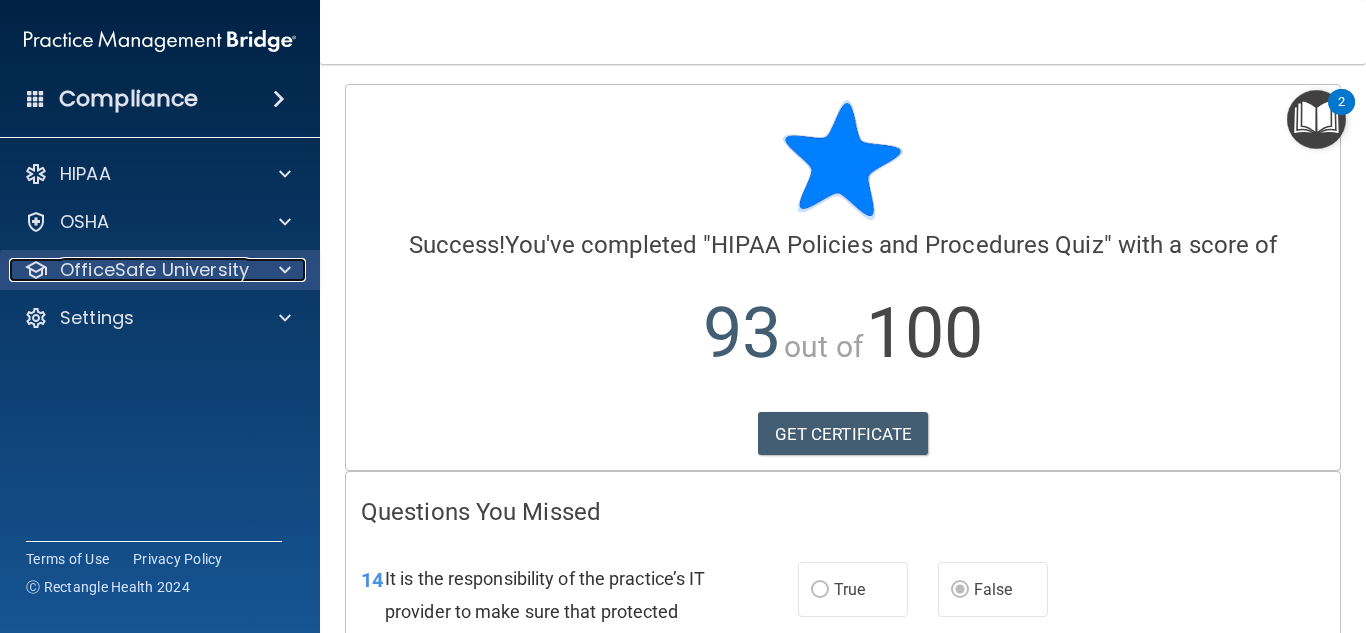 click on "OfficeSafe University" at bounding box center [154, 270] 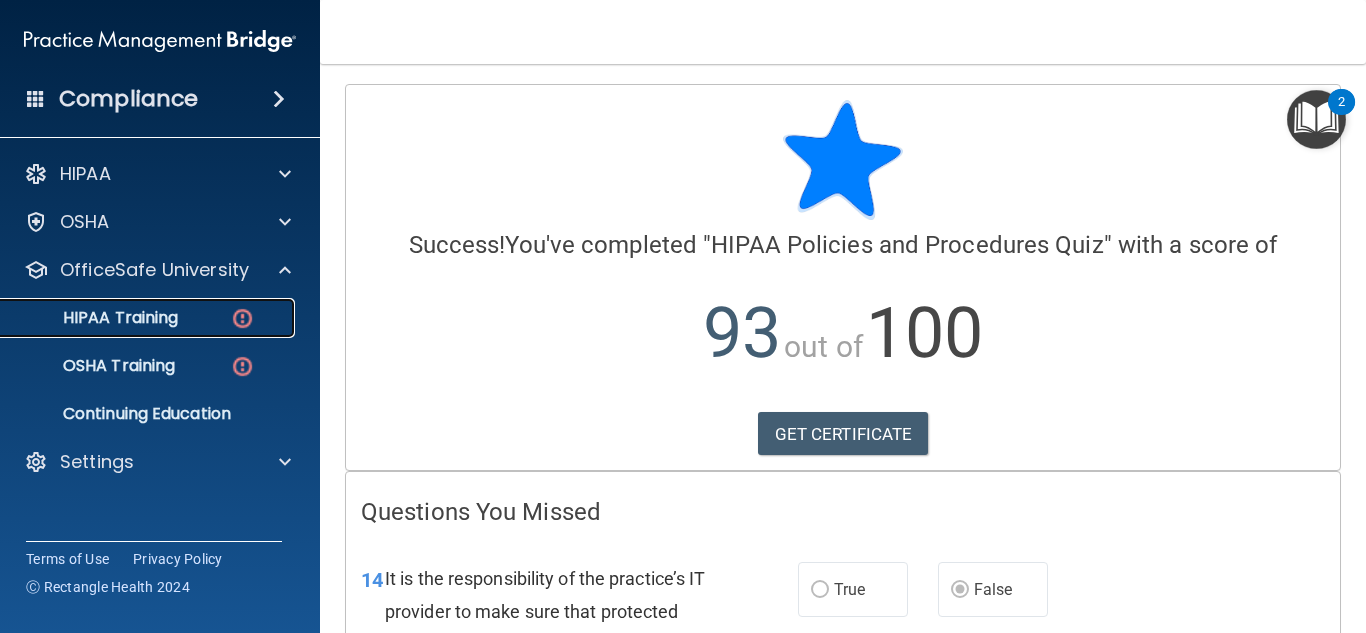 click on "HIPAA Training" at bounding box center (95, 318) 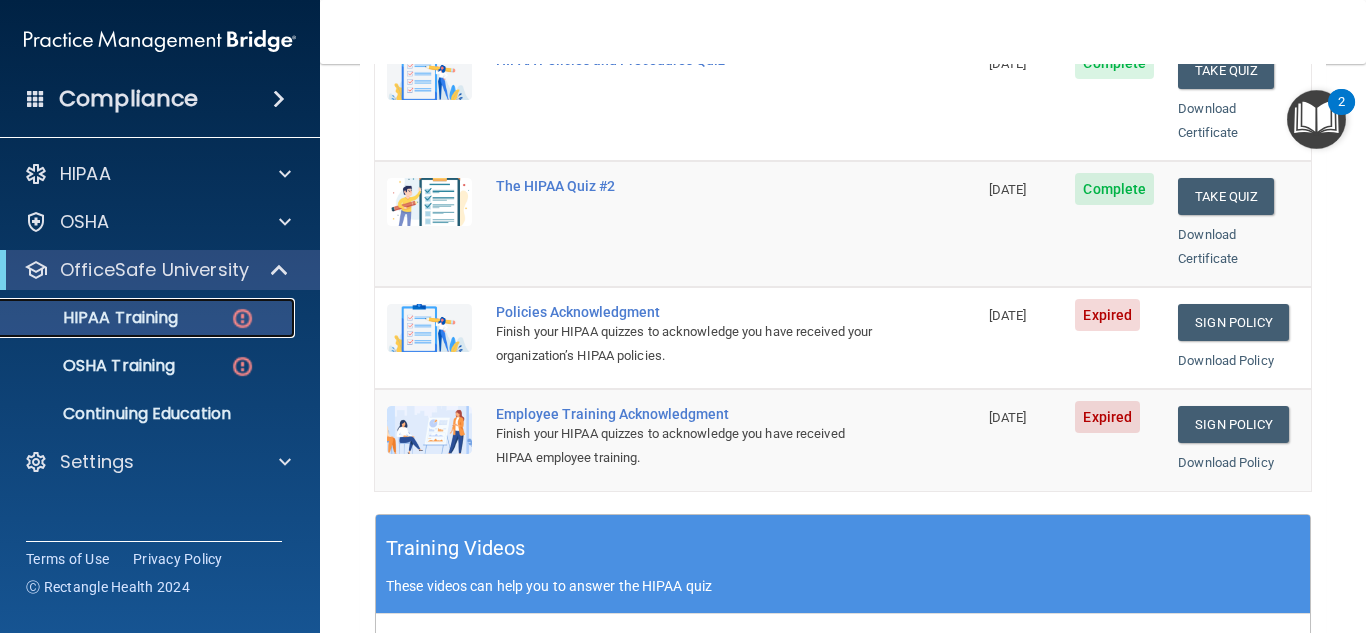 scroll, scrollTop: 469, scrollLeft: 0, axis: vertical 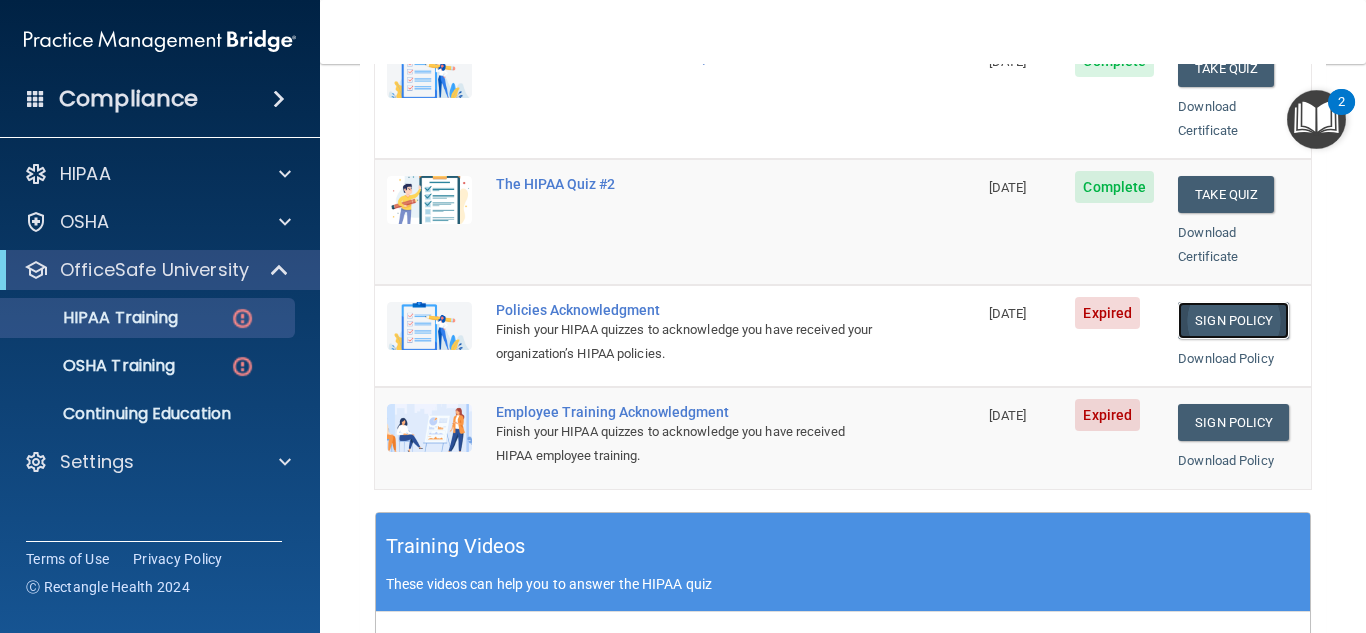 click on "Sign Policy" at bounding box center [1233, 320] 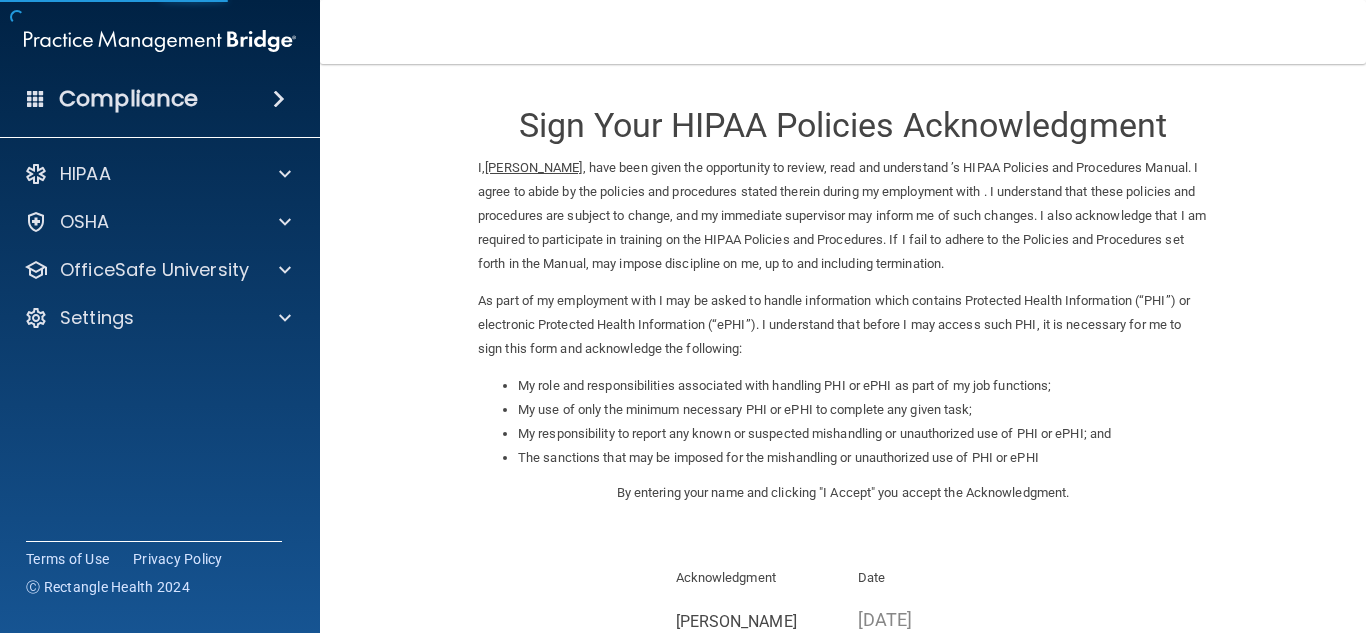 scroll, scrollTop: 0, scrollLeft: 0, axis: both 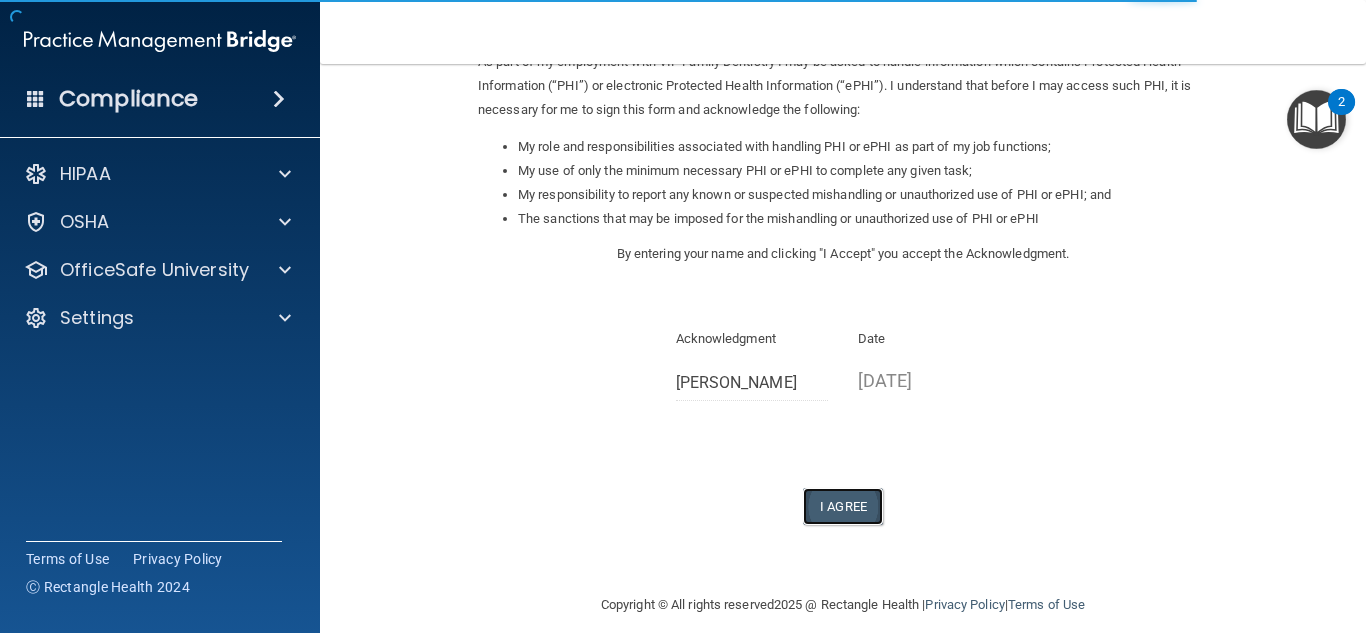 click on "I Agree" at bounding box center (843, 506) 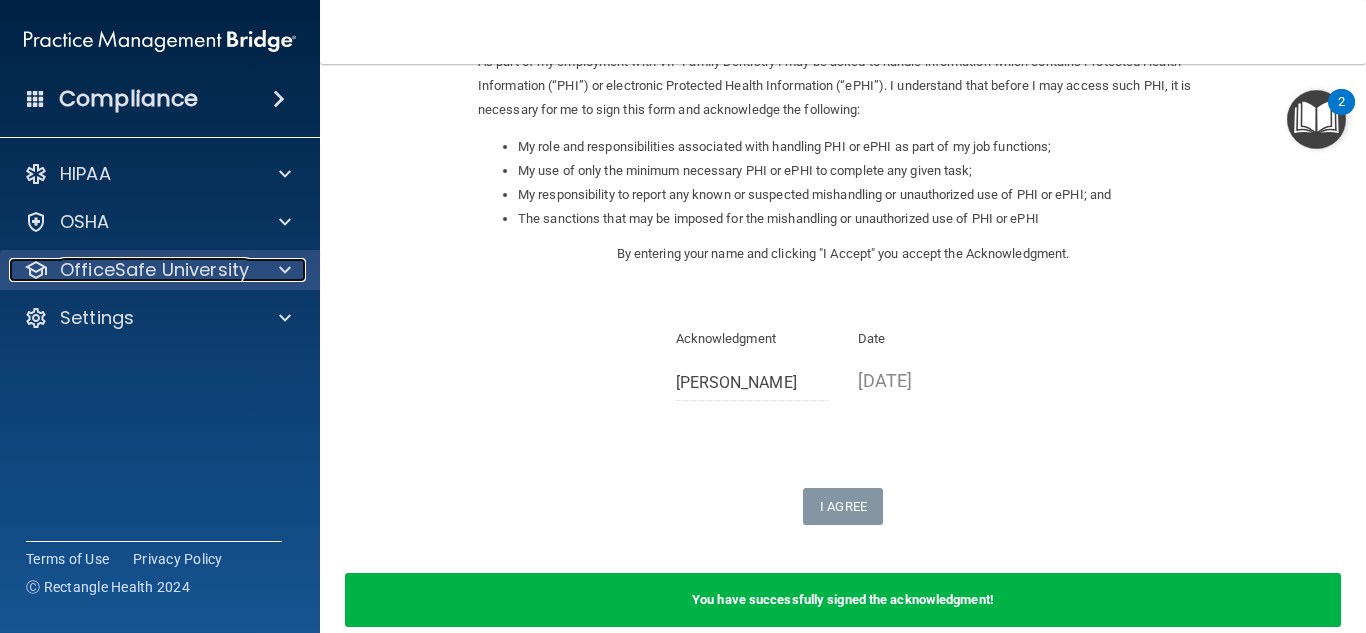 click at bounding box center (282, 270) 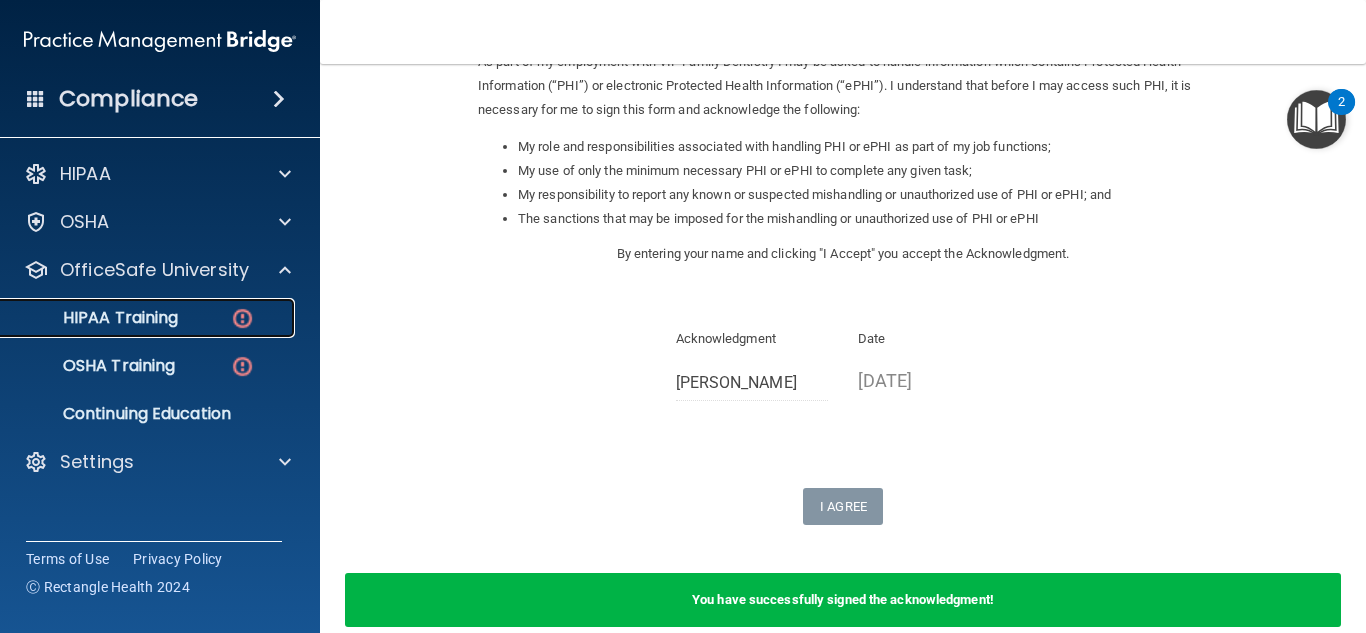 click on "HIPAA Training" at bounding box center [149, 318] 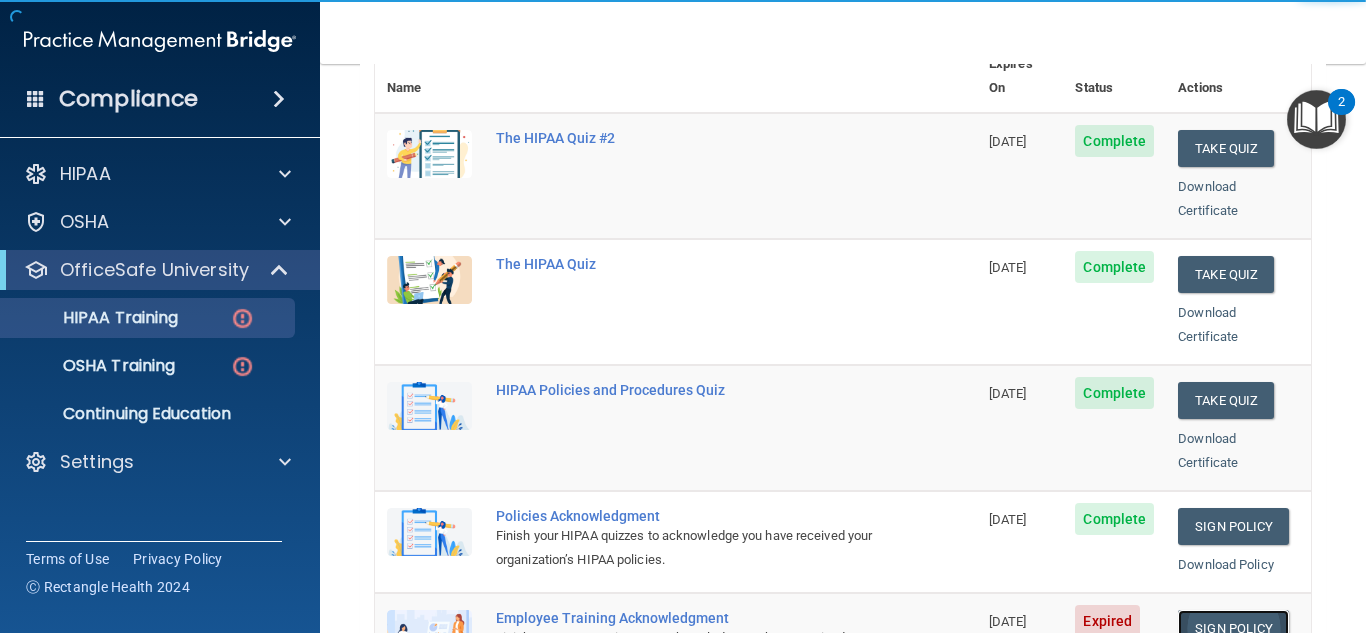 click on "Sign Policy" at bounding box center [1233, 628] 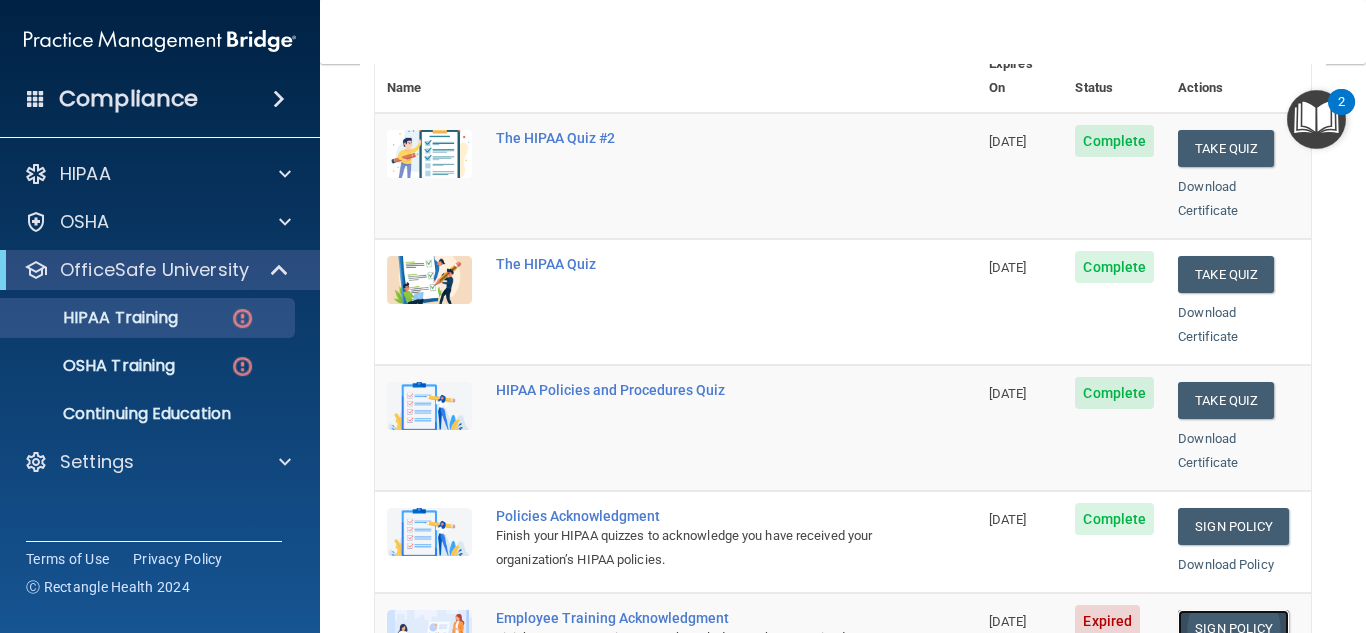 click on "Sign Policy" at bounding box center [1233, 628] 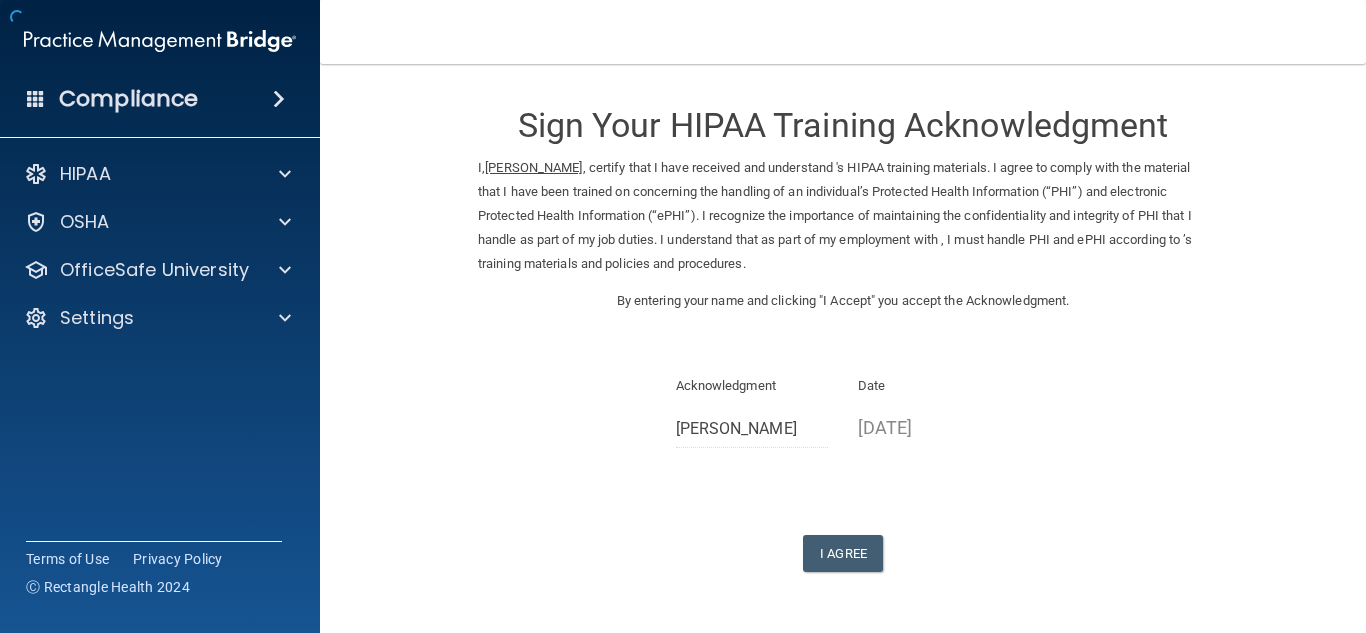 scroll, scrollTop: 0, scrollLeft: 0, axis: both 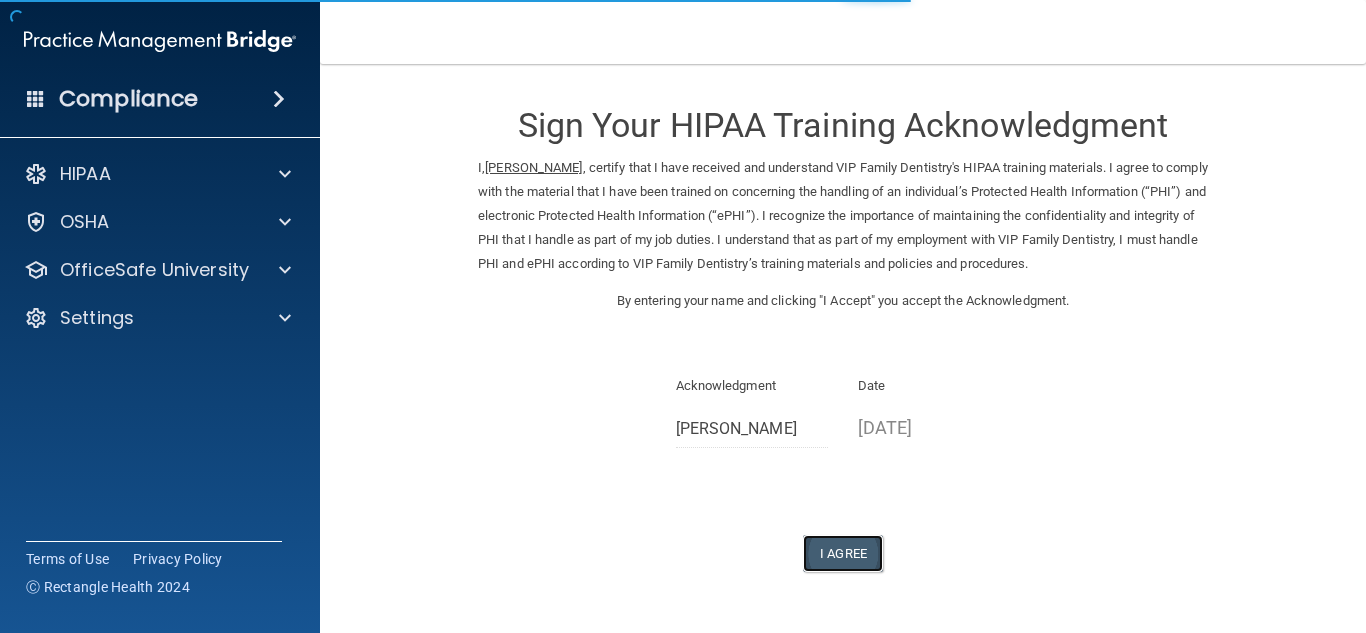 click on "I Agree" at bounding box center (843, 553) 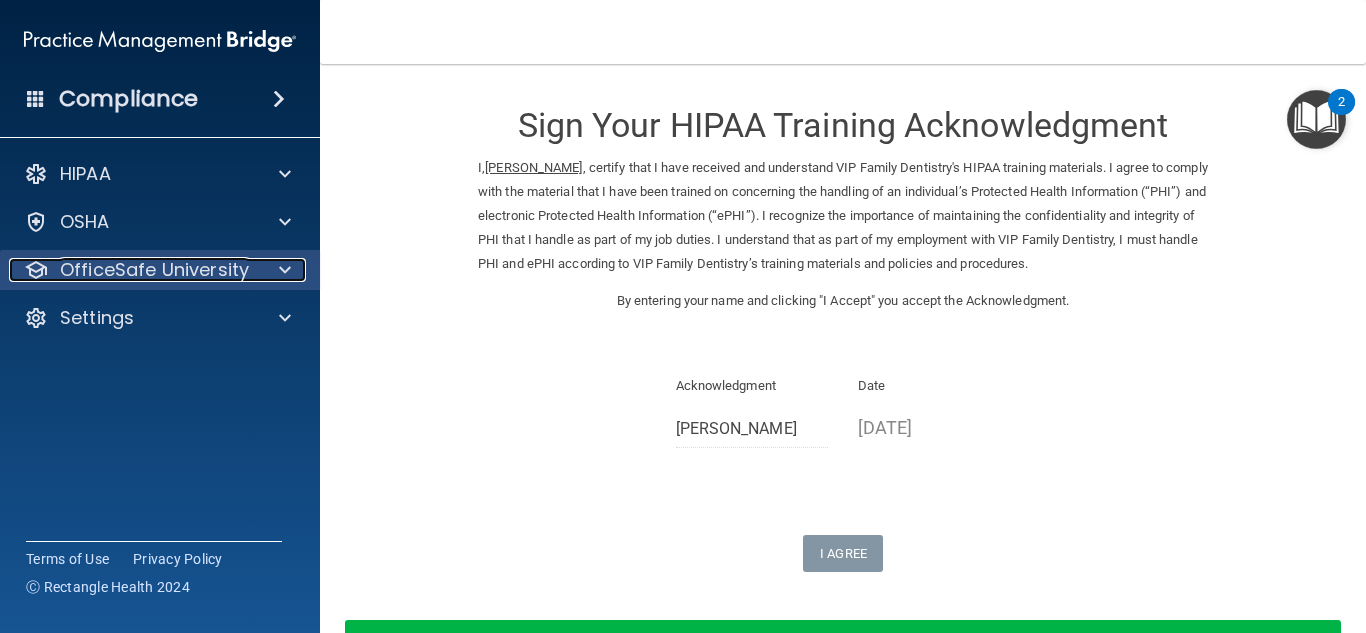 click at bounding box center (282, 270) 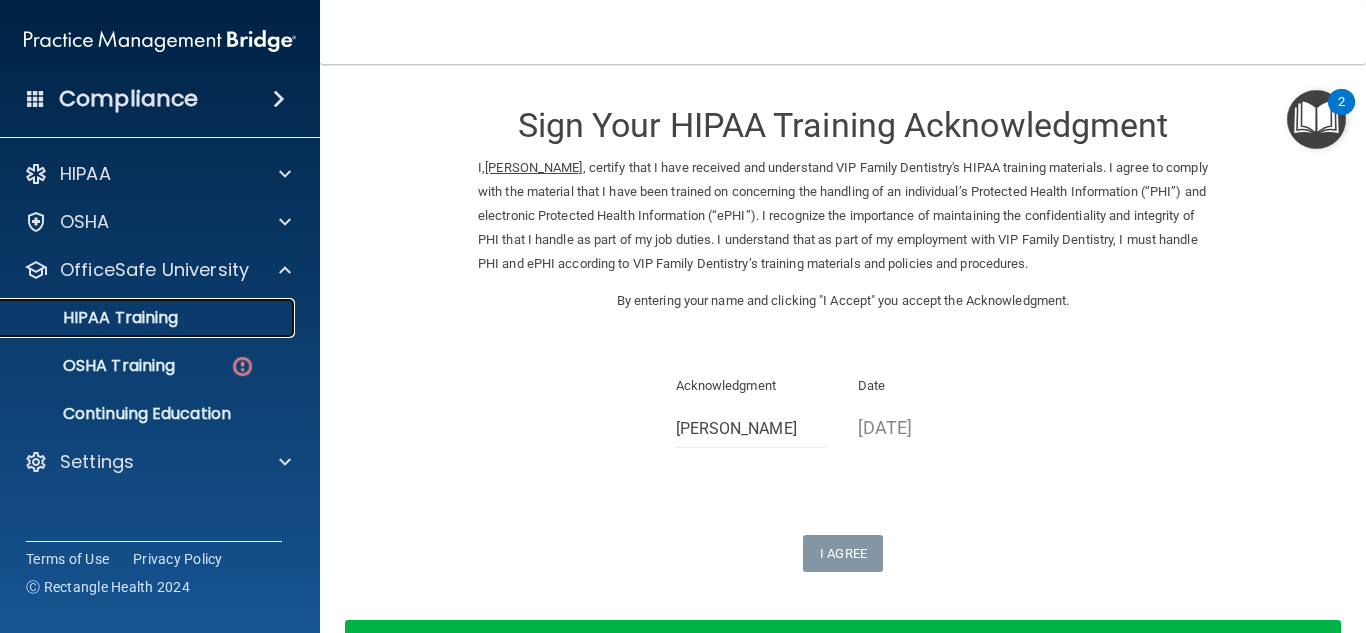 click on "HIPAA Training" at bounding box center (149, 318) 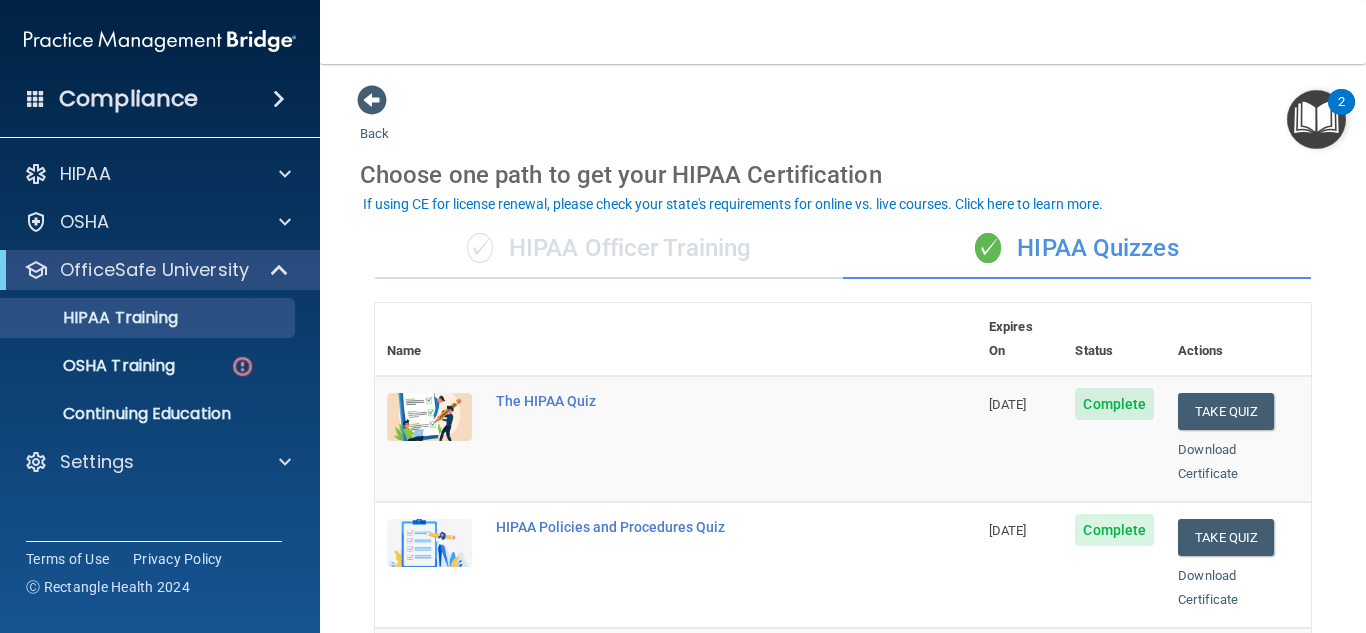 click on "✓   HIPAA Officer Training" at bounding box center (609, 249) 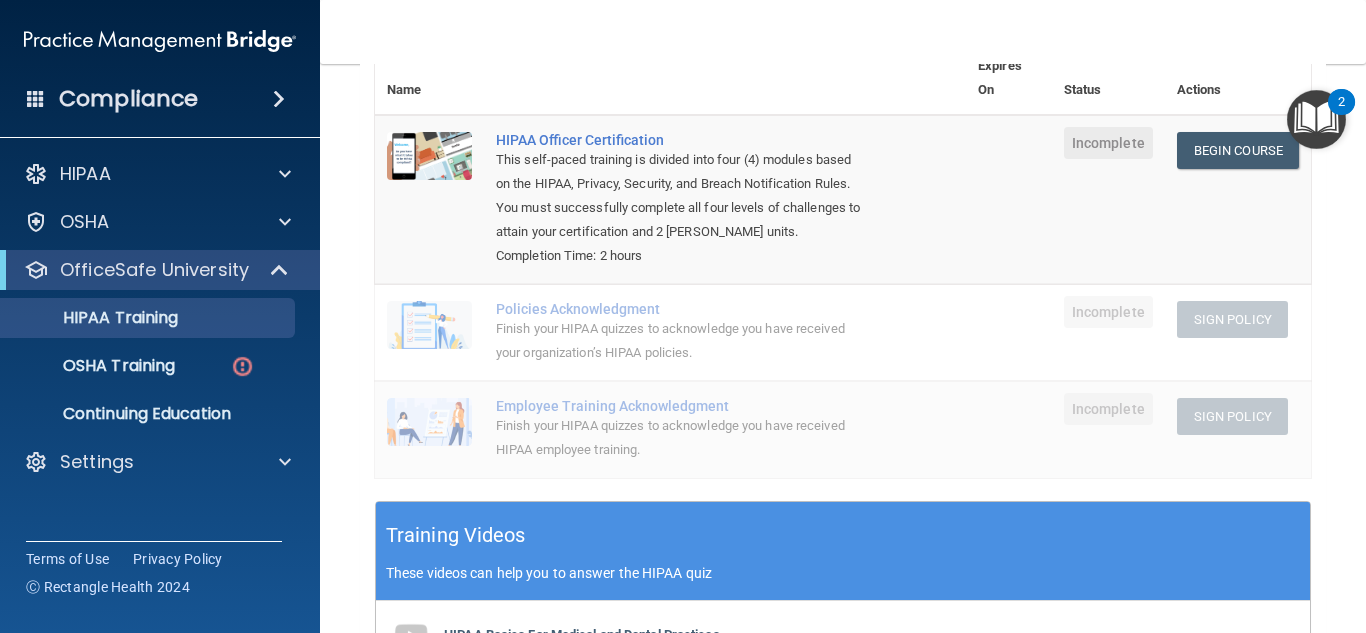 scroll, scrollTop: 308, scrollLeft: 0, axis: vertical 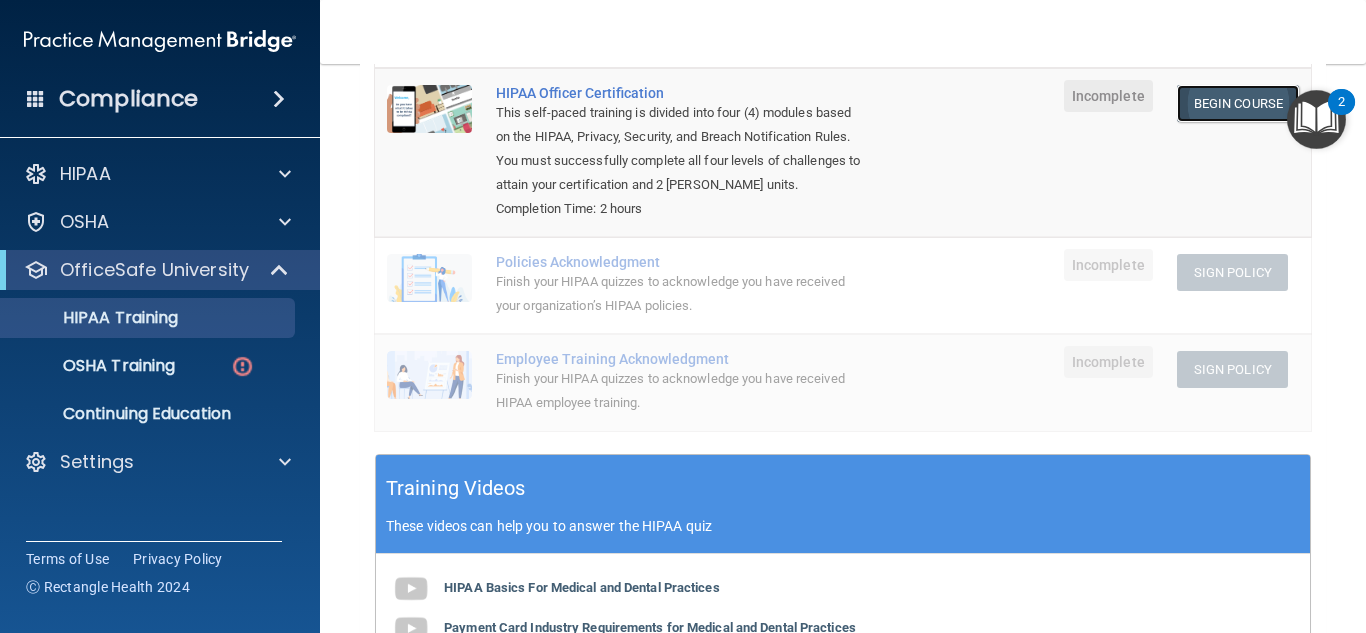 click on "Begin Course" at bounding box center (1238, 103) 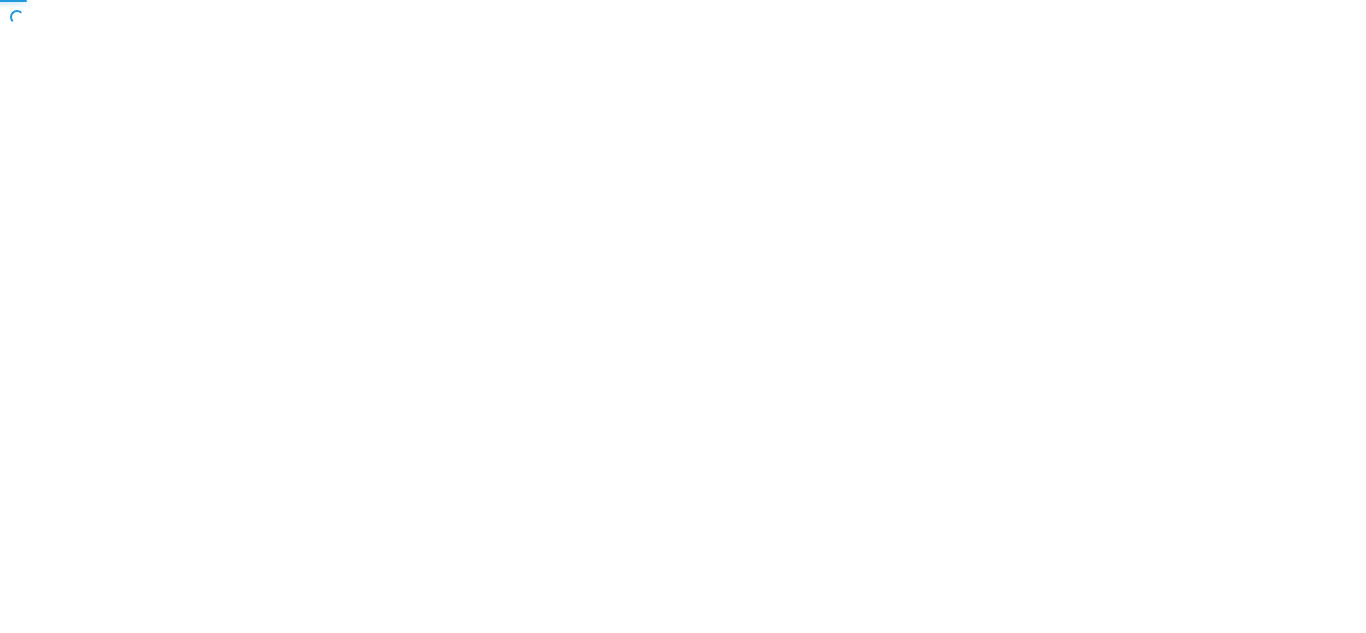 scroll, scrollTop: 0, scrollLeft: 0, axis: both 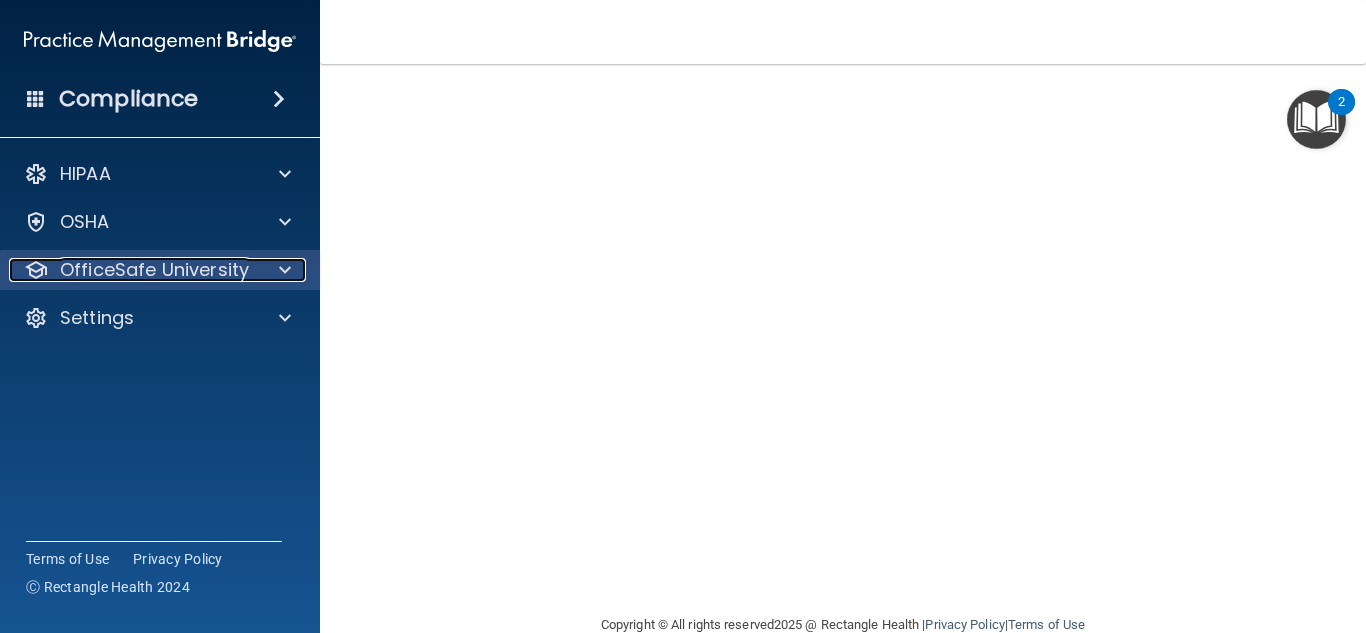 click on "OfficeSafe University" at bounding box center [133, 270] 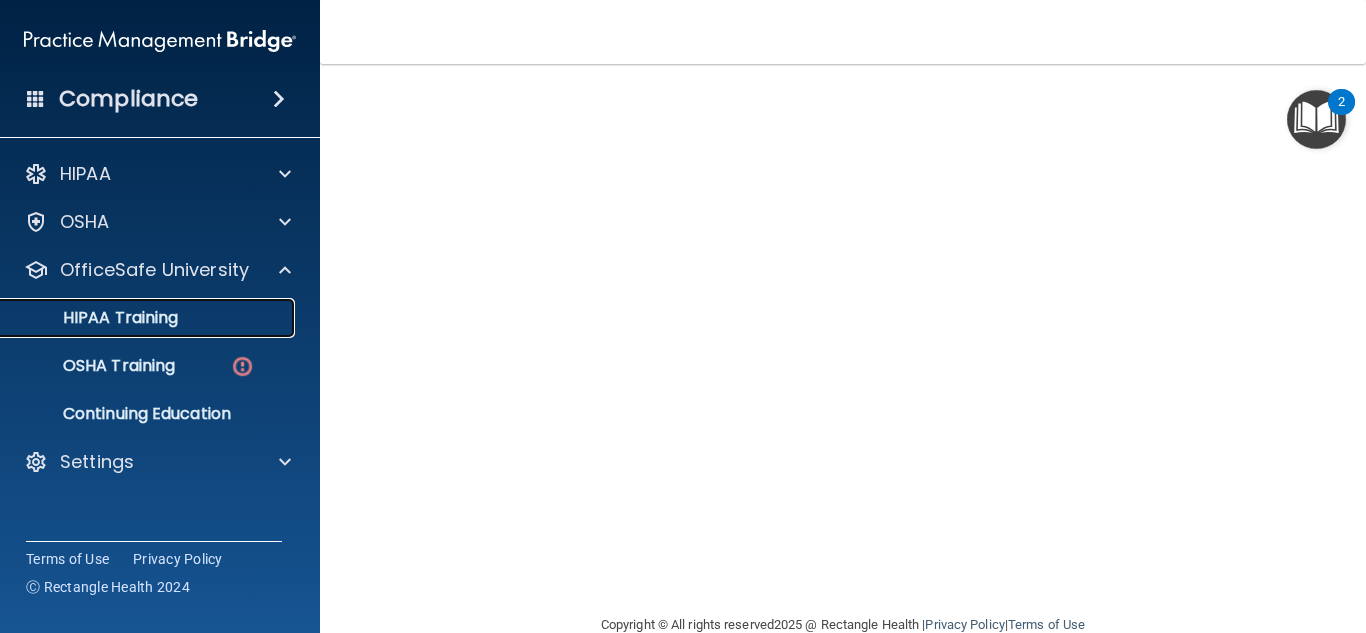 click on "HIPAA Training" at bounding box center (149, 318) 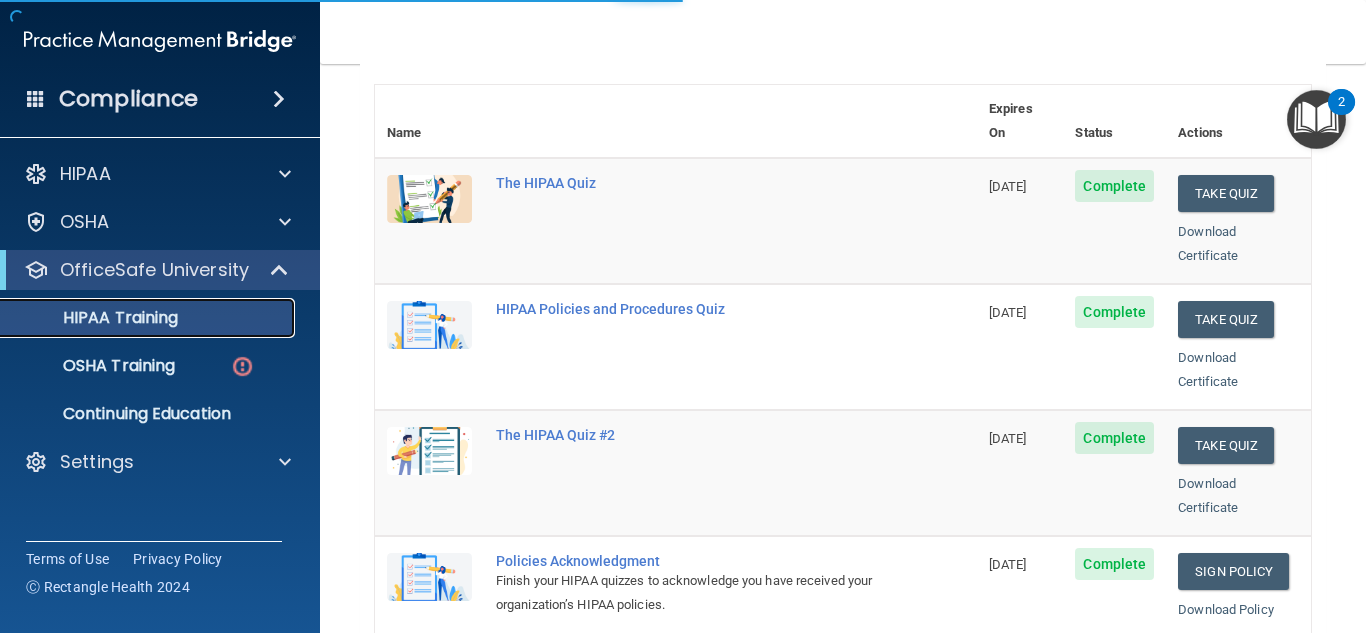 scroll, scrollTop: 905, scrollLeft: 0, axis: vertical 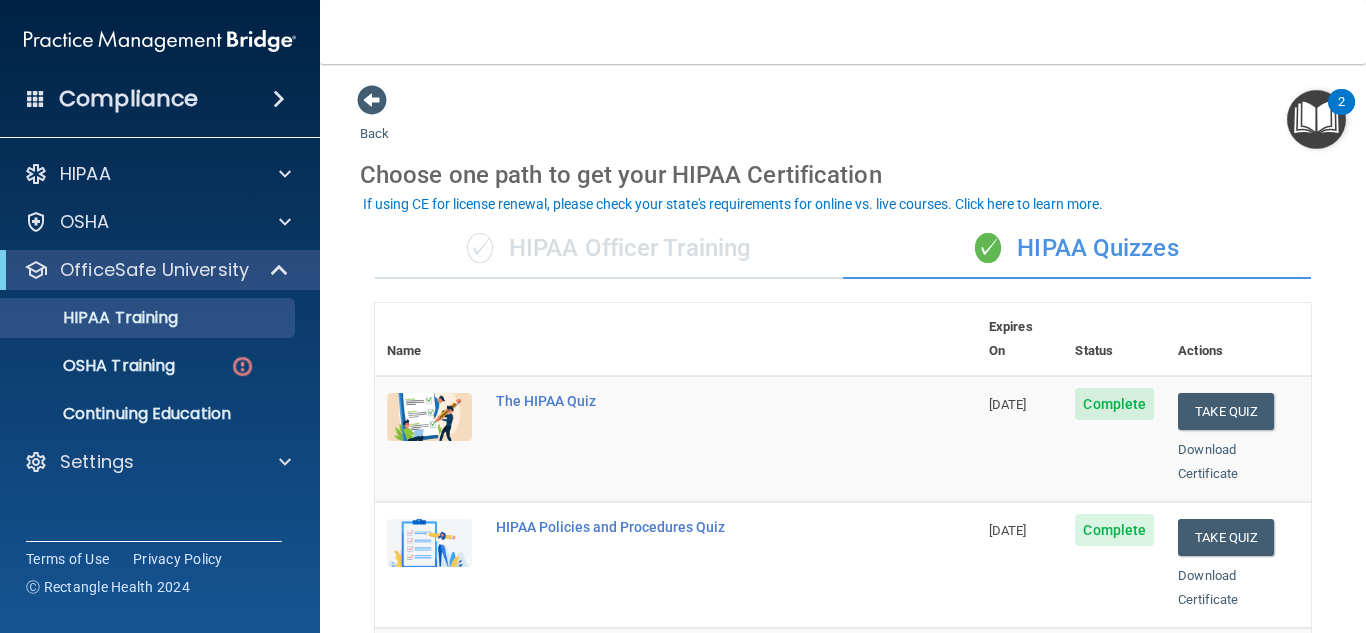 click on "✓   HIPAA Officer Training" at bounding box center (609, 249) 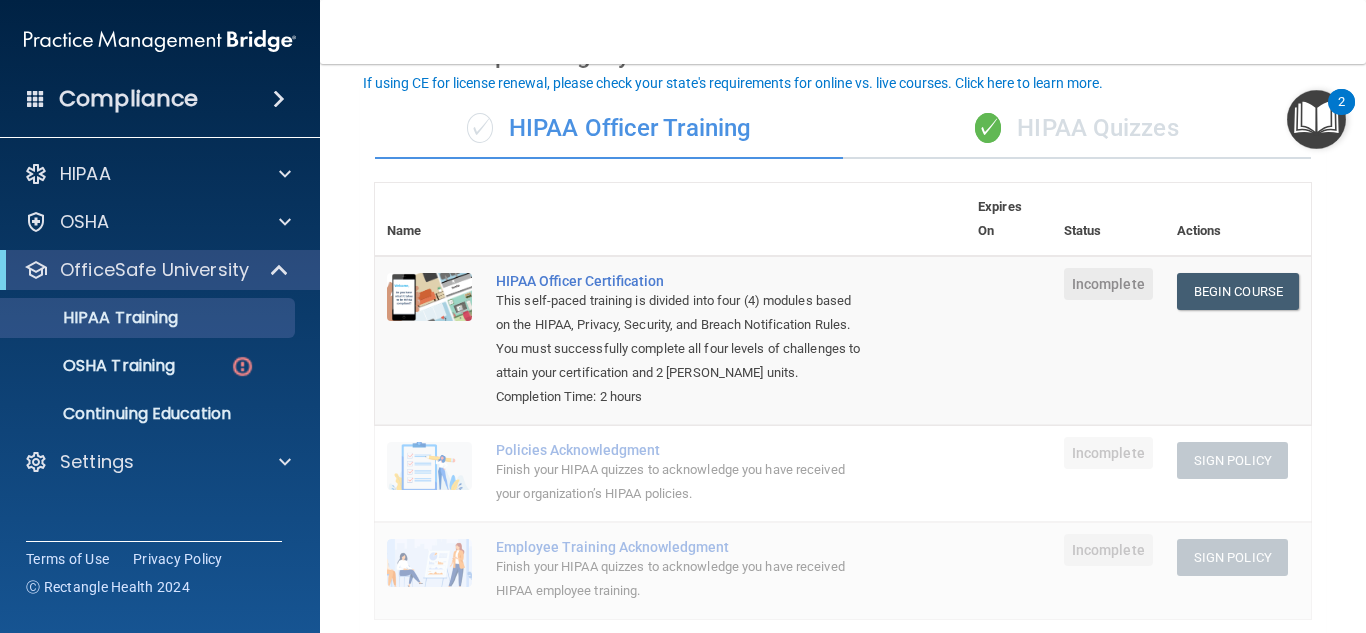 scroll, scrollTop: 160, scrollLeft: 0, axis: vertical 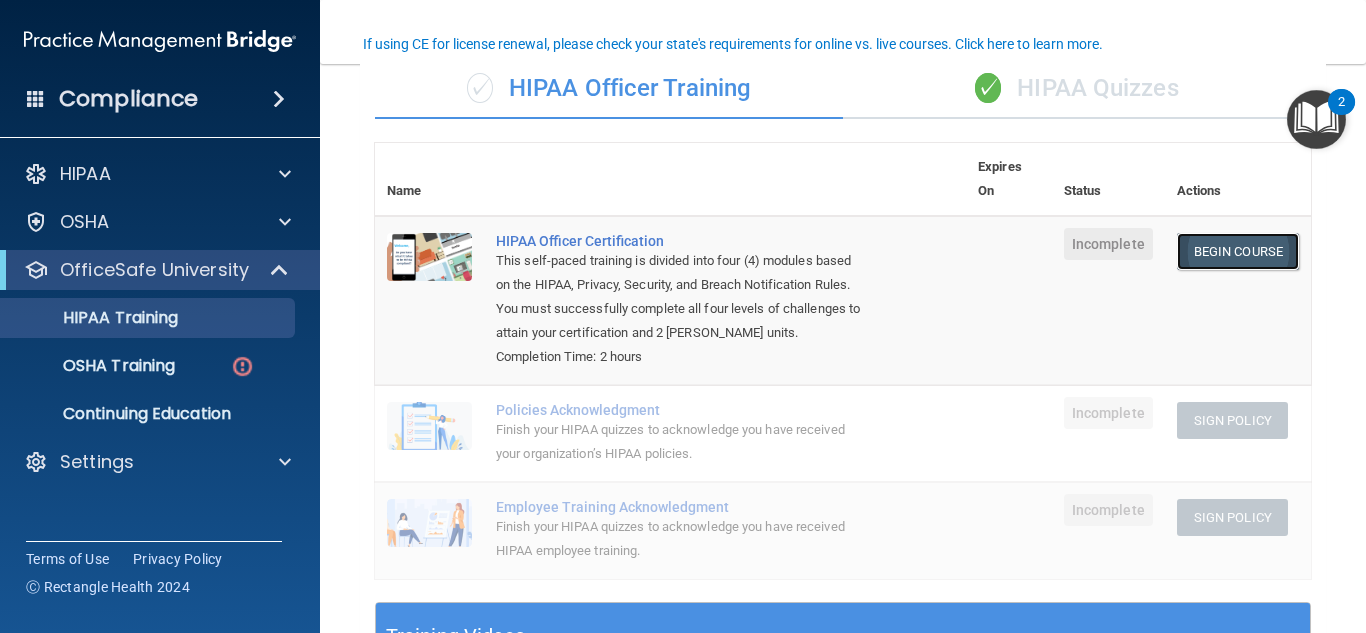 click on "Begin Course" at bounding box center [1238, 251] 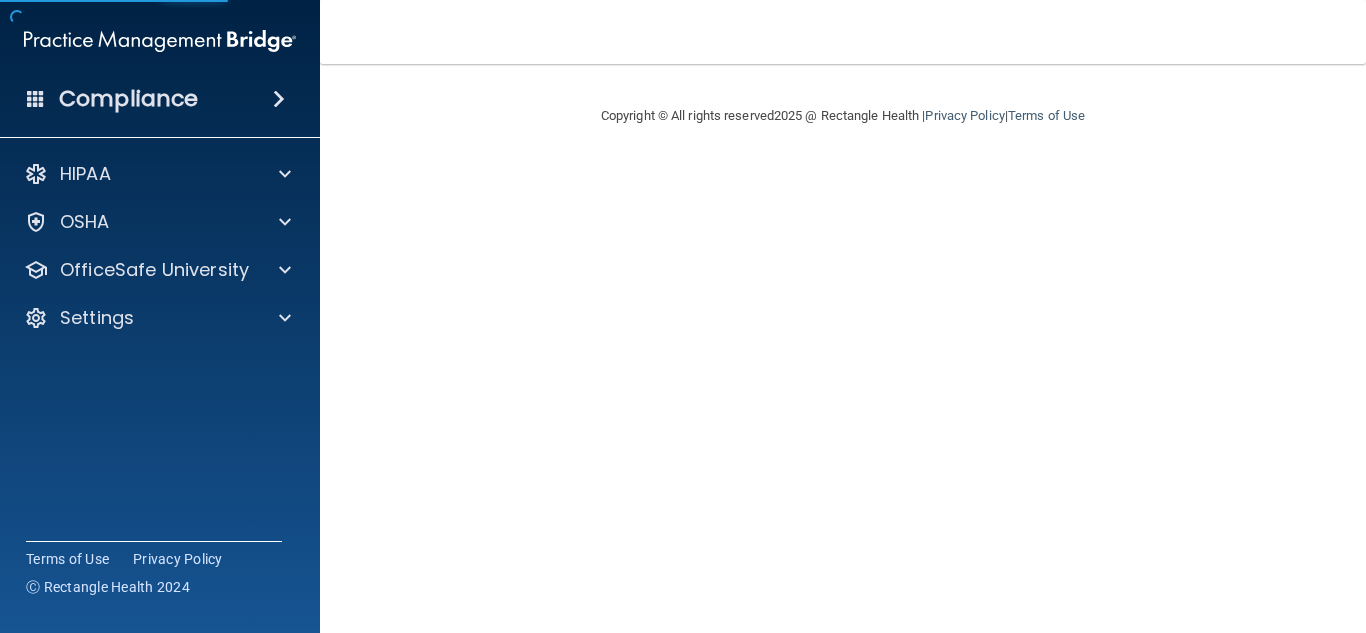 scroll, scrollTop: 0, scrollLeft: 0, axis: both 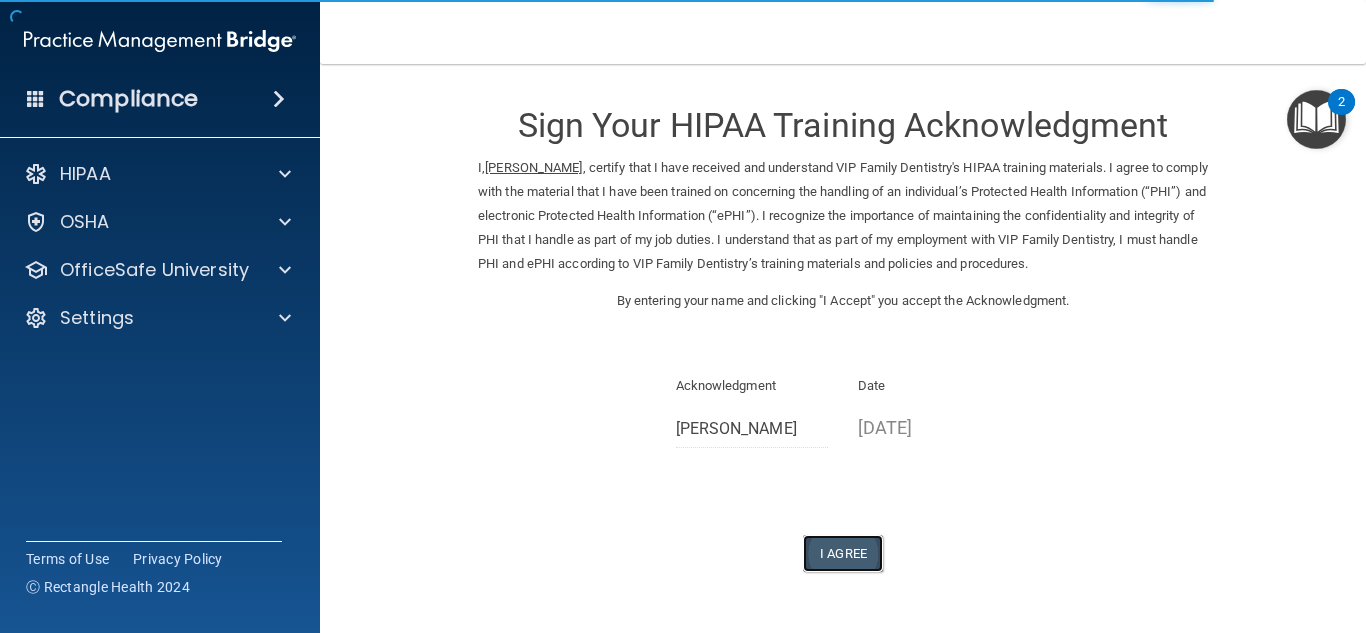 click on "I Agree" at bounding box center (843, 553) 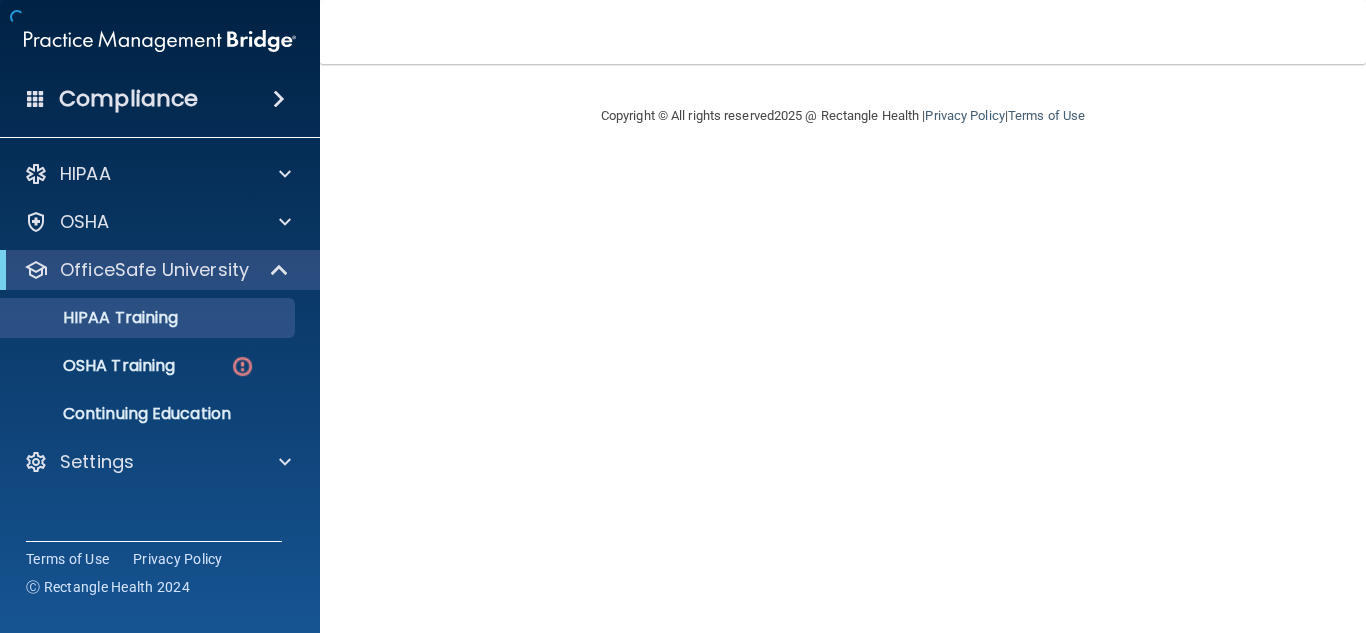 scroll, scrollTop: 0, scrollLeft: 0, axis: both 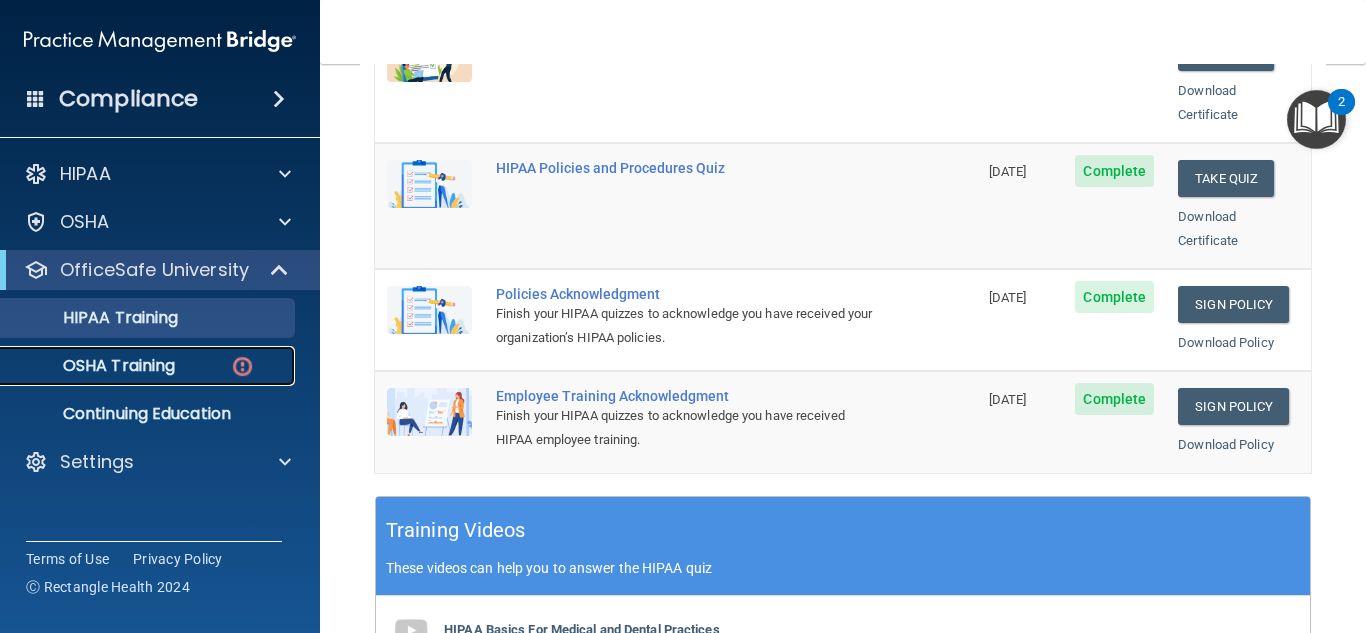 click on "OSHA Training" at bounding box center [94, 366] 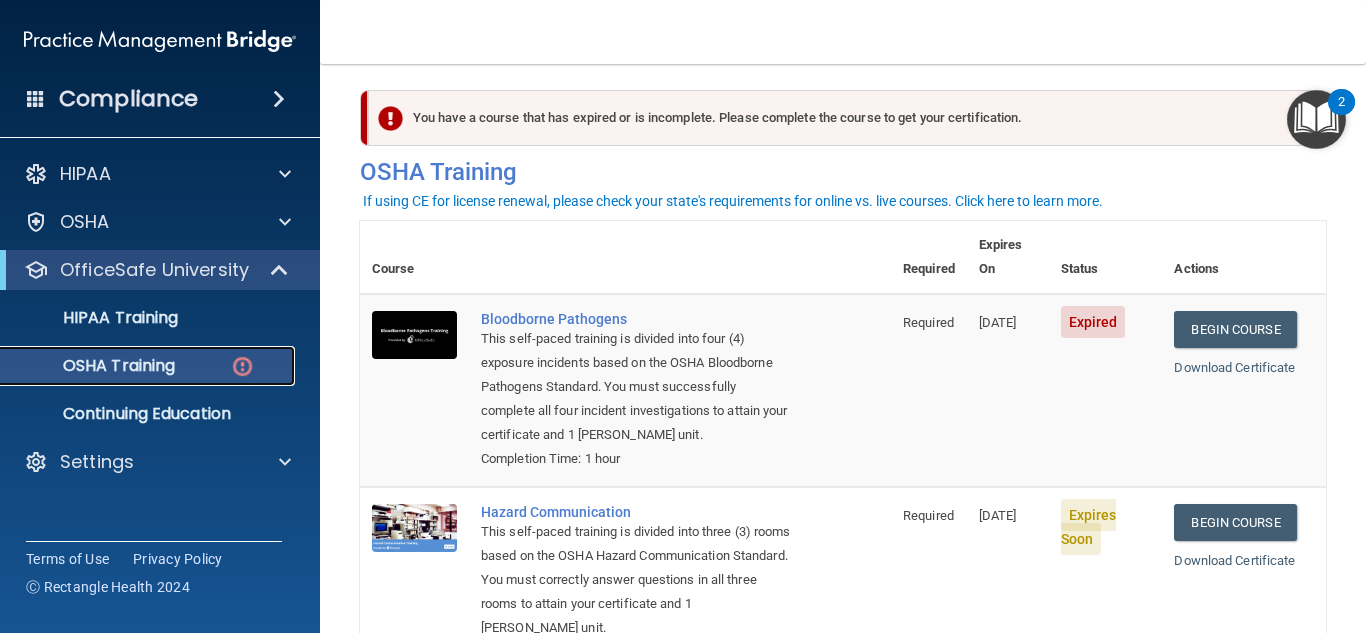 scroll, scrollTop: 0, scrollLeft: 0, axis: both 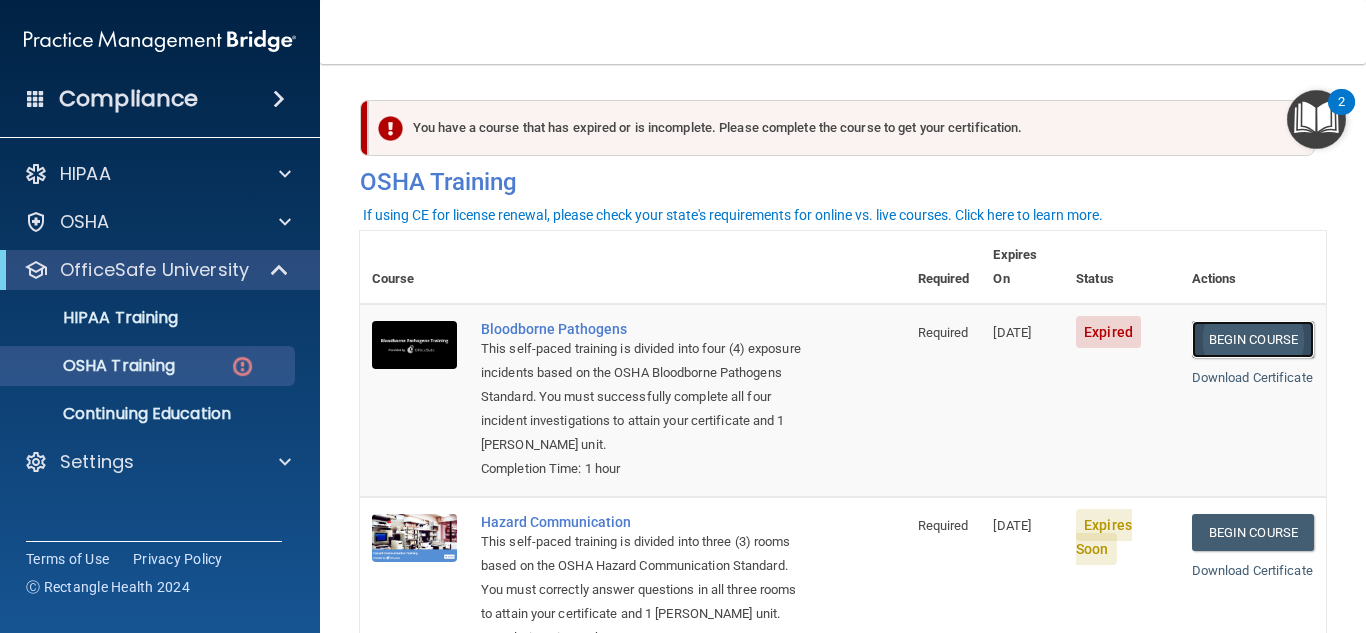 click on "Begin Course" at bounding box center (1253, 339) 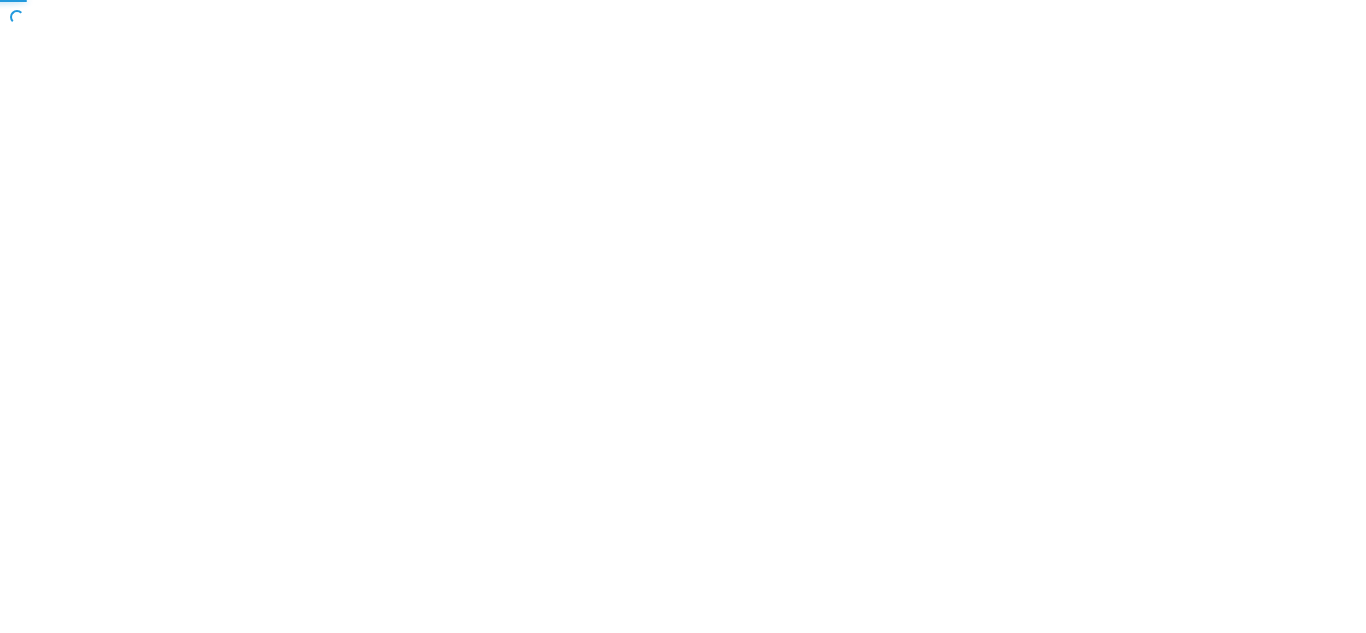 scroll, scrollTop: 0, scrollLeft: 0, axis: both 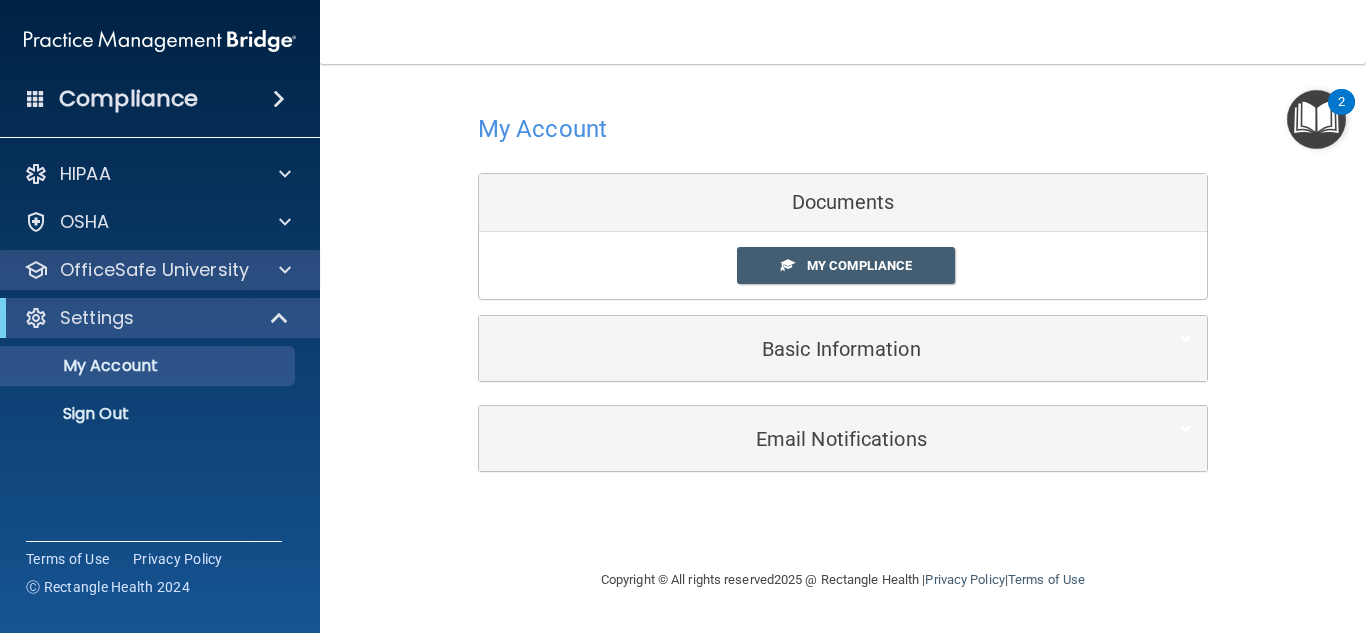 click on "OfficeSafe University" at bounding box center [160, 270] 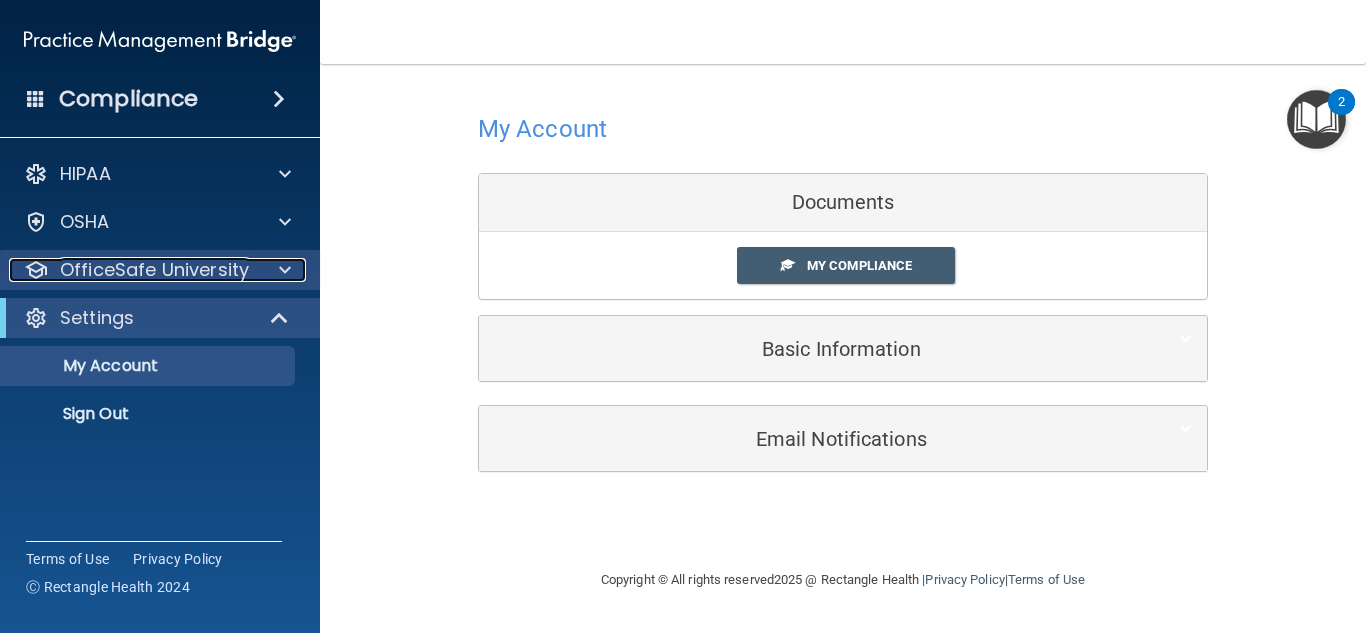 click at bounding box center (282, 270) 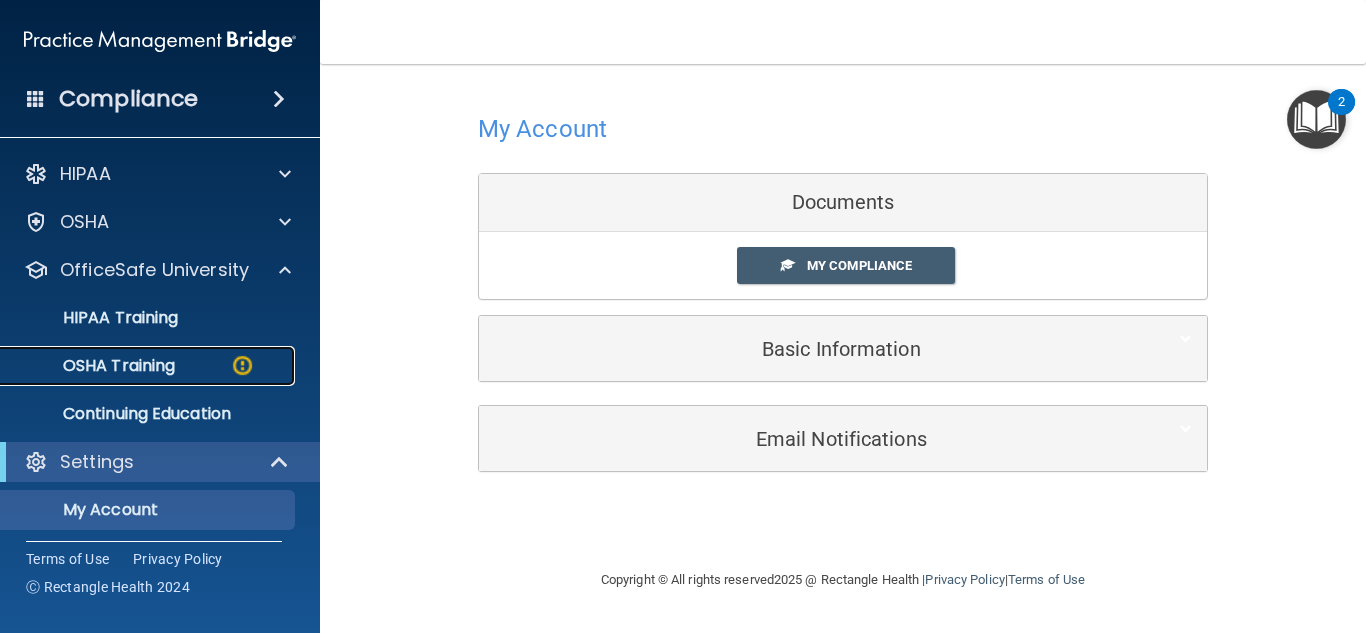 click at bounding box center [242, 365] 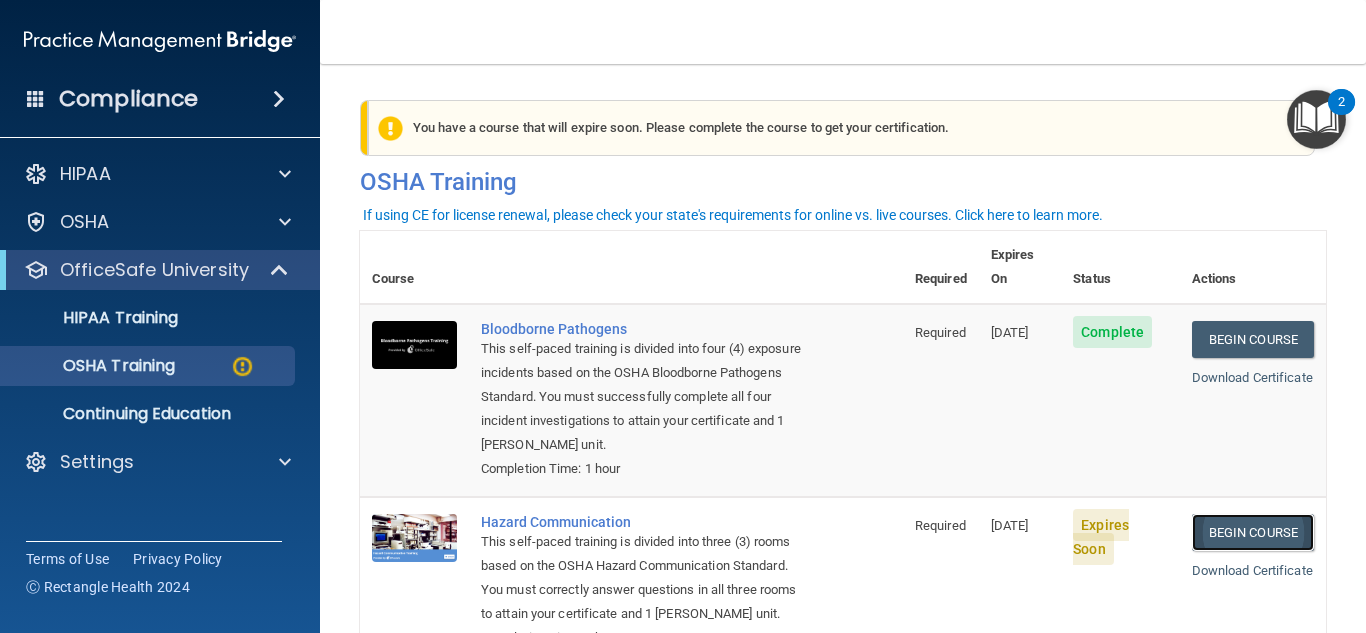 click on "Begin Course" at bounding box center (1253, 532) 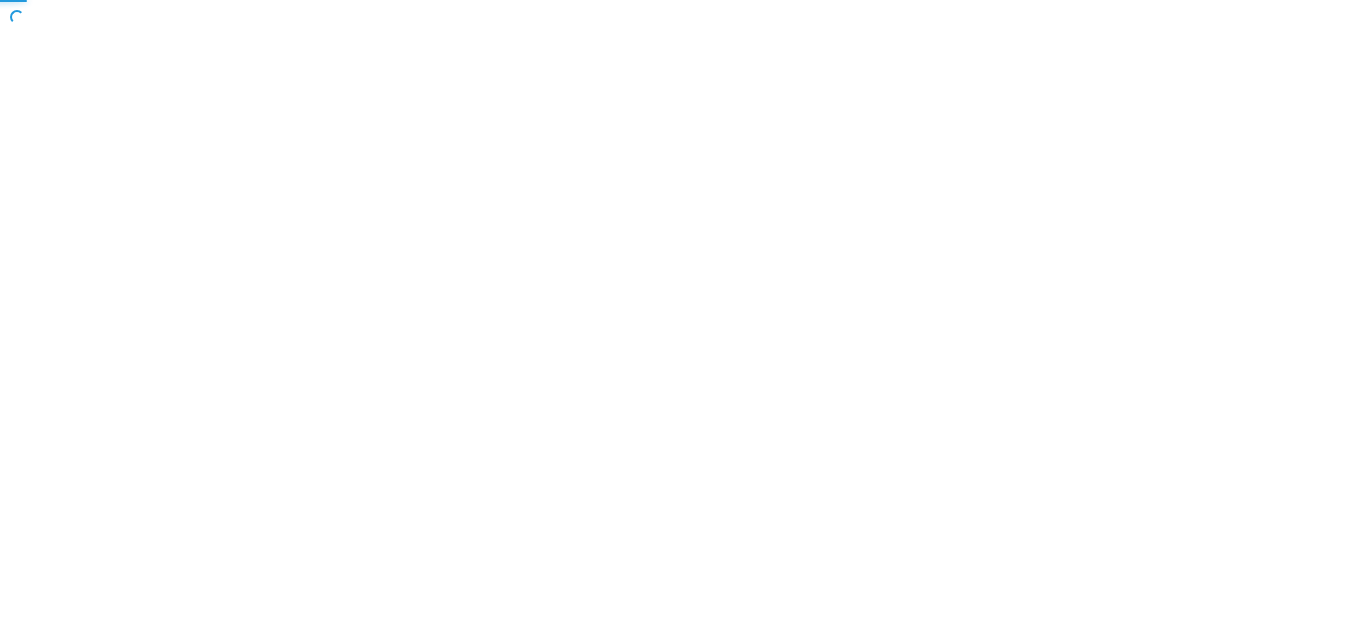 scroll, scrollTop: 0, scrollLeft: 0, axis: both 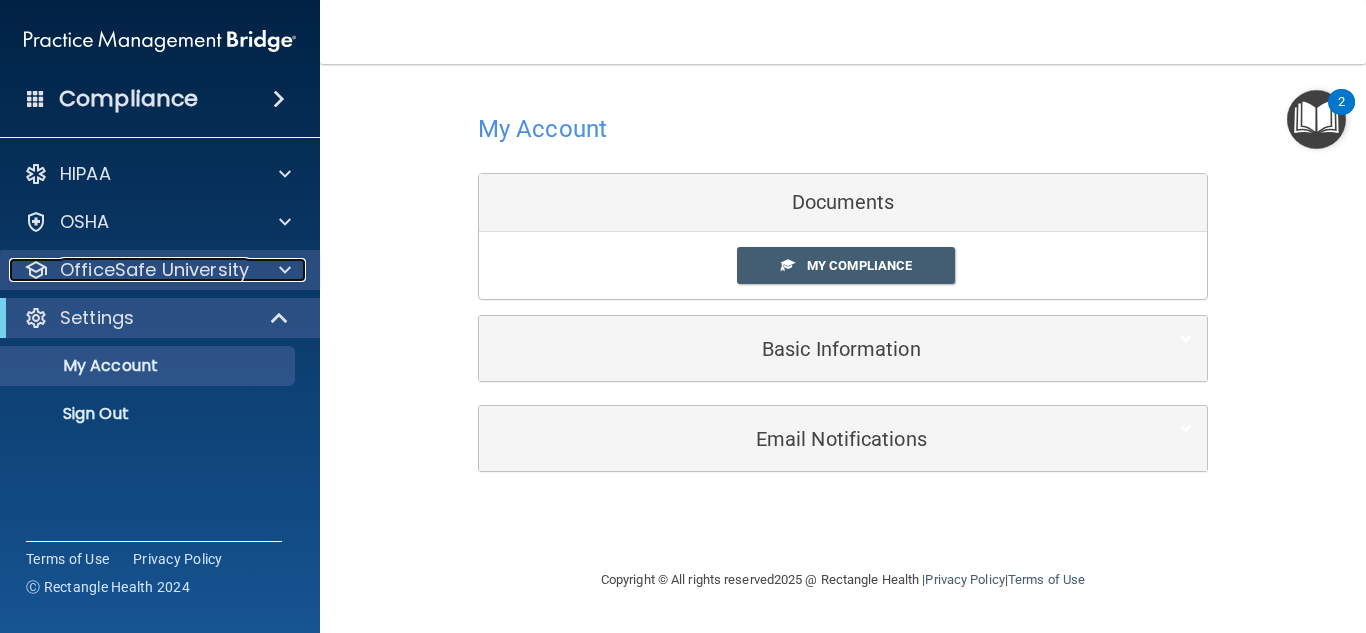 click on "OfficeSafe University" at bounding box center [154, 270] 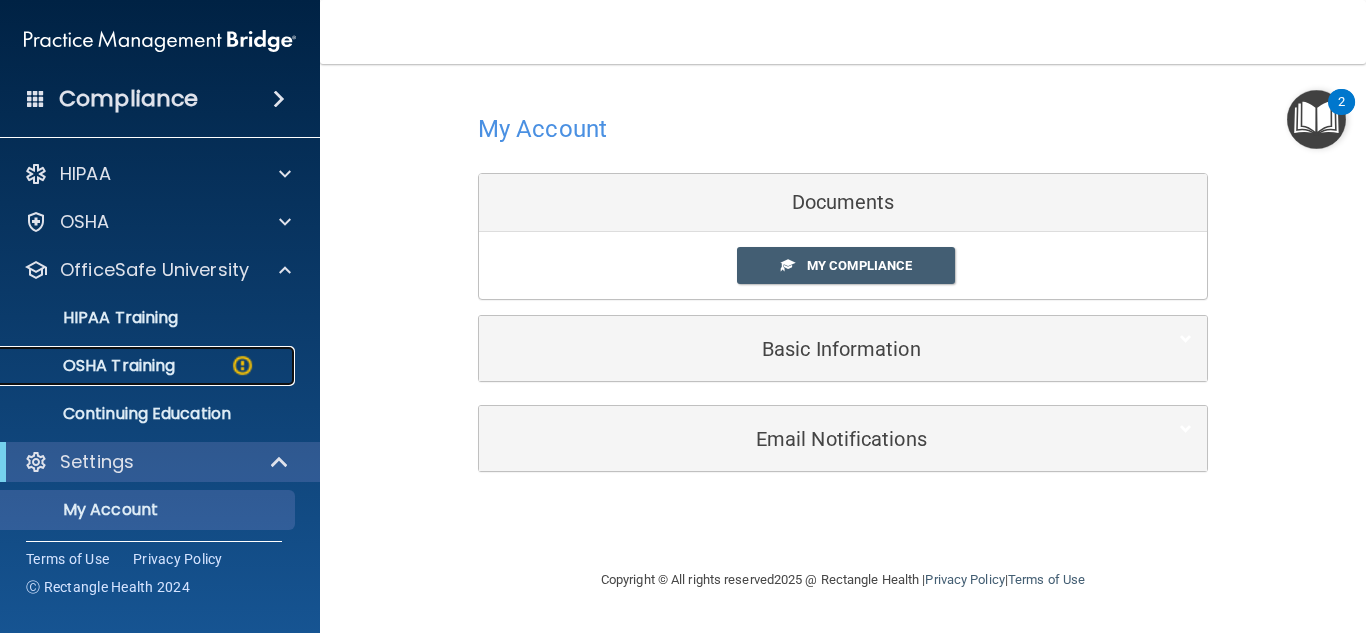 click on "OSHA Training" at bounding box center [94, 366] 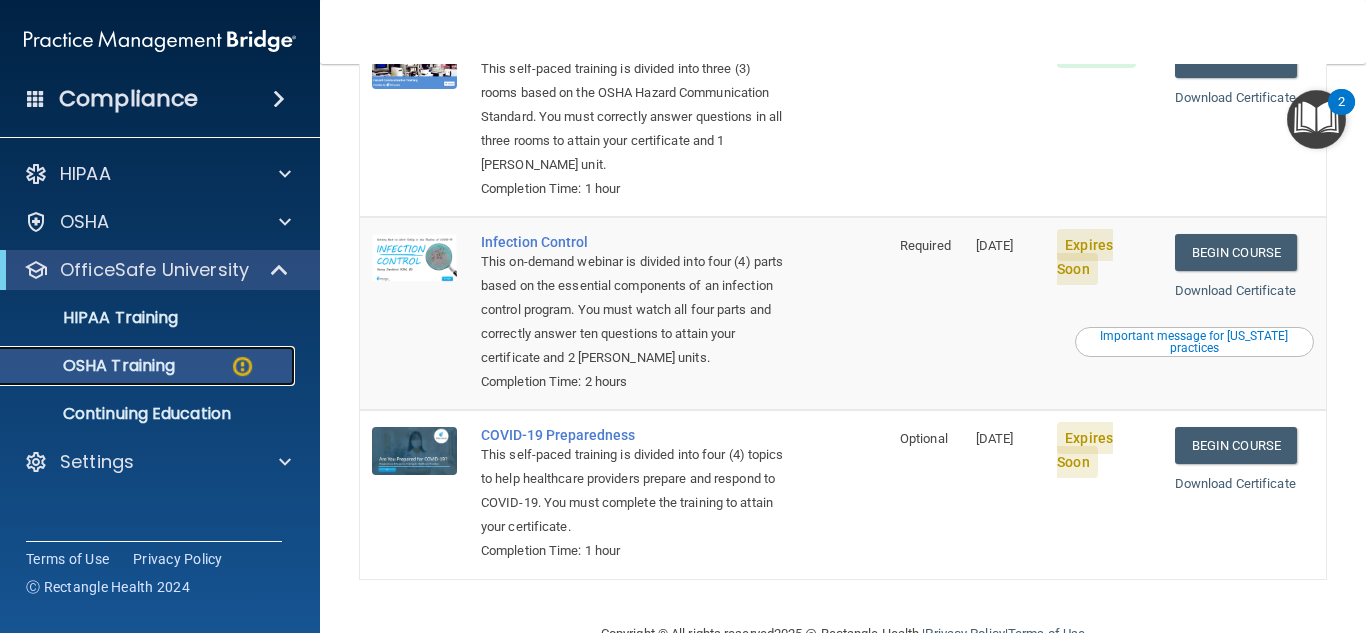 scroll, scrollTop: 498, scrollLeft: 0, axis: vertical 